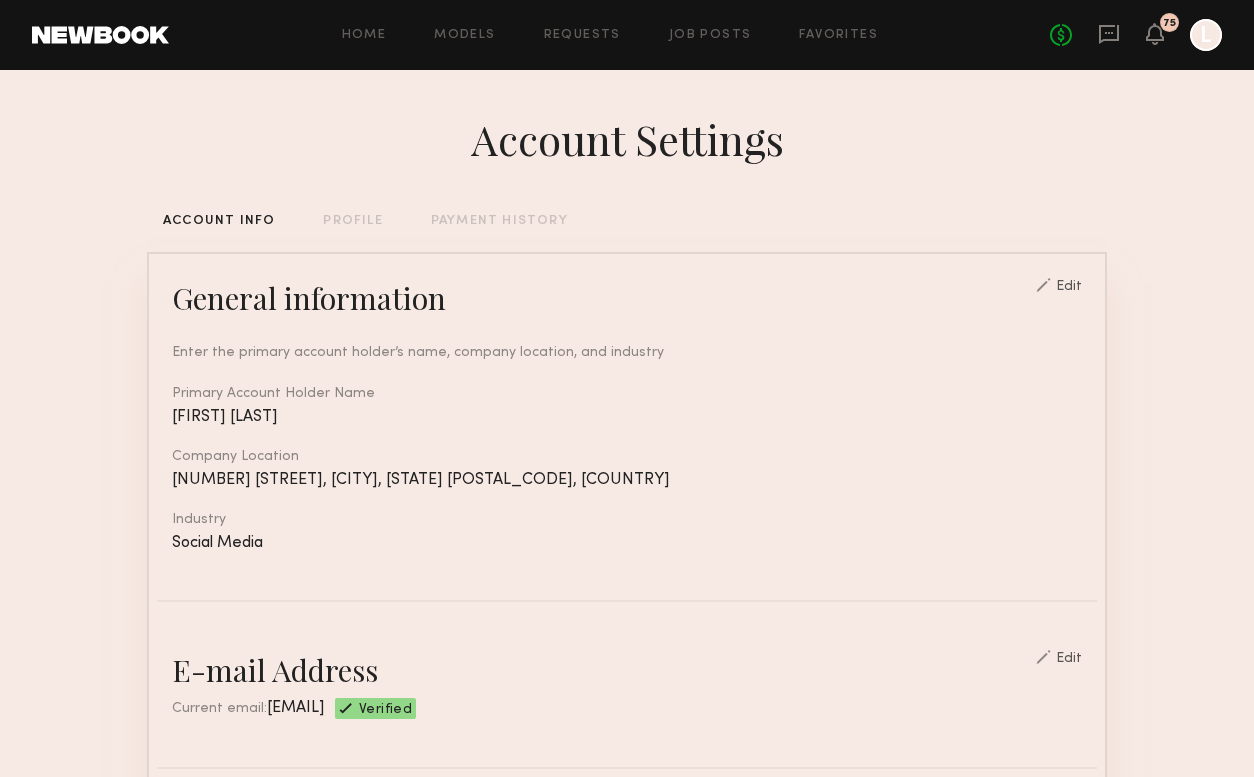 scroll, scrollTop: 0, scrollLeft: 0, axis: both 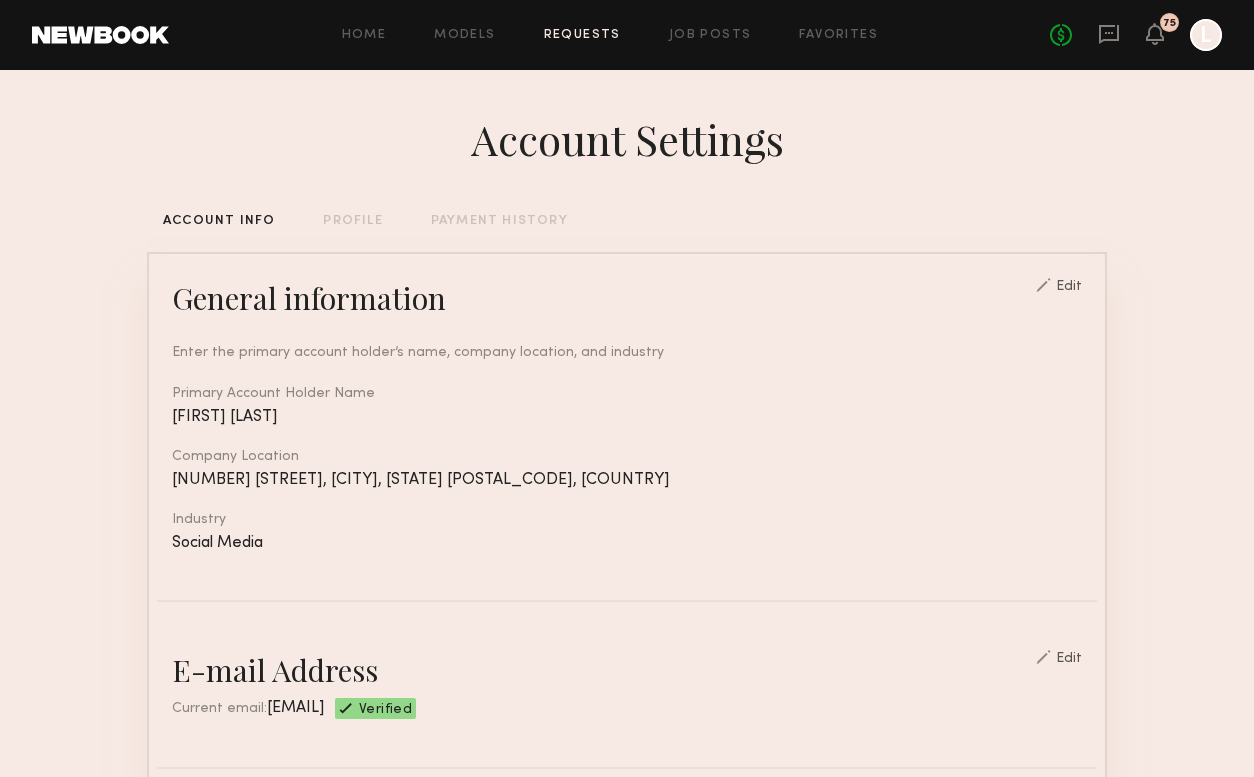 drag, startPoint x: 916, startPoint y: 169, endPoint x: 579, endPoint y: 32, distance: 363.7829 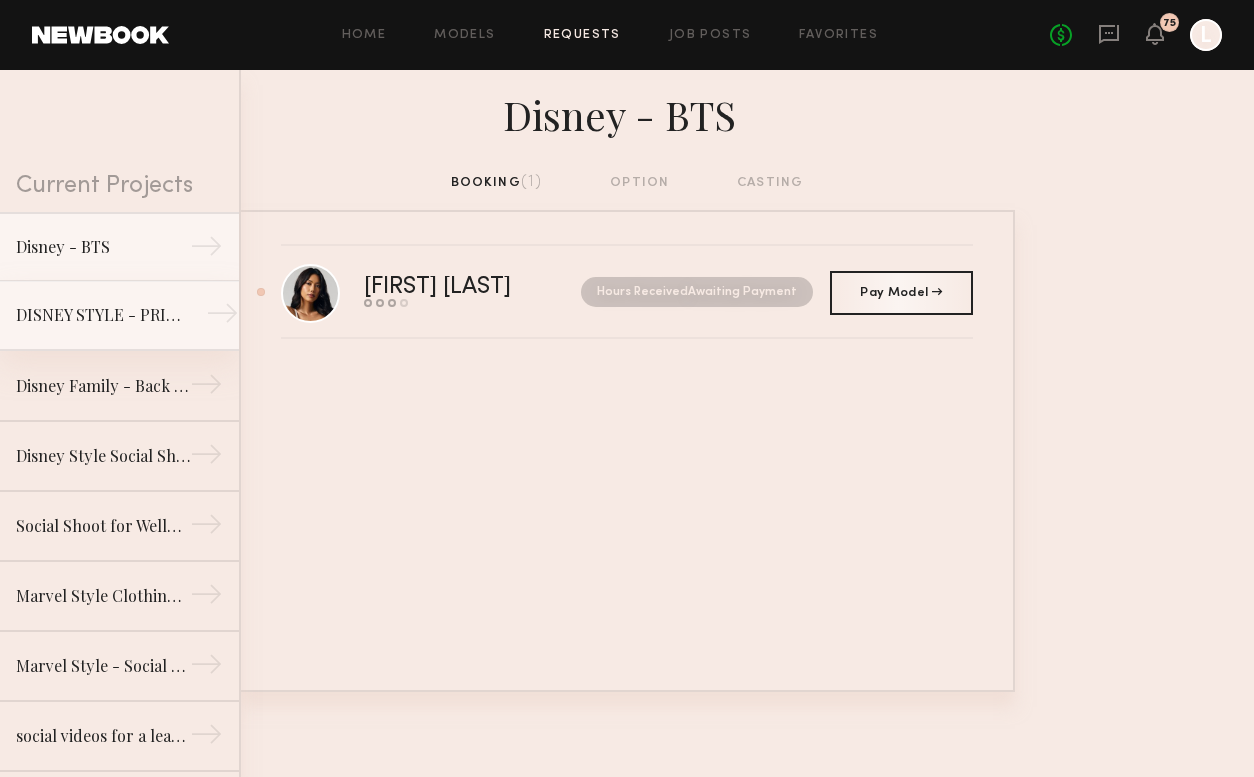 click on "DISNEY STYLE - PRINCESS" 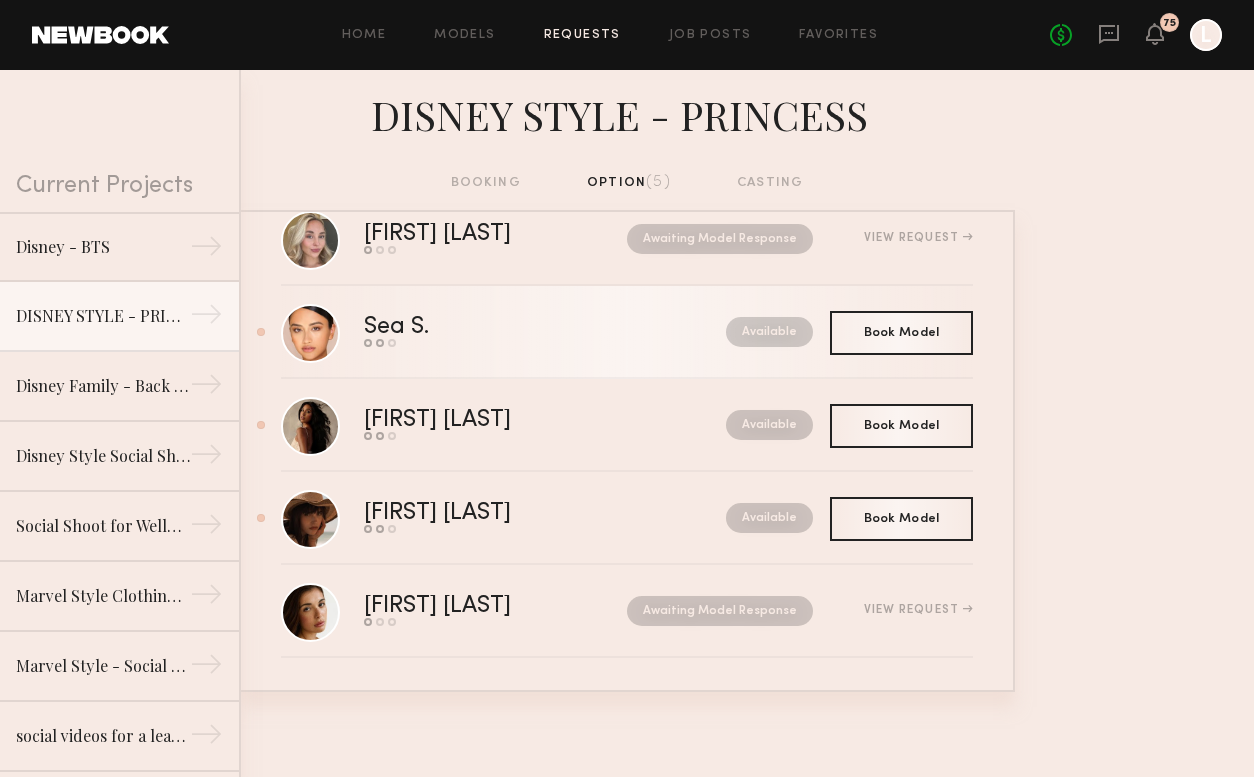 scroll, scrollTop: 53, scrollLeft: 0, axis: vertical 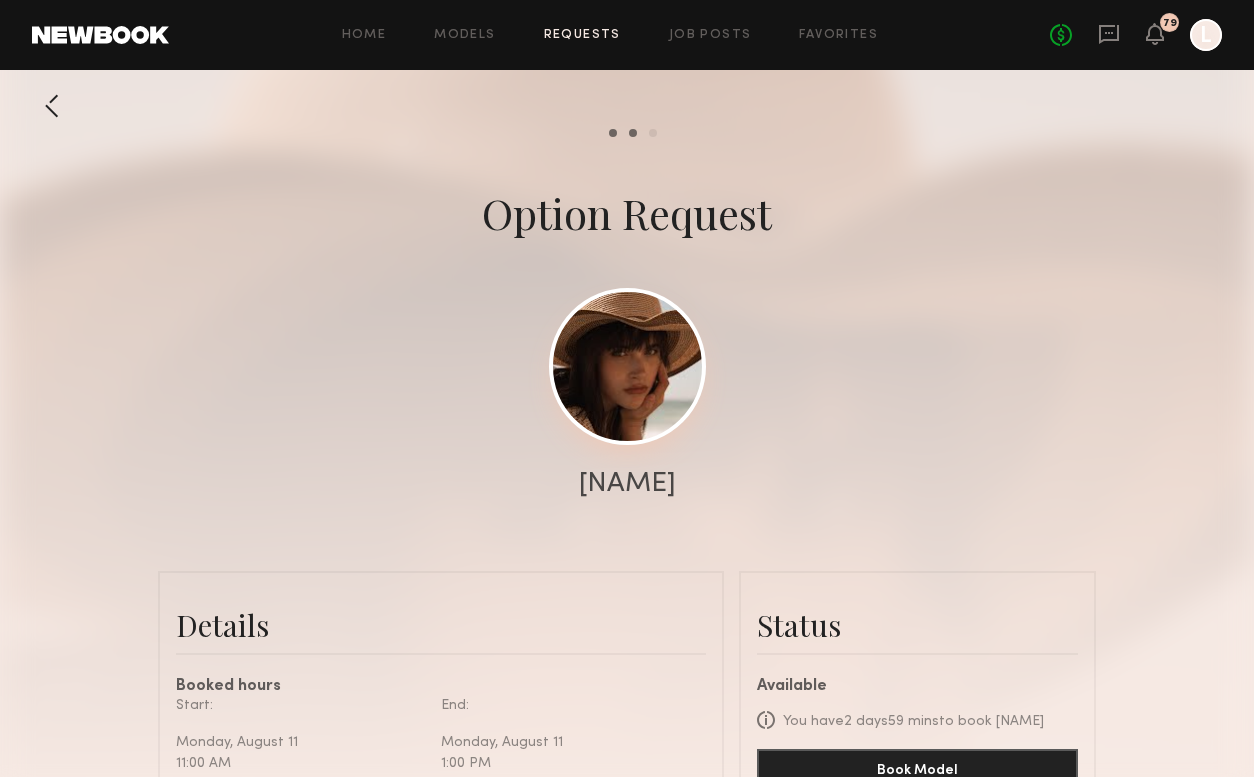 click 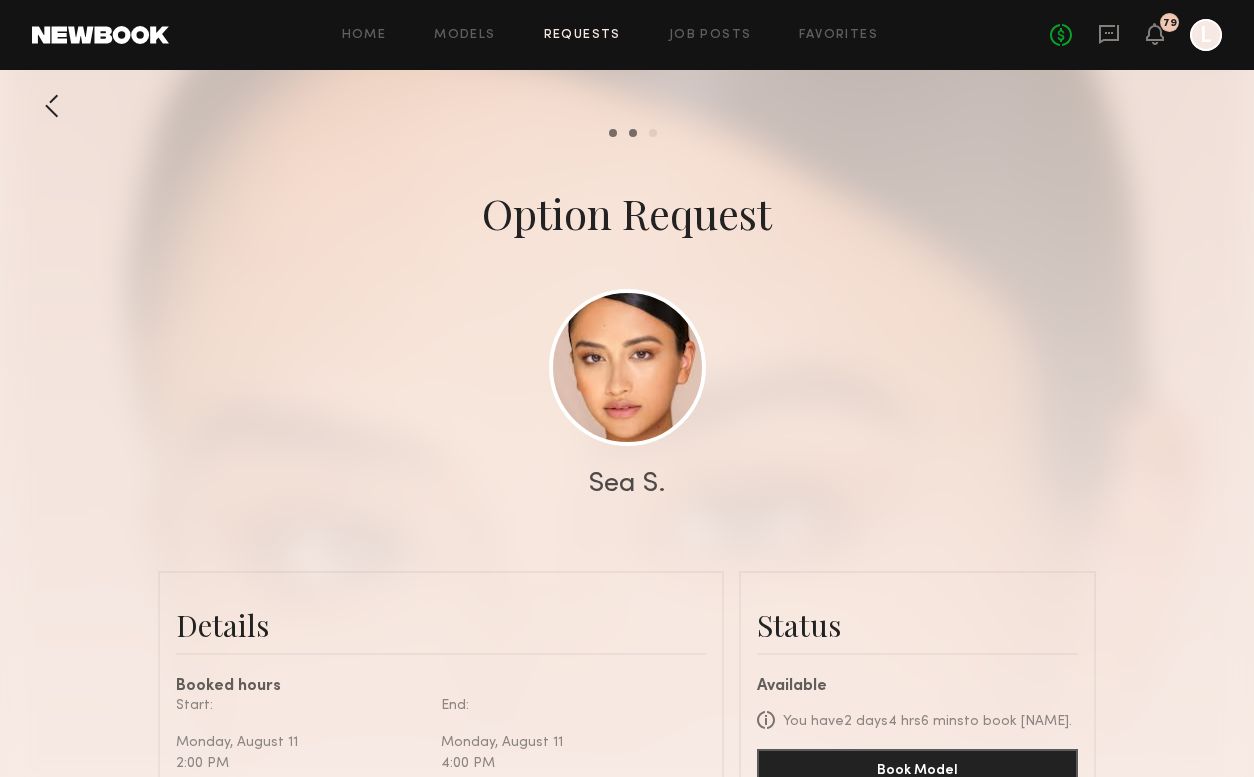 scroll, scrollTop: 0, scrollLeft: 0, axis: both 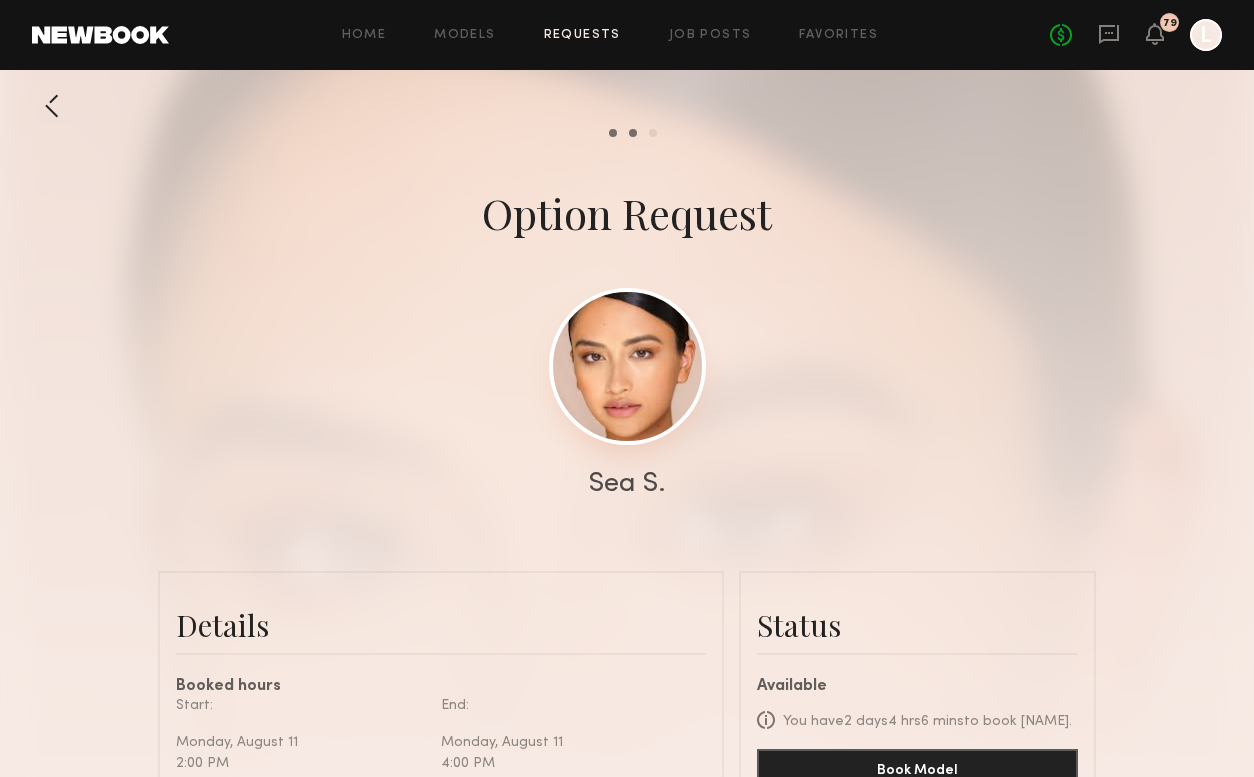 click 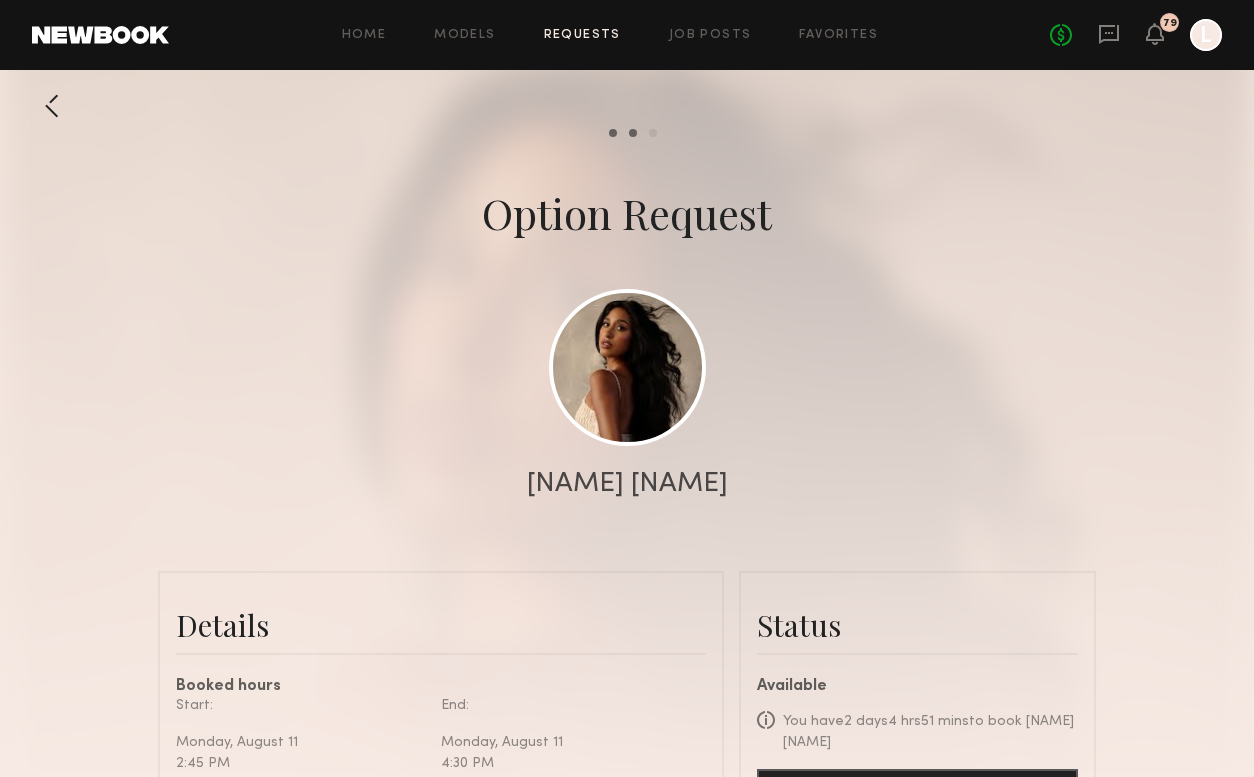 scroll, scrollTop: 0, scrollLeft: 0, axis: both 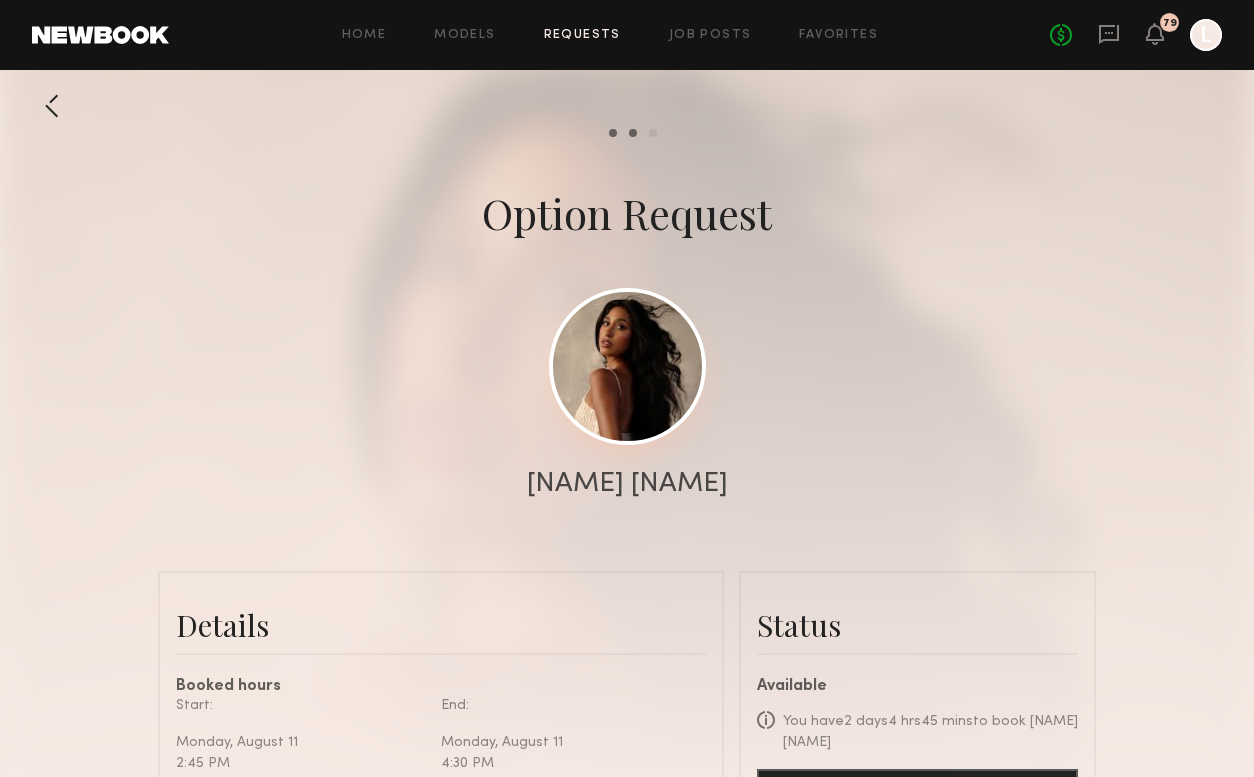 click 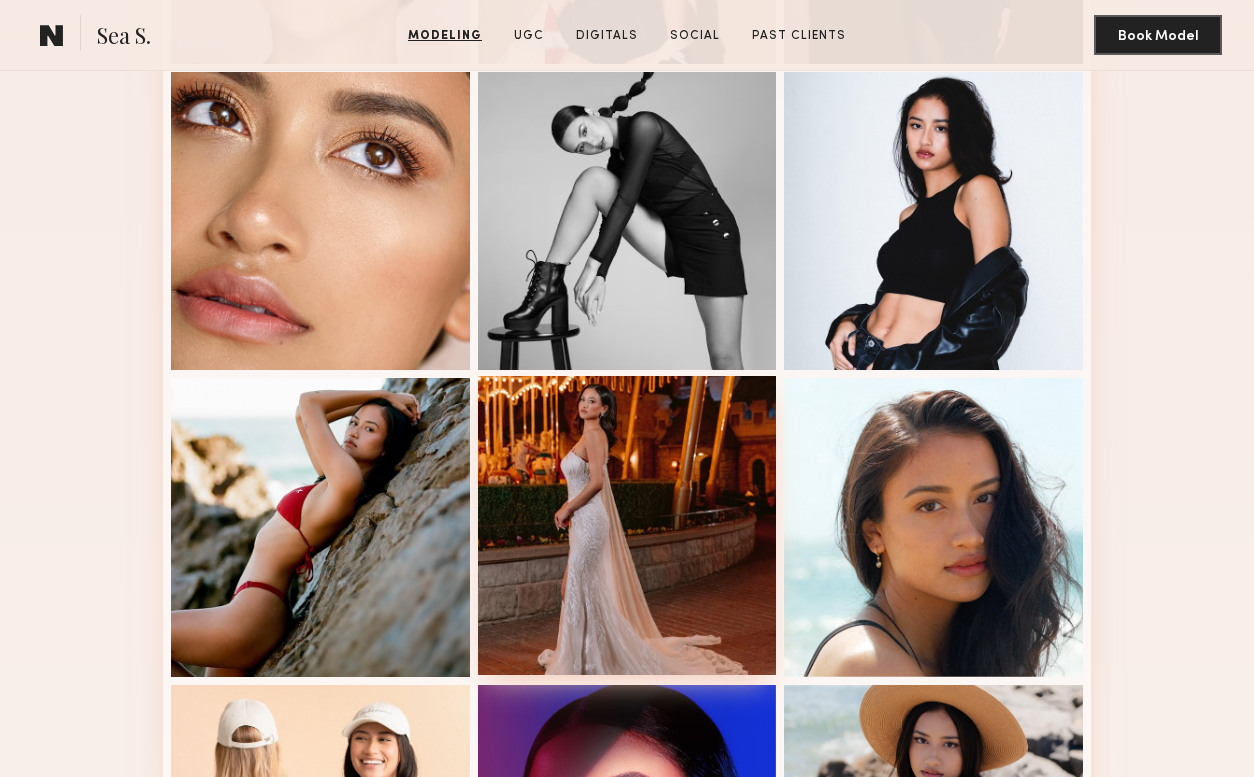 scroll, scrollTop: 793, scrollLeft: 0, axis: vertical 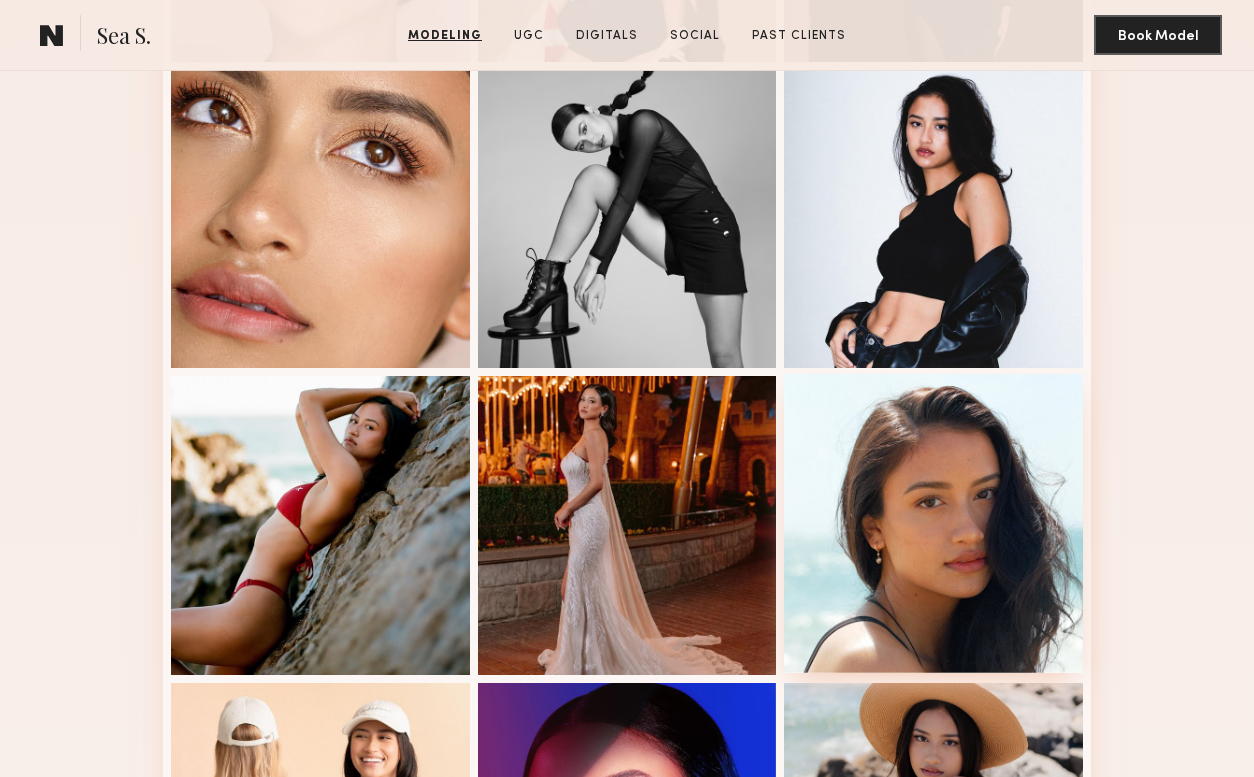 click at bounding box center [933, 523] 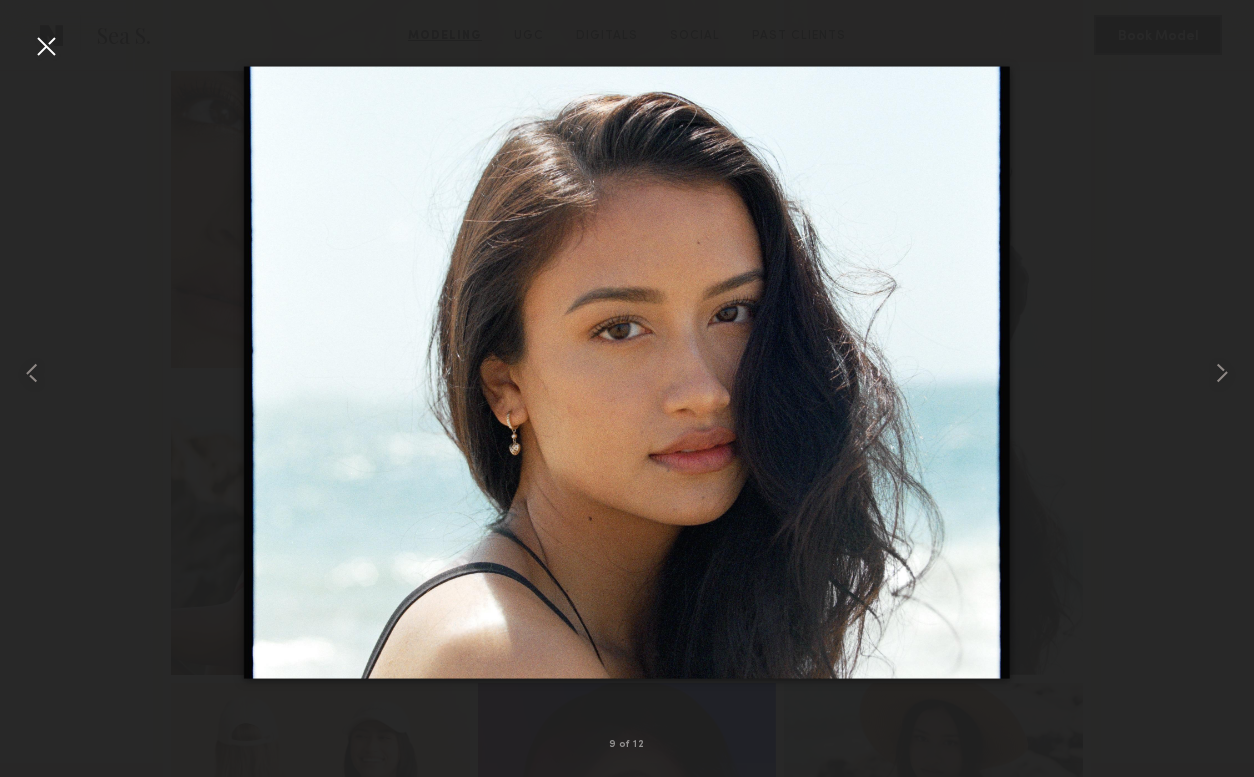 click at bounding box center [46, 46] 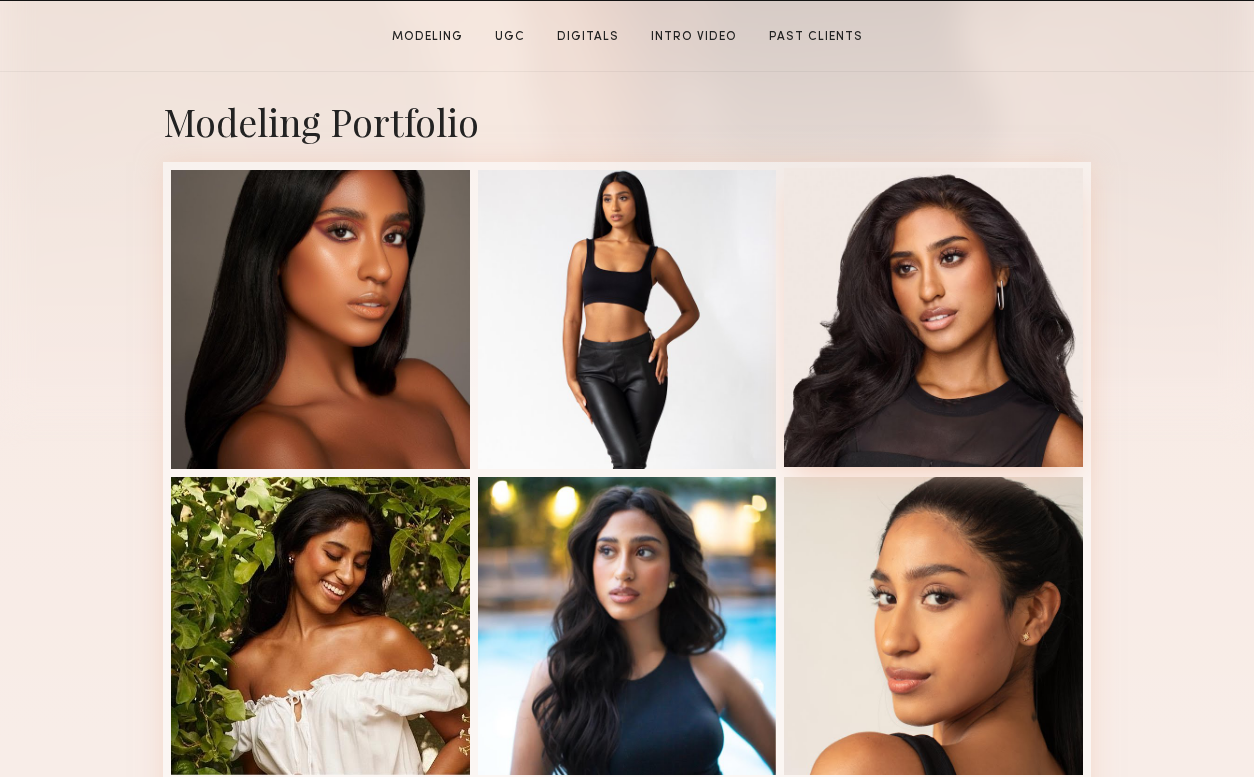 scroll, scrollTop: 387, scrollLeft: 0, axis: vertical 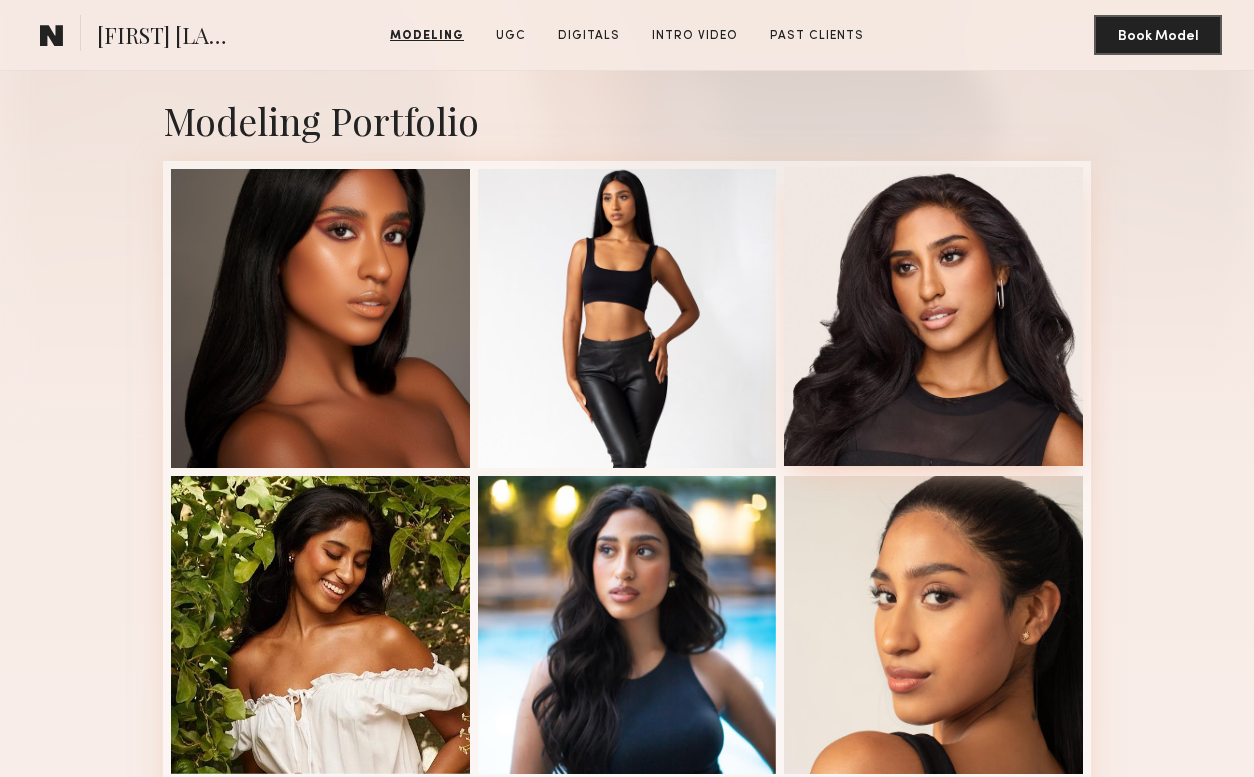 click at bounding box center [933, 316] 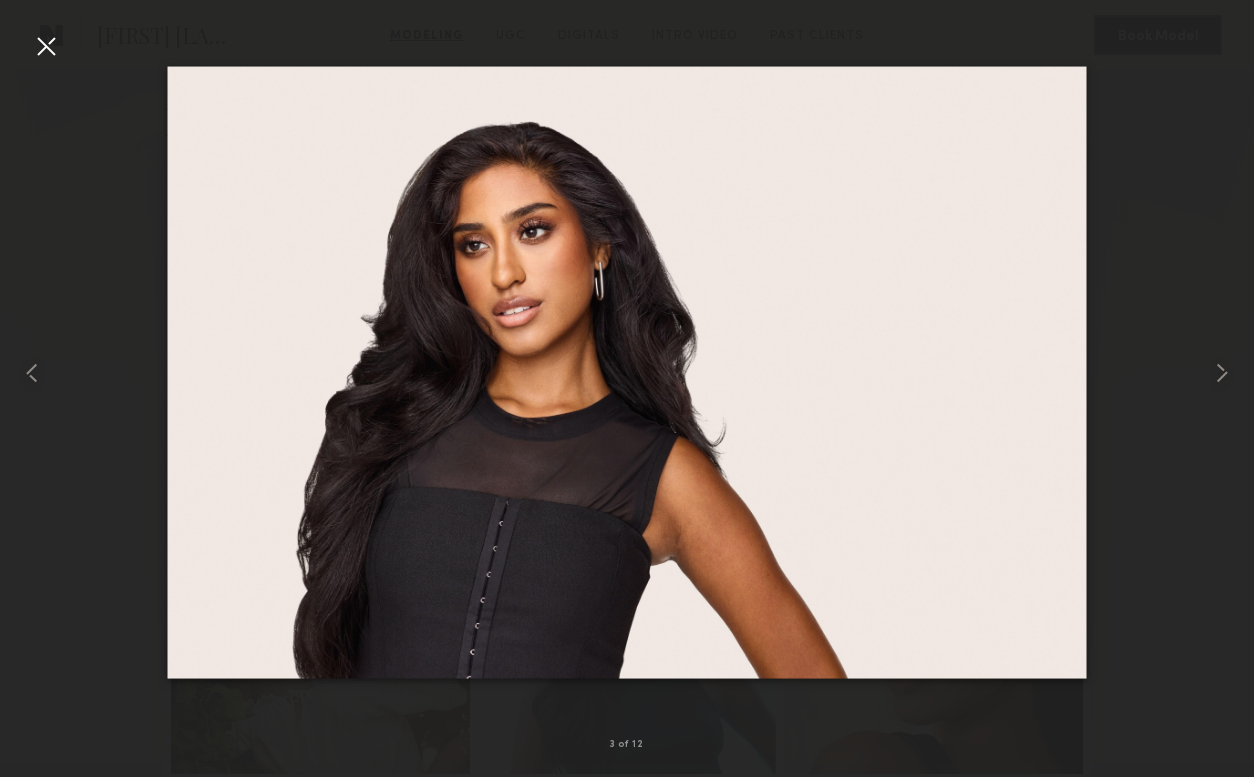 click at bounding box center [46, 46] 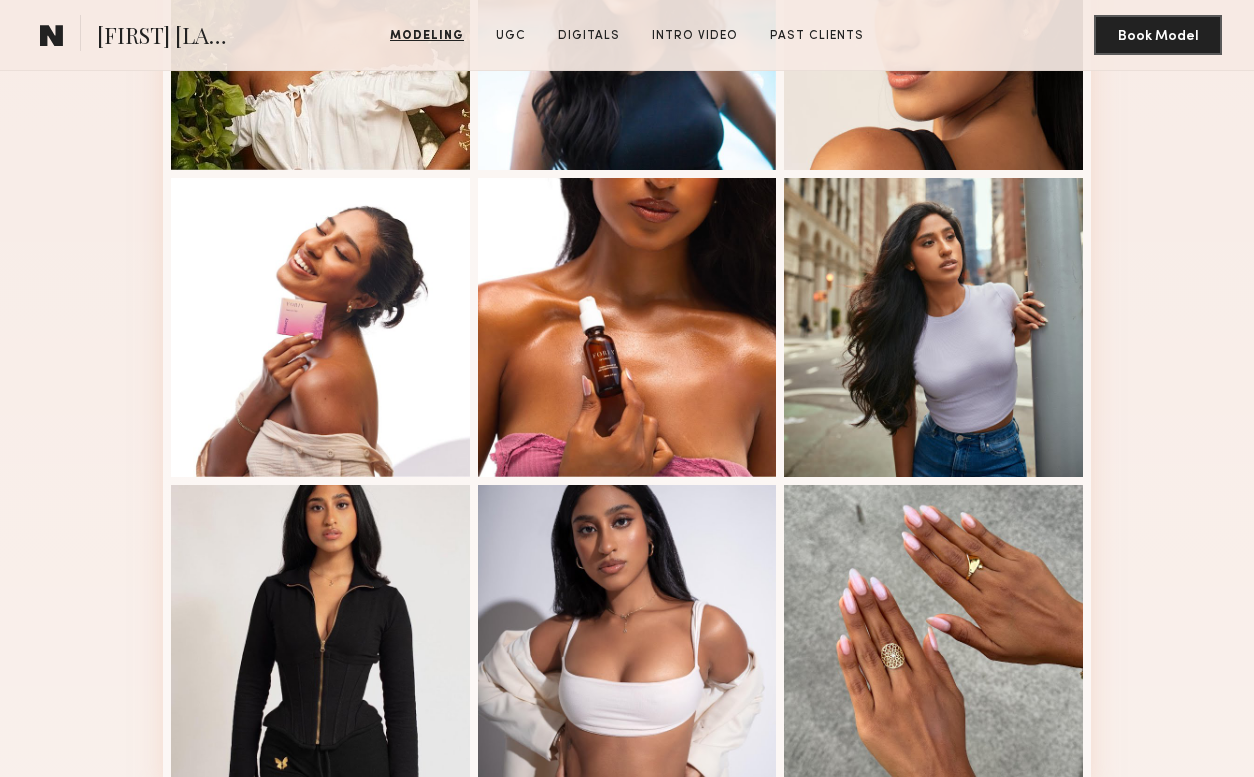 scroll, scrollTop: 1000, scrollLeft: 0, axis: vertical 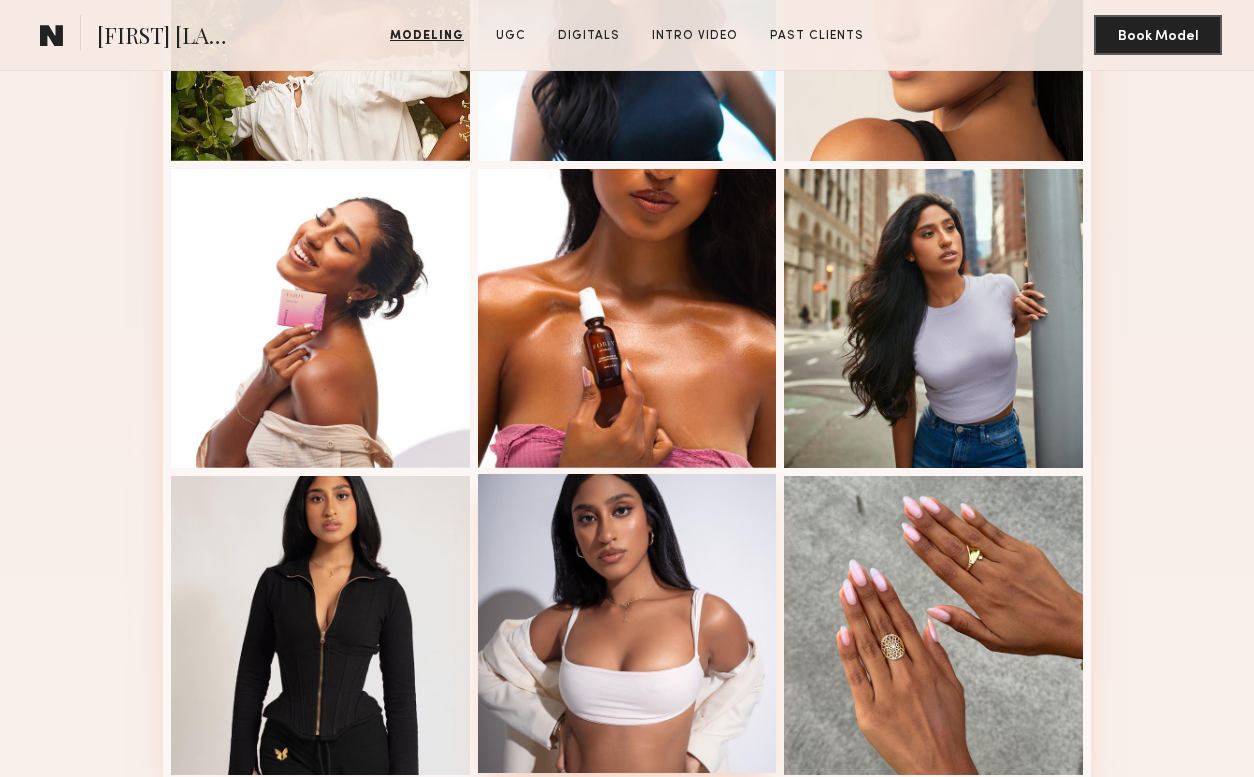 click at bounding box center (627, 623) 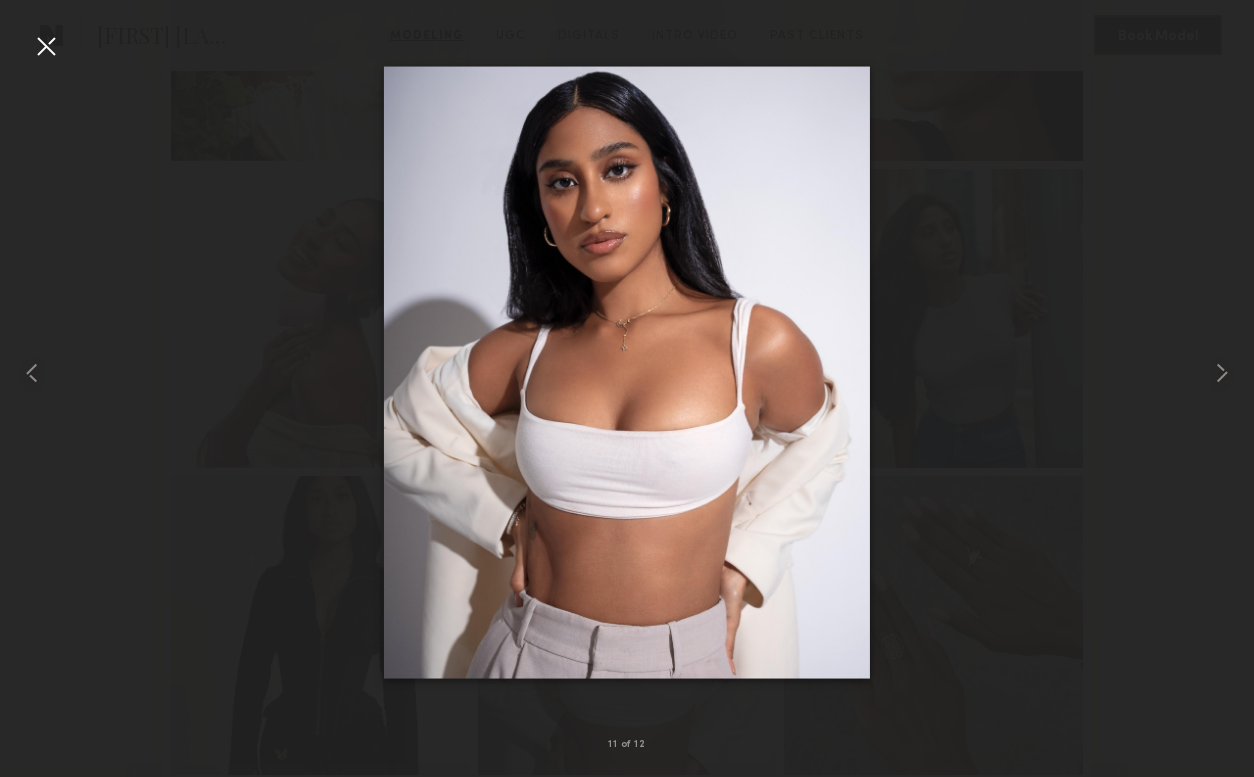 click at bounding box center (46, 46) 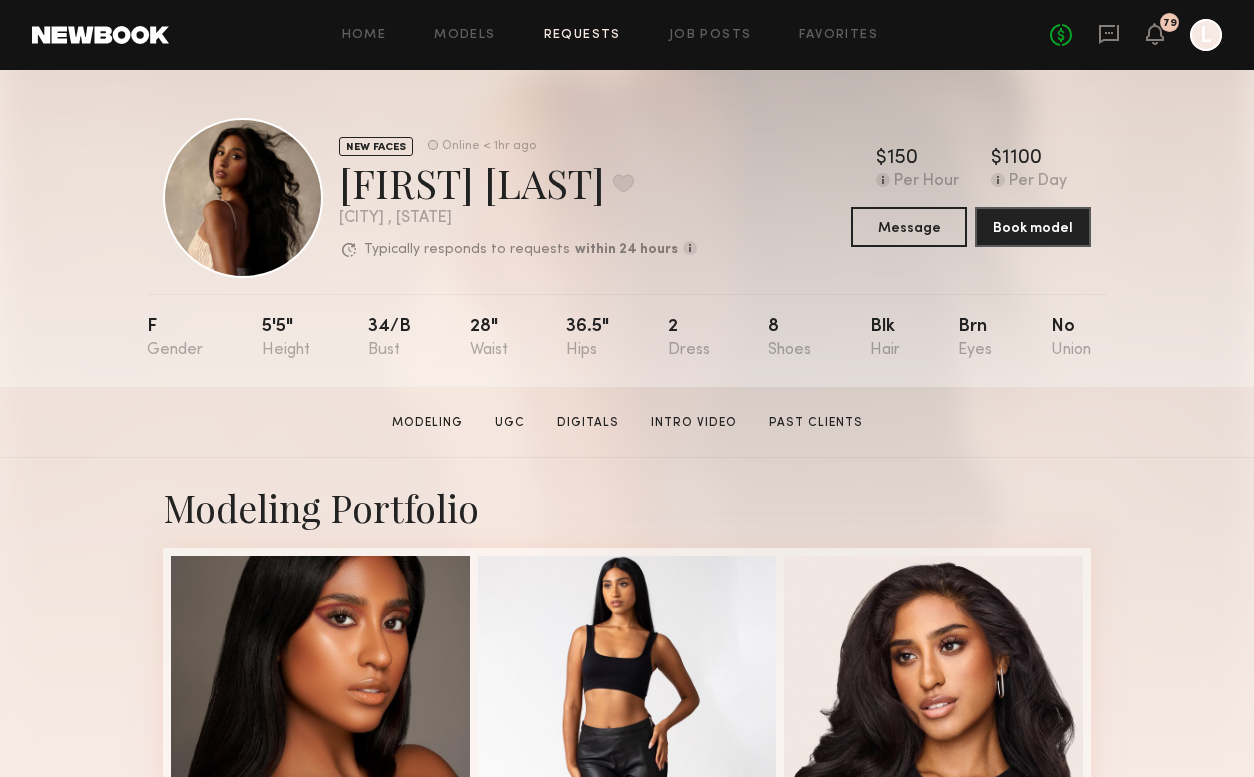 scroll, scrollTop: 0, scrollLeft: 0, axis: both 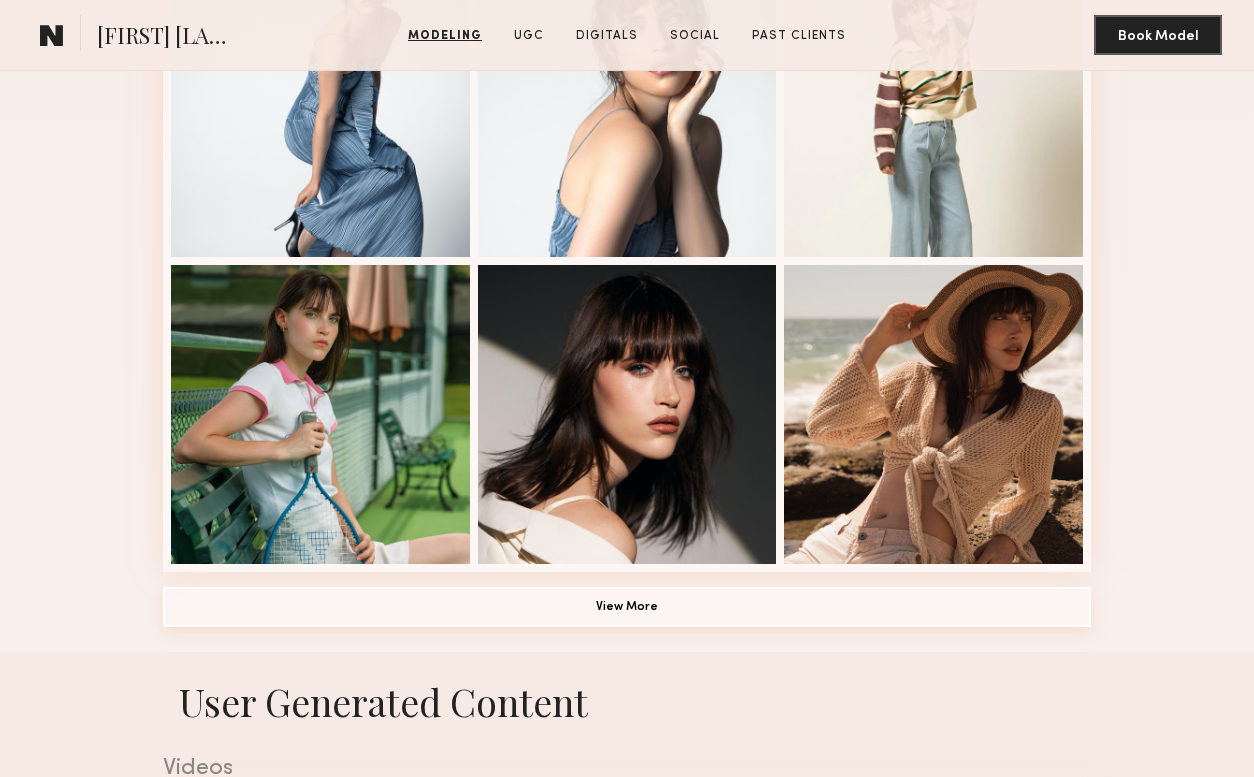 click on "View More" 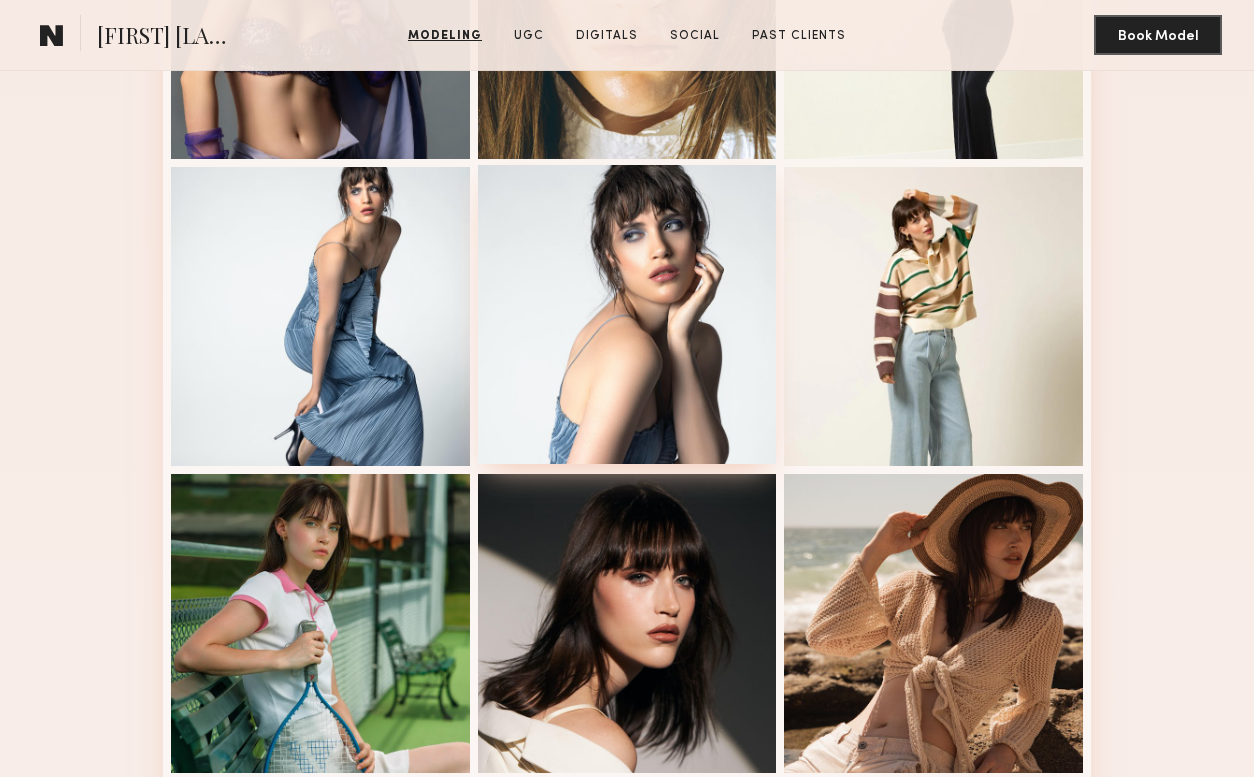 scroll, scrollTop: 1004, scrollLeft: 0, axis: vertical 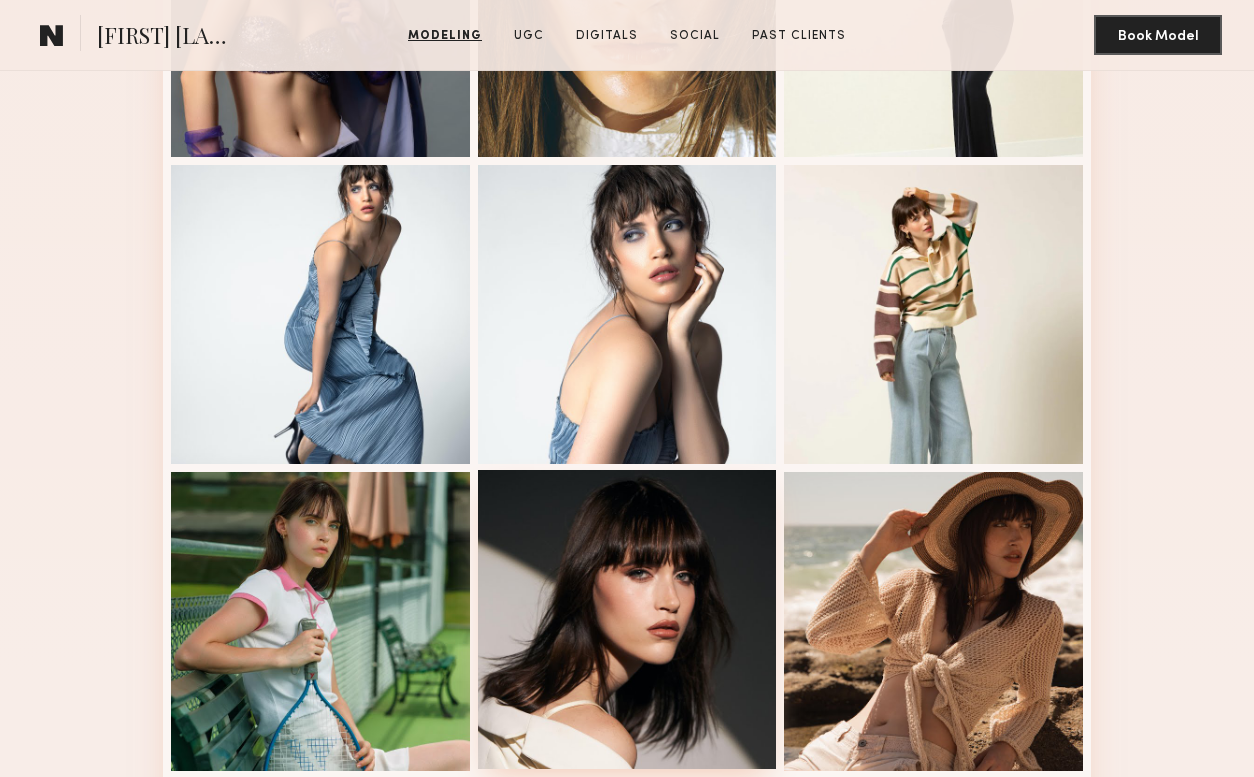 click at bounding box center [627, 619] 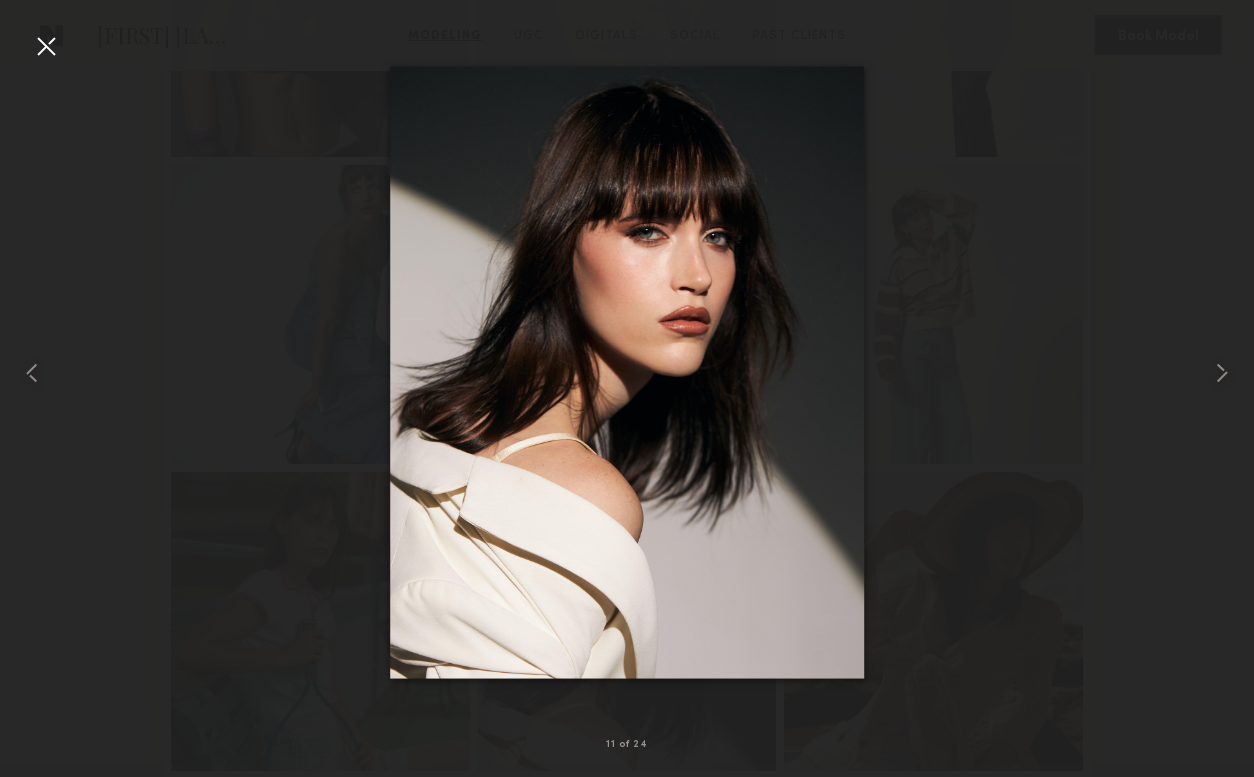 click at bounding box center (627, 372) 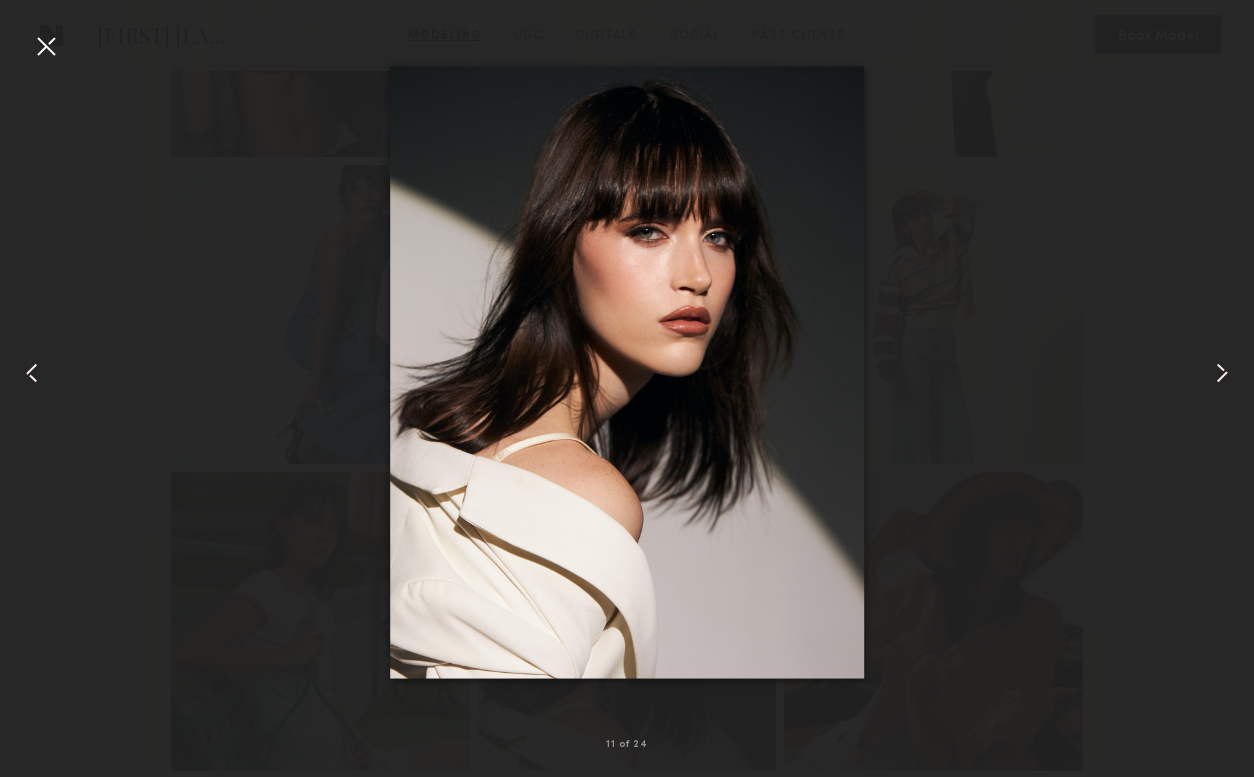 click at bounding box center [46, 46] 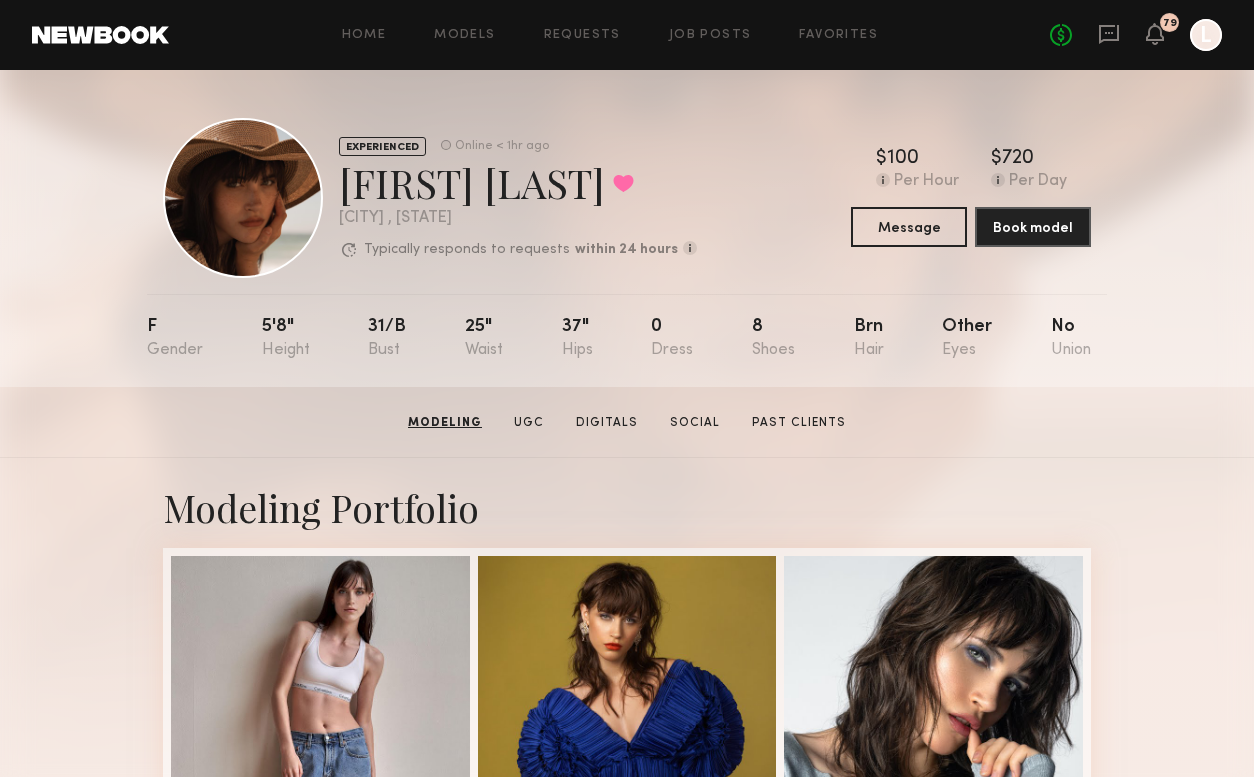 scroll, scrollTop: 0, scrollLeft: 0, axis: both 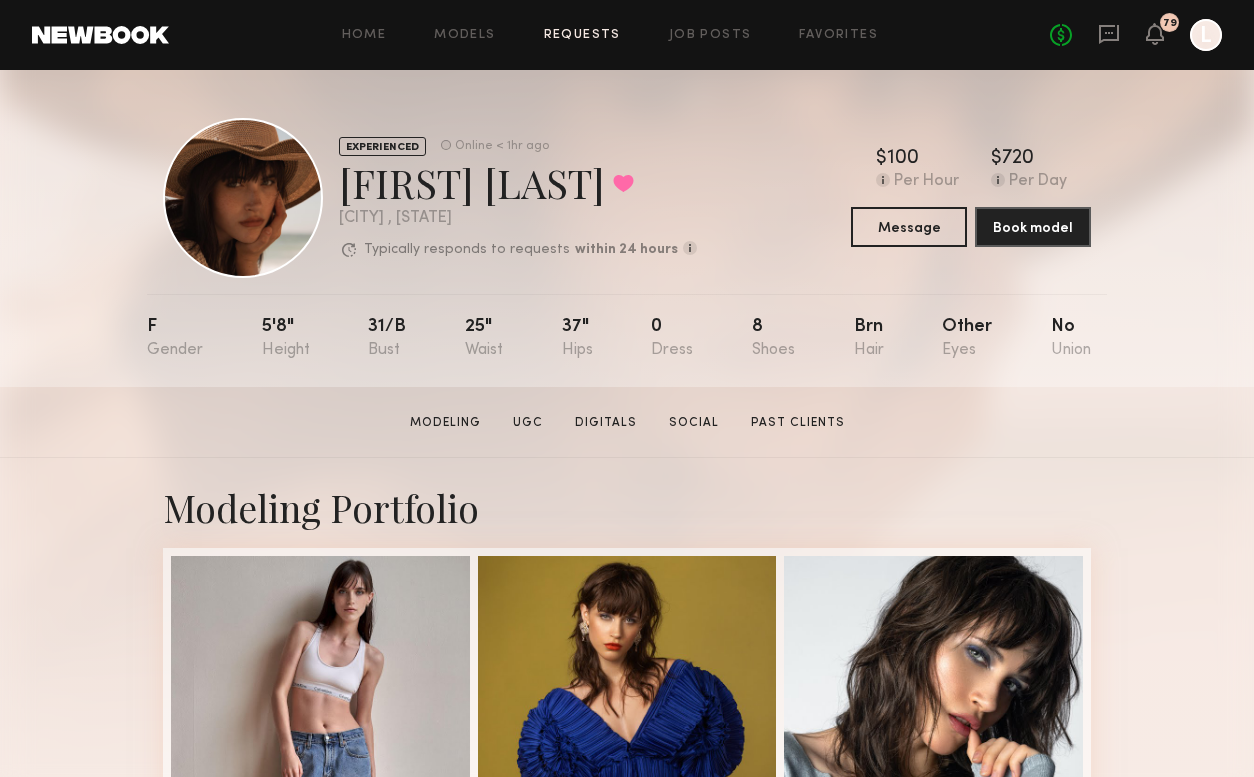 click on "Requests" 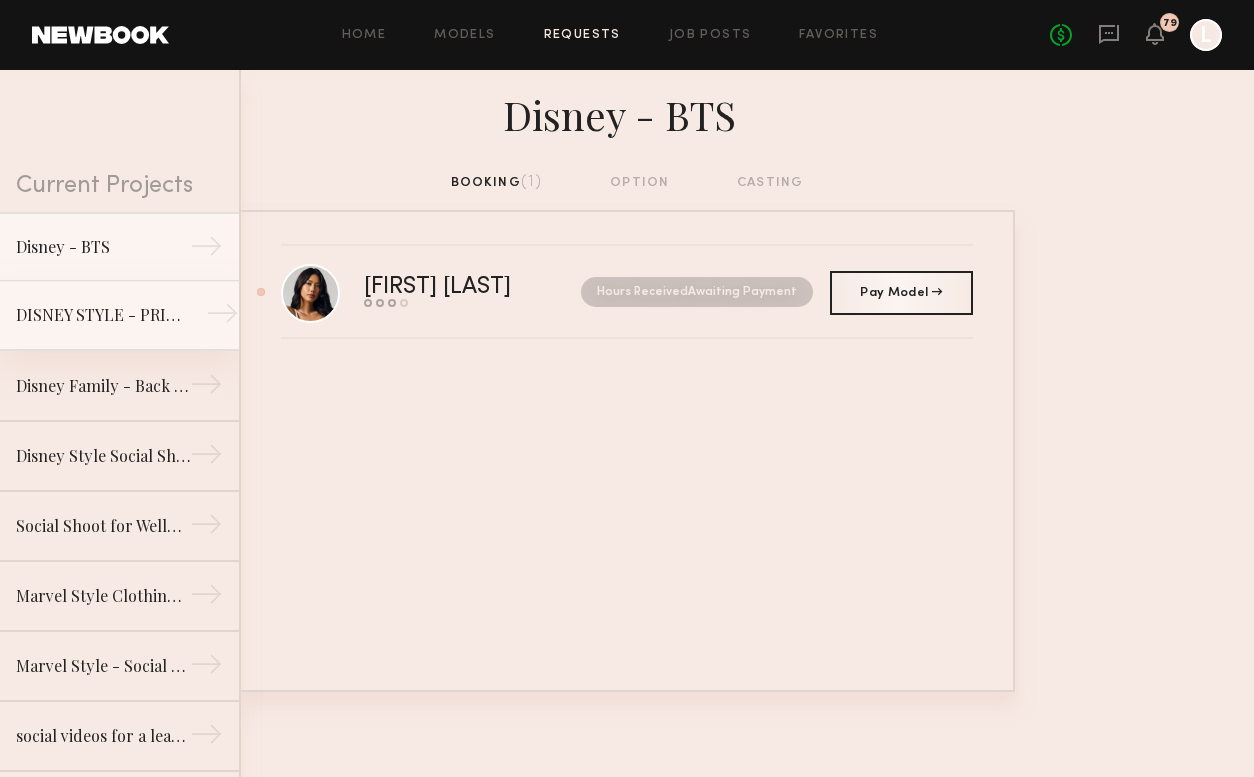 click on "DISNEY STYLE - PRINCESS →" 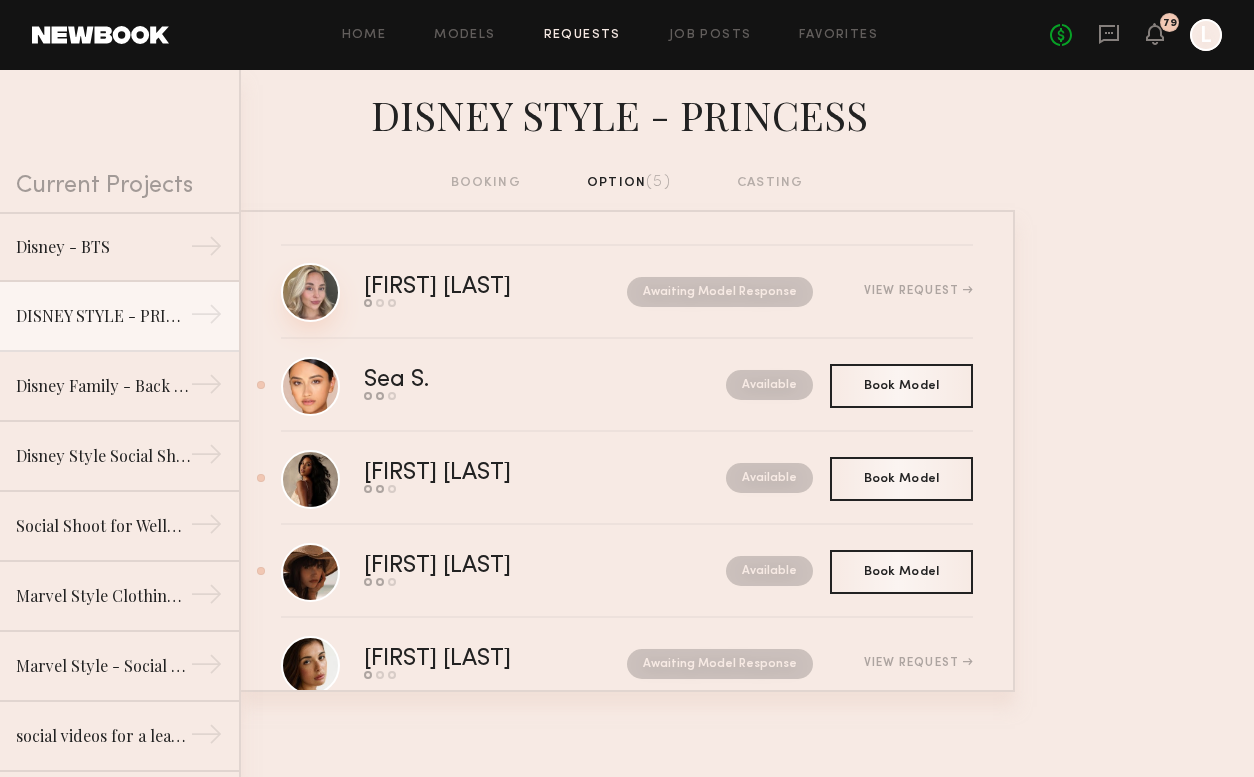 click 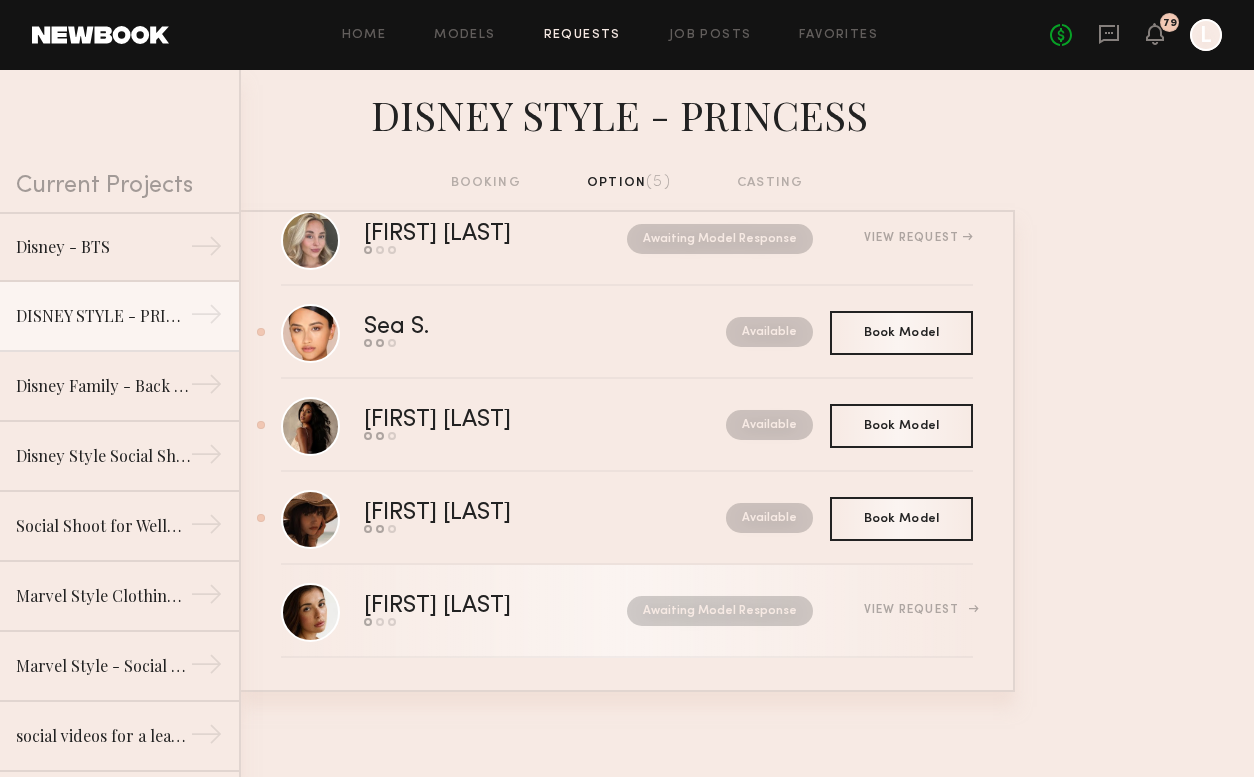 scroll, scrollTop: 53, scrollLeft: 0, axis: vertical 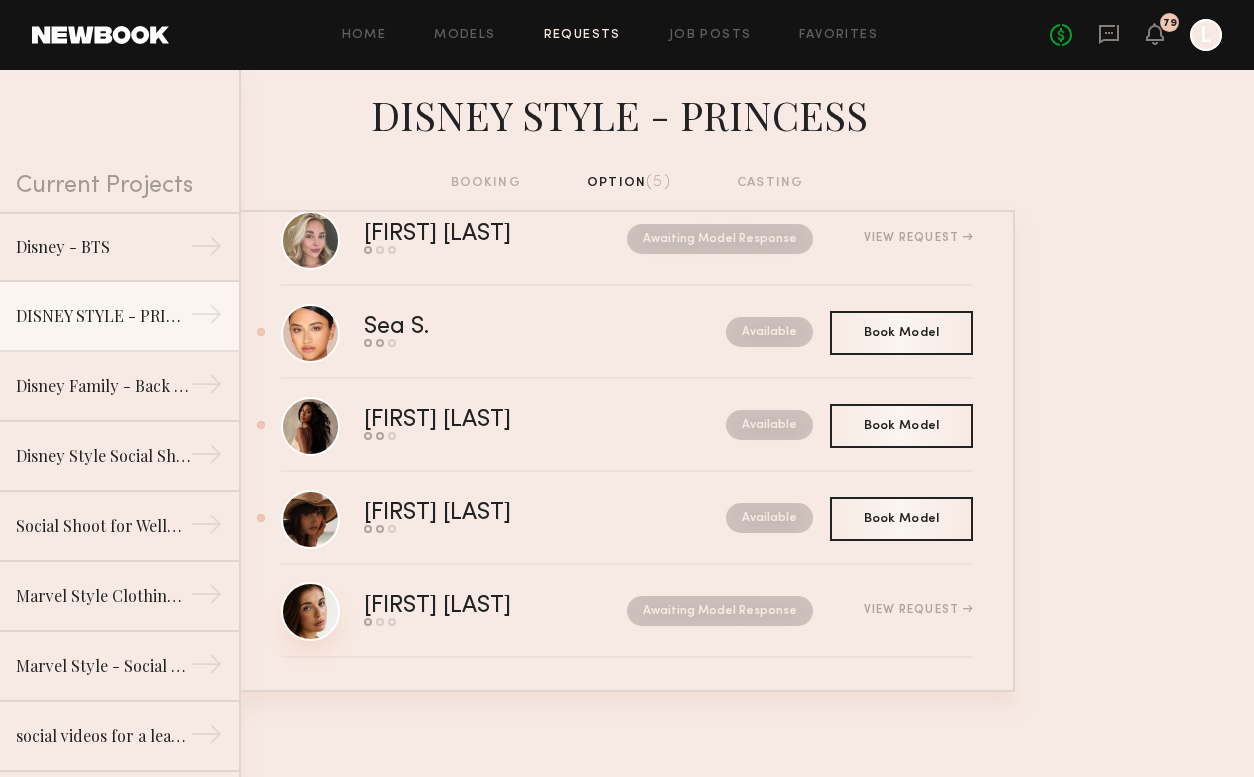 click 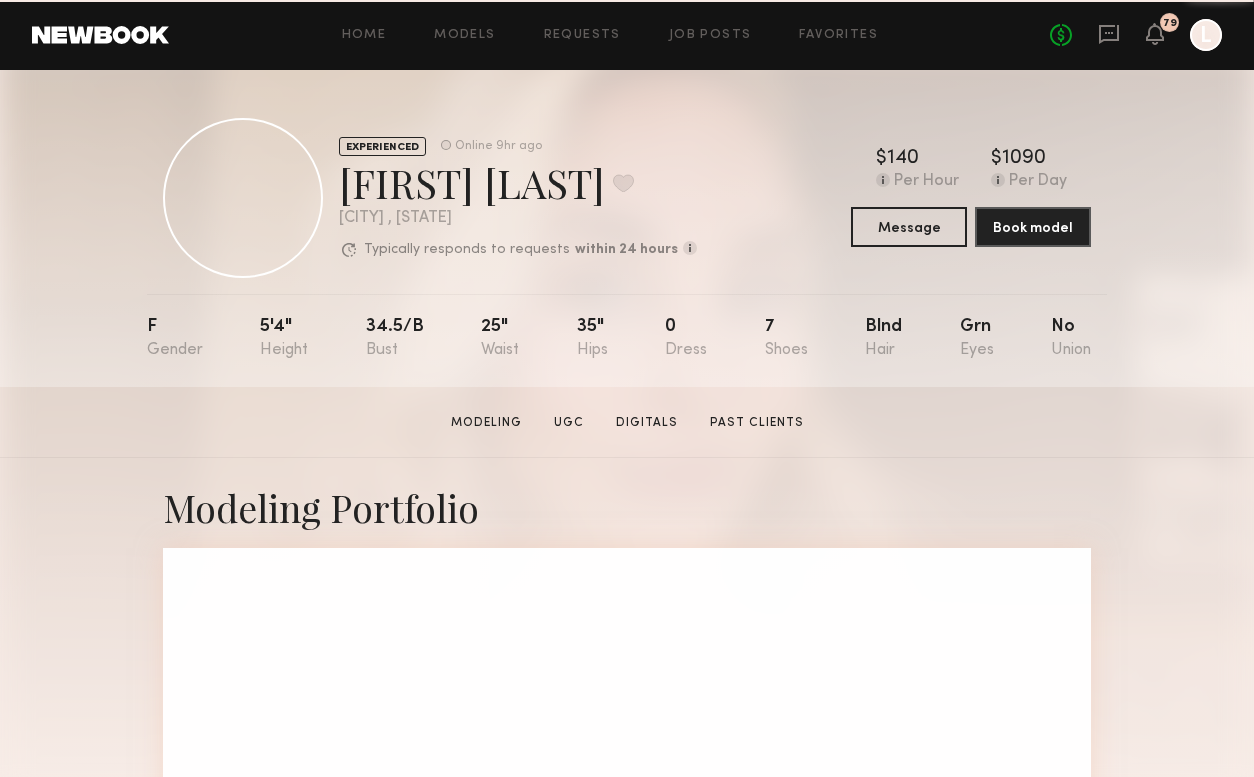 scroll, scrollTop: 0, scrollLeft: 0, axis: both 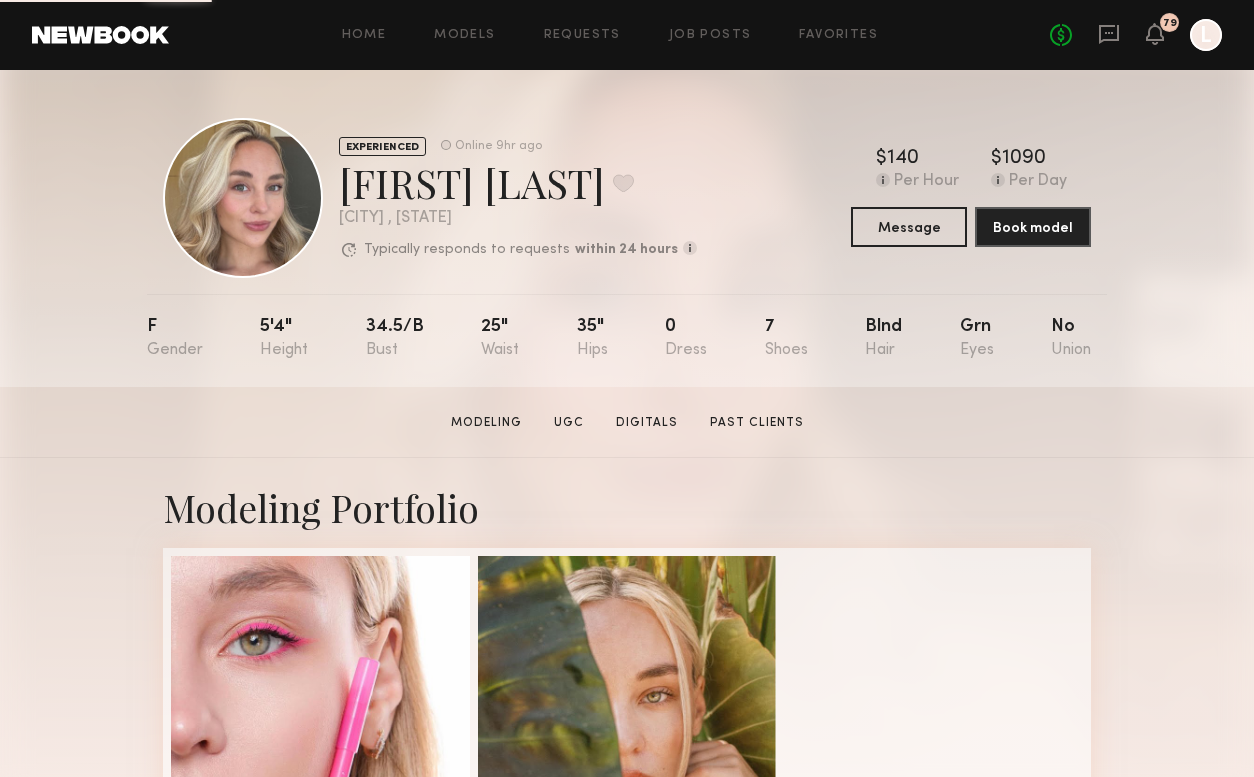 click 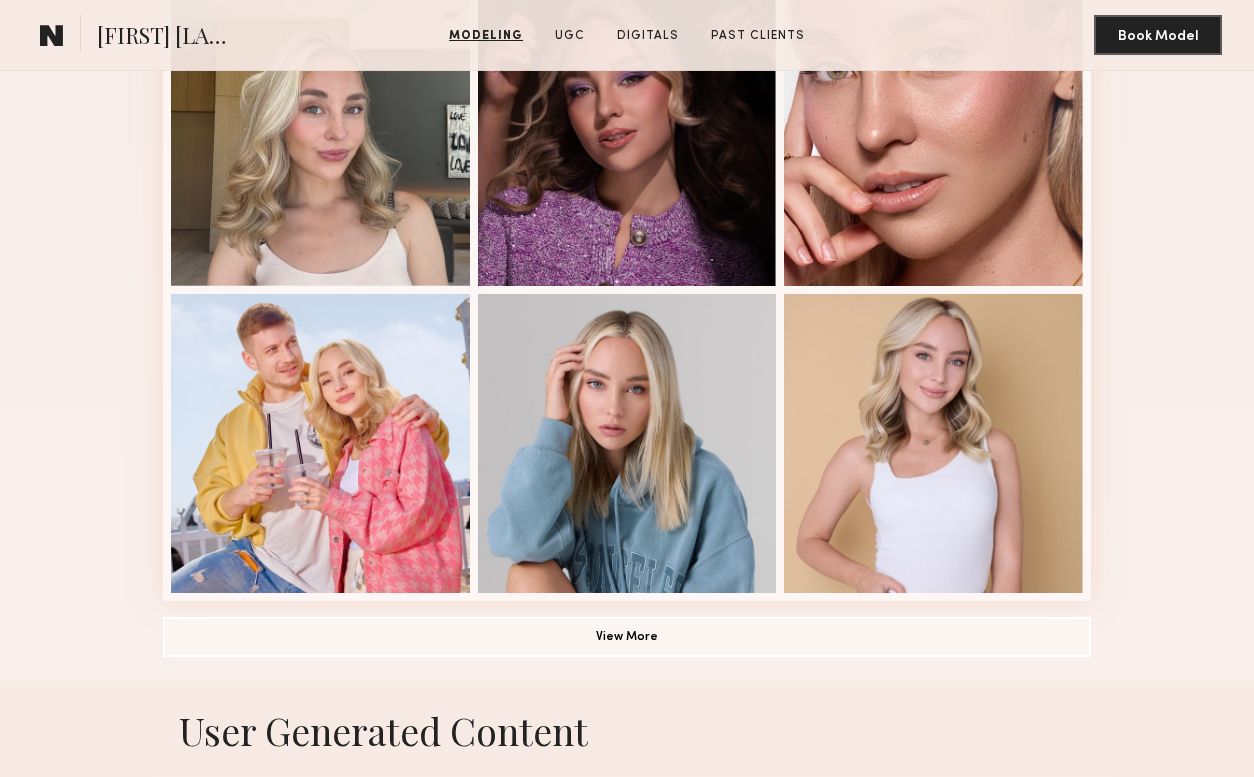scroll, scrollTop: 1125, scrollLeft: 0, axis: vertical 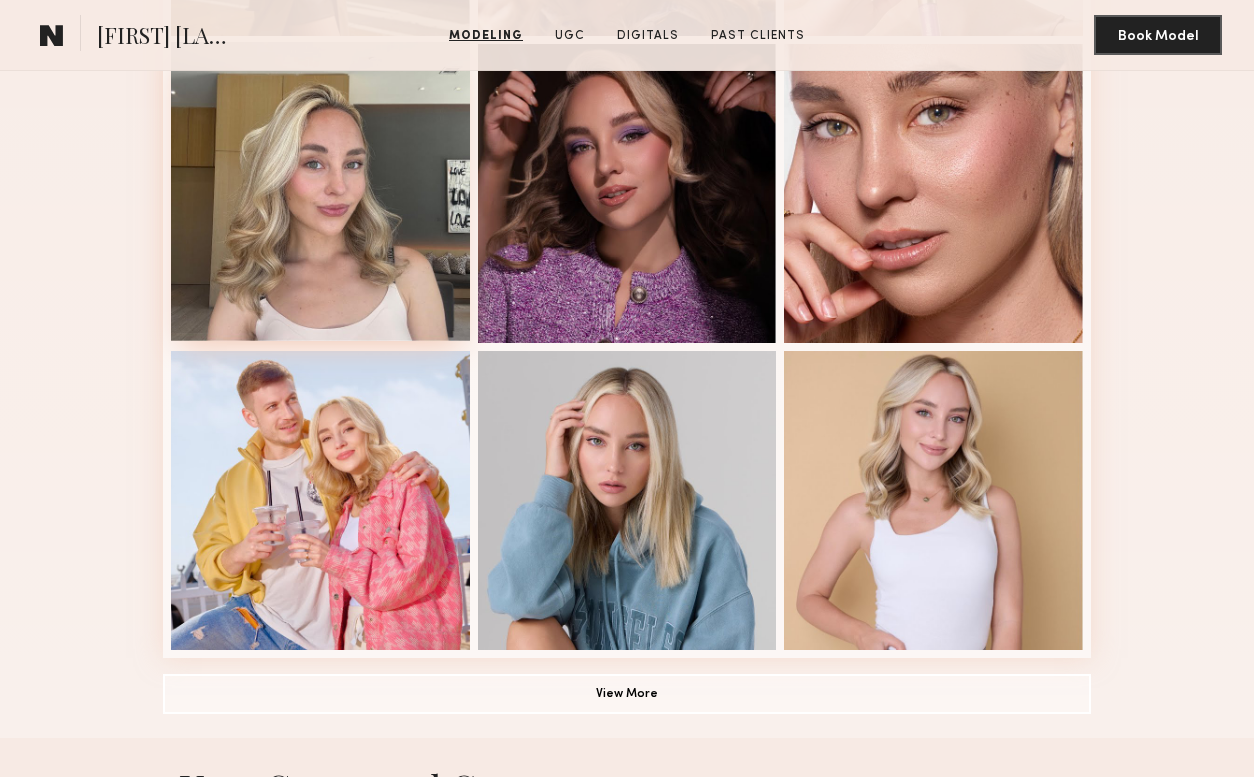 click at bounding box center [320, 191] 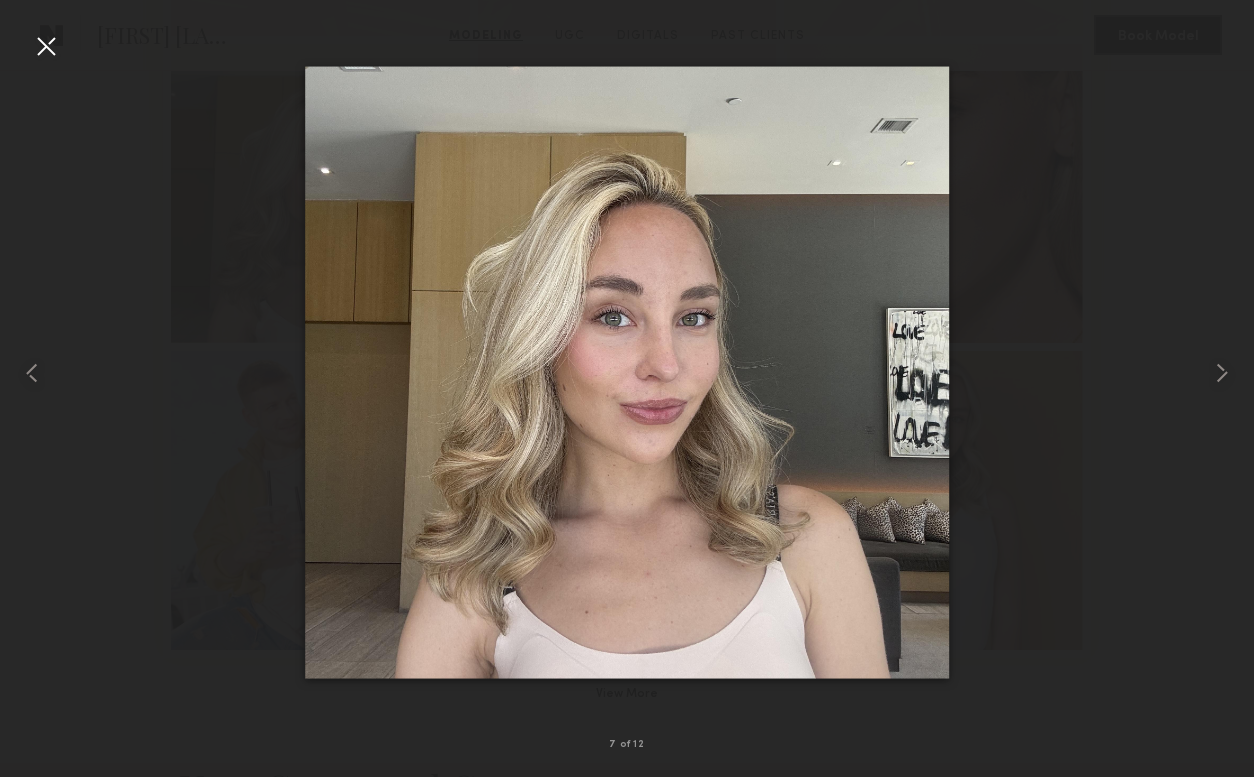 click at bounding box center (627, 372) 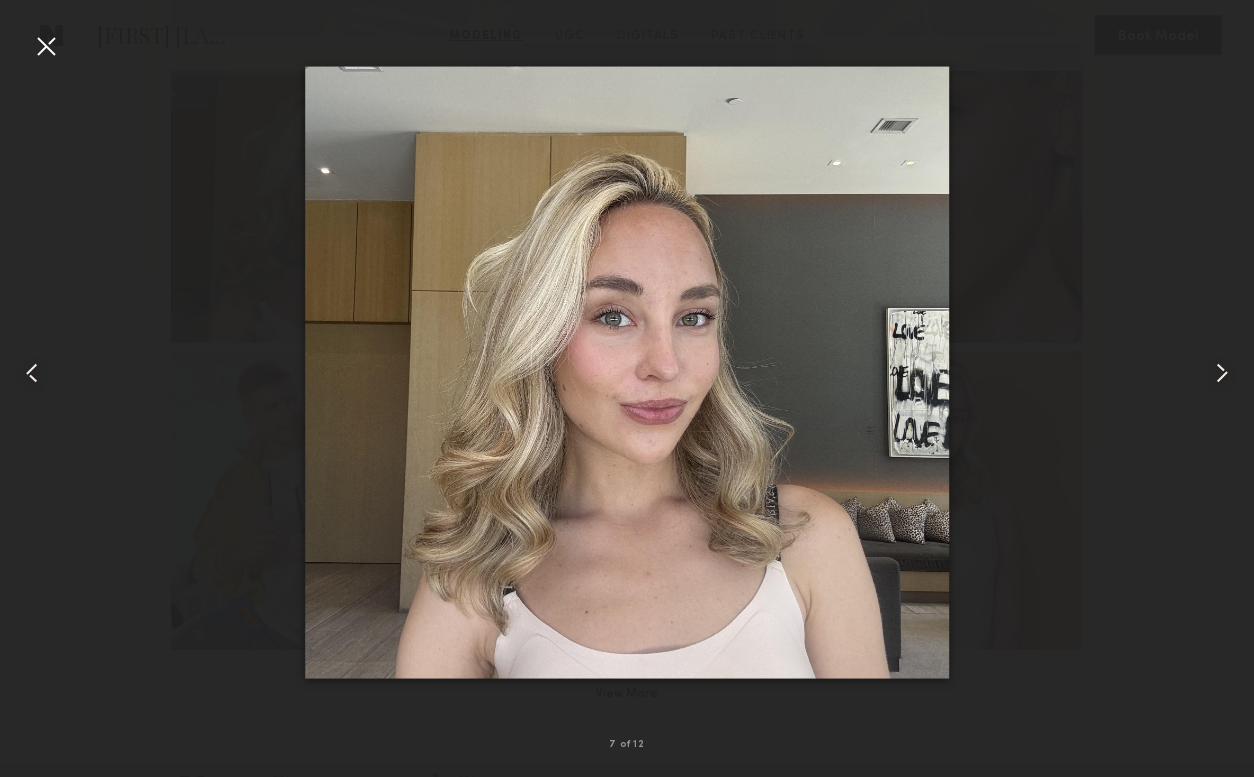click at bounding box center (46, 46) 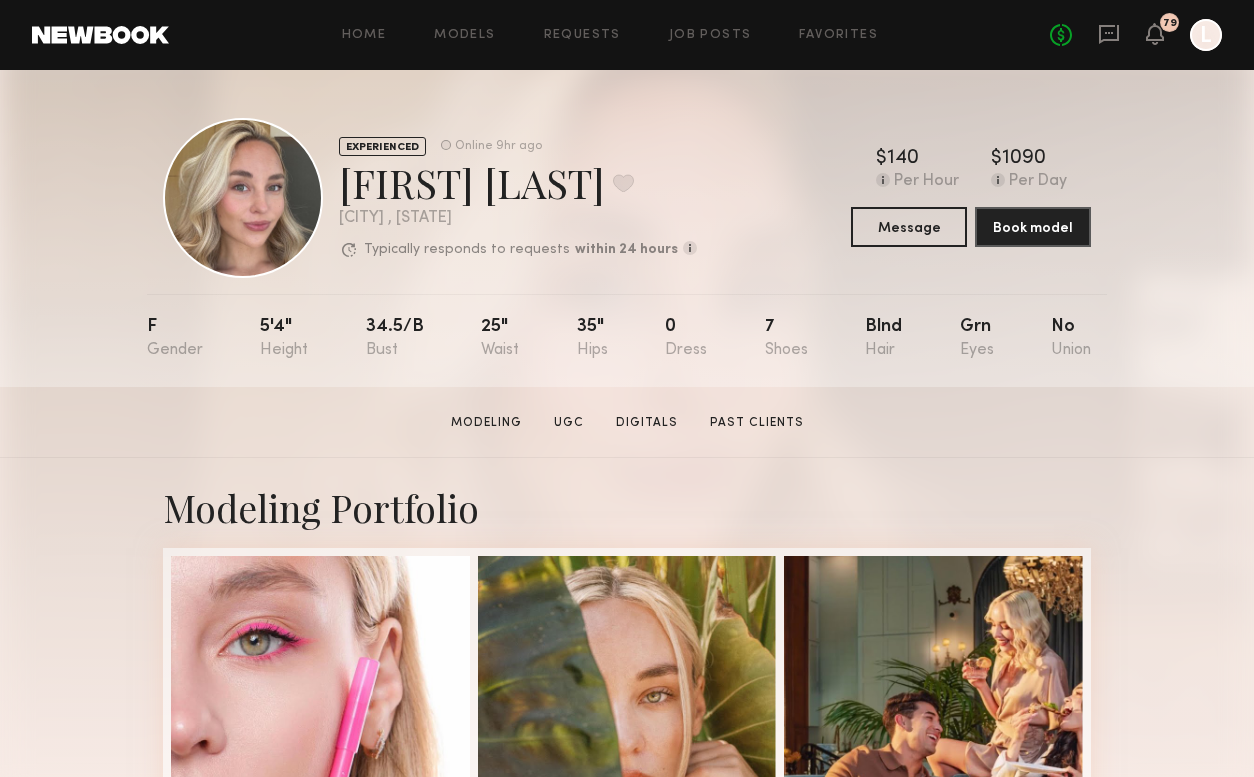 scroll, scrollTop: 0, scrollLeft: 0, axis: both 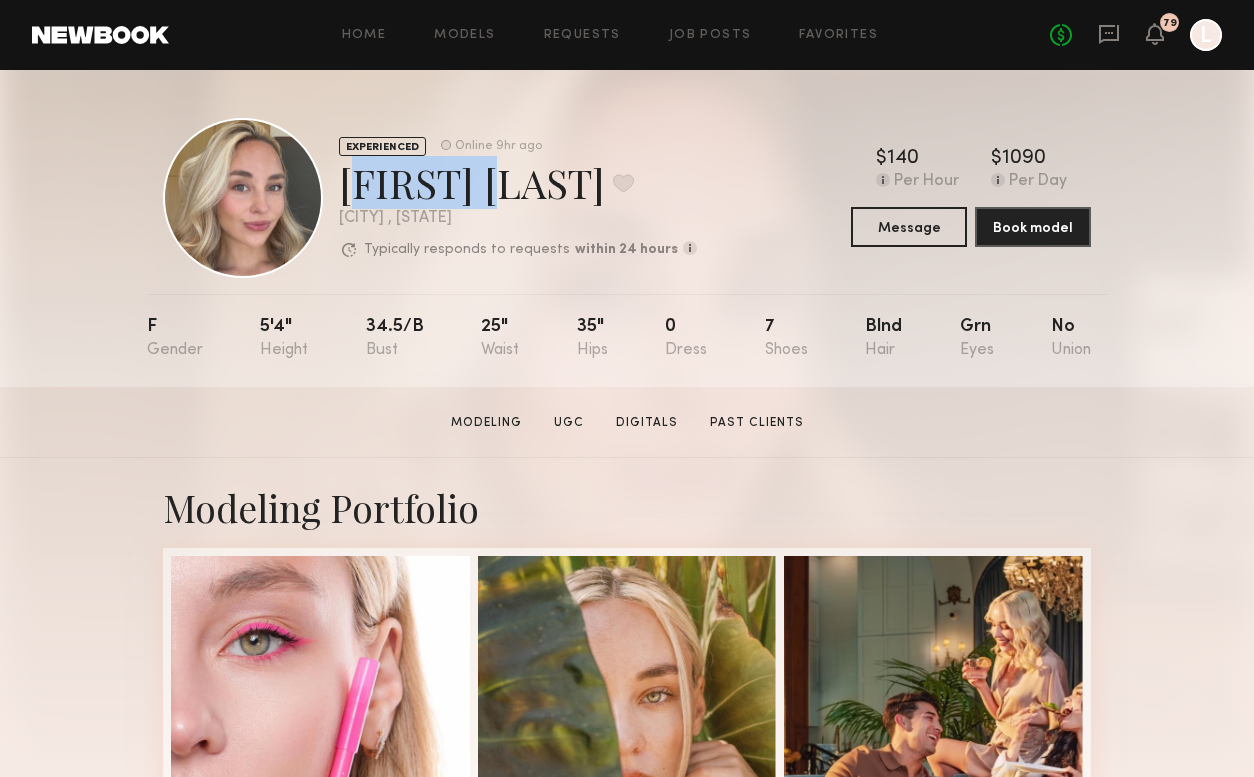 copy on "Kateryna" 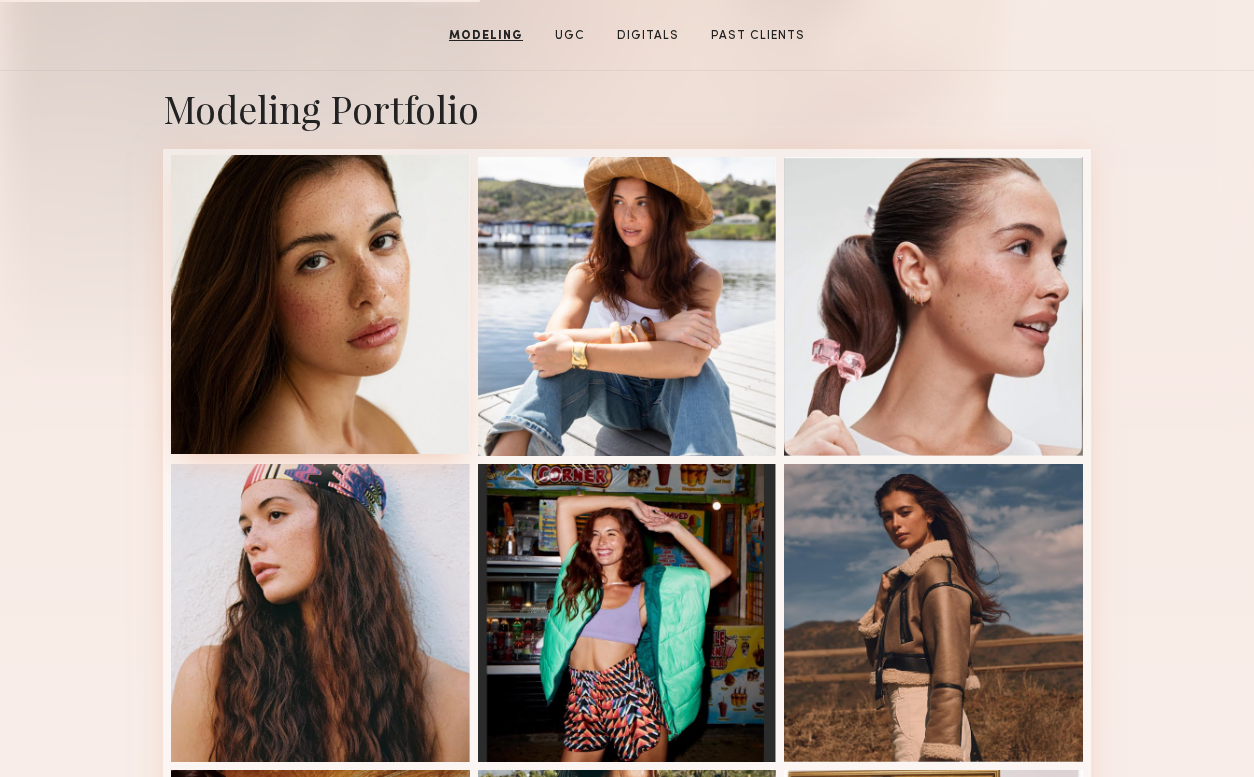 scroll, scrollTop: 410, scrollLeft: 0, axis: vertical 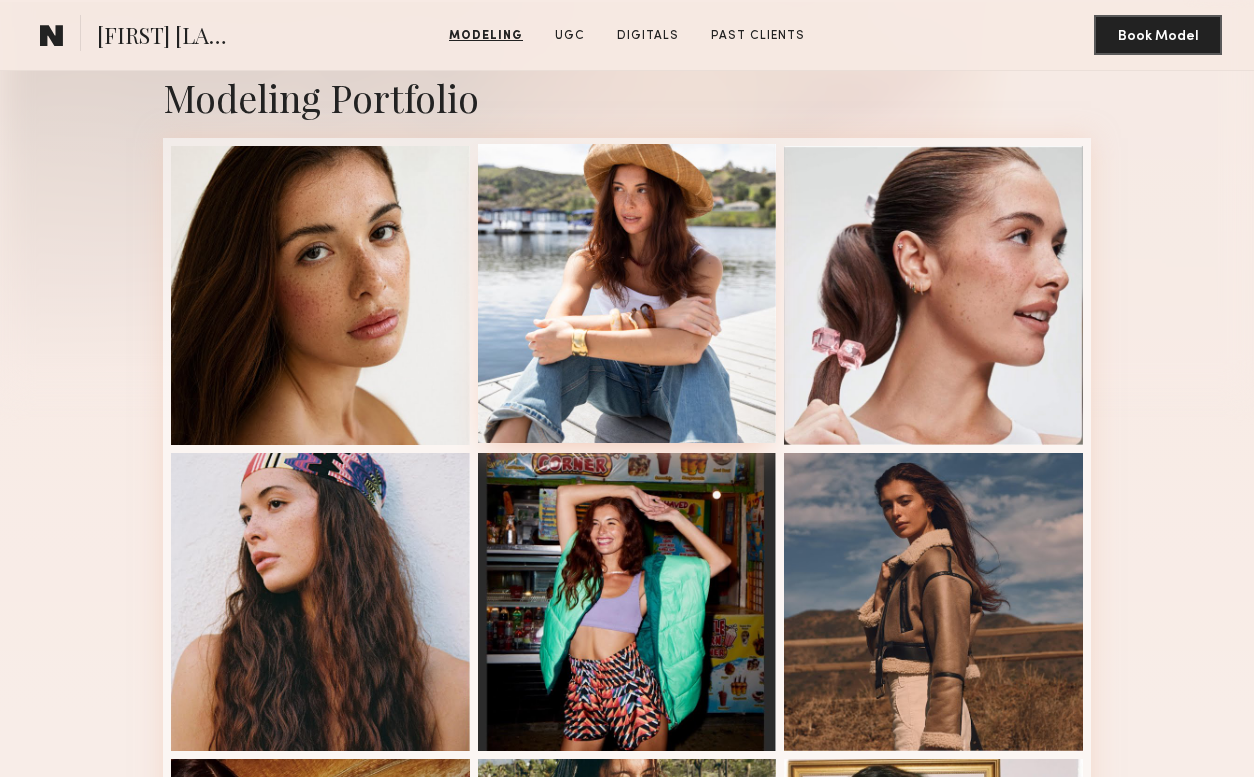 click at bounding box center (627, 293) 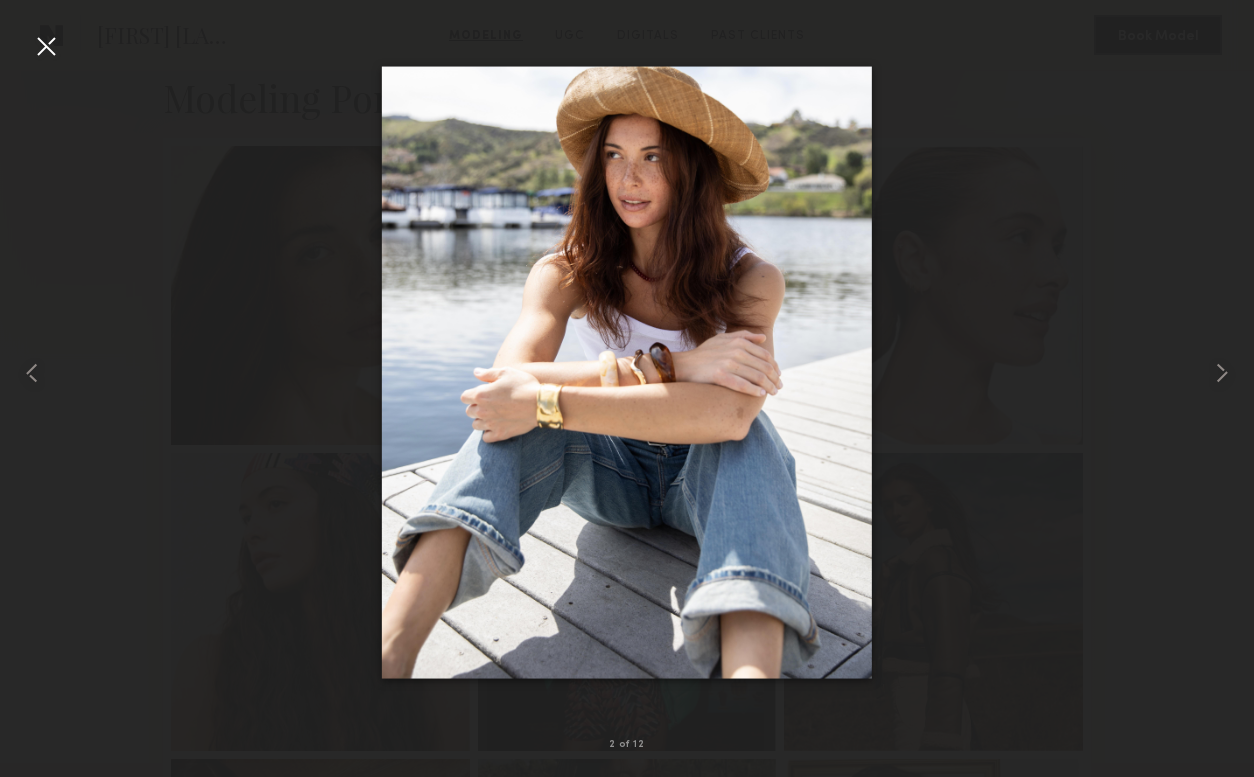 click at bounding box center (627, 372) 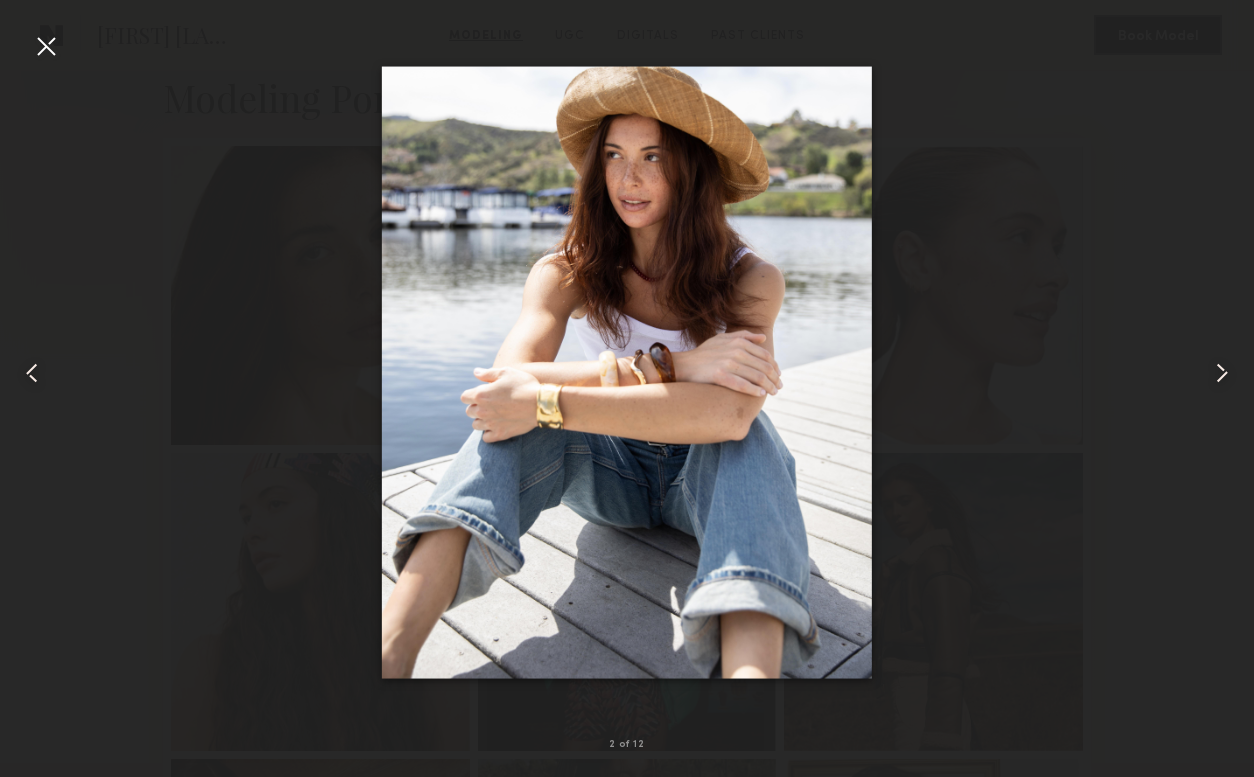 click at bounding box center (627, 372) 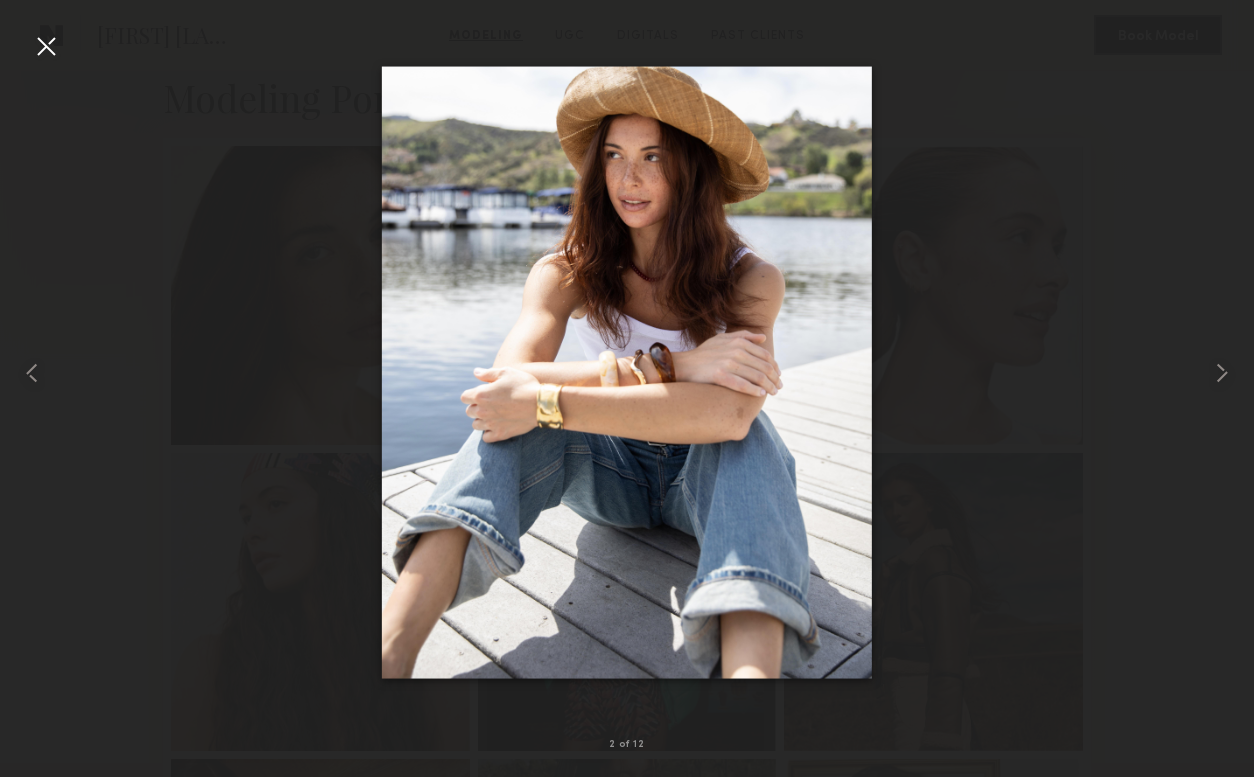click at bounding box center [46, 46] 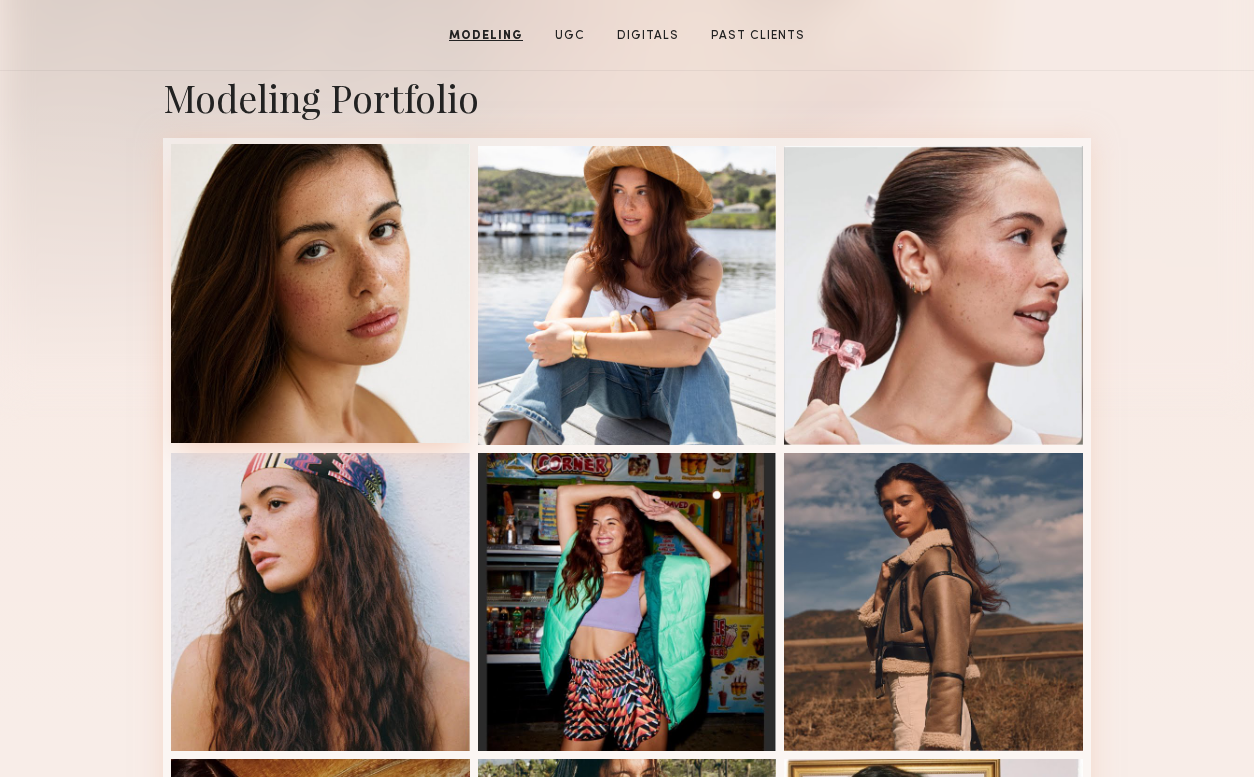scroll, scrollTop: 103, scrollLeft: 0, axis: vertical 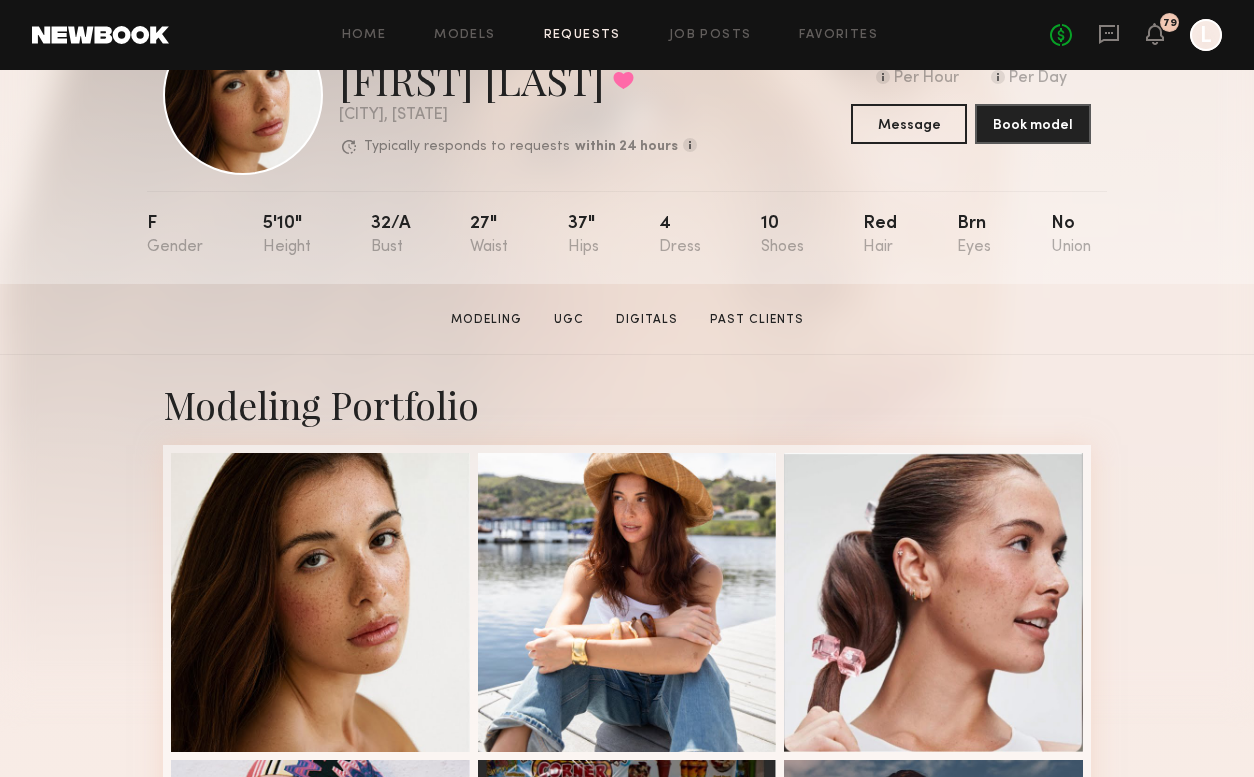 click on "Requests" 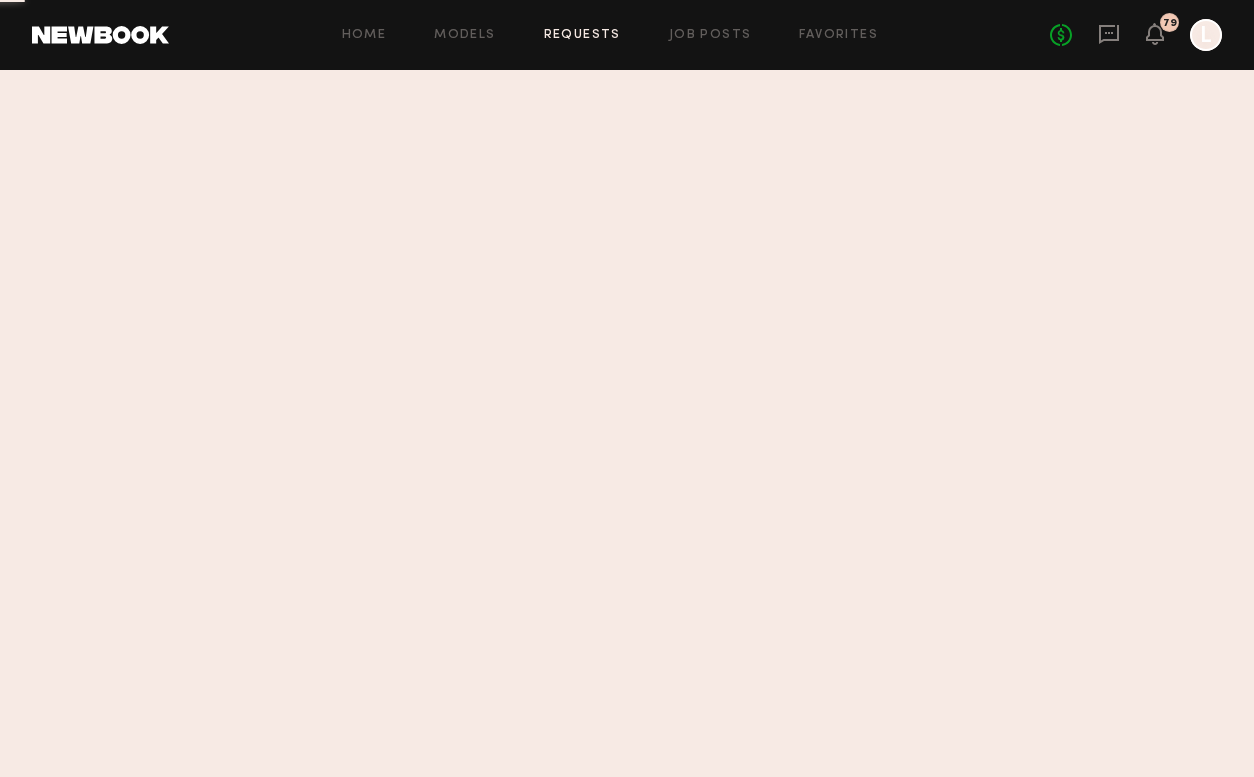 scroll, scrollTop: 0, scrollLeft: 0, axis: both 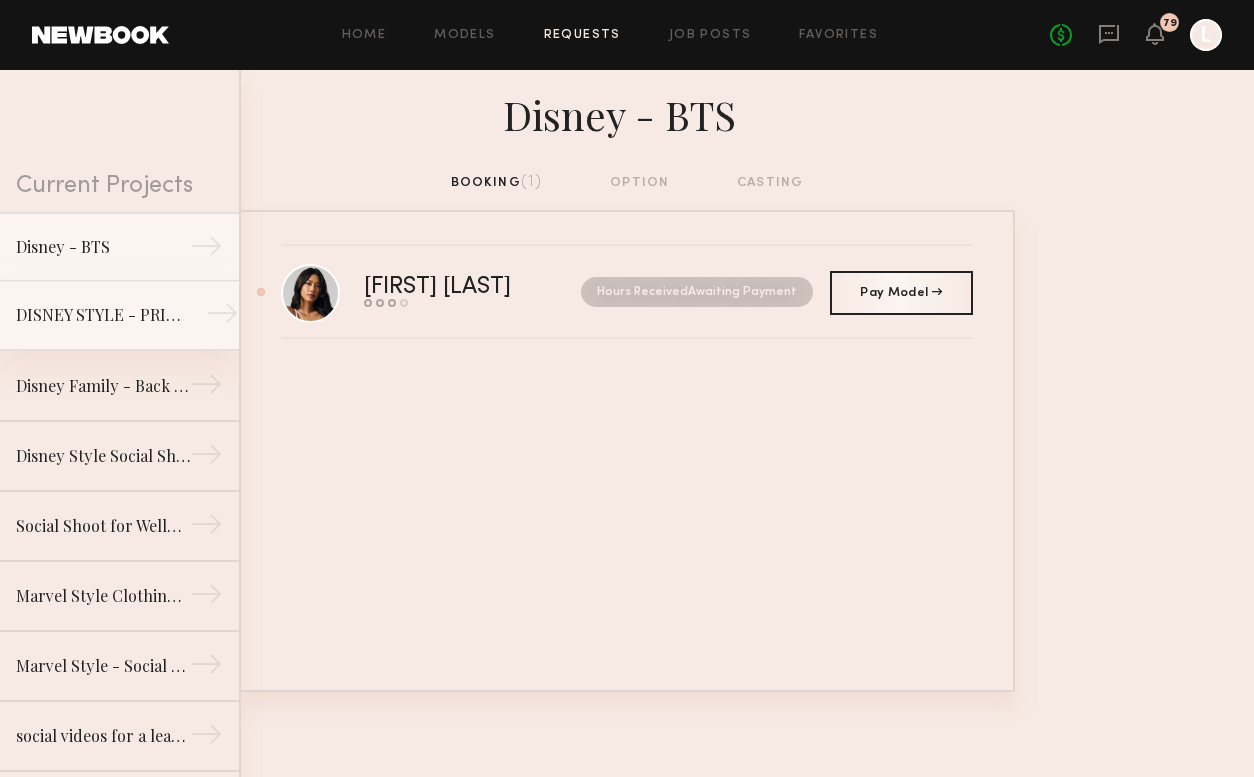 click on "DISNEY STYLE - PRINCESS" 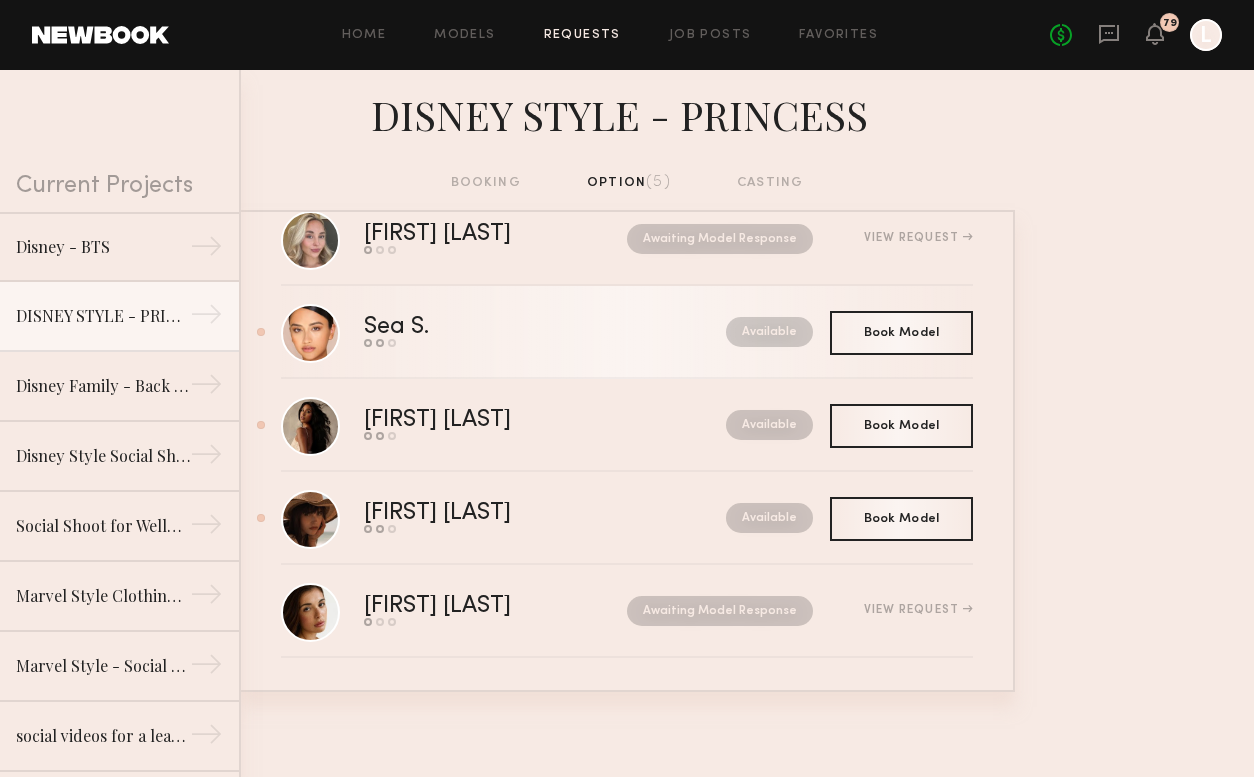 scroll, scrollTop: 53, scrollLeft: 0, axis: vertical 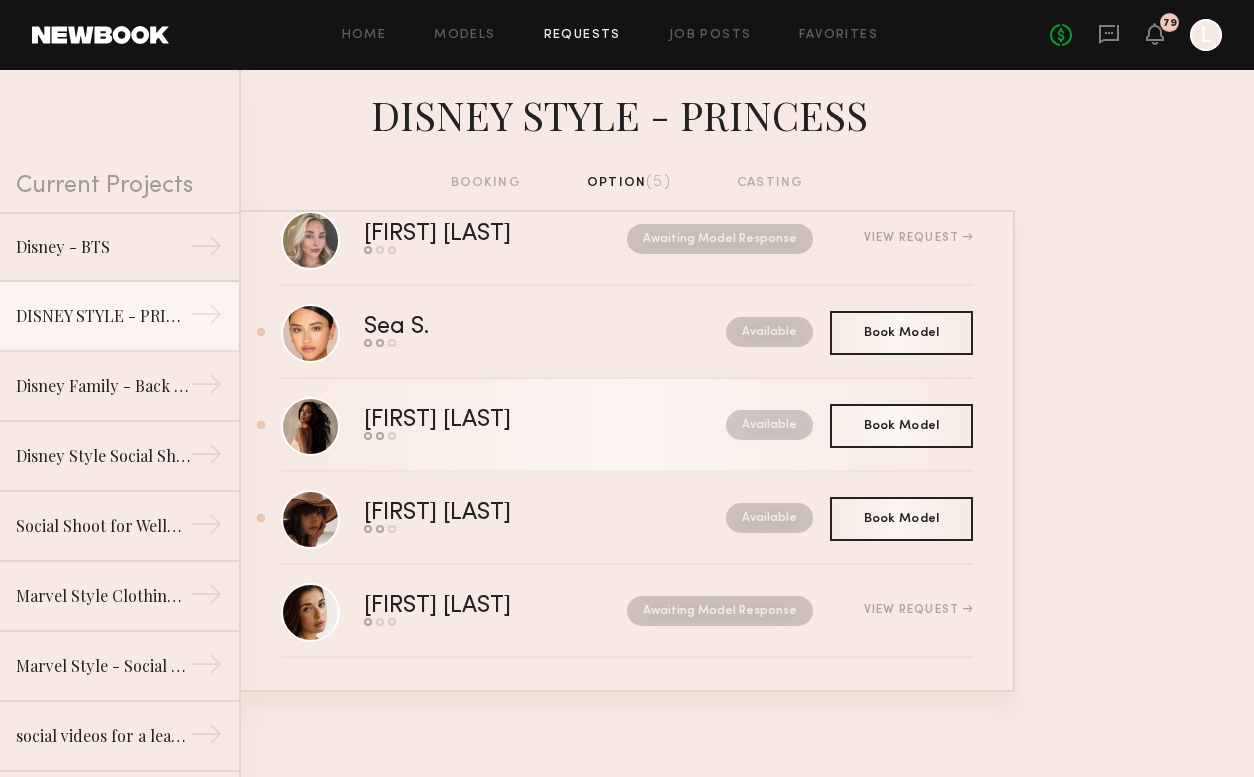click on "Send request   Model response   Book model" 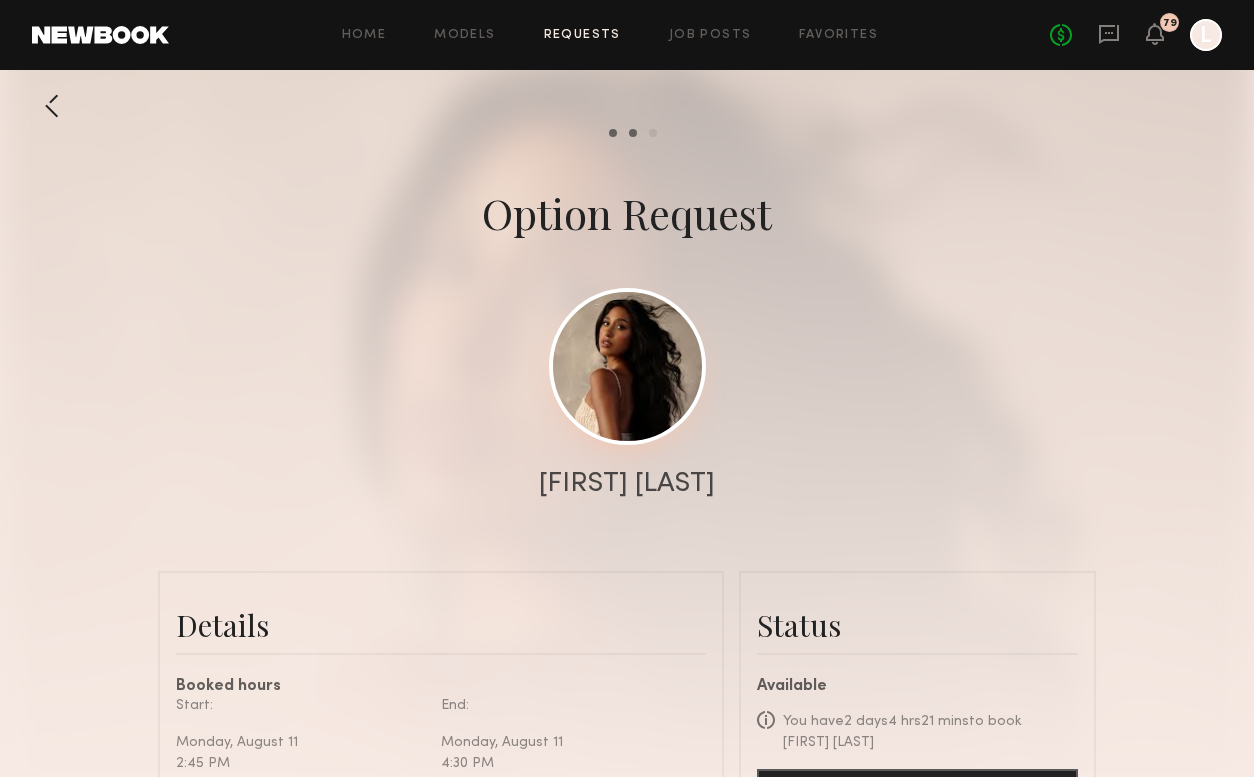 click 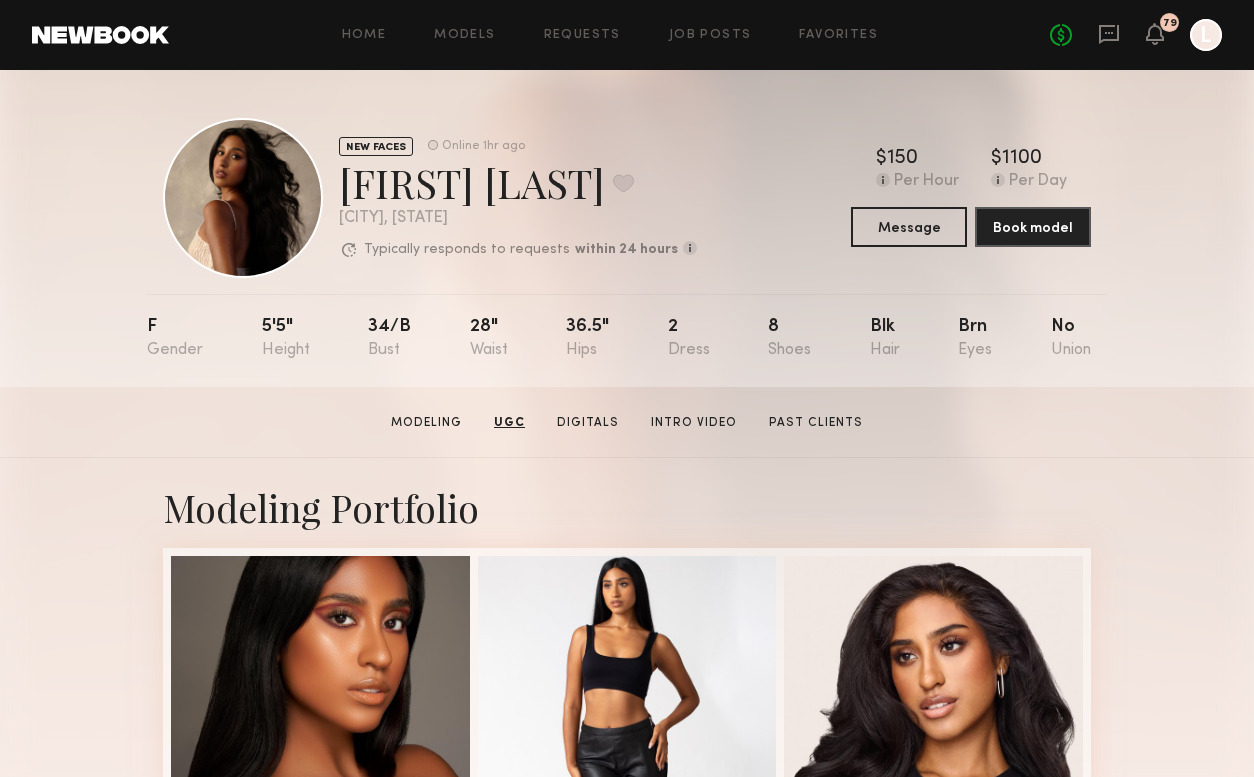 scroll, scrollTop: 0, scrollLeft: 0, axis: both 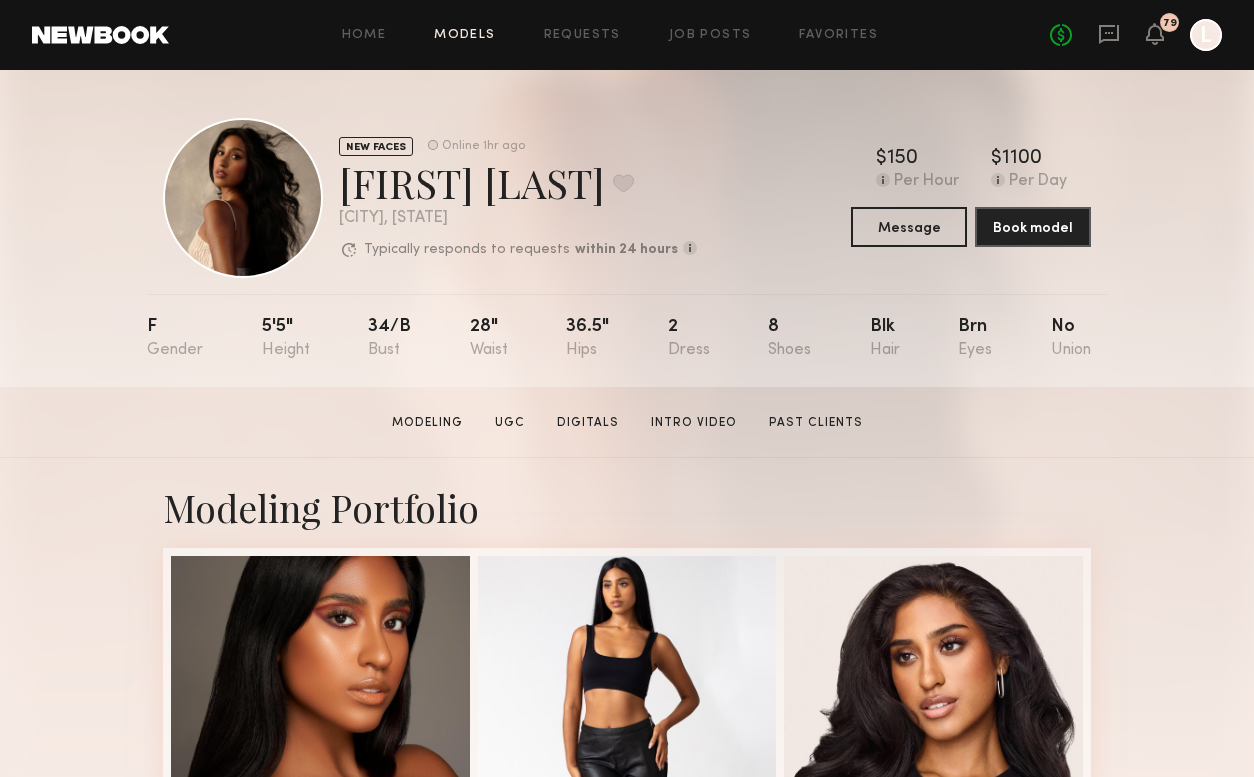 click on "Models" 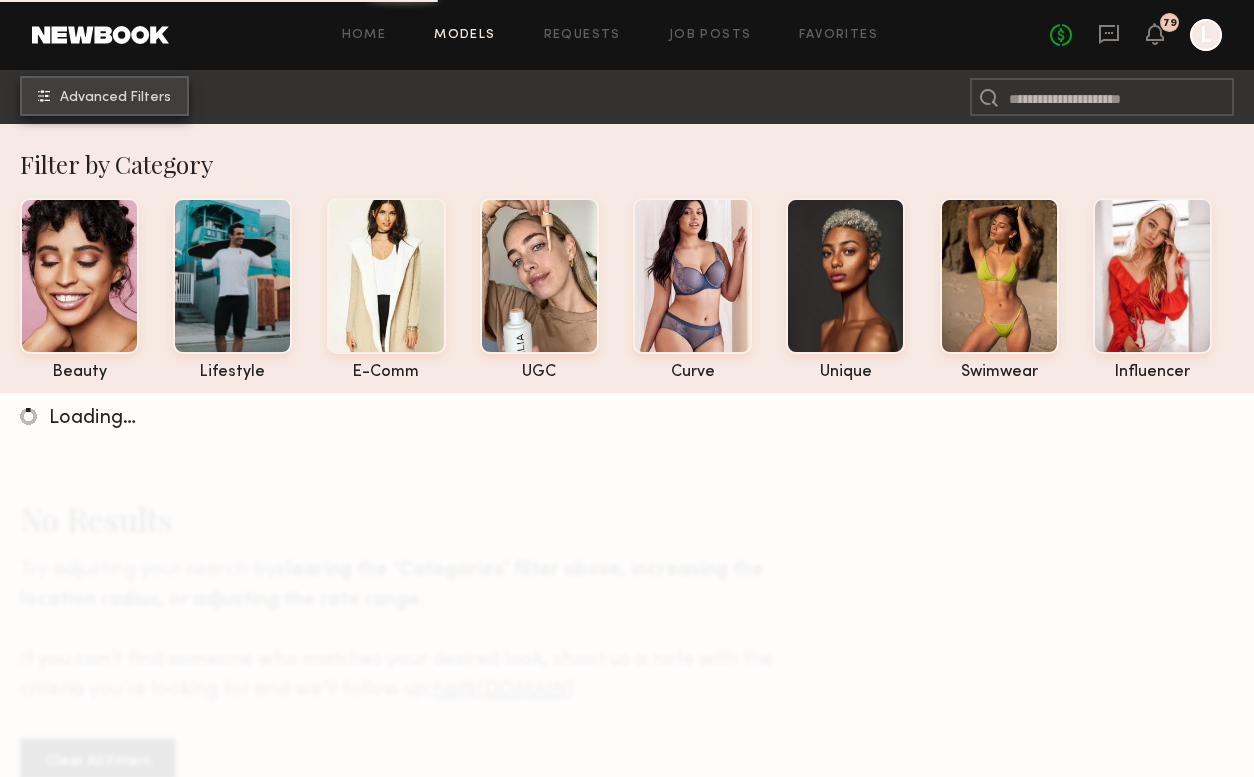 click on "Advanced Filters" 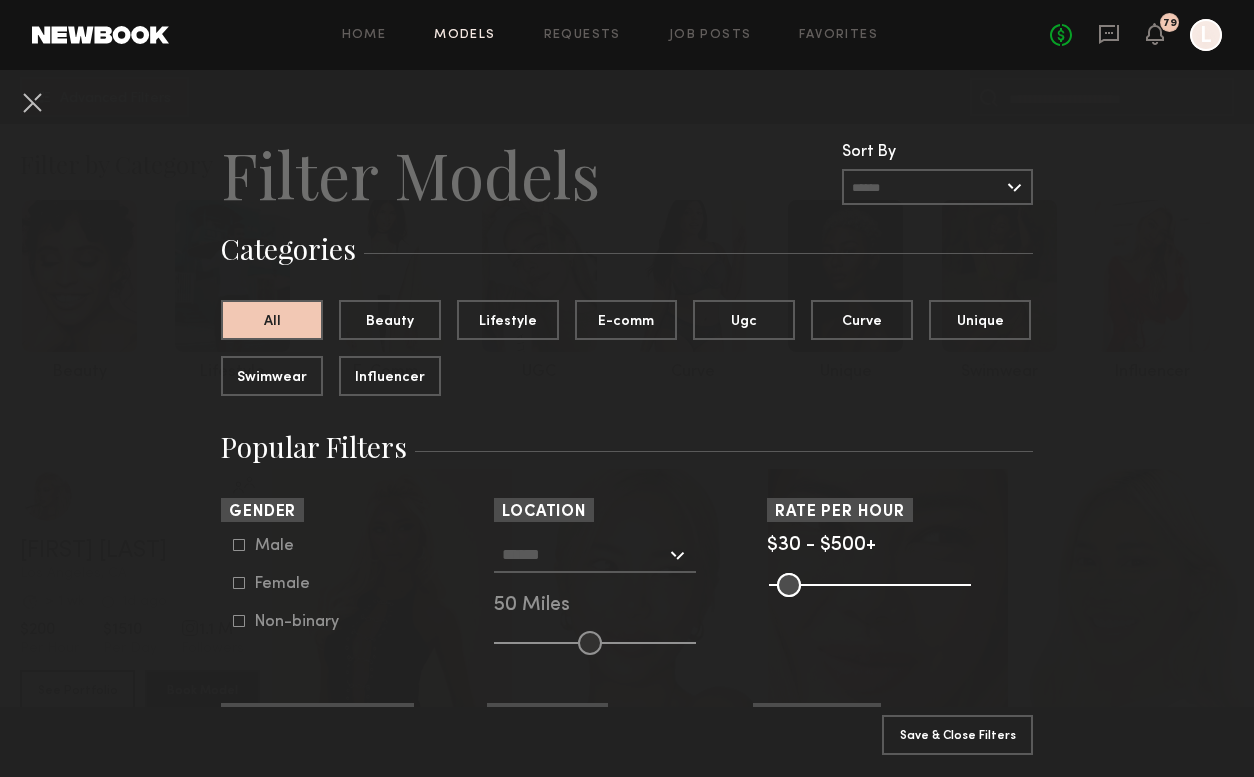 click on "Female" 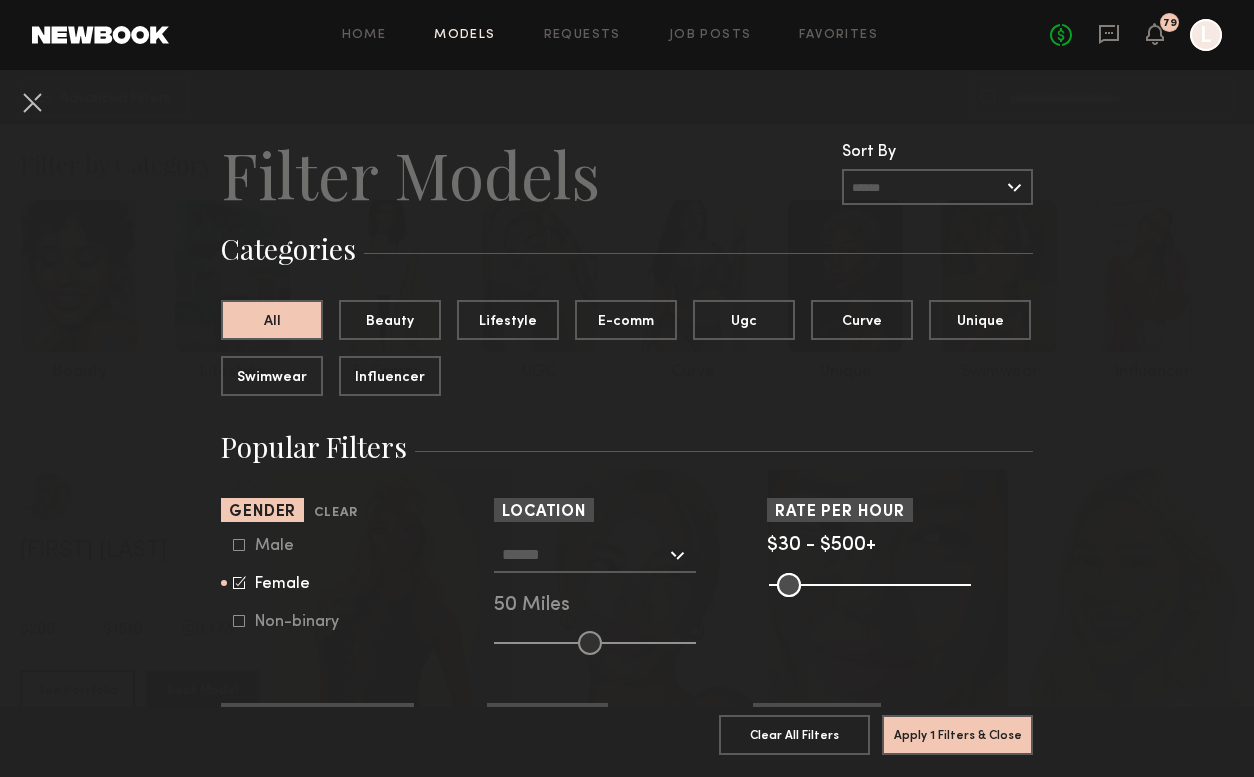 click 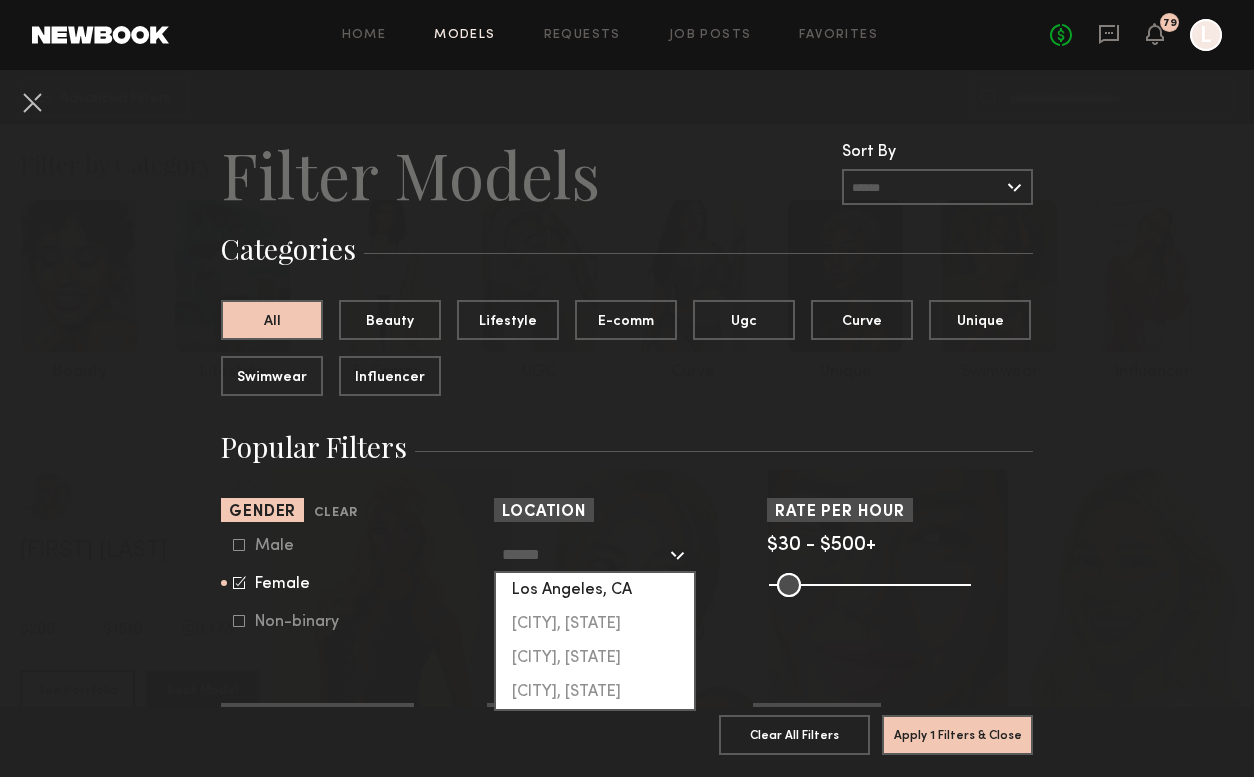 click on "Los Angeles, CA" 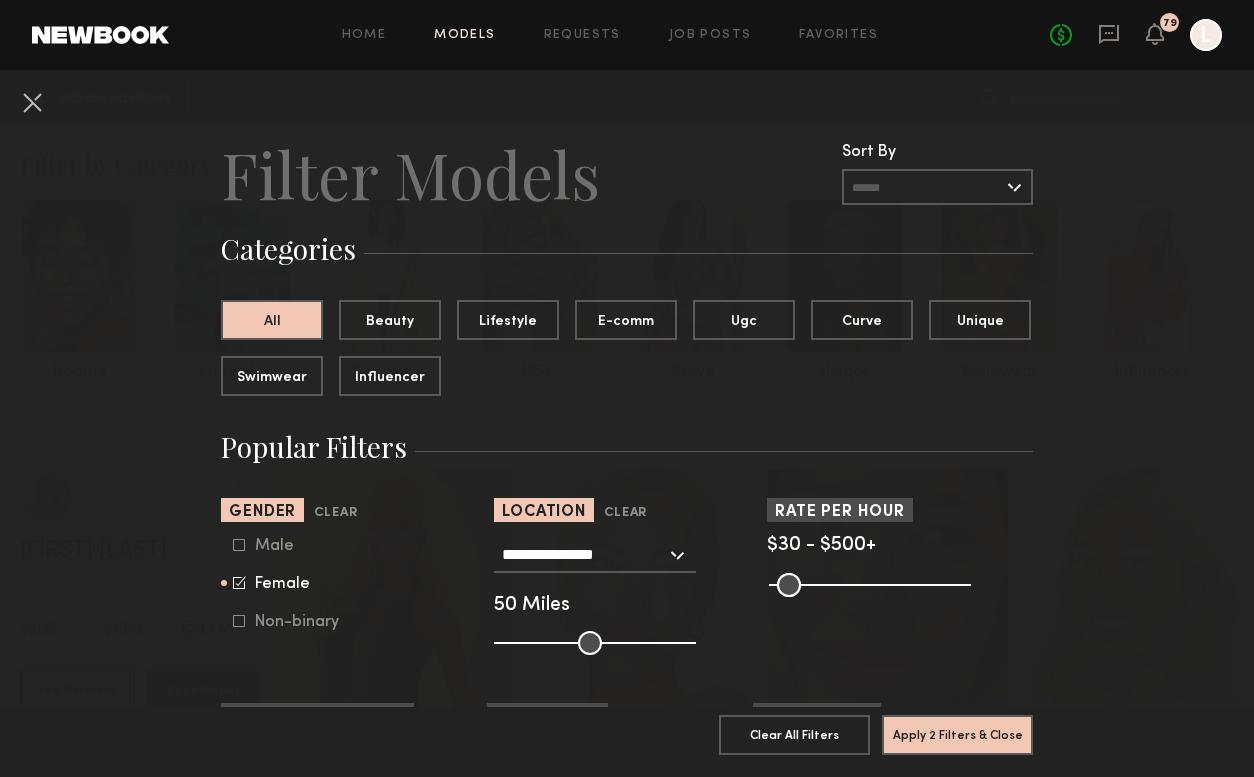 type on "**" 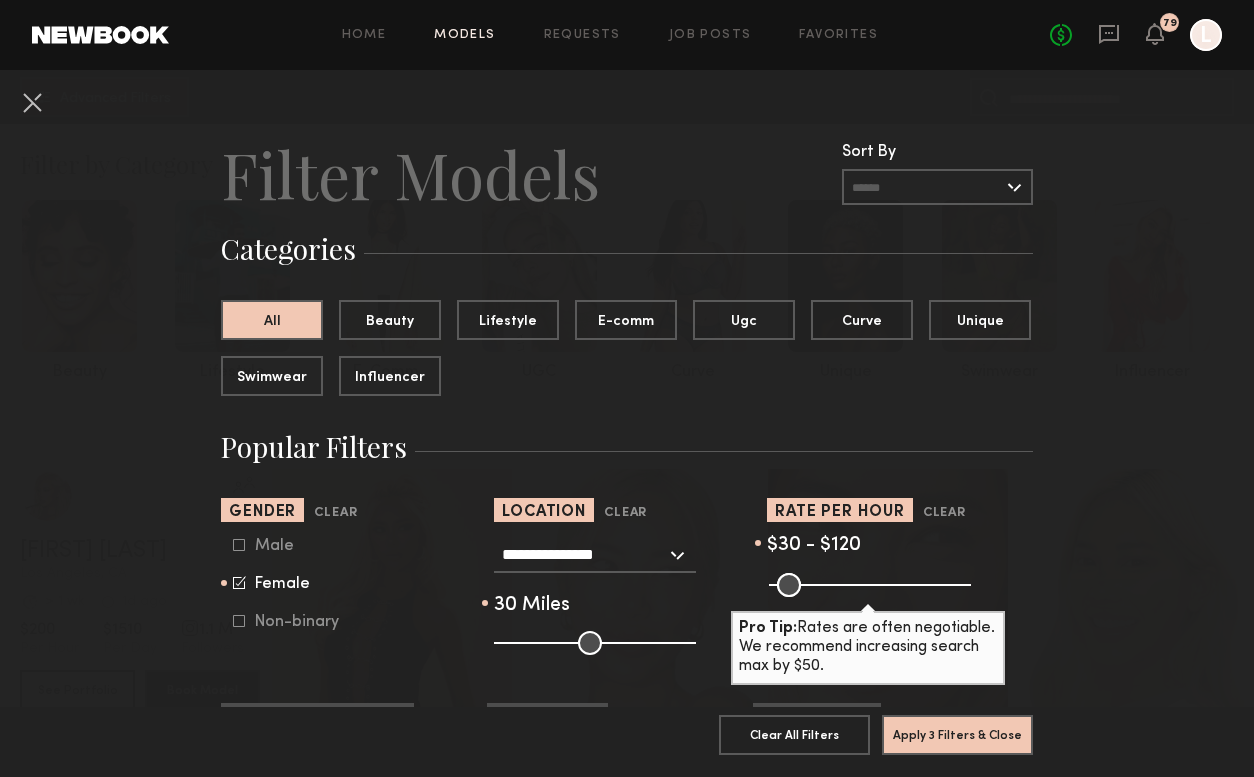 drag, startPoint x: 950, startPoint y: 580, endPoint x: 815, endPoint y: 586, distance: 135.13327 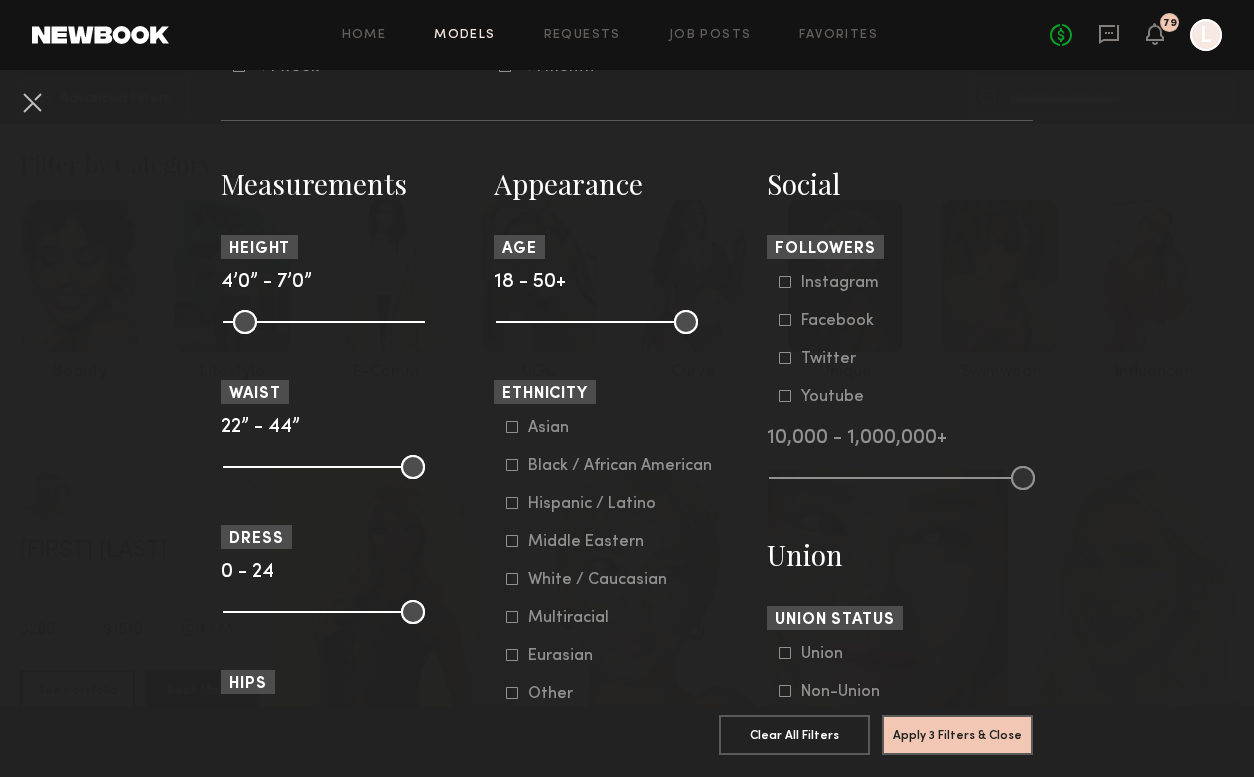 scroll, scrollTop: 822, scrollLeft: 0, axis: vertical 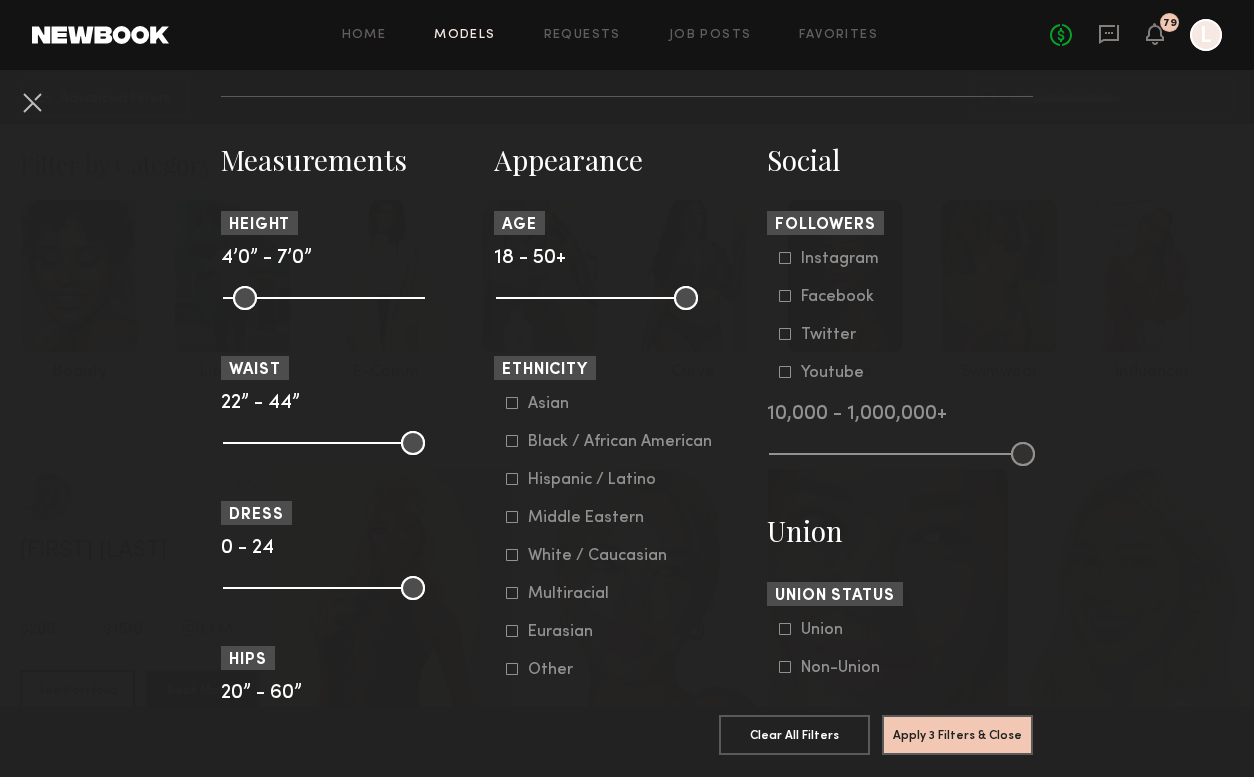 click 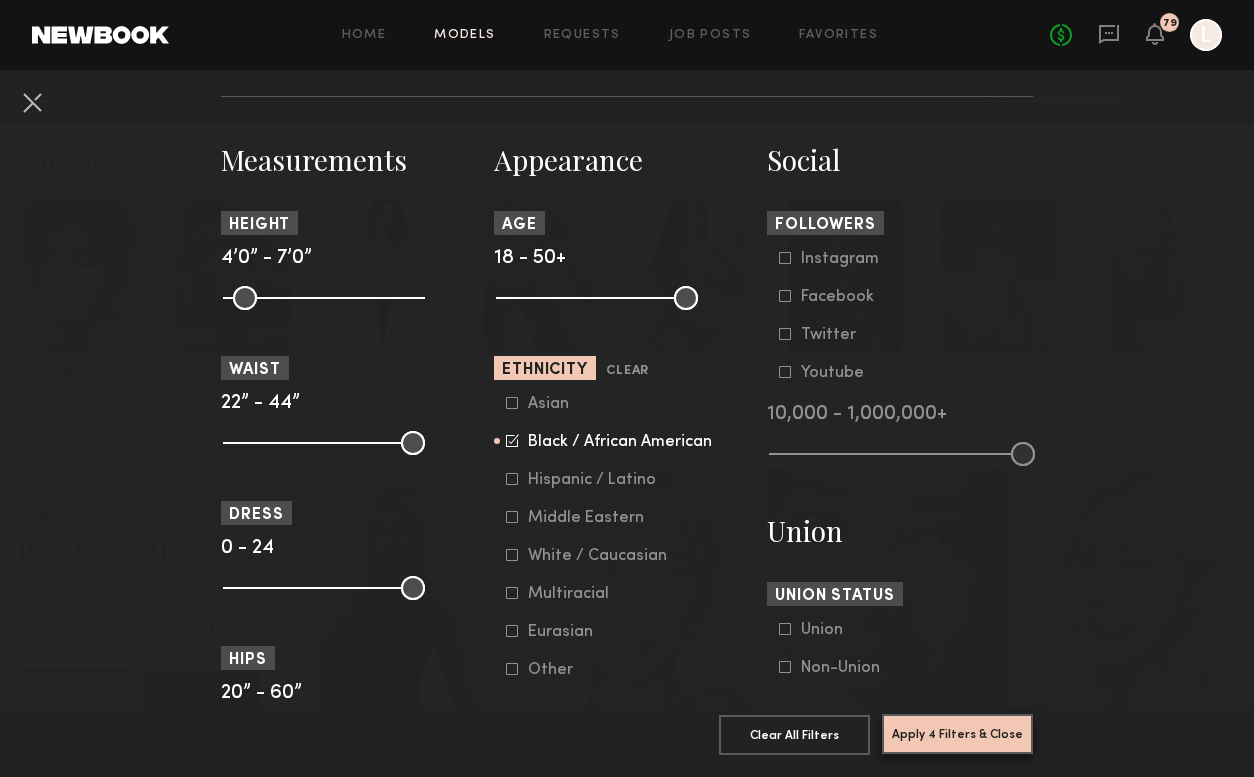 click on "Apply 4 Filters & Close" 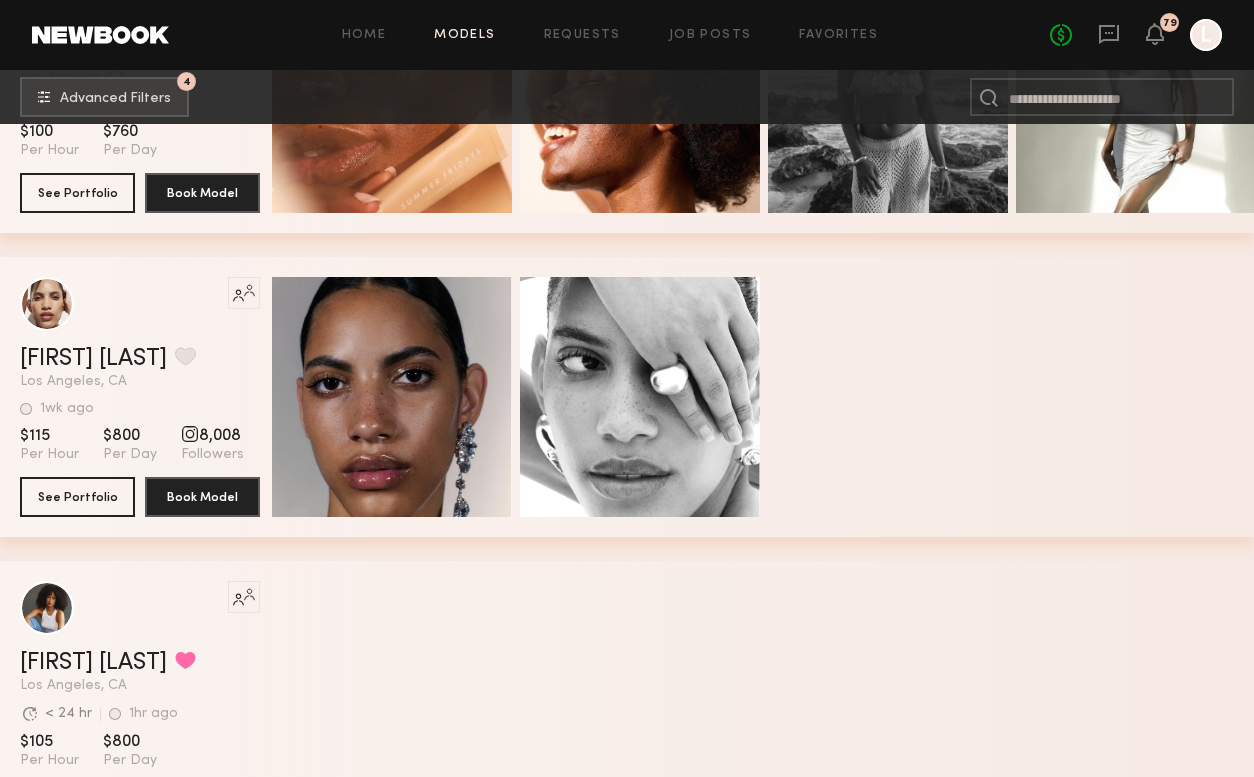 scroll, scrollTop: 3252, scrollLeft: 0, axis: vertical 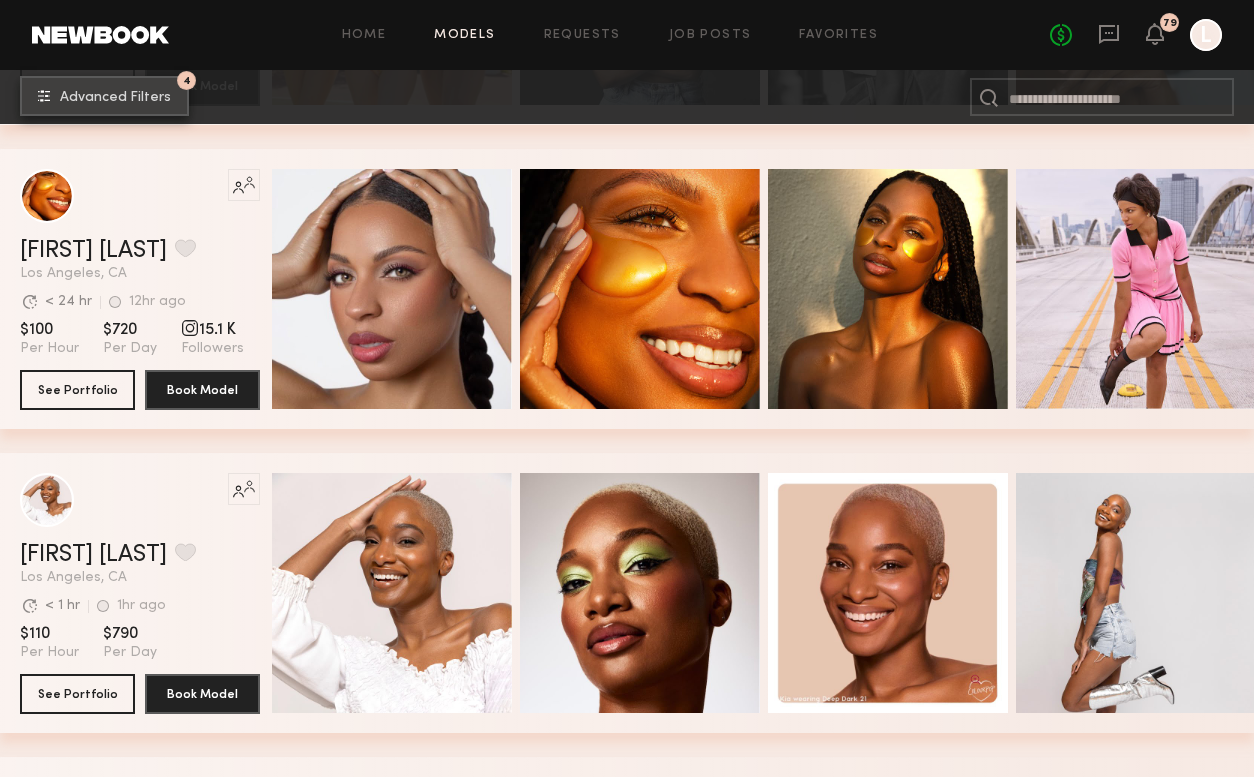 click on "Advanced Filters" 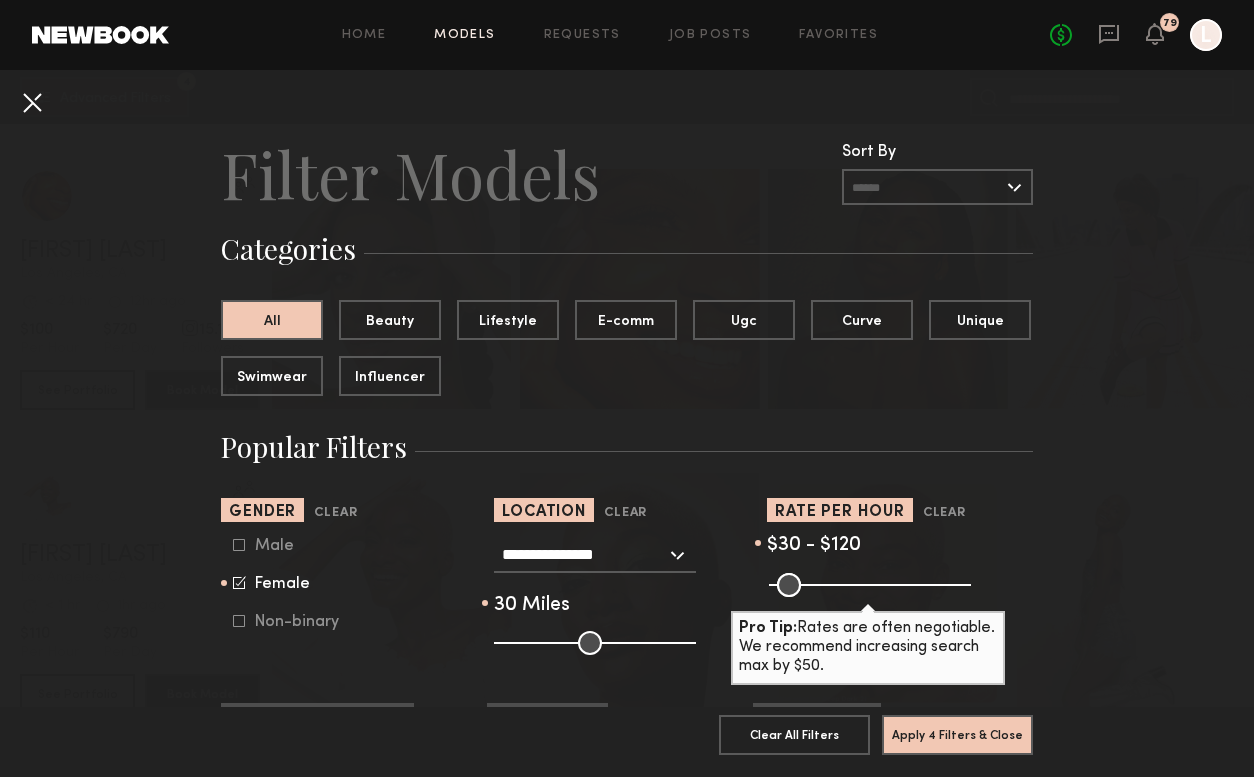 click 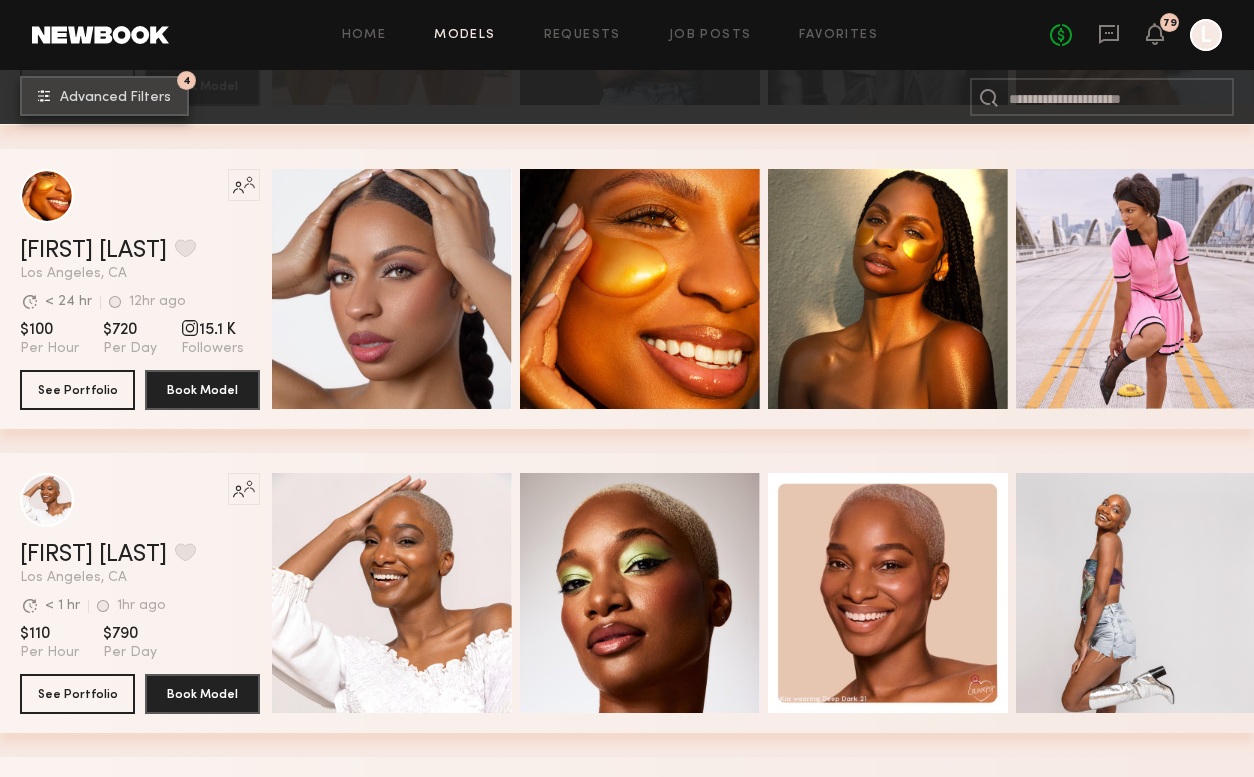 click on "Advanced Filters" 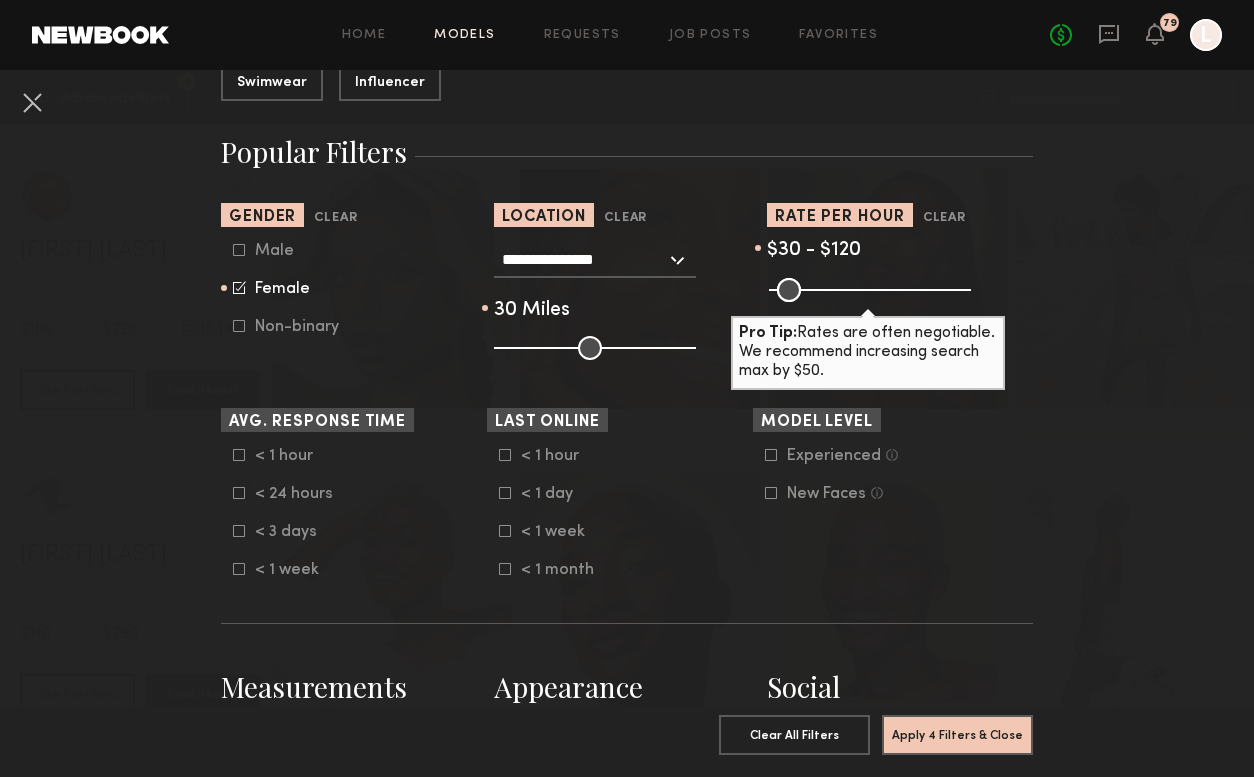 scroll, scrollTop: 299, scrollLeft: 0, axis: vertical 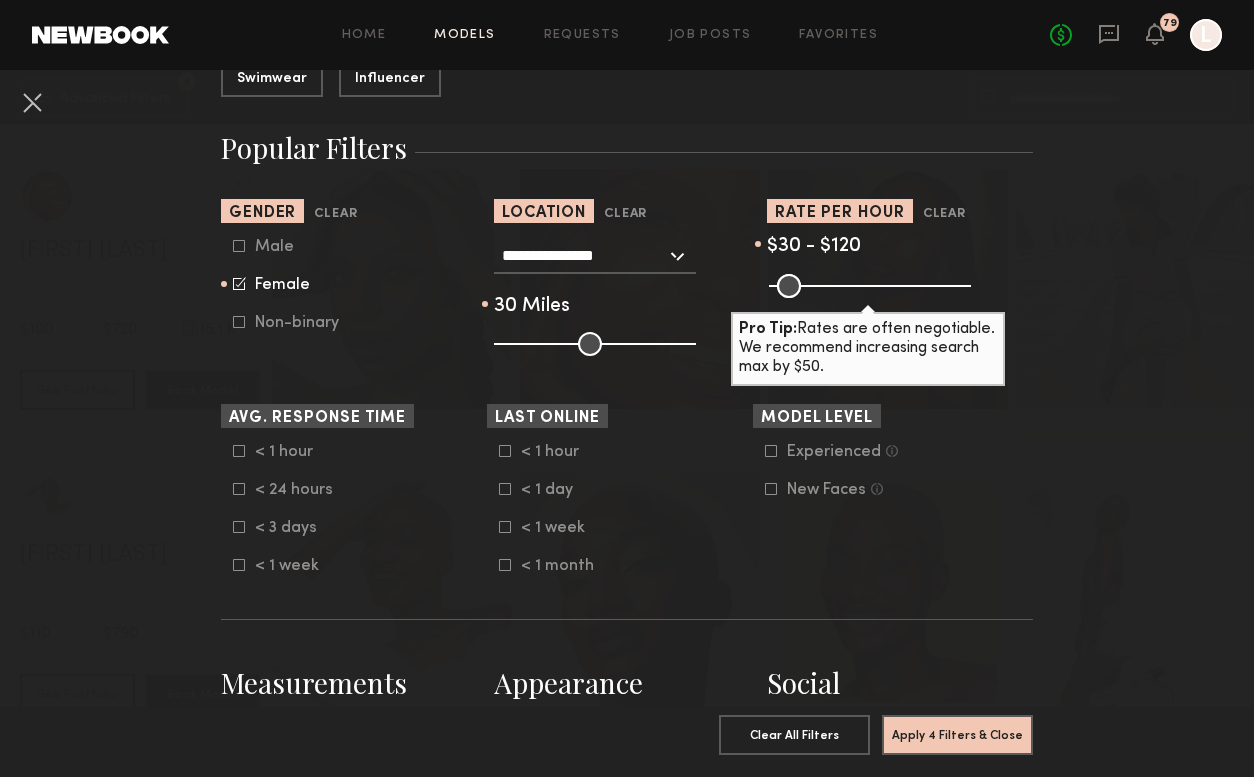 click 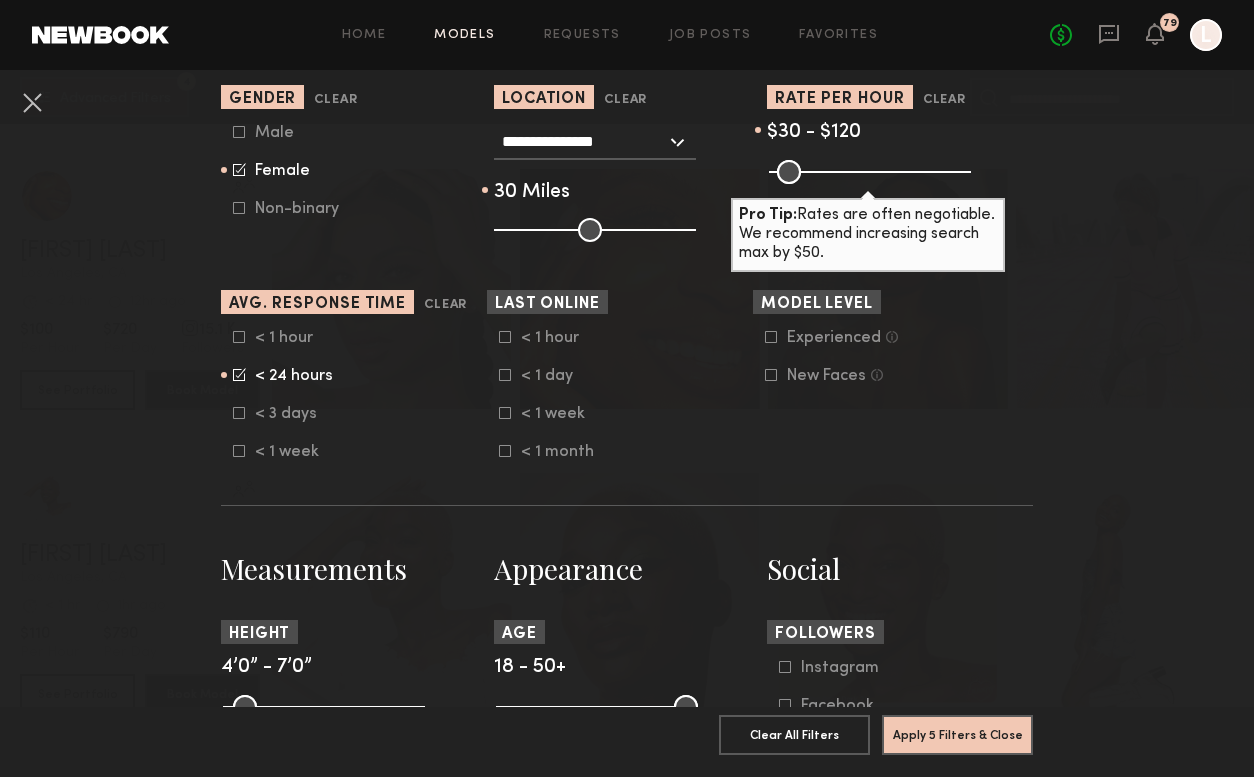 scroll, scrollTop: 431, scrollLeft: 0, axis: vertical 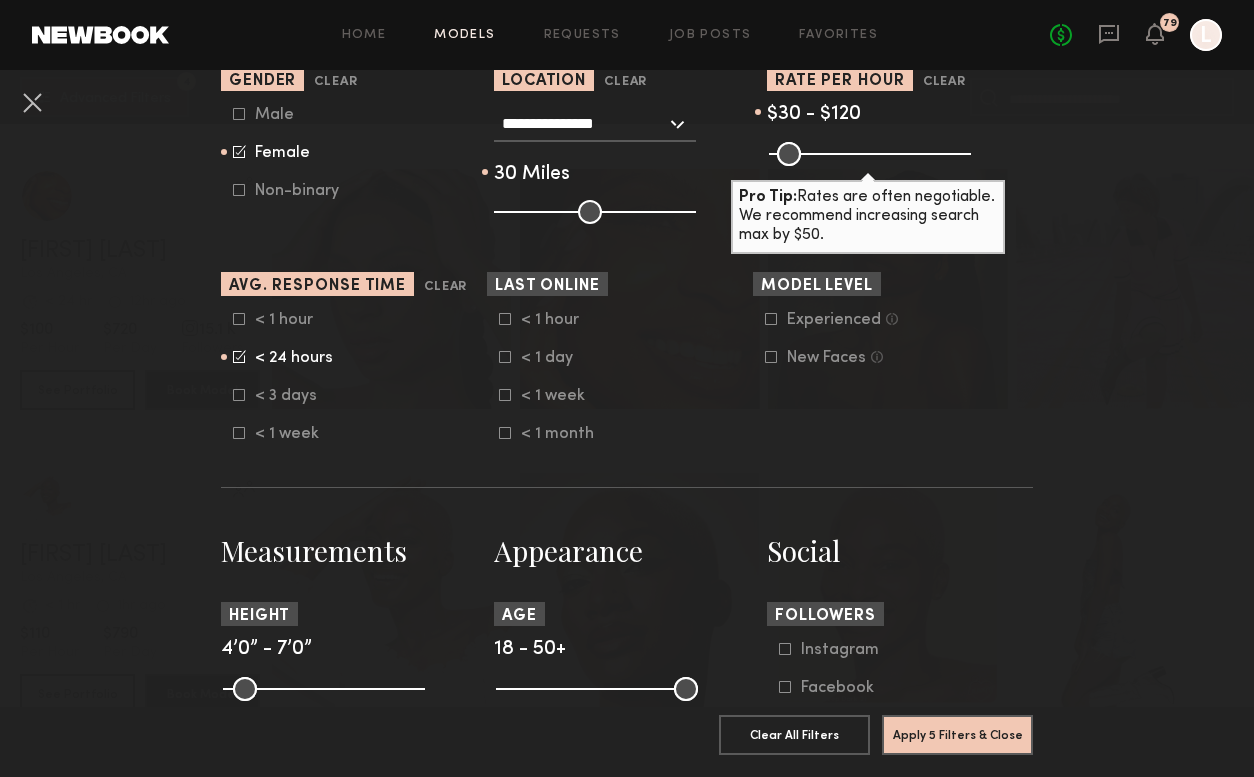click on "< 24 hours" 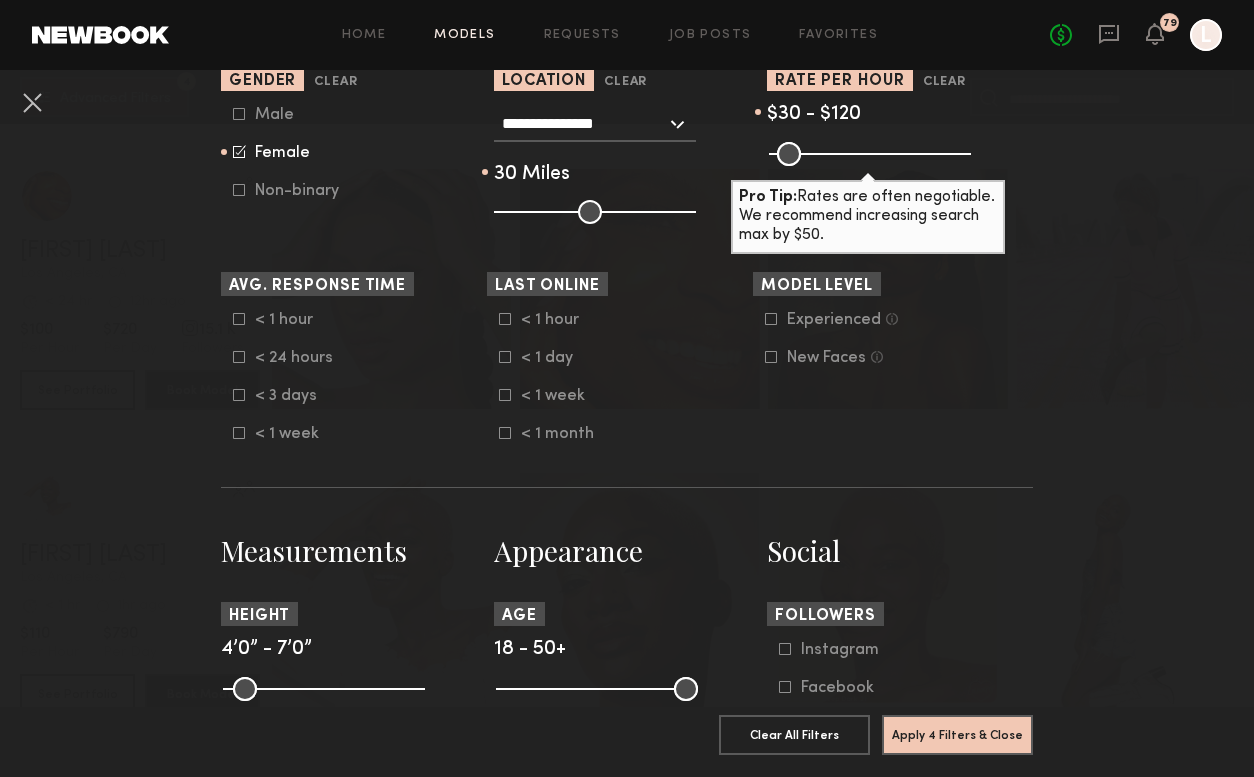 click on "< 1 day" 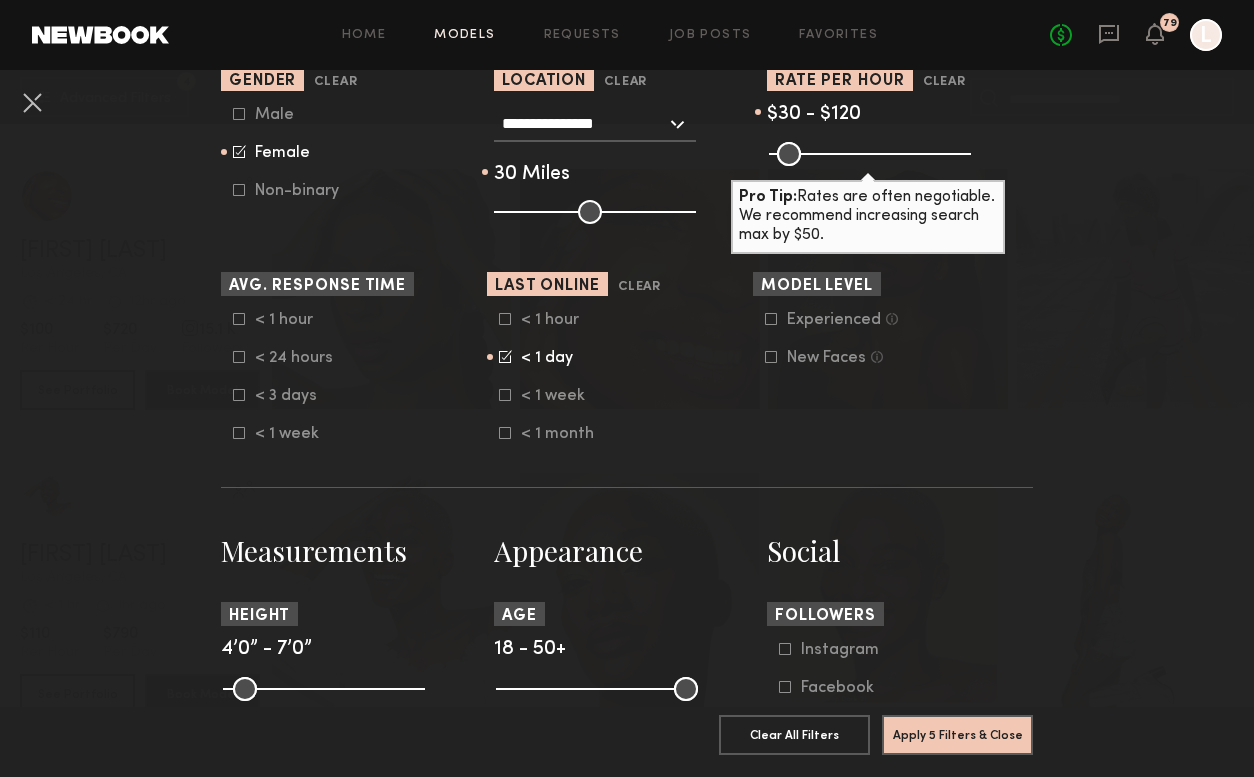 scroll, scrollTop: 537, scrollLeft: 0, axis: vertical 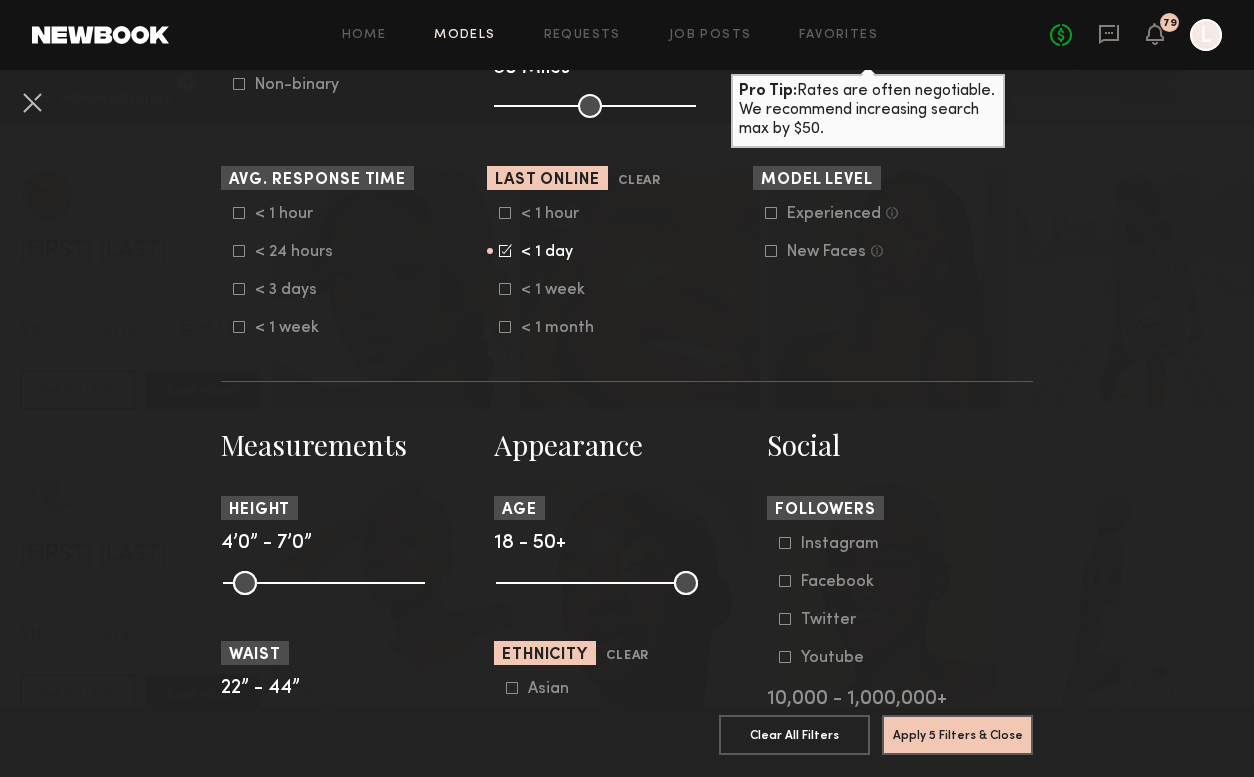 drag, startPoint x: 697, startPoint y: 592, endPoint x: 615, endPoint y: 592, distance: 82 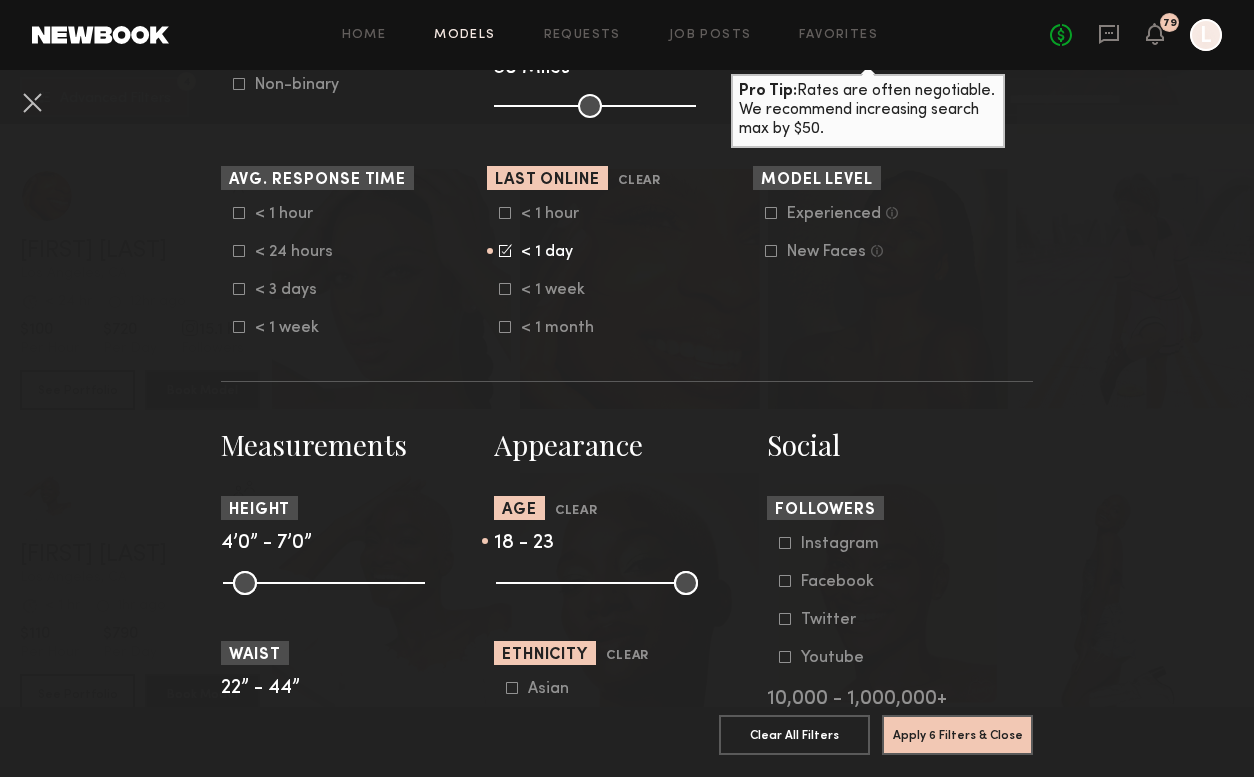 drag, startPoint x: 690, startPoint y: 584, endPoint x: 537, endPoint y: 581, distance: 153.0294 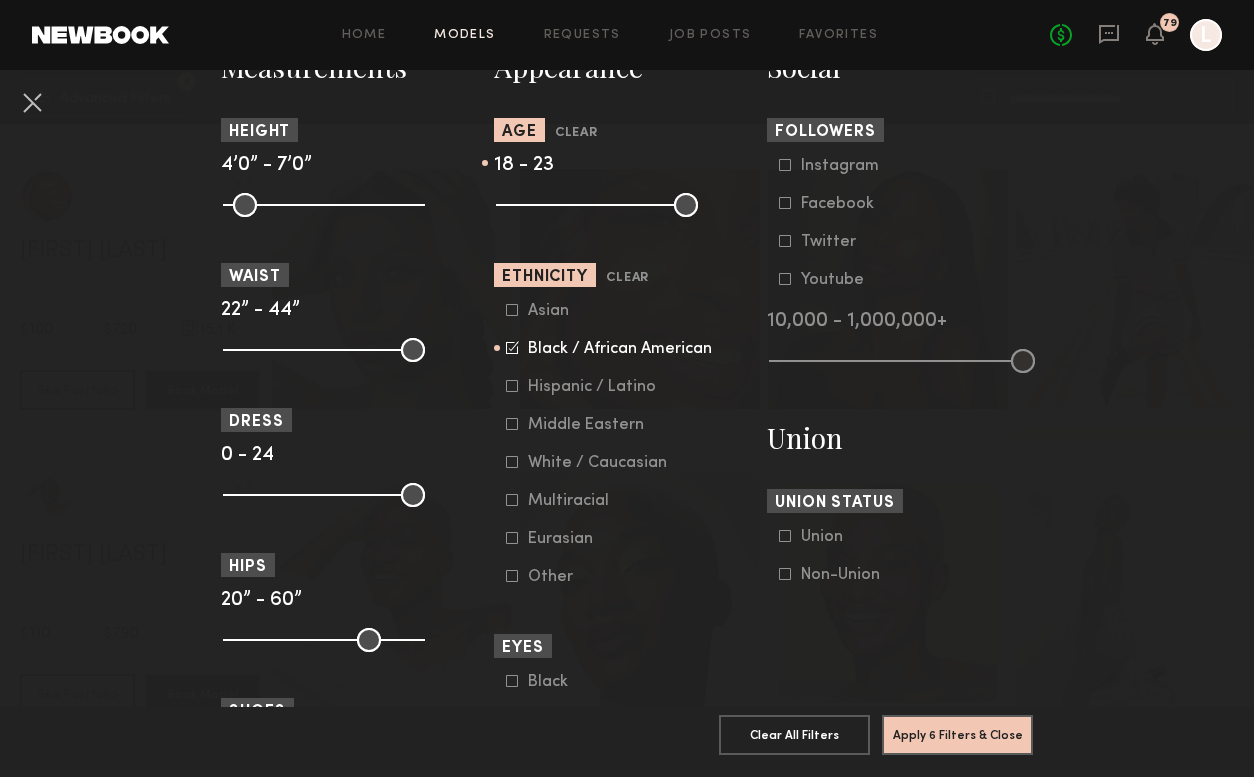 scroll, scrollTop: 981, scrollLeft: 0, axis: vertical 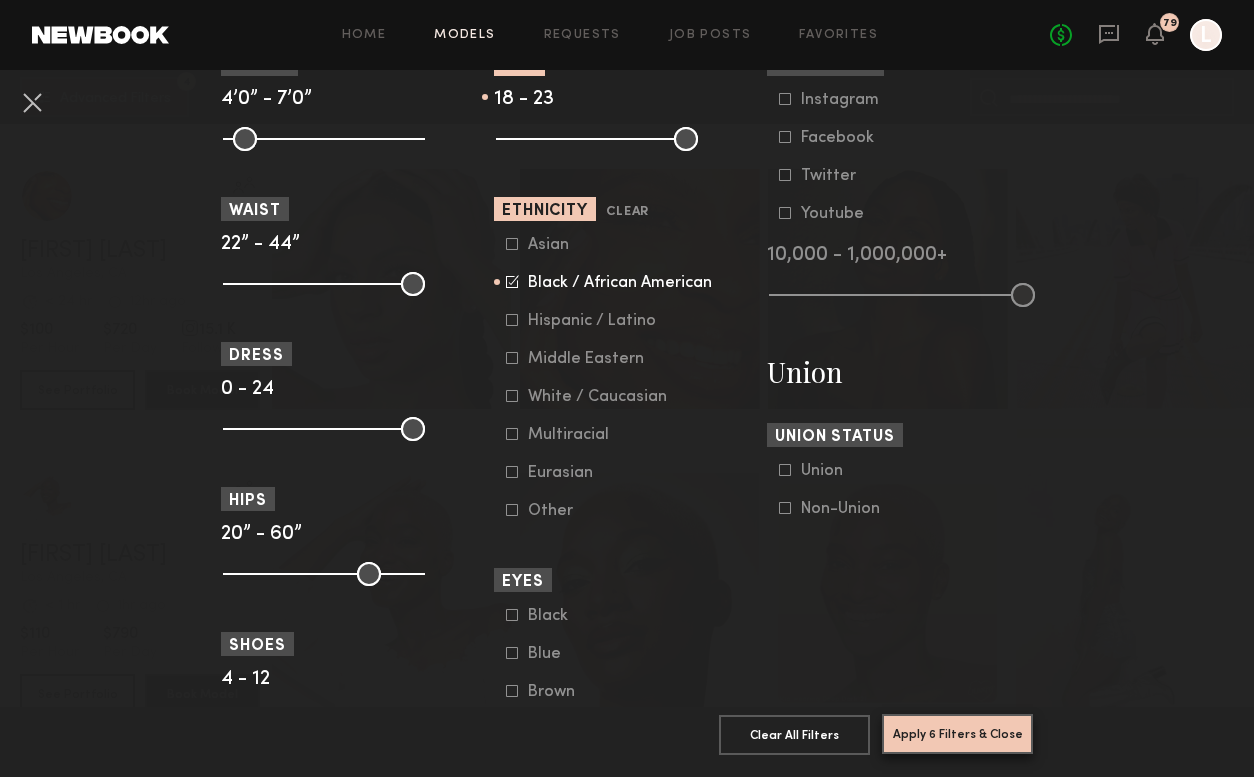click on "Apply 6 Filters & Close" 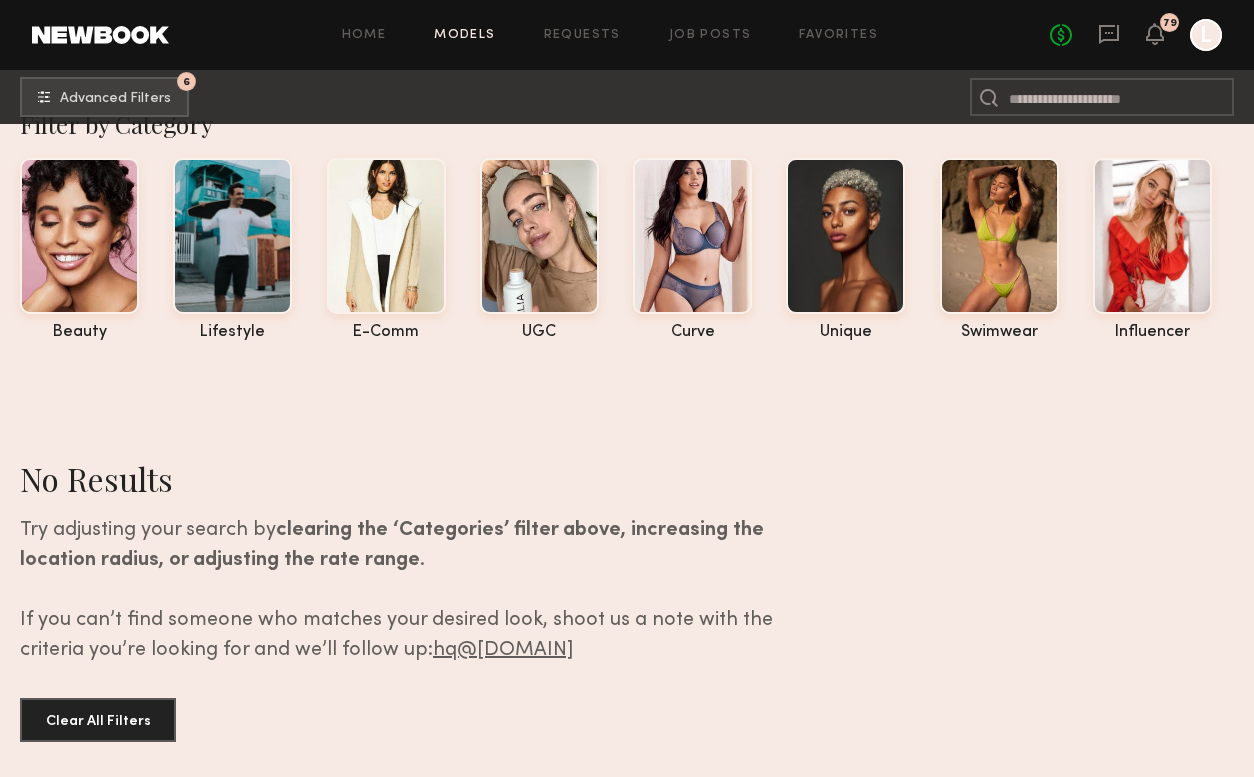 scroll, scrollTop: 43, scrollLeft: 0, axis: vertical 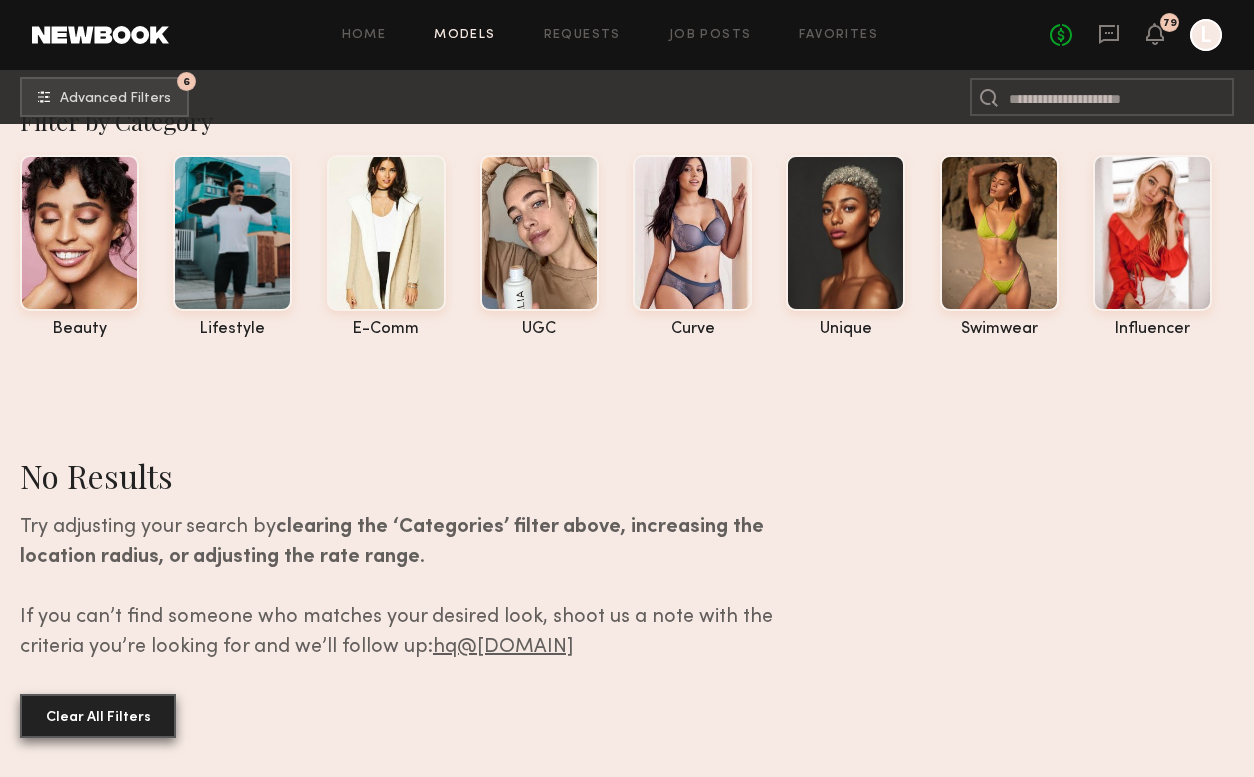 click on "Clear All Filters" 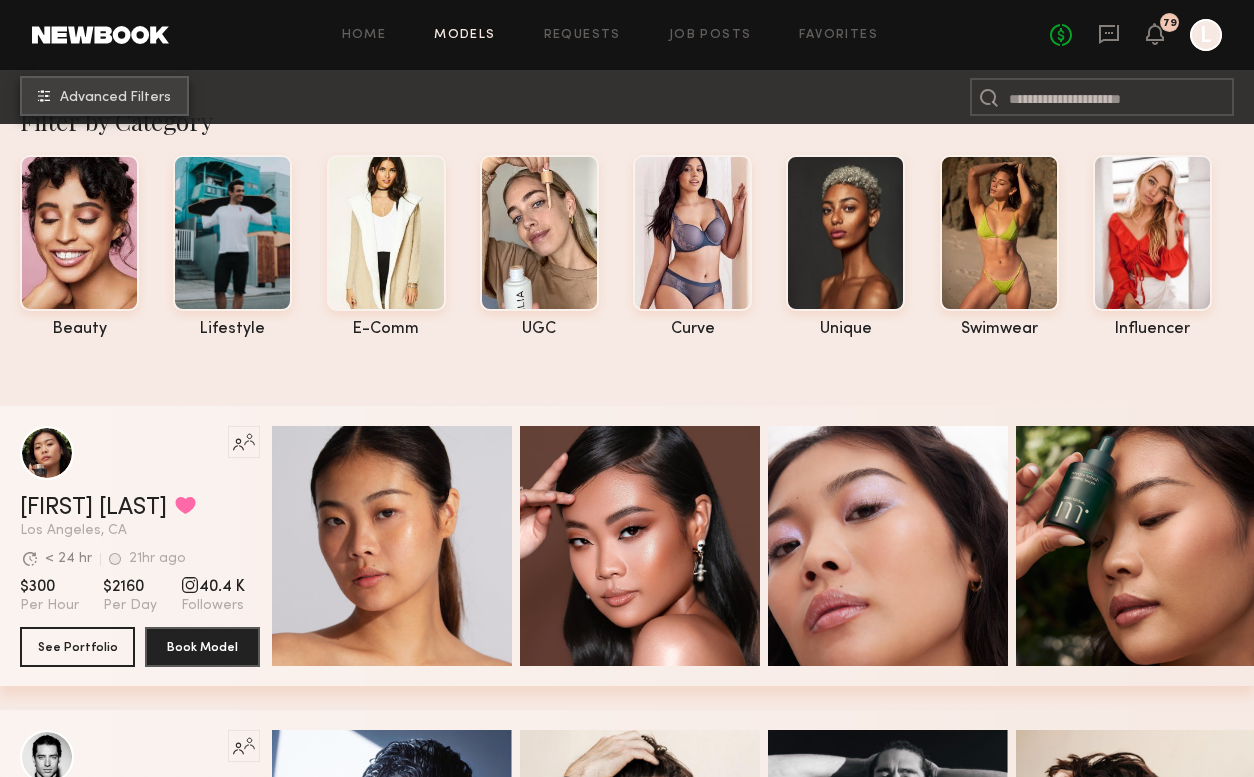 click on "Advanced Filters" 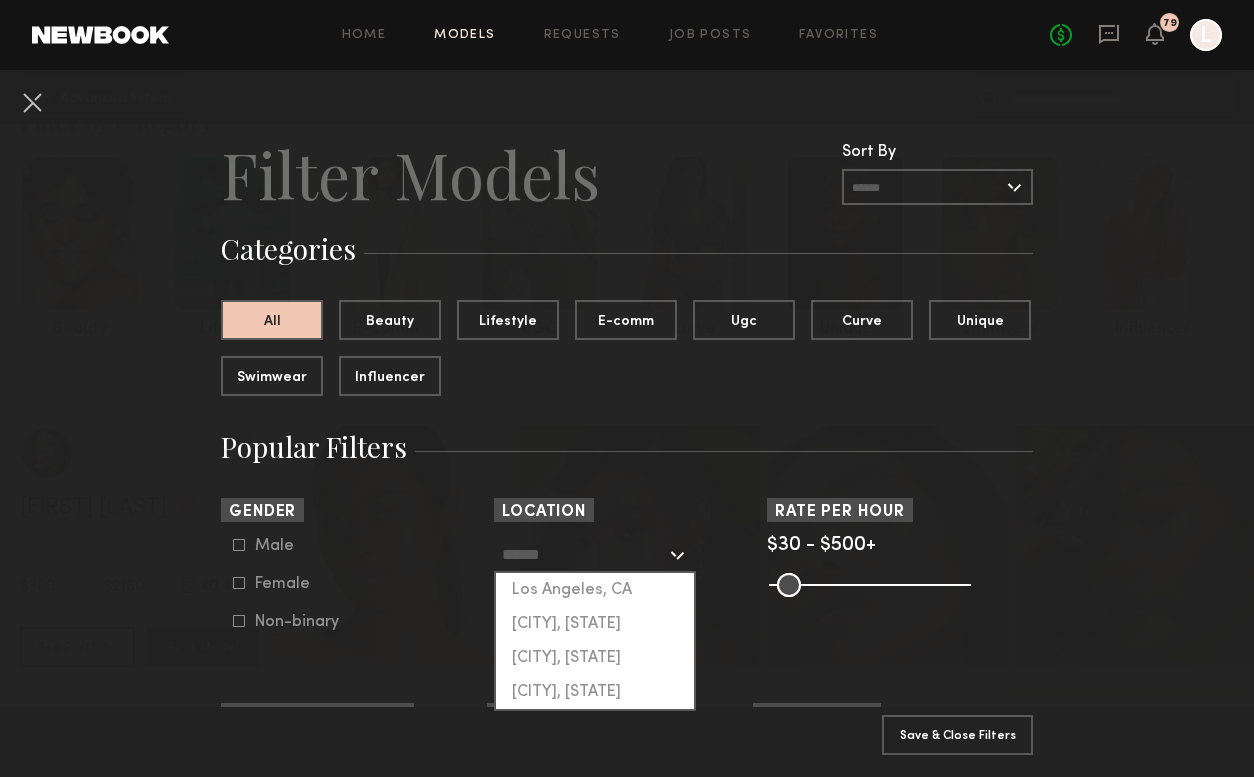 click 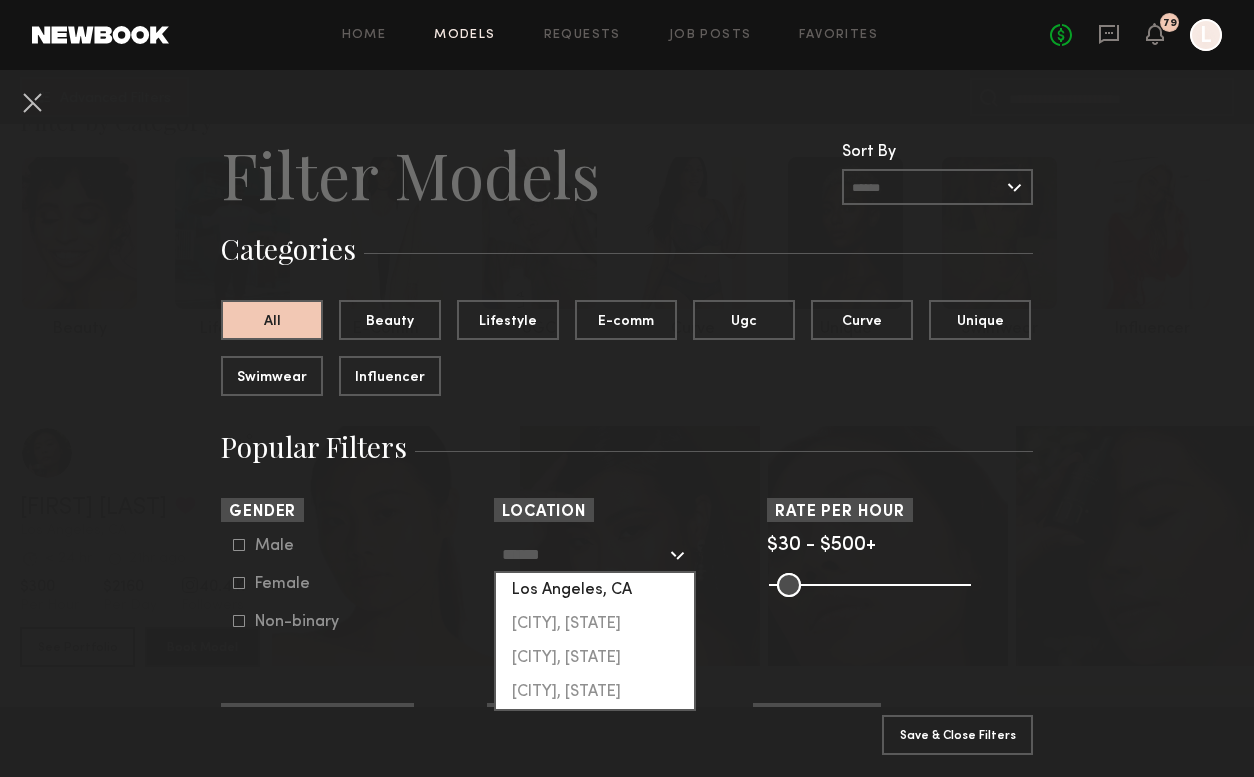 click on "Los Angeles, CA" 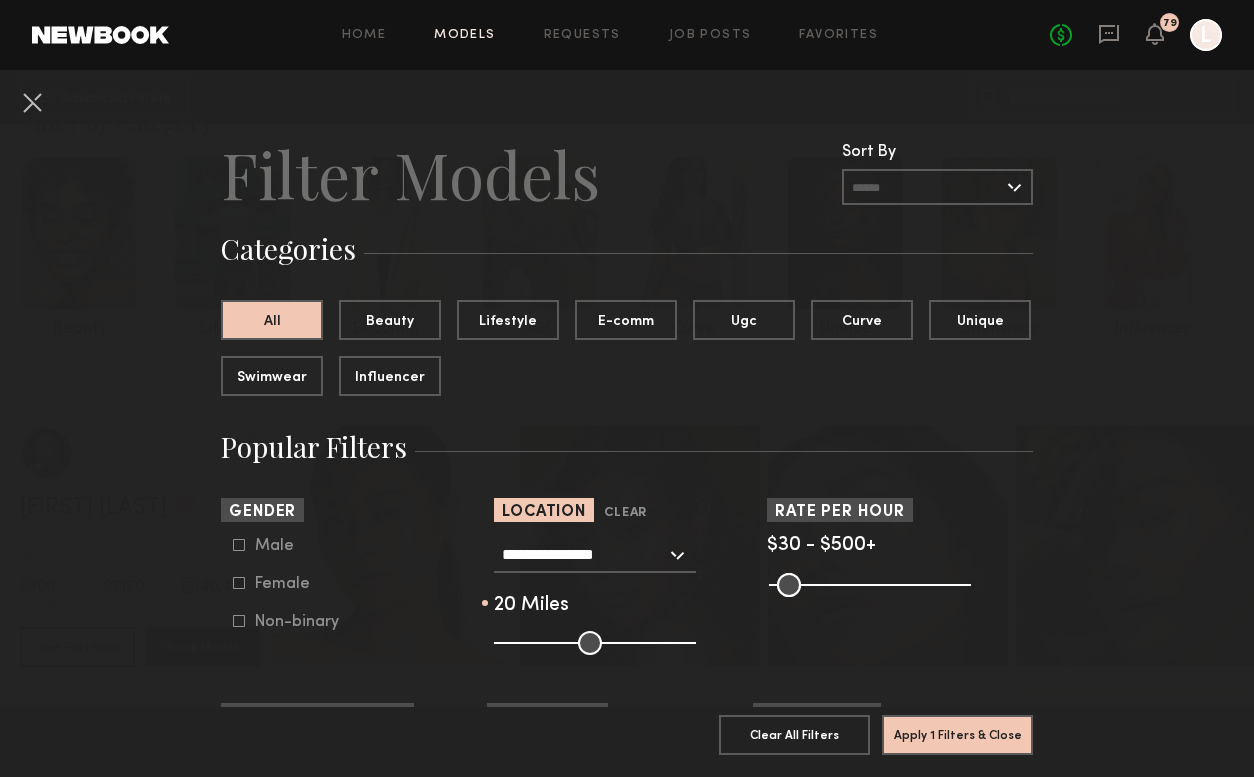 drag, startPoint x: 589, startPoint y: 642, endPoint x: 530, endPoint y: 643, distance: 59.008472 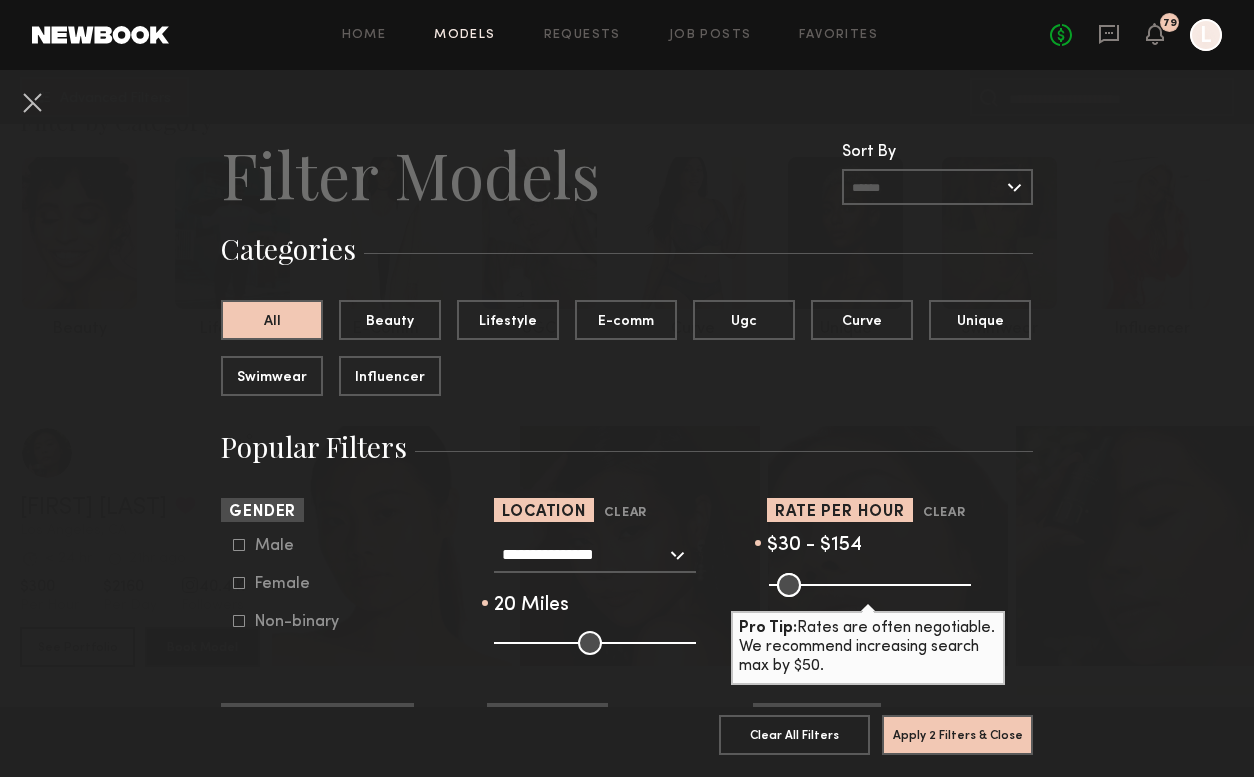 drag, startPoint x: 950, startPoint y: 591, endPoint x: 828, endPoint y: 591, distance: 122 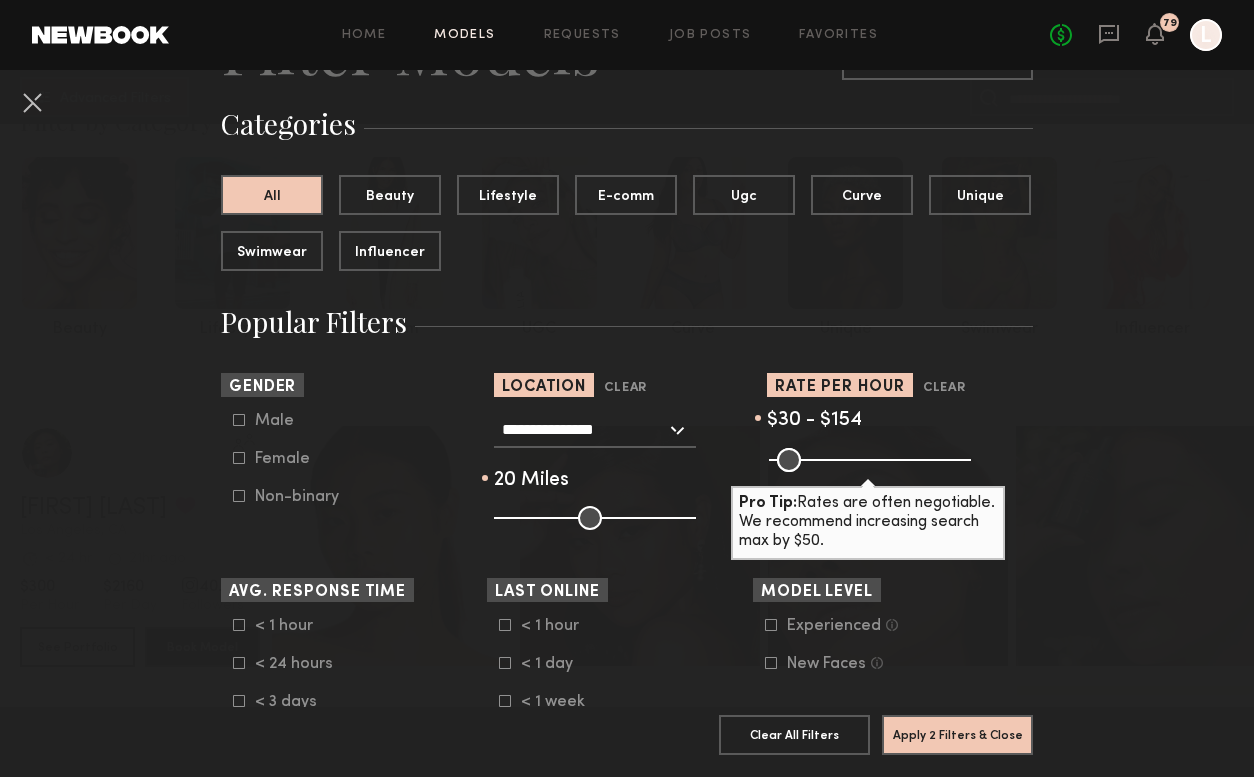 scroll, scrollTop: 143, scrollLeft: 0, axis: vertical 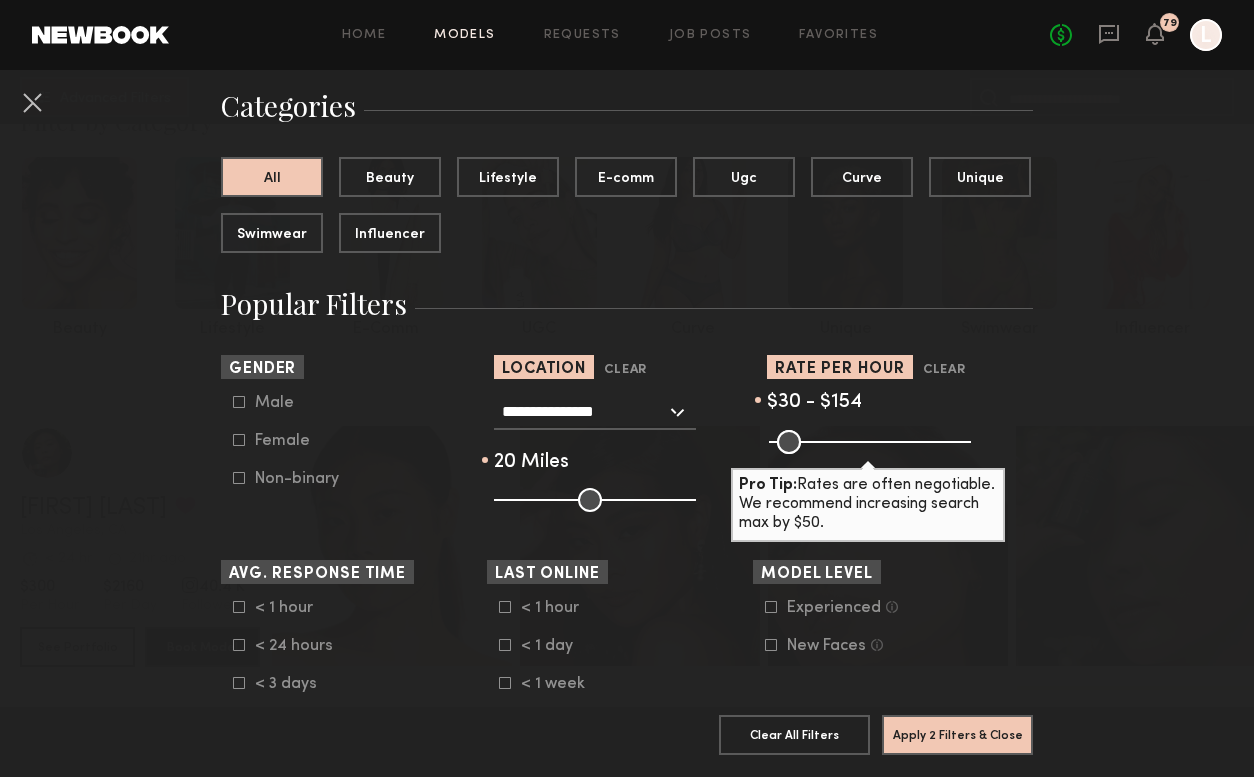 click on "Female" 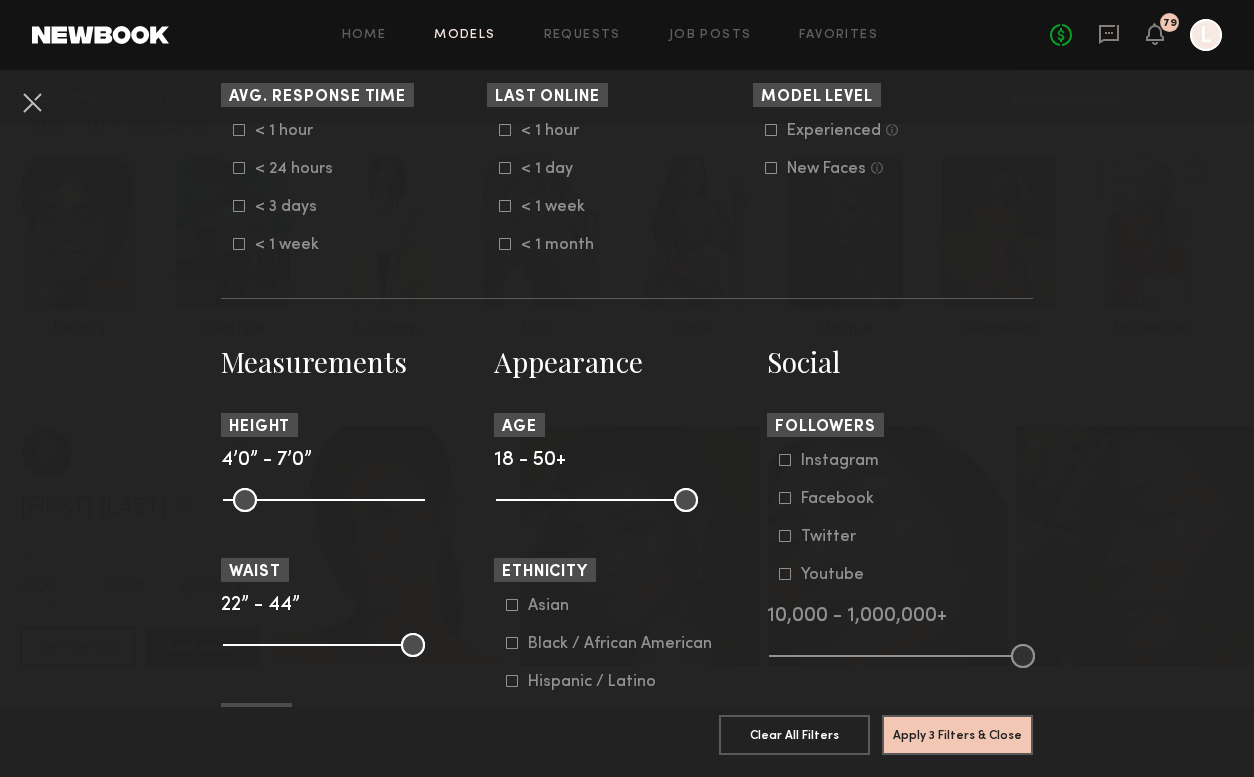 scroll, scrollTop: 624, scrollLeft: 0, axis: vertical 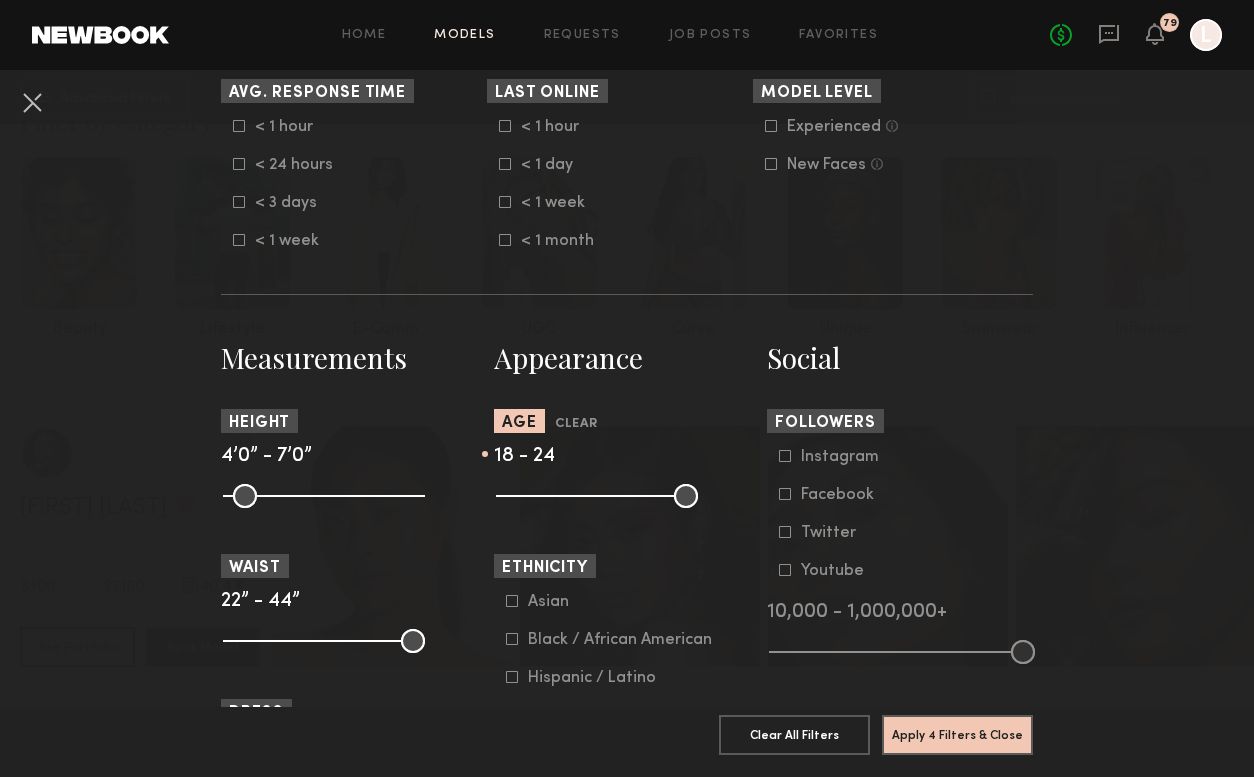 drag, startPoint x: 682, startPoint y: 506, endPoint x: 542, endPoint y: 505, distance: 140.00357 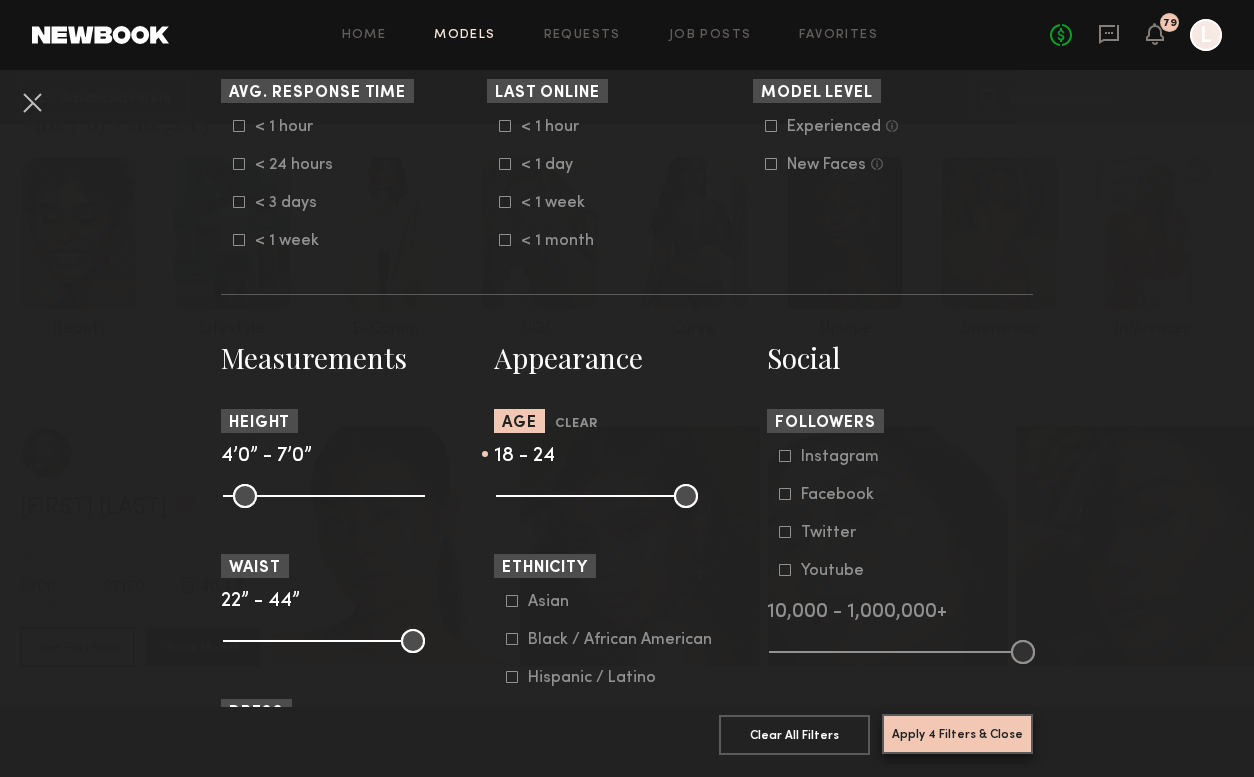 click on "Apply 4 Filters & Close" 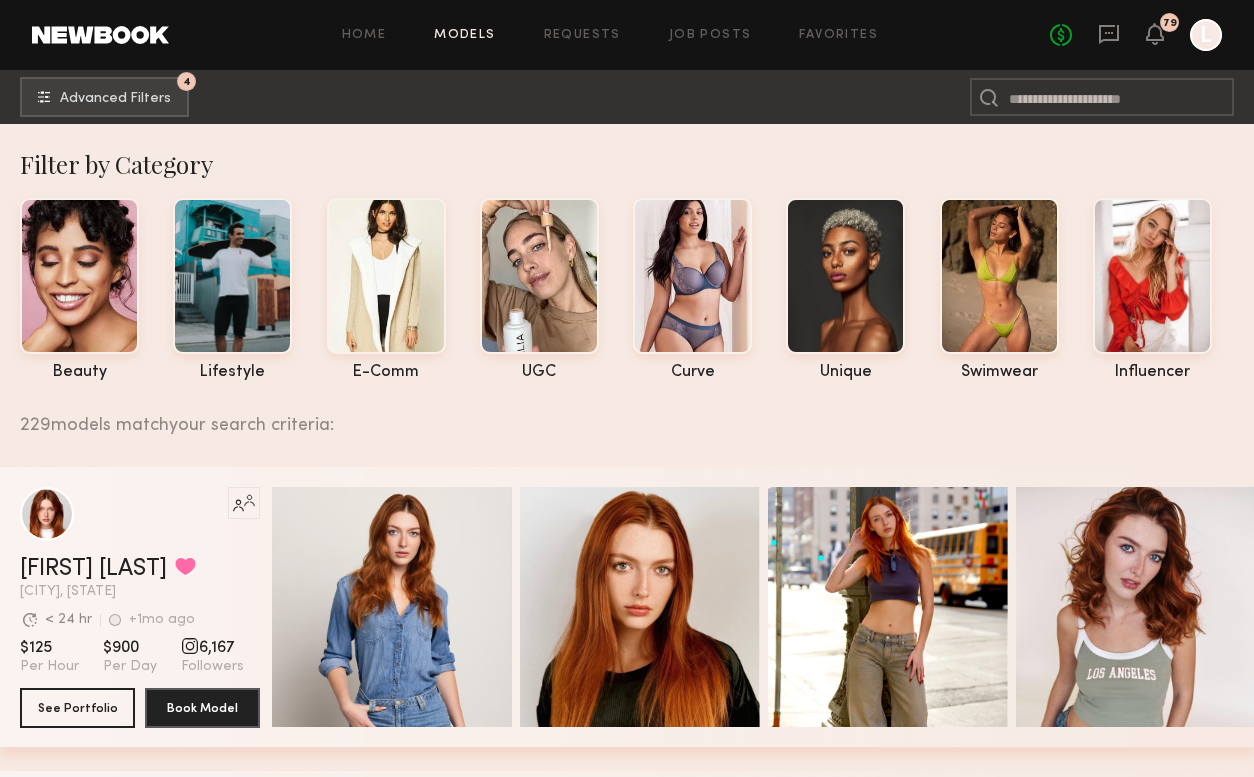 scroll, scrollTop: 0, scrollLeft: 0, axis: both 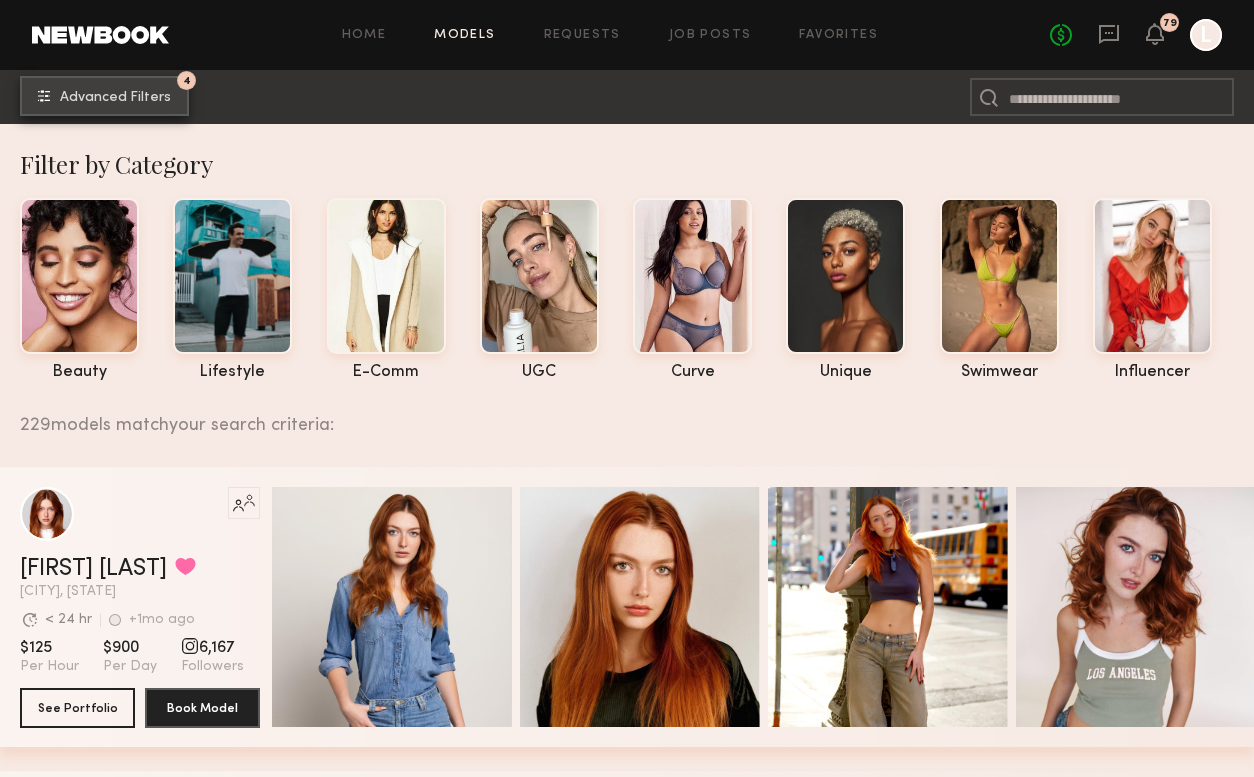 click on "4 Advanced Filters" 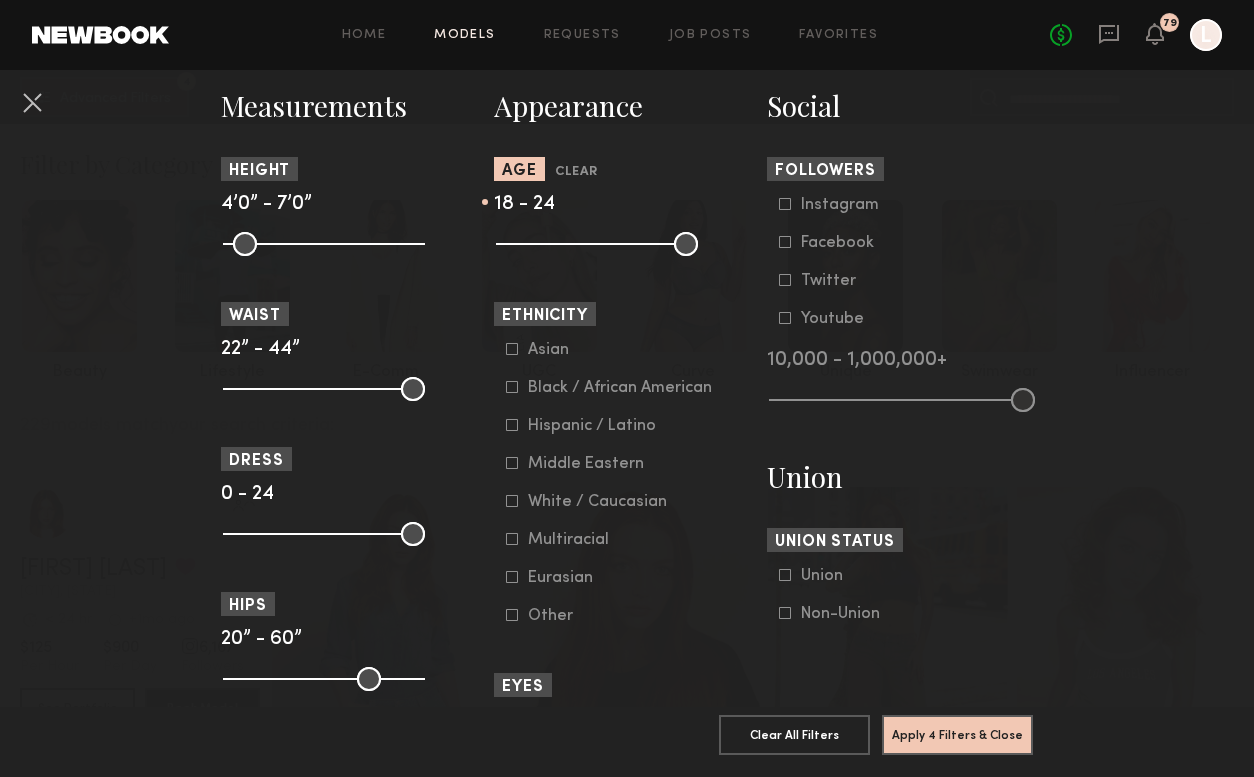 scroll, scrollTop: 896, scrollLeft: 0, axis: vertical 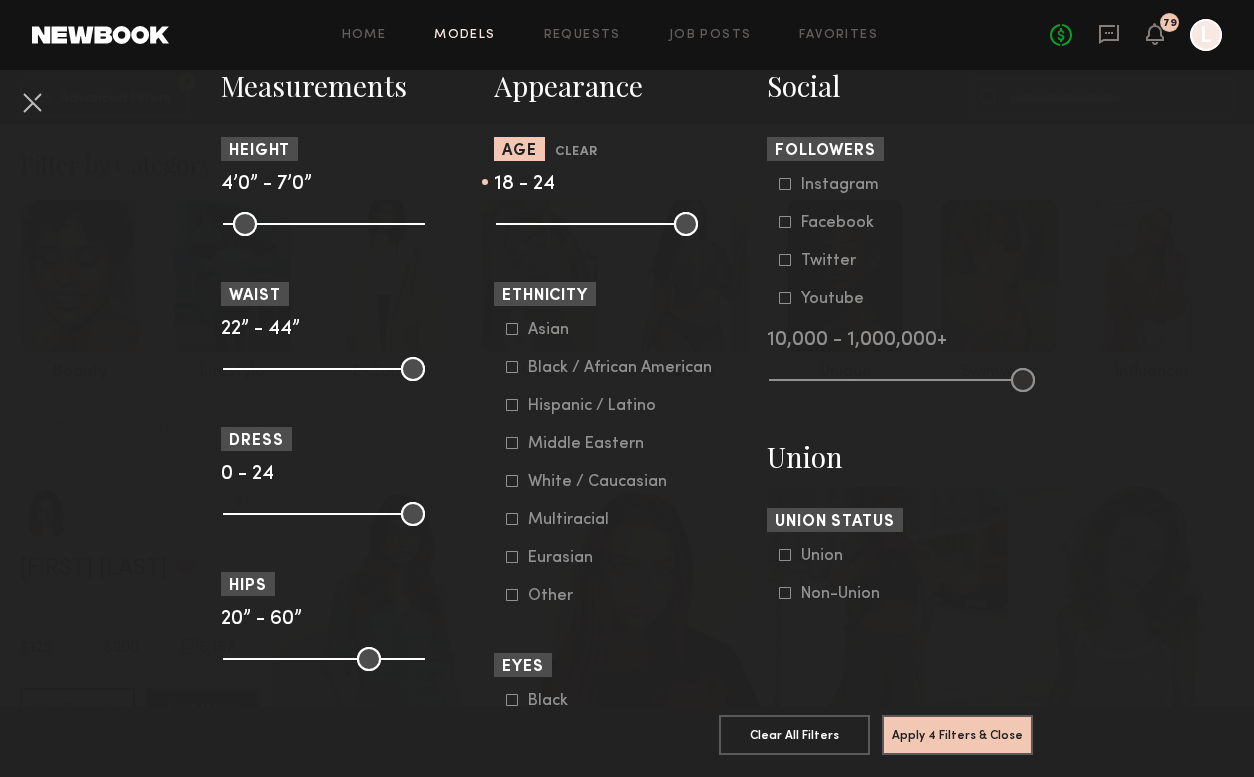 click 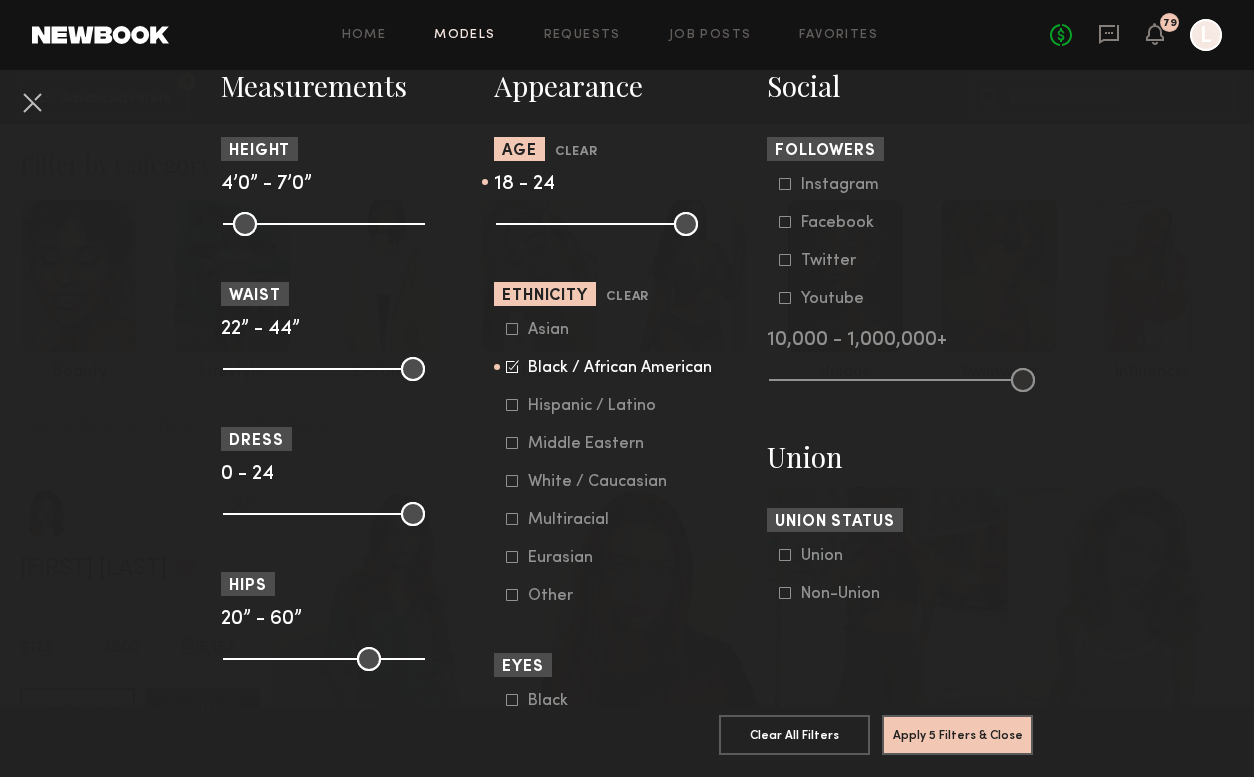 click on "Apply 5 Filters & Close" 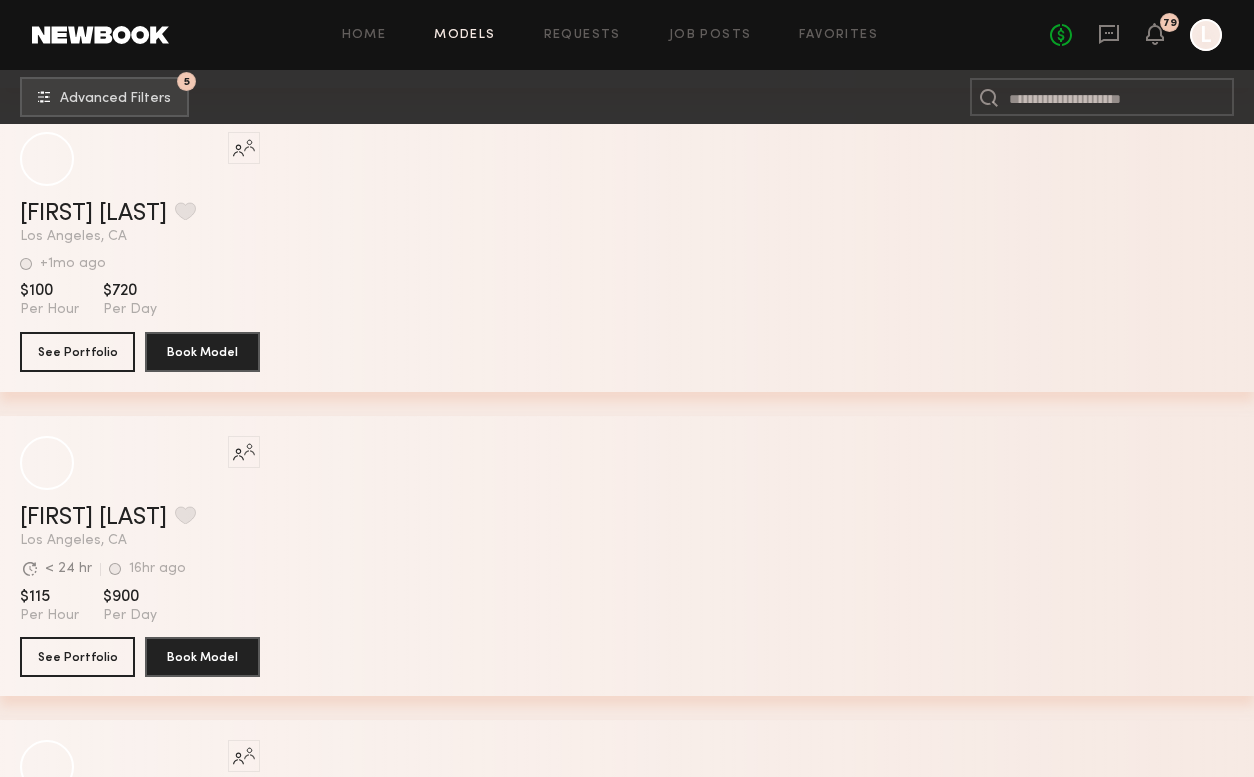 scroll, scrollTop: 7390, scrollLeft: 0, axis: vertical 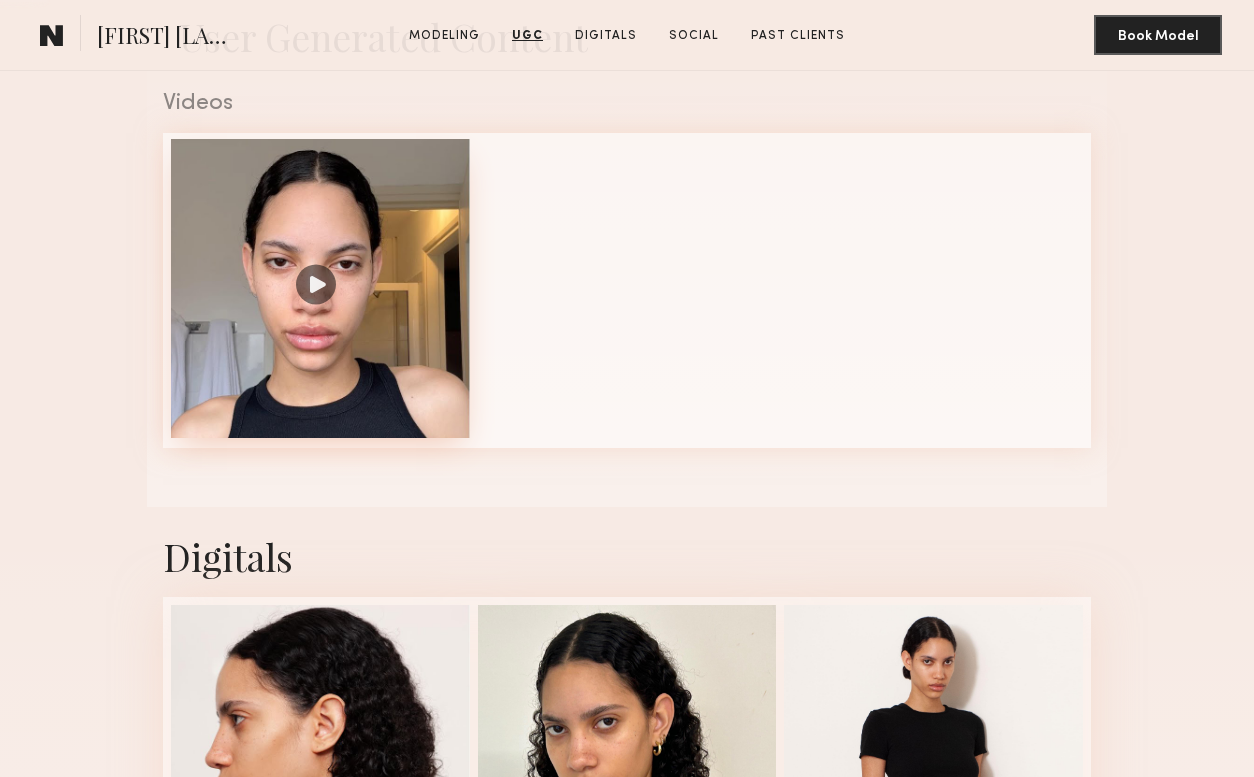 click at bounding box center [320, 288] 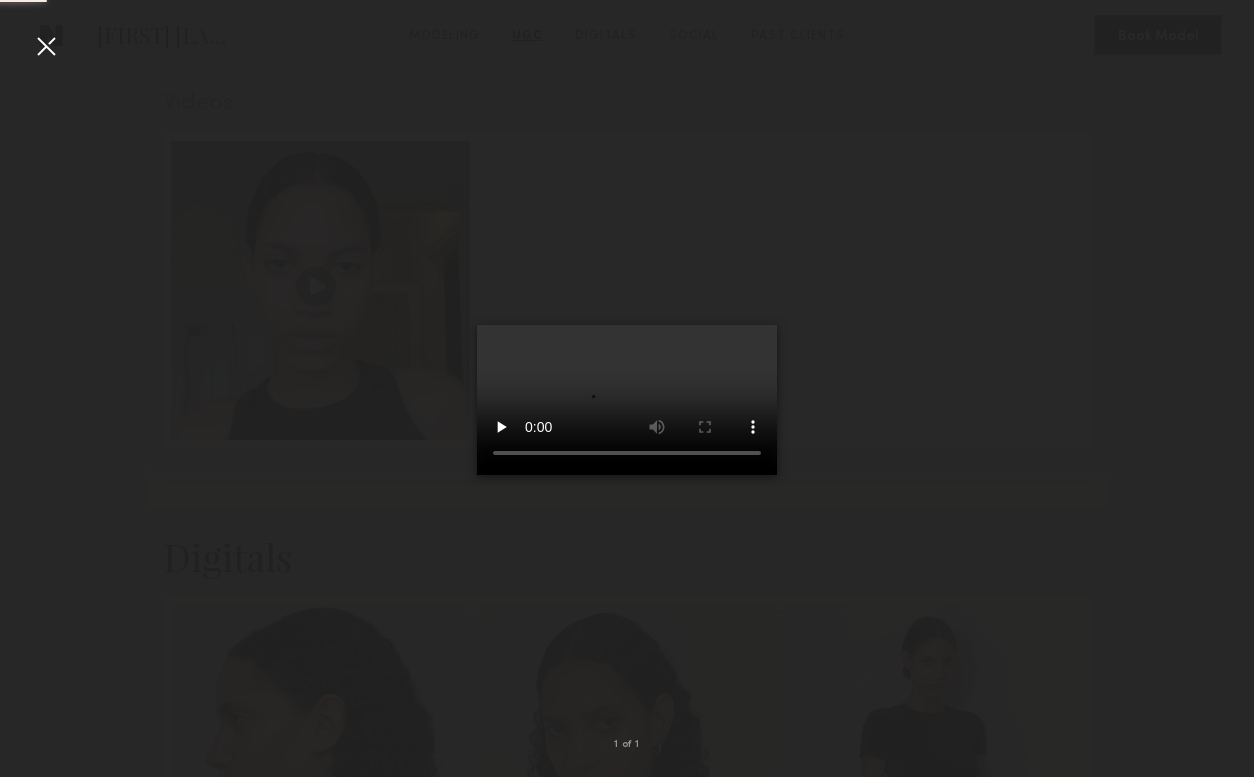 click at bounding box center (627, 400) 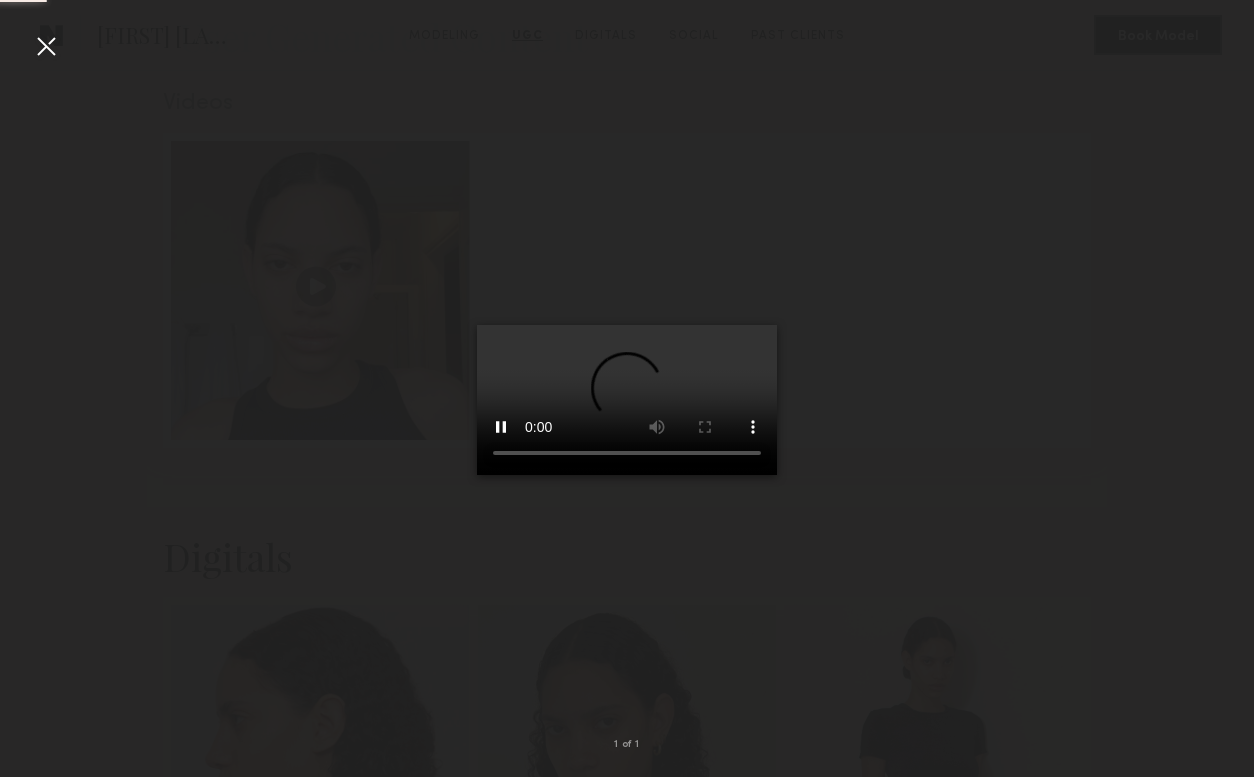 click at bounding box center (627, 372) 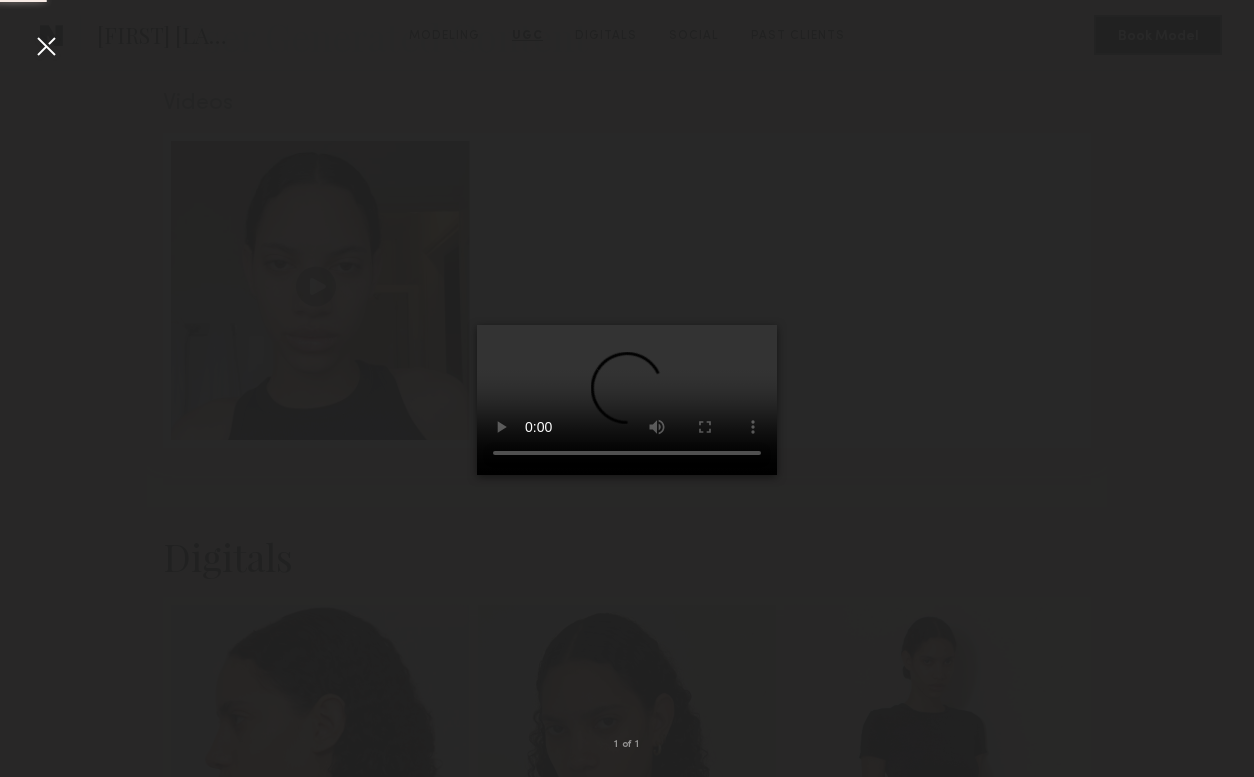 click at bounding box center [627, 372] 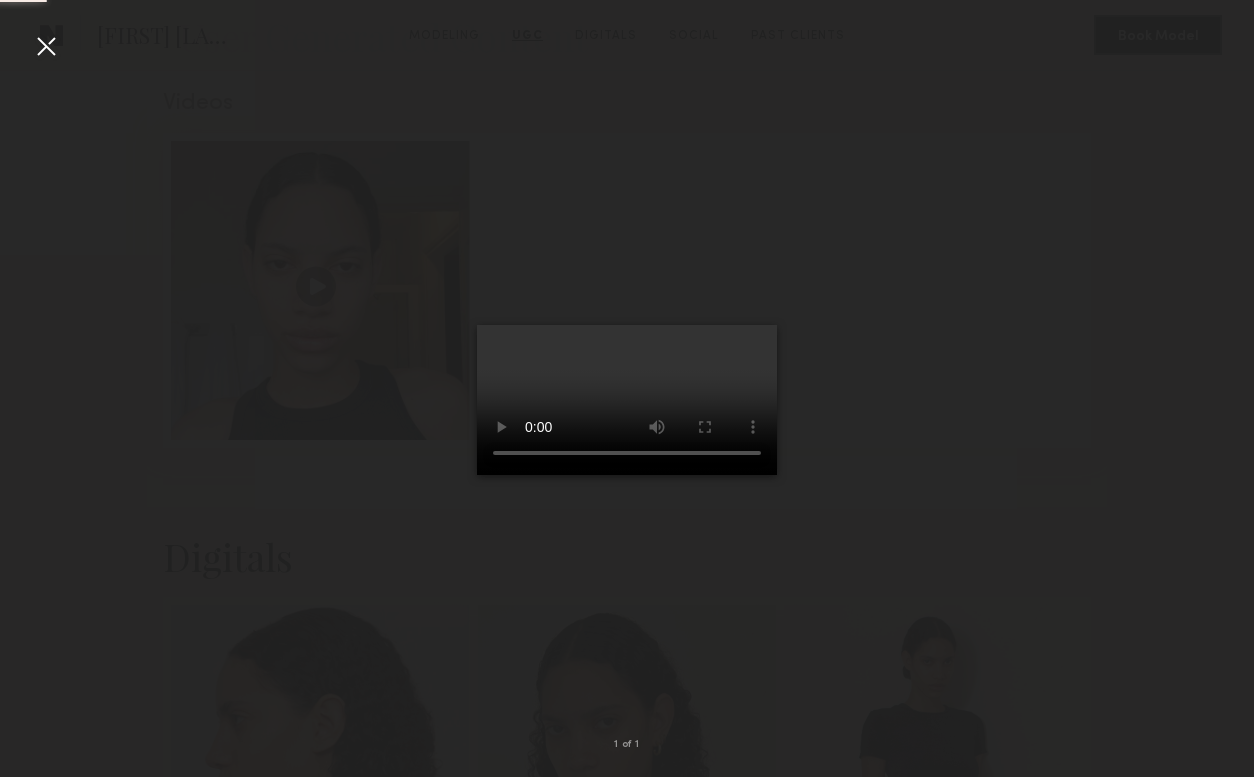 click at bounding box center (46, 46) 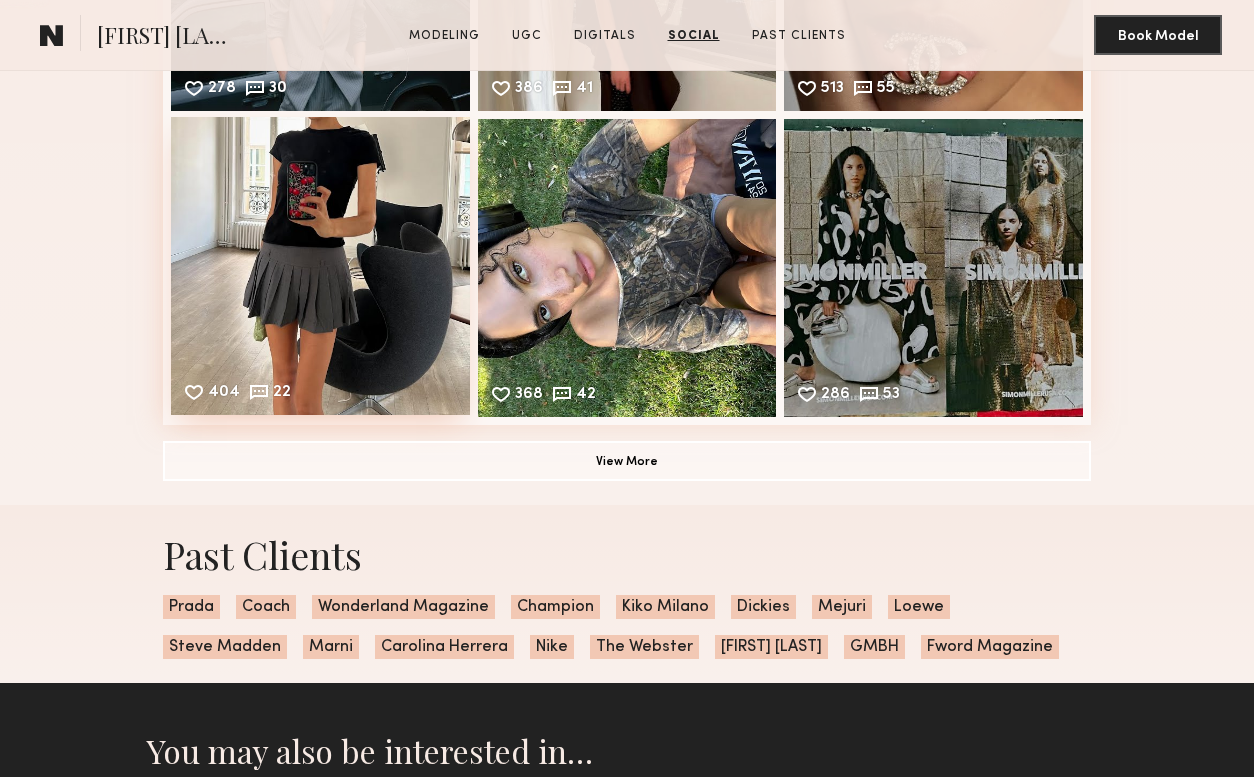 scroll, scrollTop: 3419, scrollLeft: 0, axis: vertical 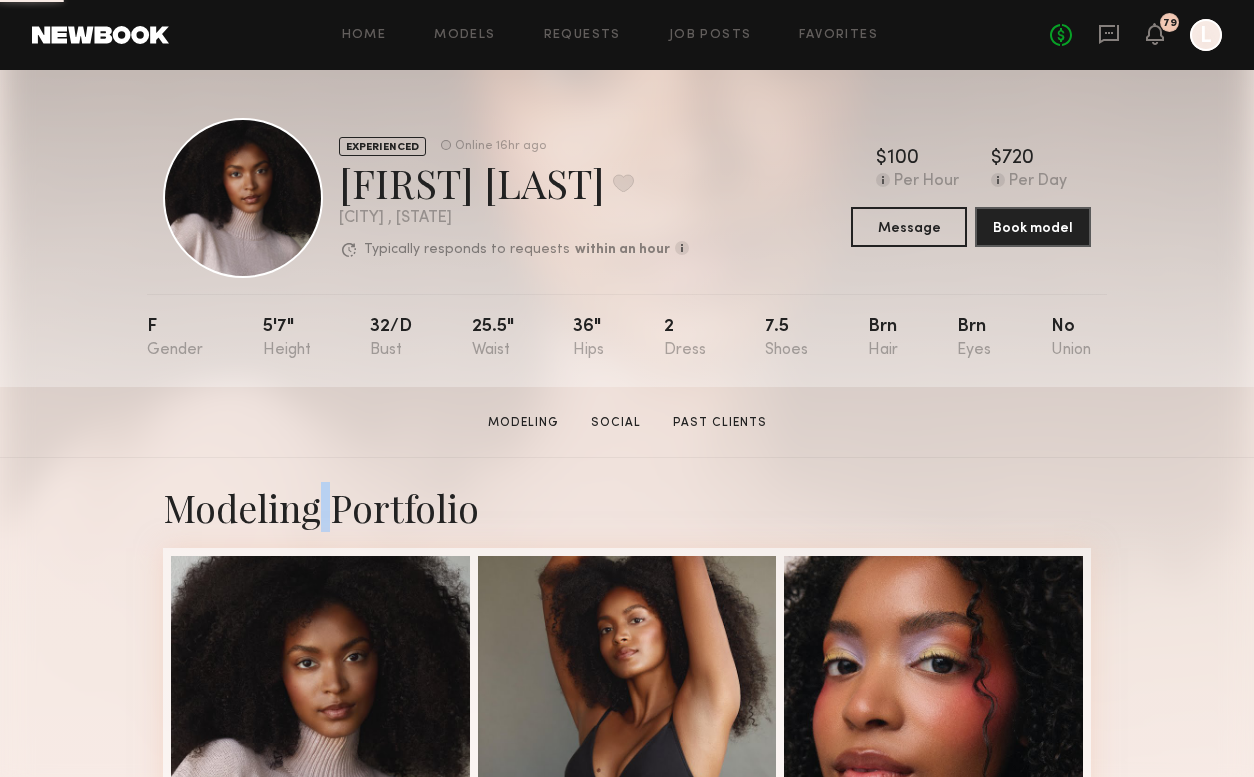 click on "Modeling Portfolio" at bounding box center (627, 507) 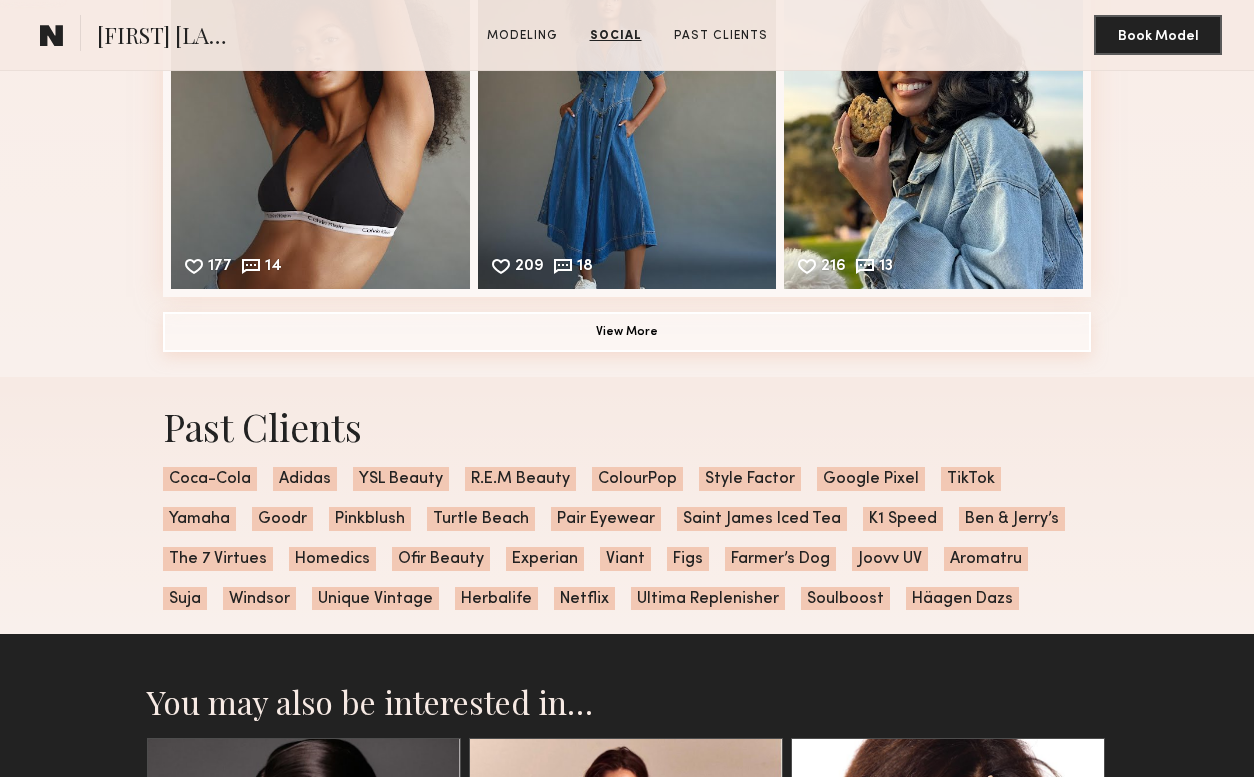 scroll, scrollTop: 2382, scrollLeft: 0, axis: vertical 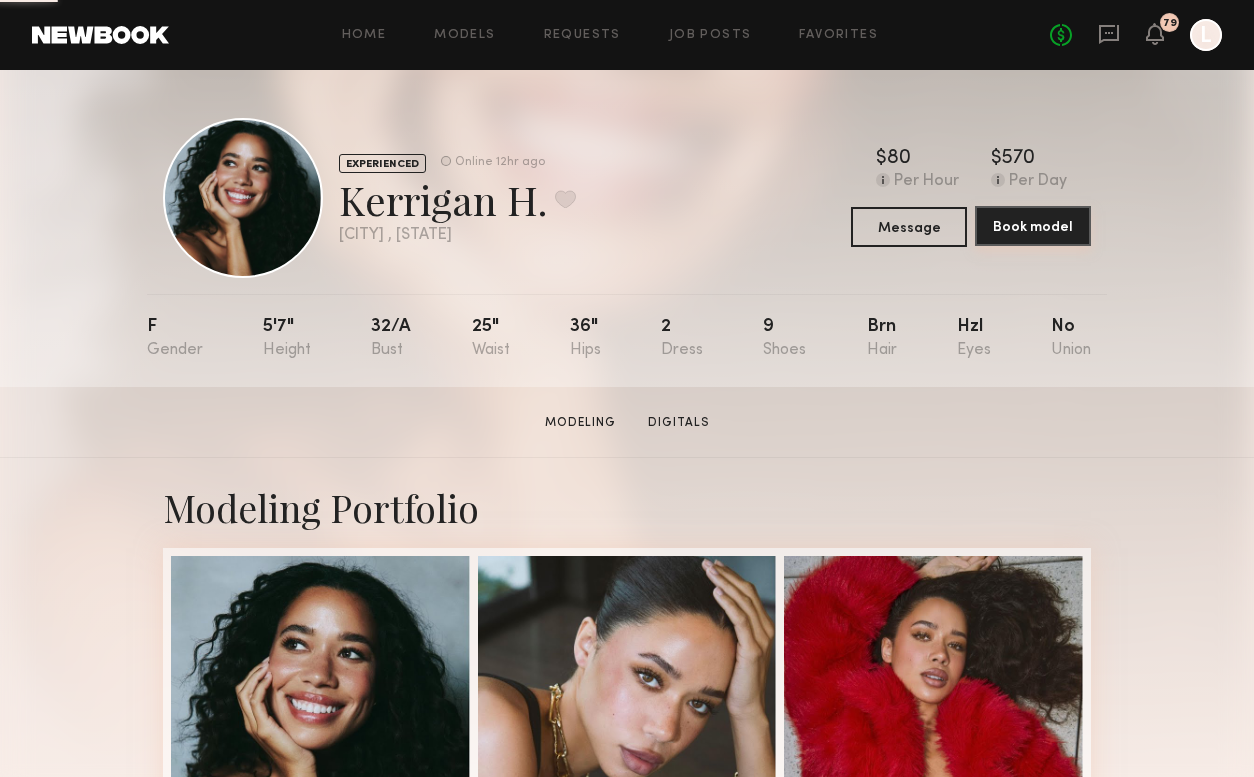 click on "Book model" 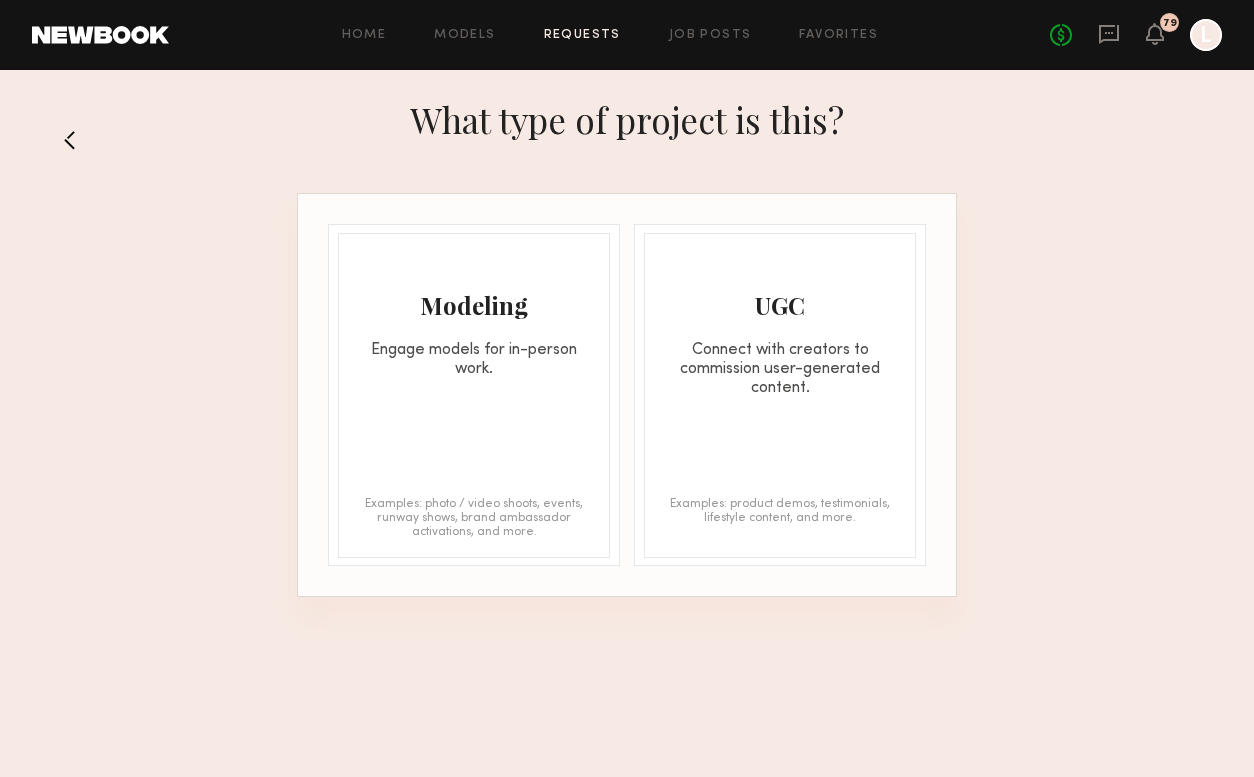click on "Modeling Engage models for in-person work. Examples: photo / video shoots, events, runway shows, brand ambassador activations, and more." 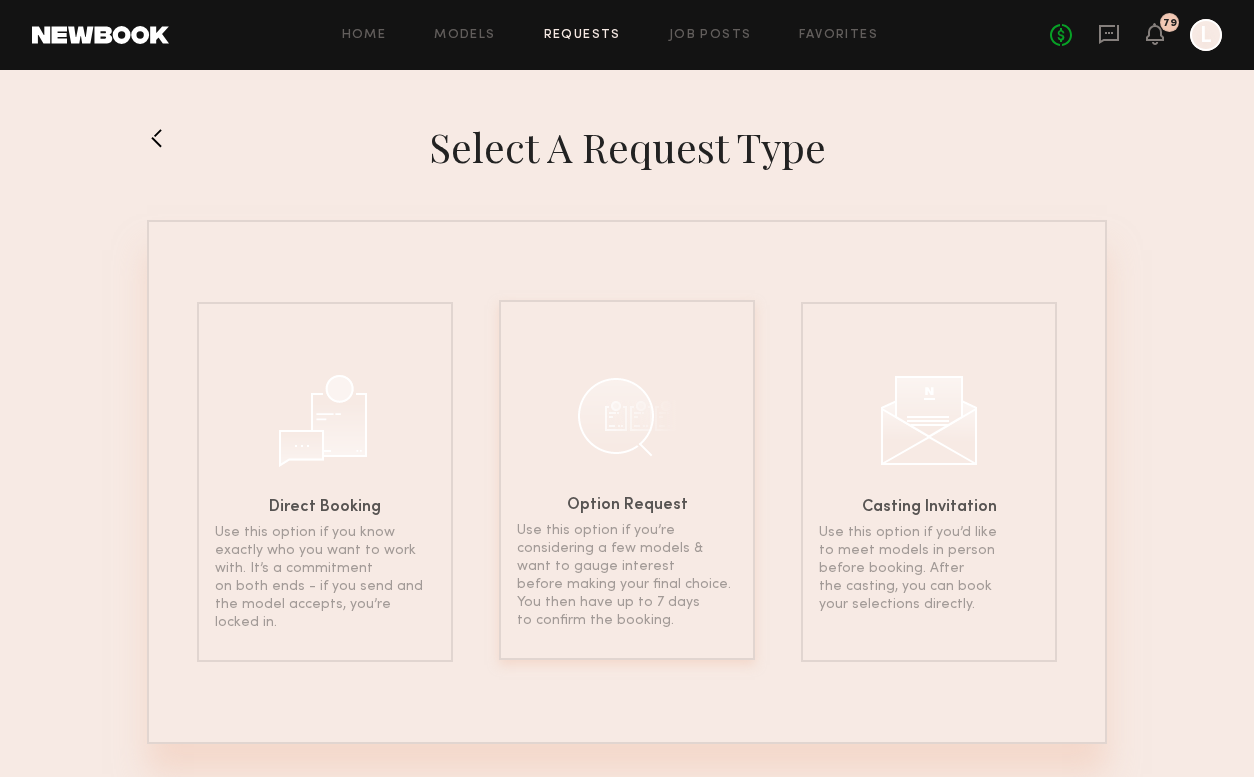 click on "Option Request Use this option if you’re considering a few models & want to gauge interest before making your final choice. You then have up to 7 days to confirm the booking." 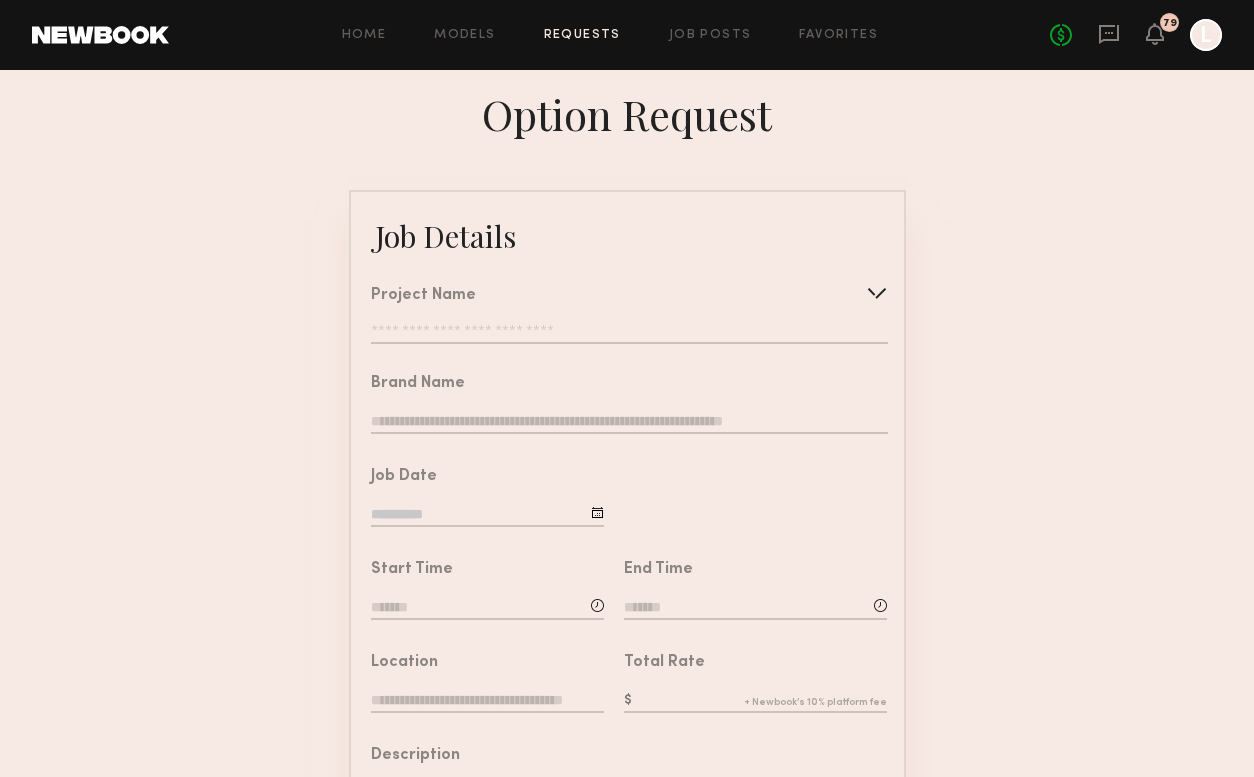 click on "Project Name   Create   Use recent modeling project  Disney - BTS  DISNEY STYLE - PRINCESS  Disney Family - Back to School  Disney Style Social Shoot  Social Shoot for Wellness Brand  Marvel Style Clothing Social Shoot  Marvel Style - Social Shoot  social videos for a leading health and wellness company  Celeb Hair Brand Shoot" 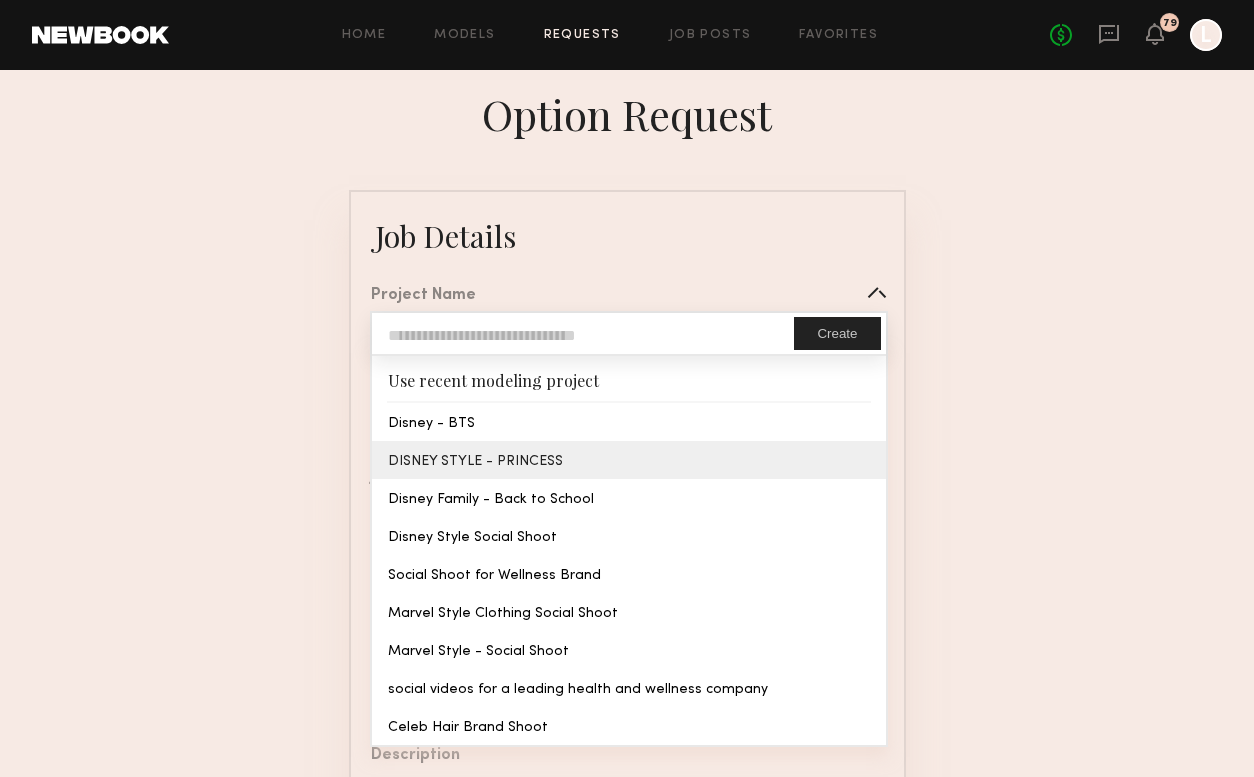 type on "**********" 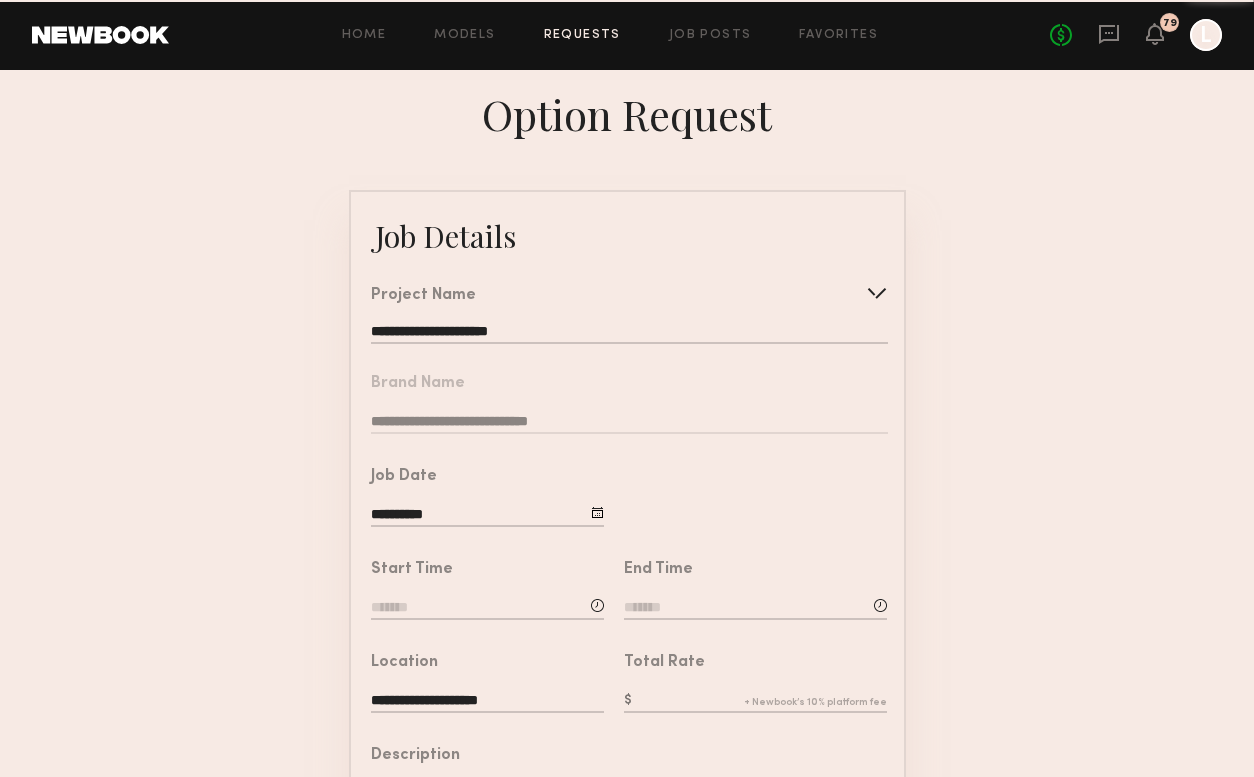 click on "**********" 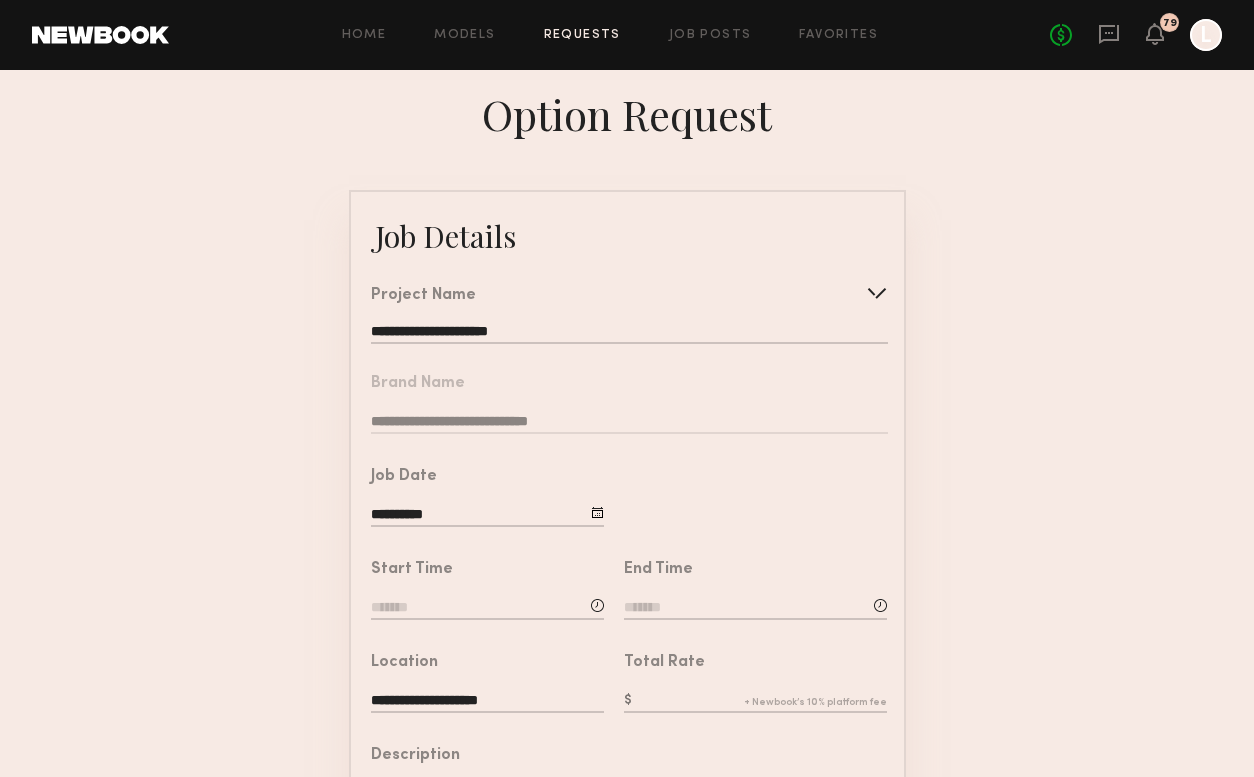 click on "Start Time" 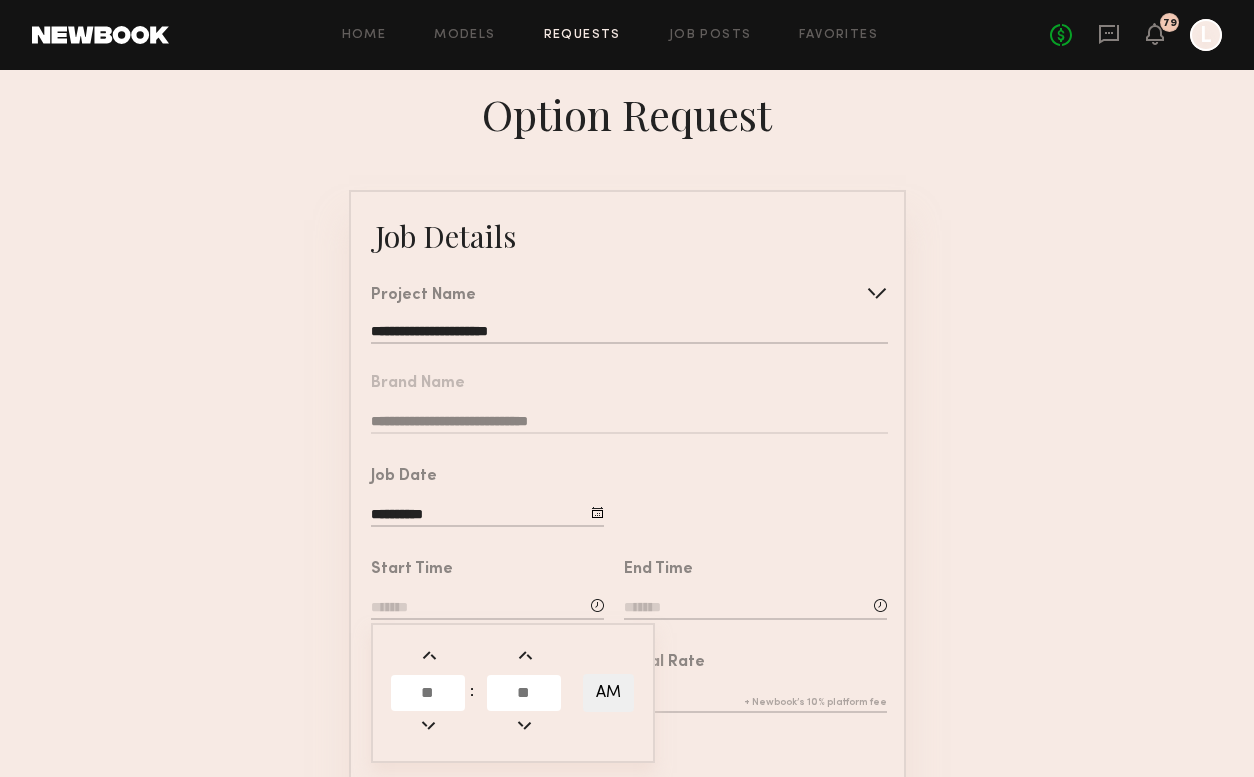 click 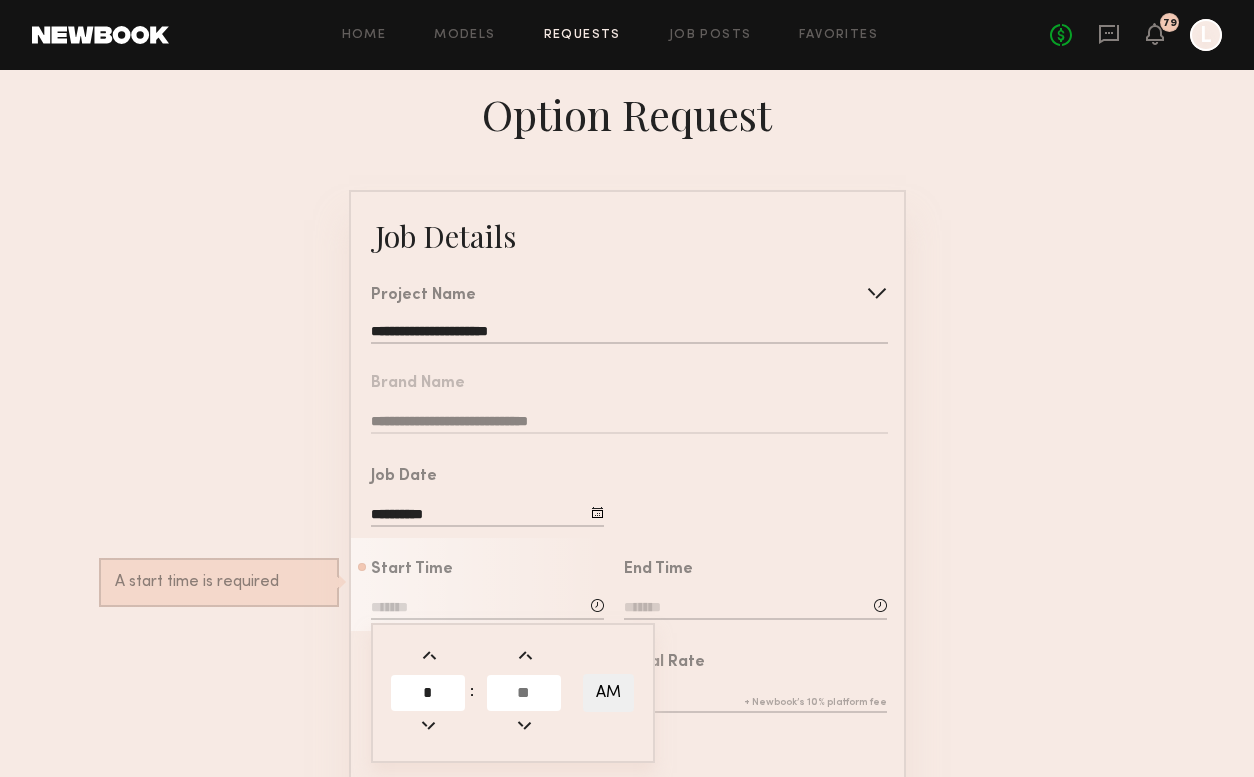 type on "*" 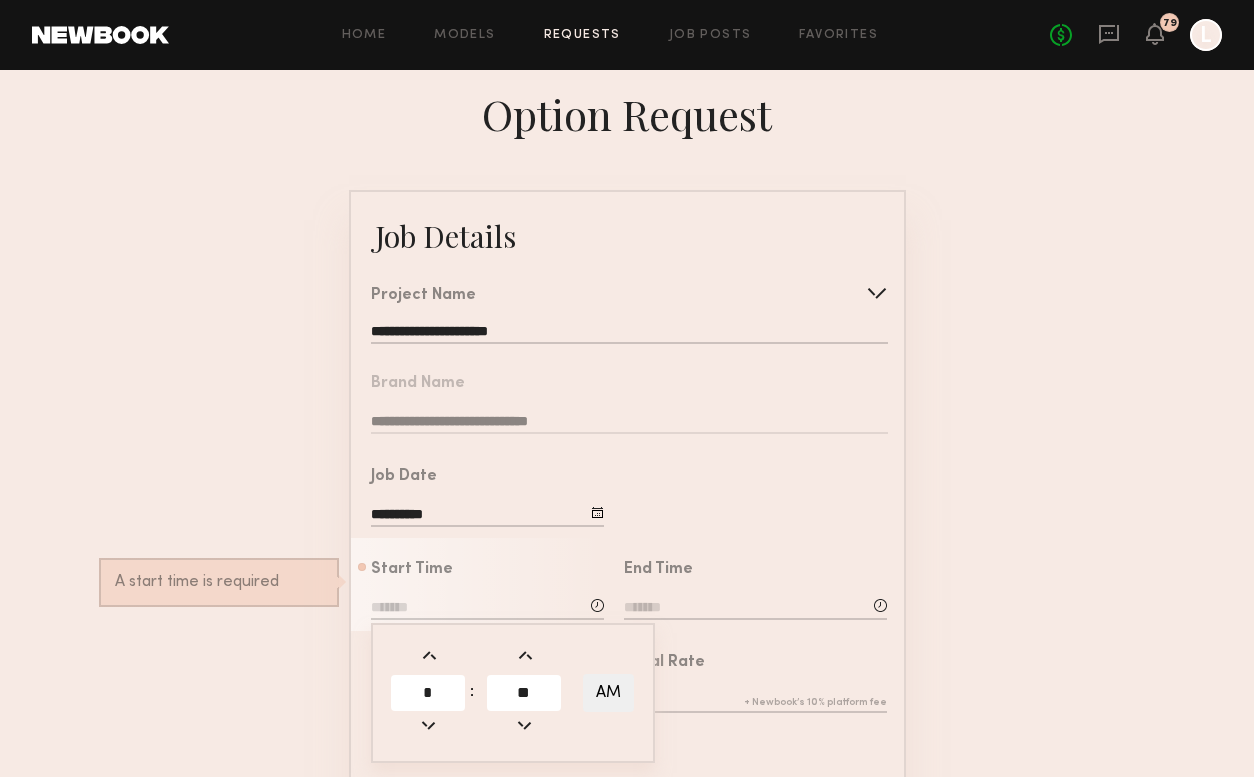 type on "**" 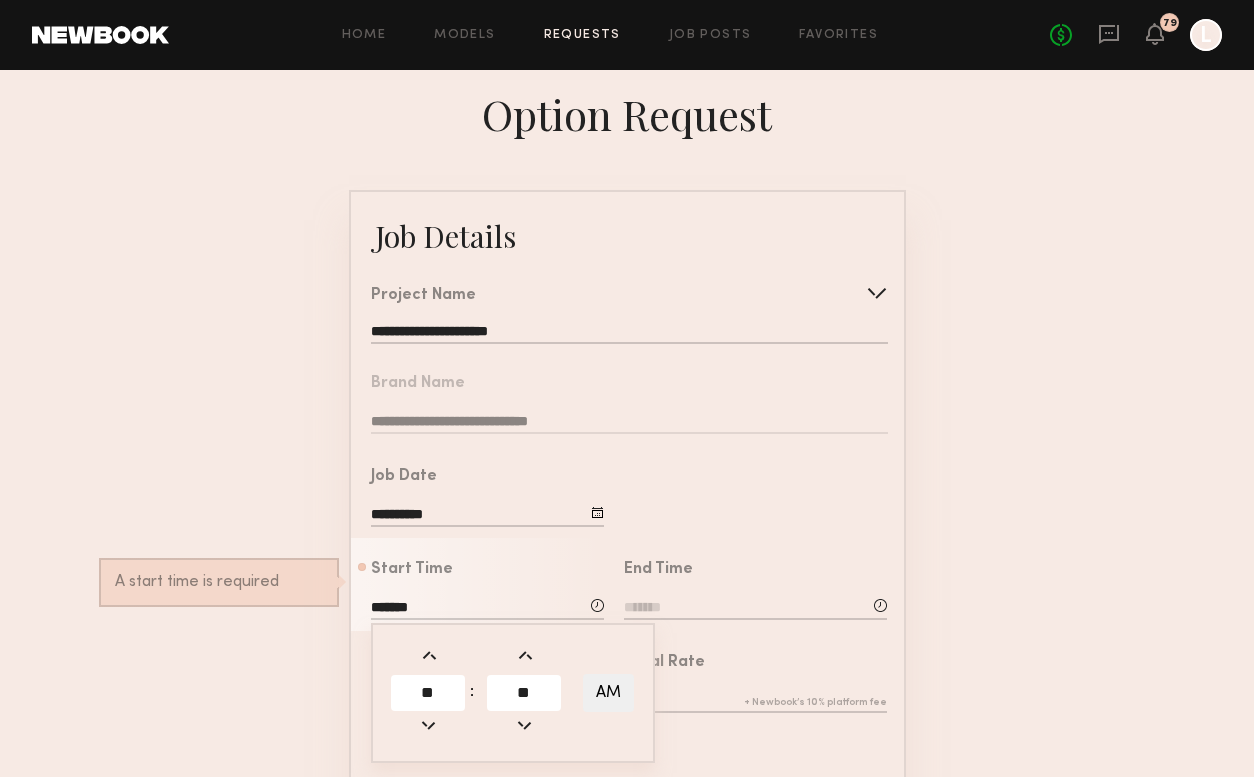 click on "AM" 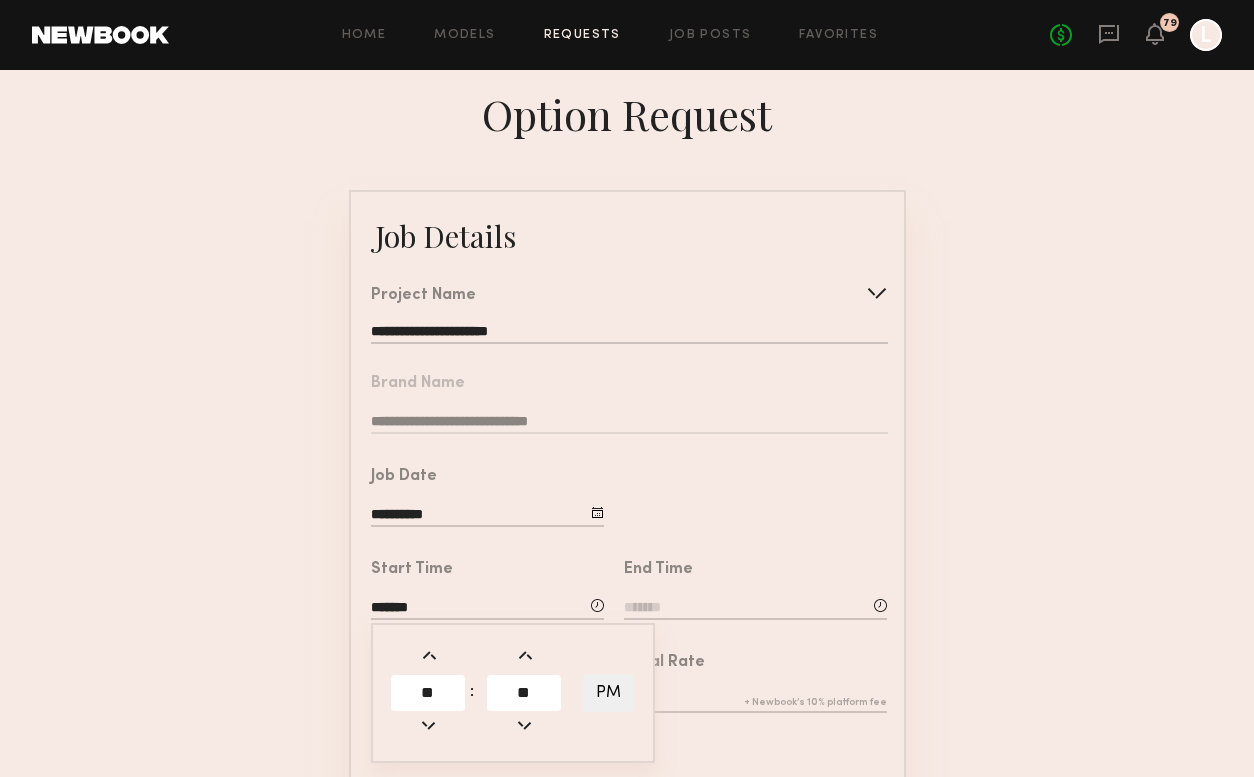click on "End Time" 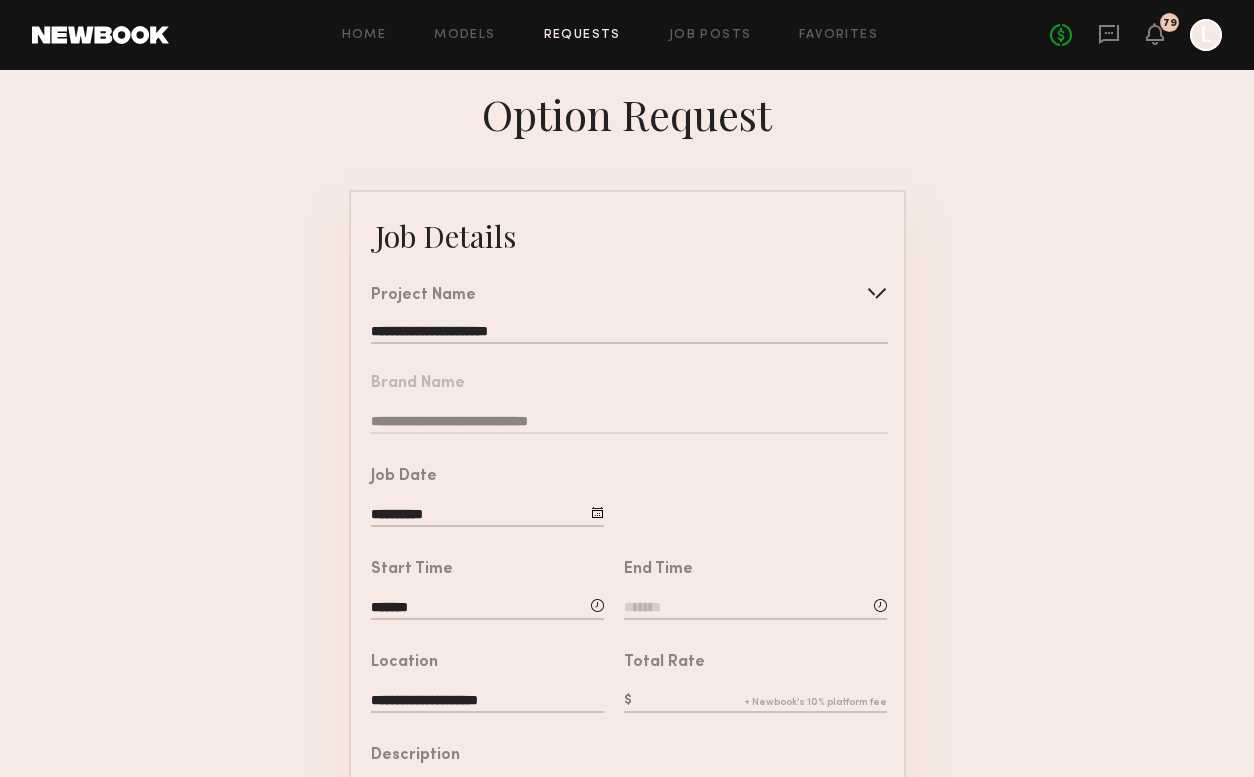 click 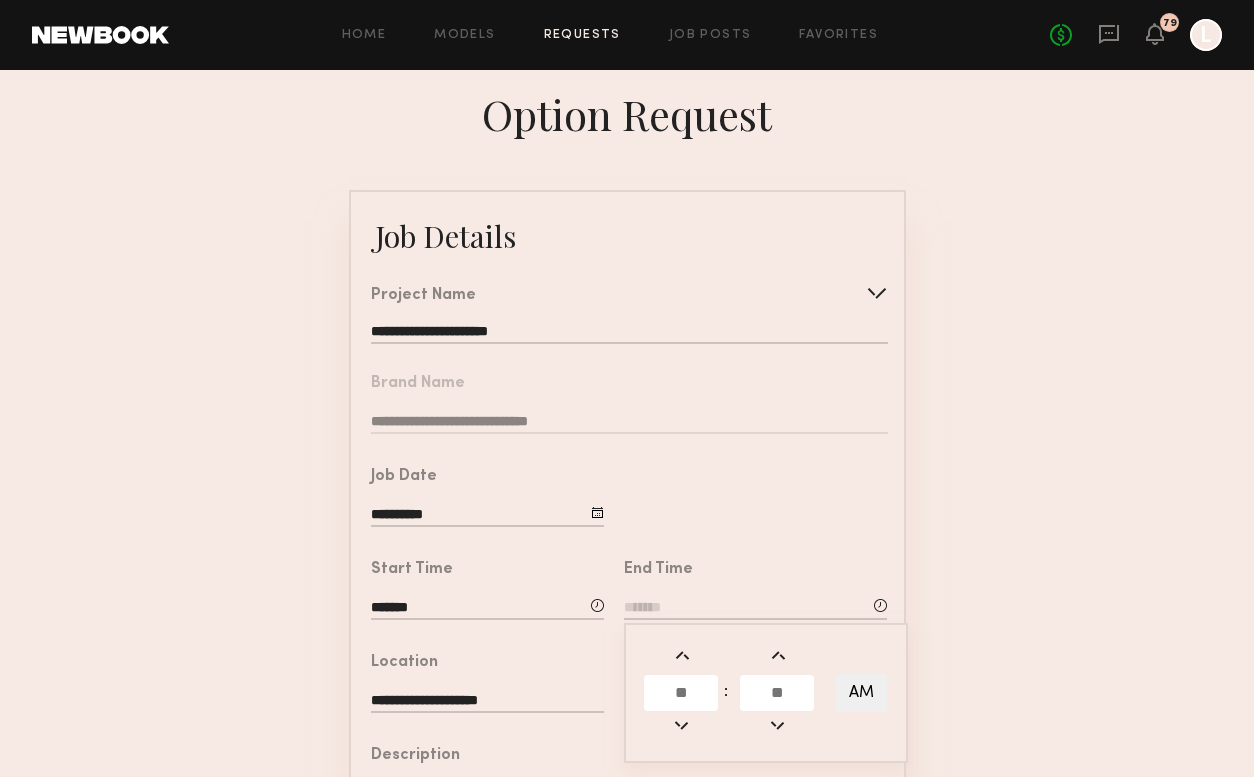 click 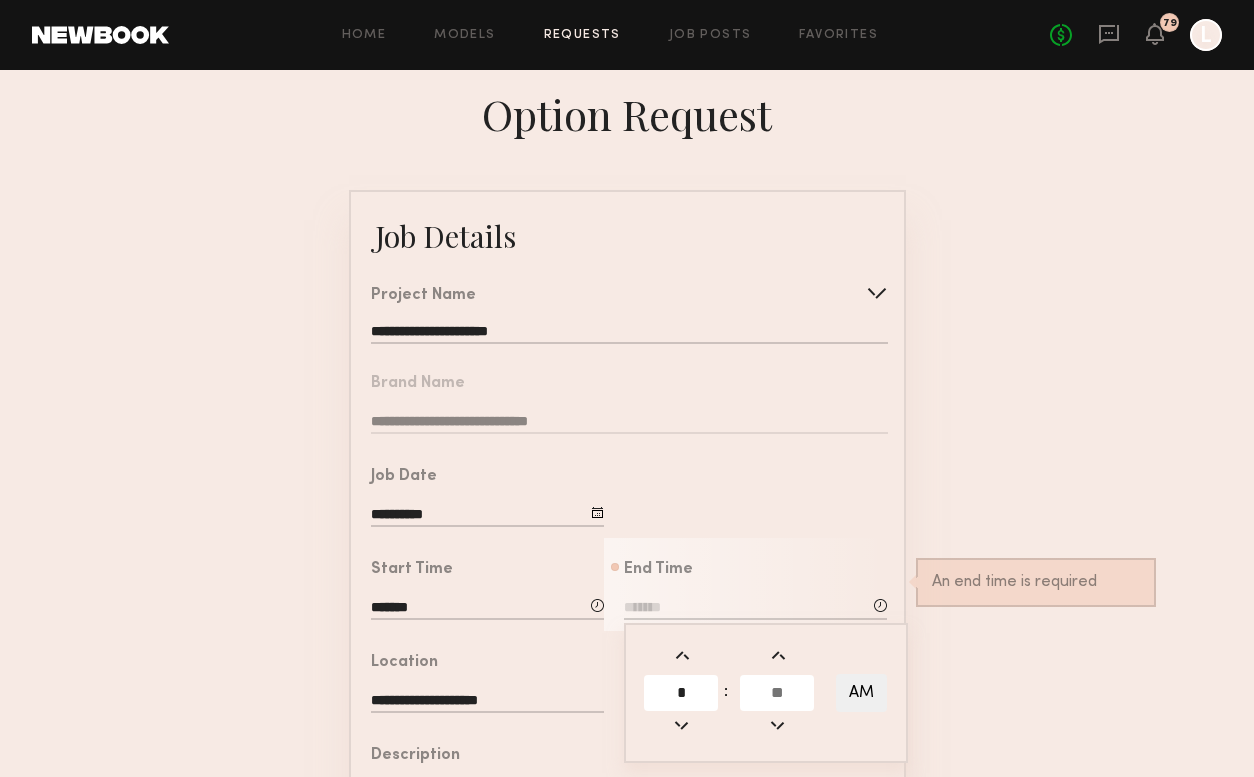 type on "*" 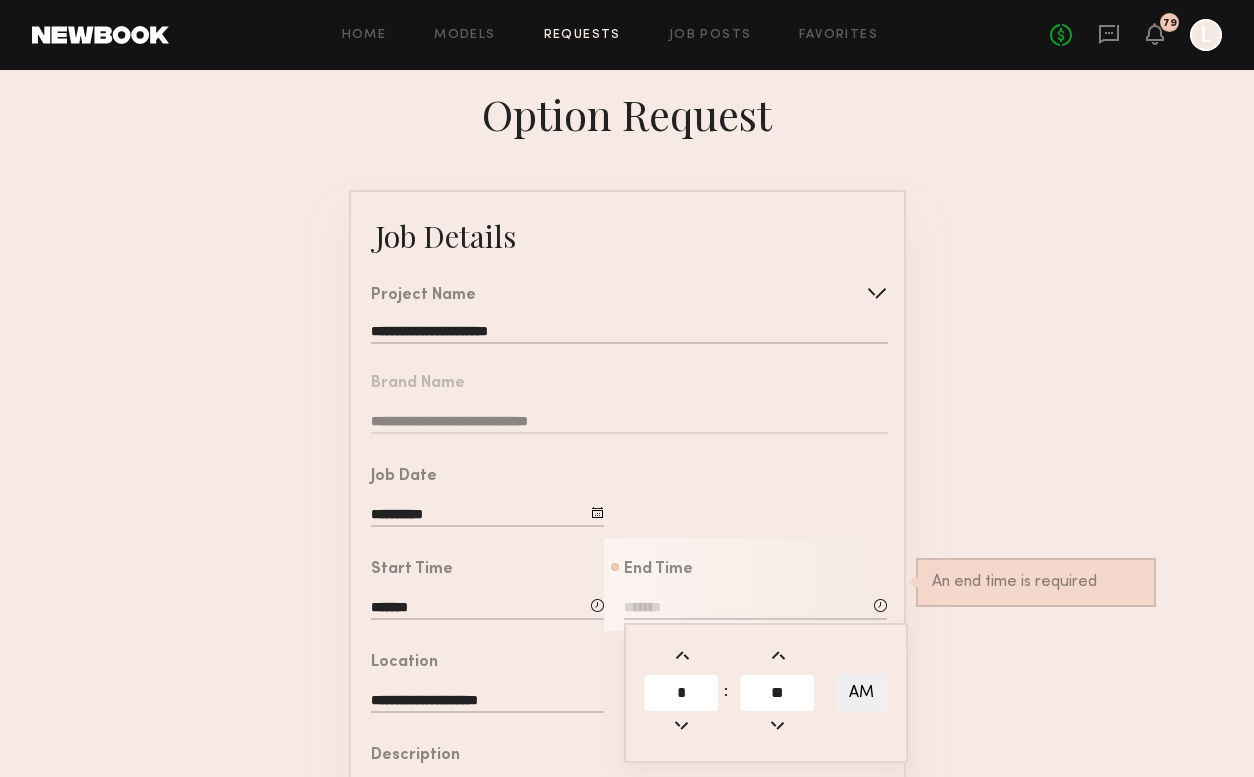 type on "**" 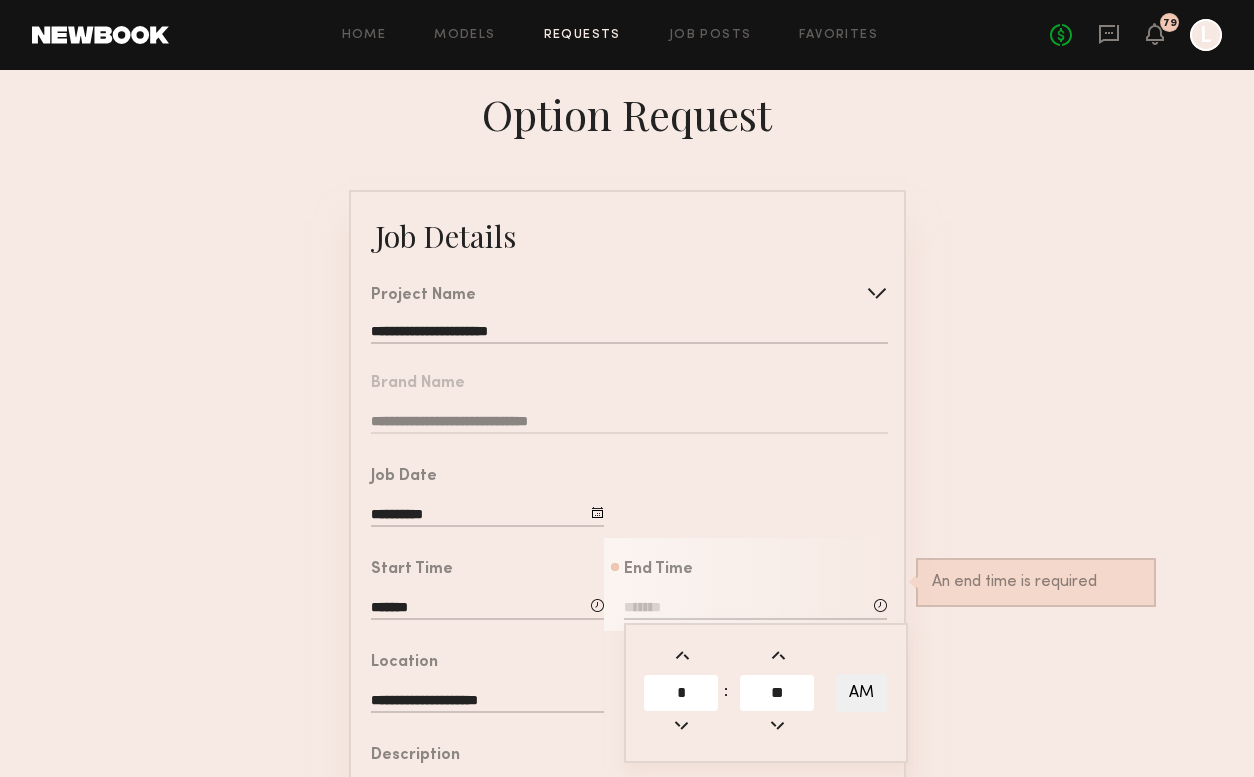 type on "*******" 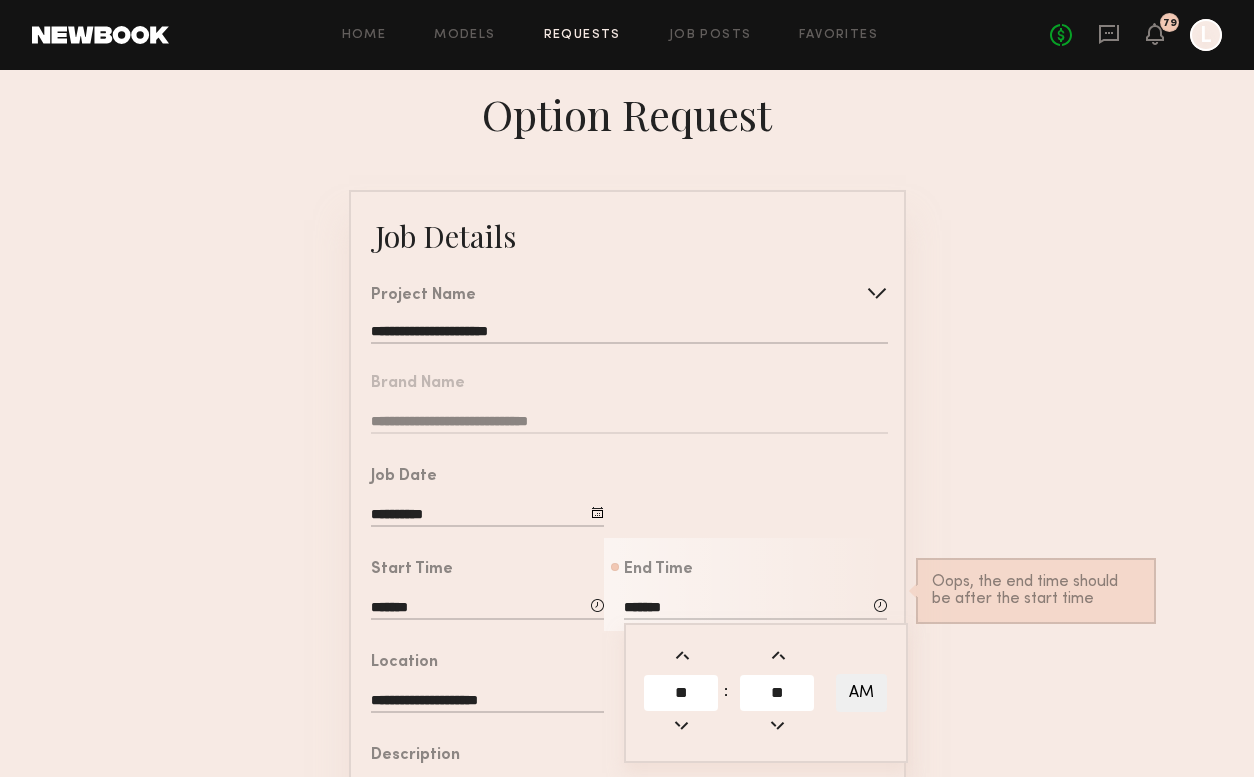 click on "AM" 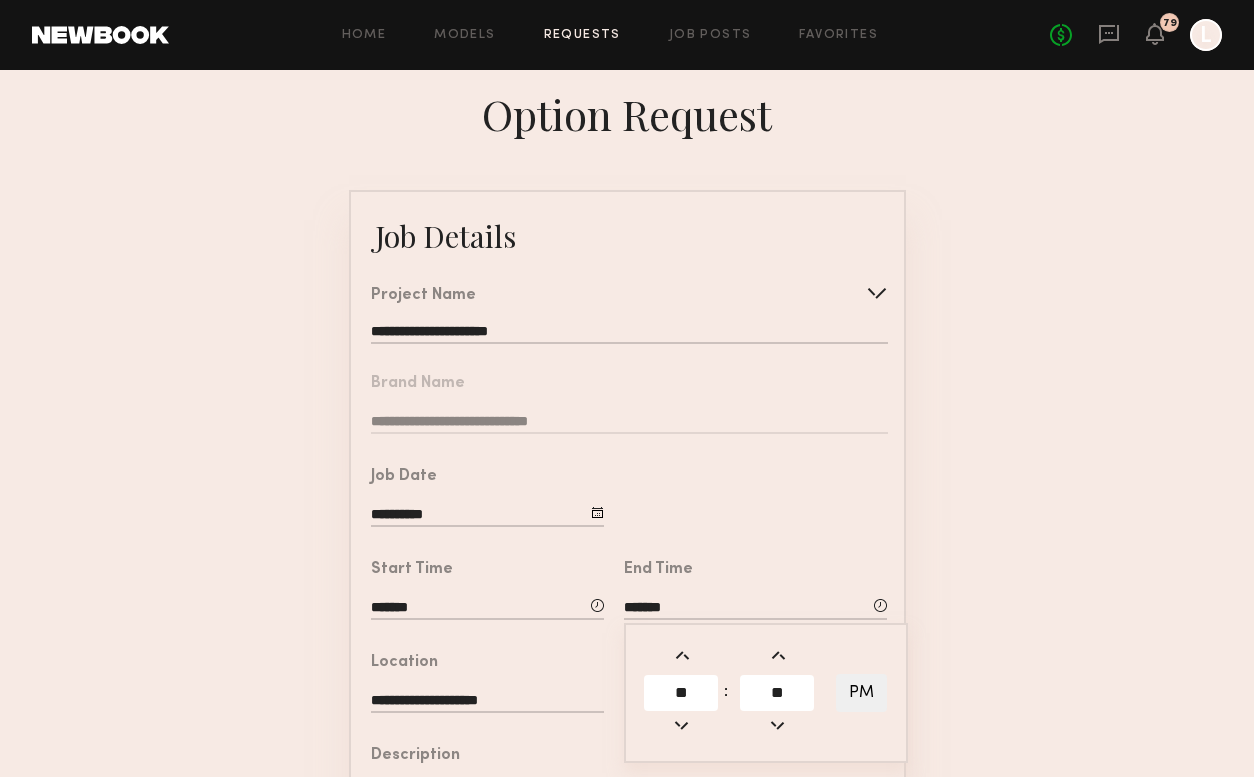 click on "**********" 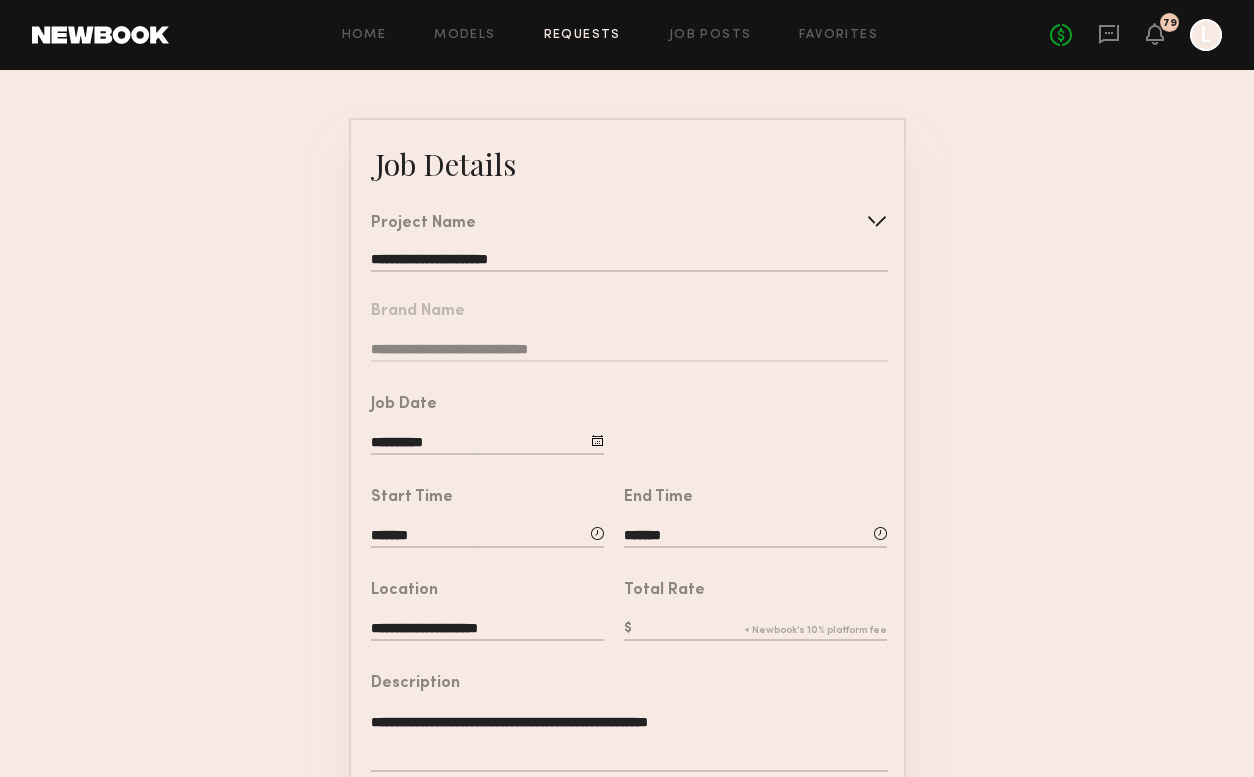 scroll, scrollTop: 83, scrollLeft: 0, axis: vertical 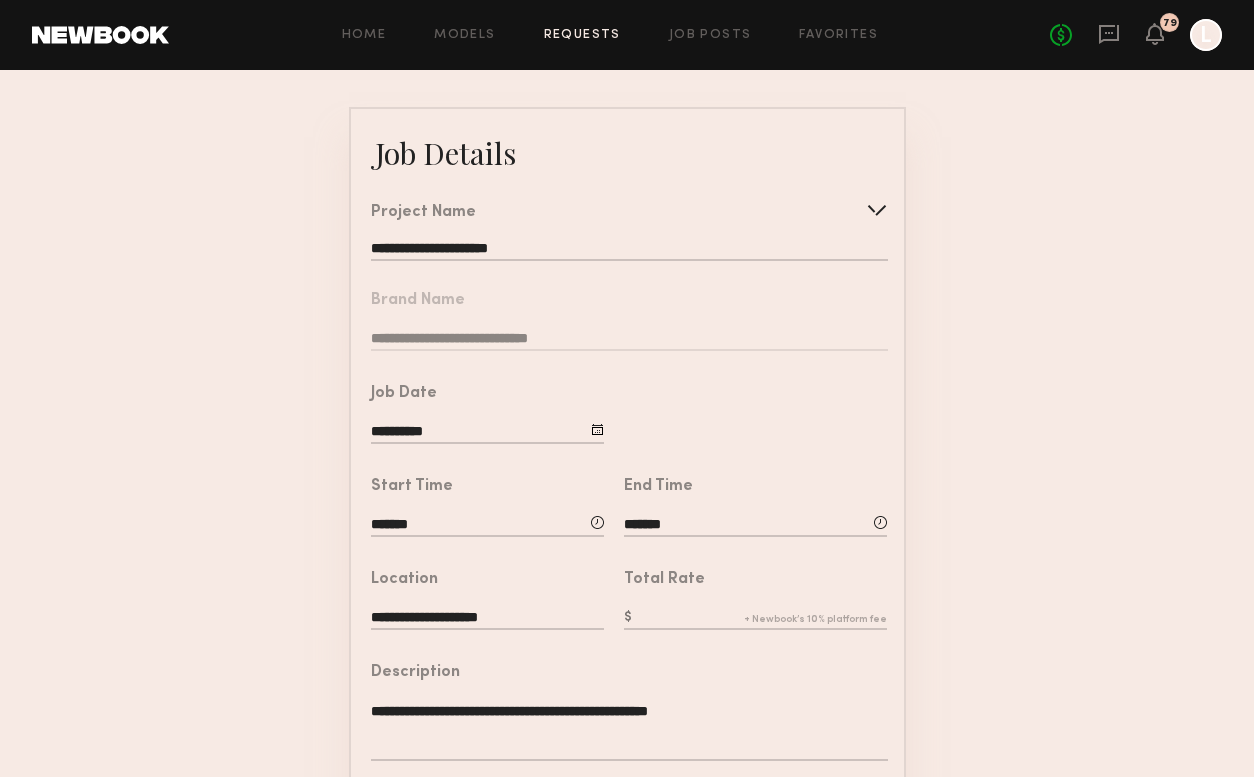 click 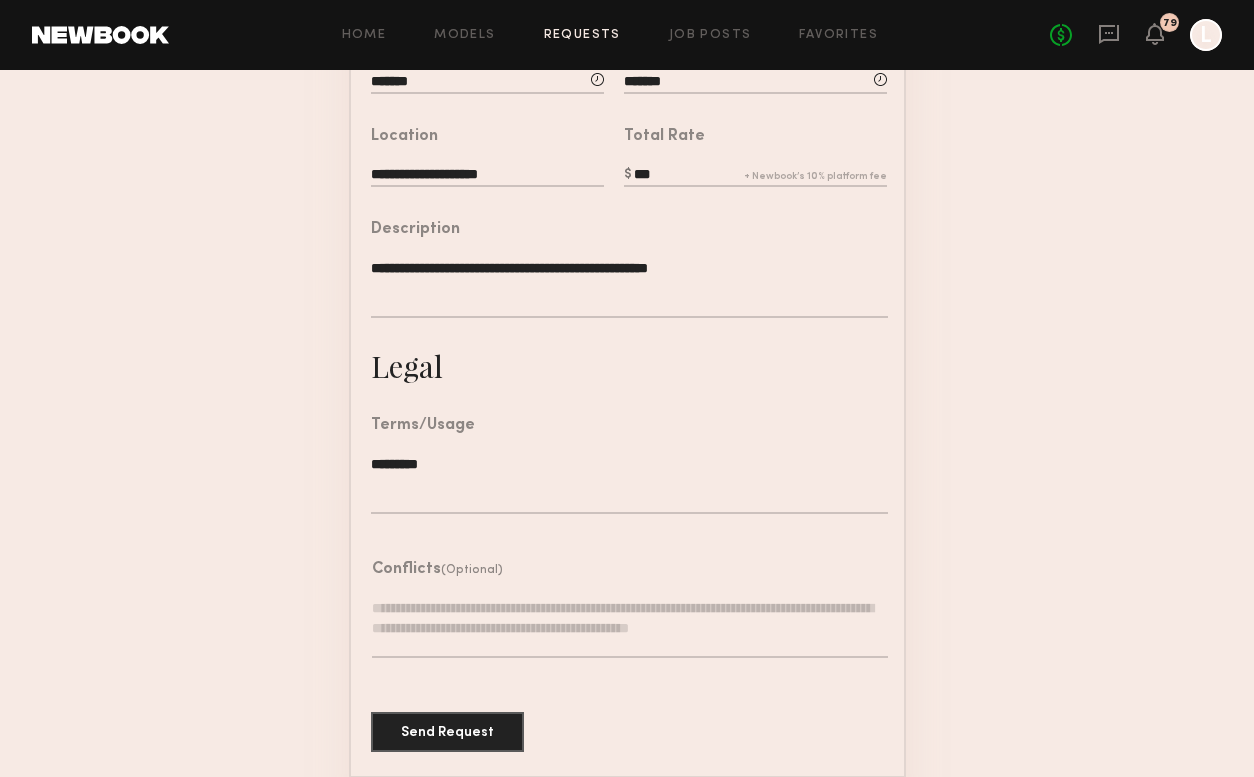 scroll, scrollTop: 525, scrollLeft: 0, axis: vertical 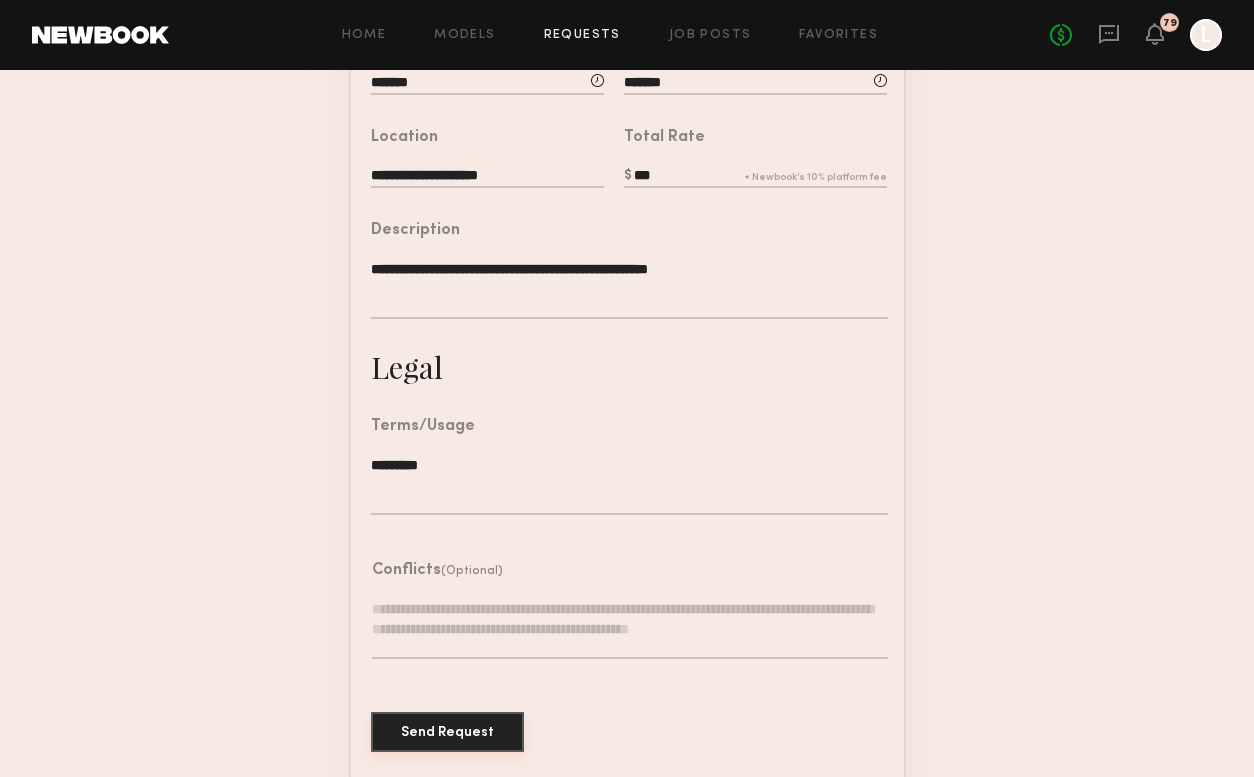 type on "***" 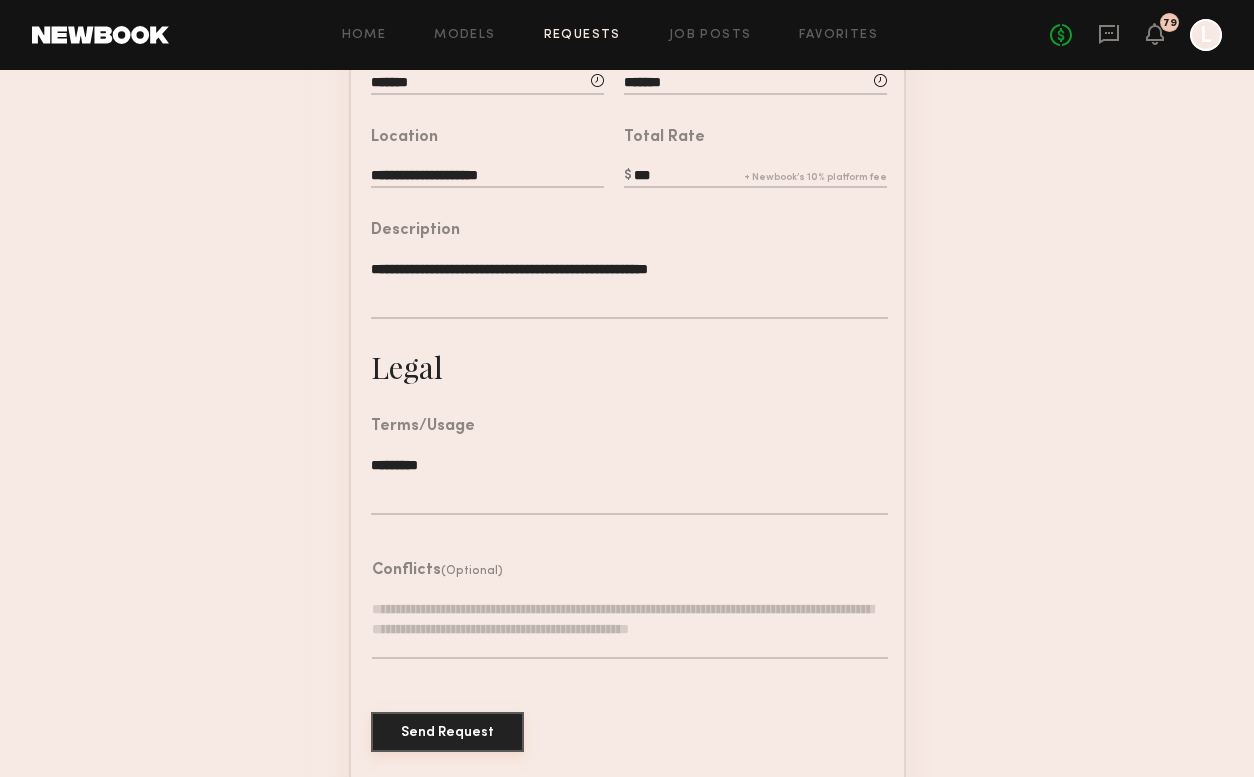 click on "Send Request" 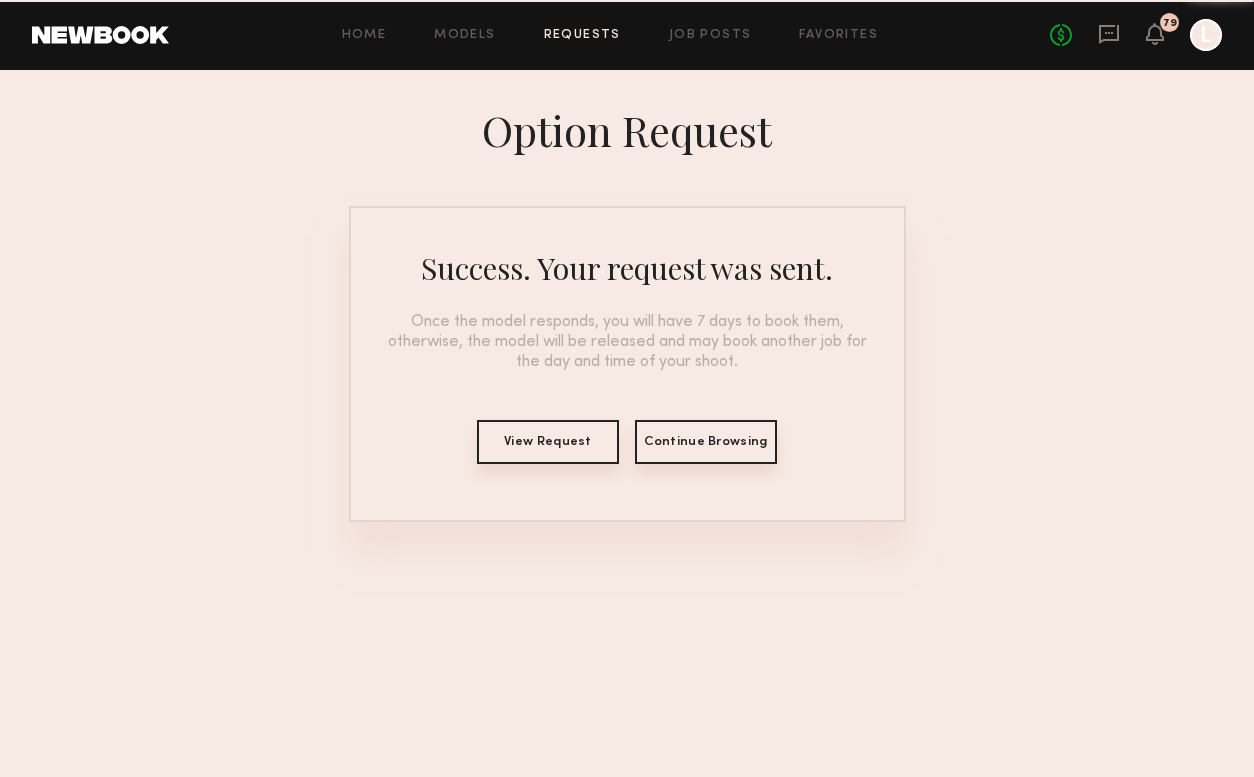 scroll, scrollTop: 0, scrollLeft: 0, axis: both 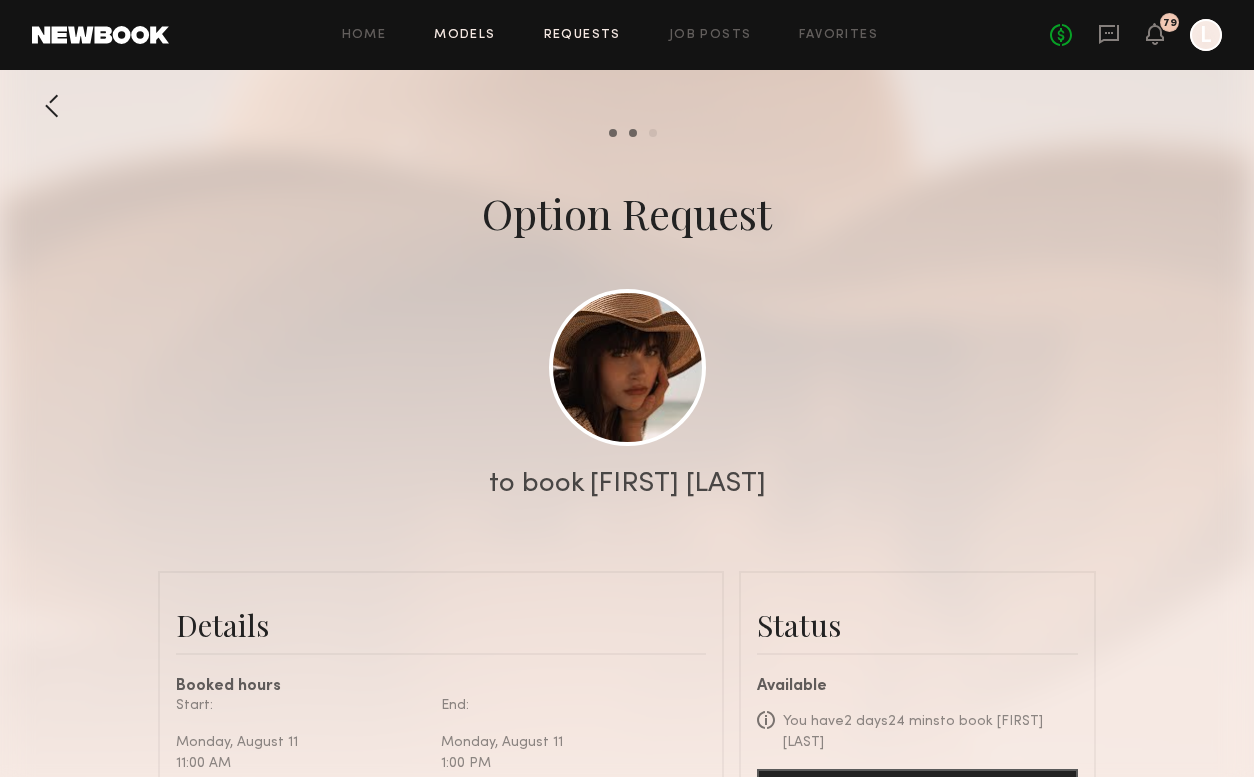 click on "Models" 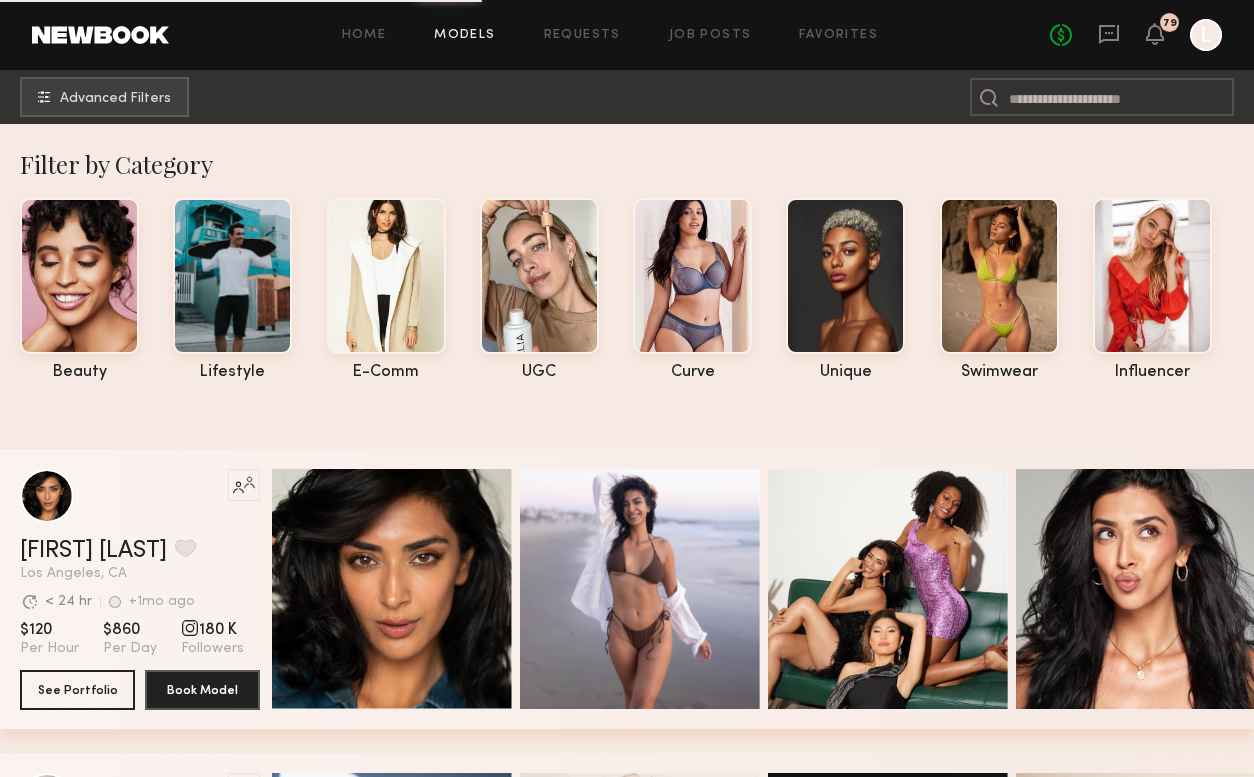 scroll, scrollTop: 0, scrollLeft: 0, axis: both 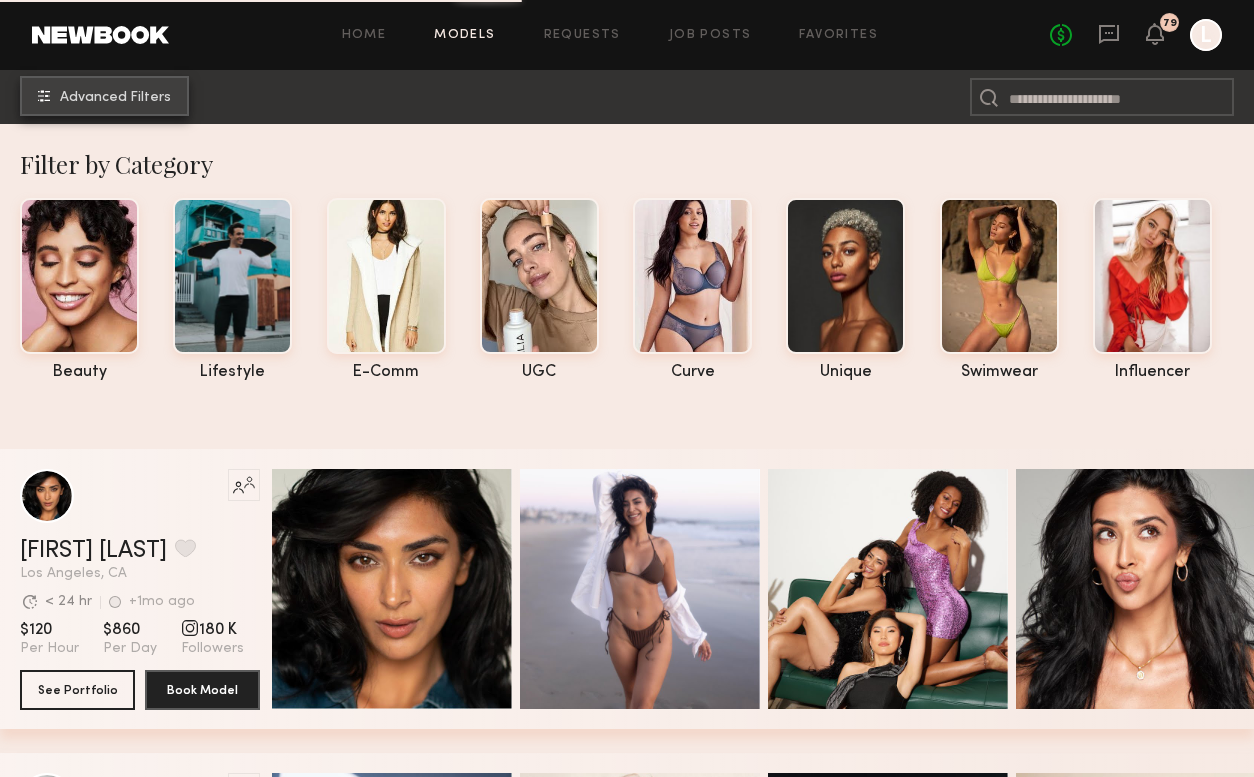 click on "Advanced Filters" 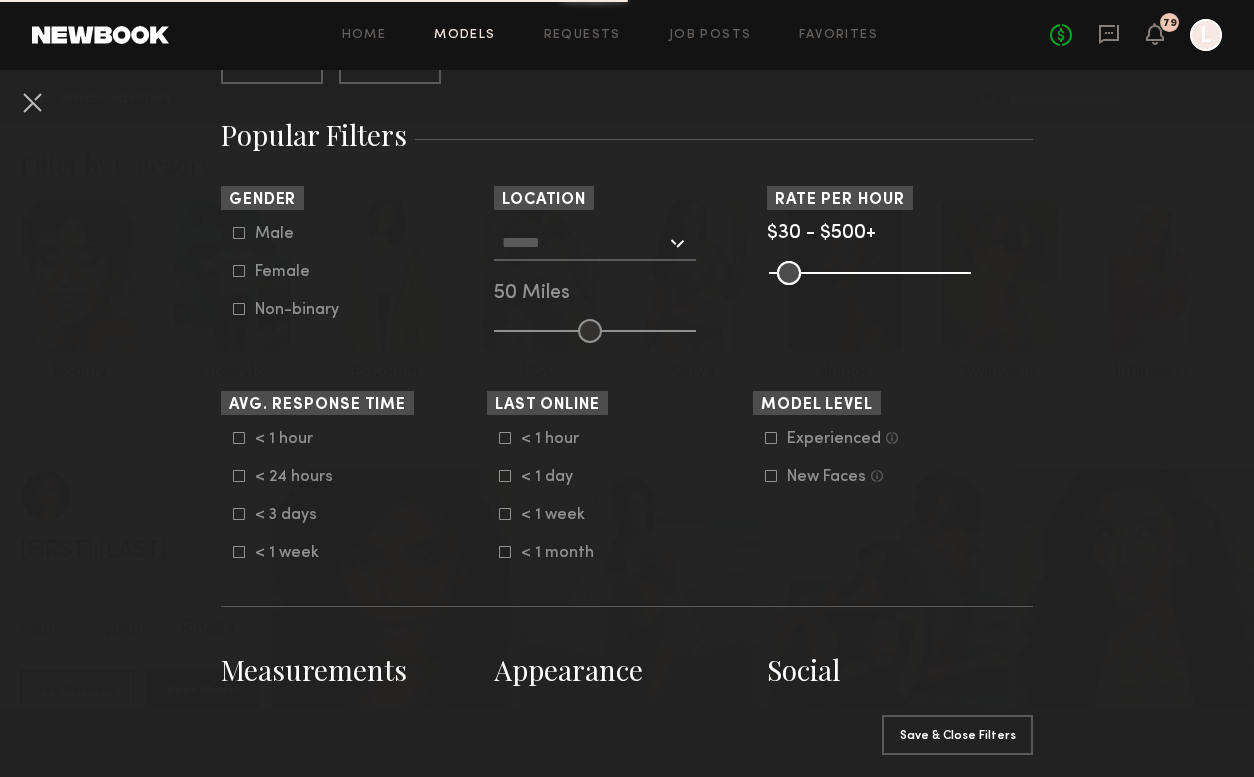 scroll, scrollTop: 323, scrollLeft: 0, axis: vertical 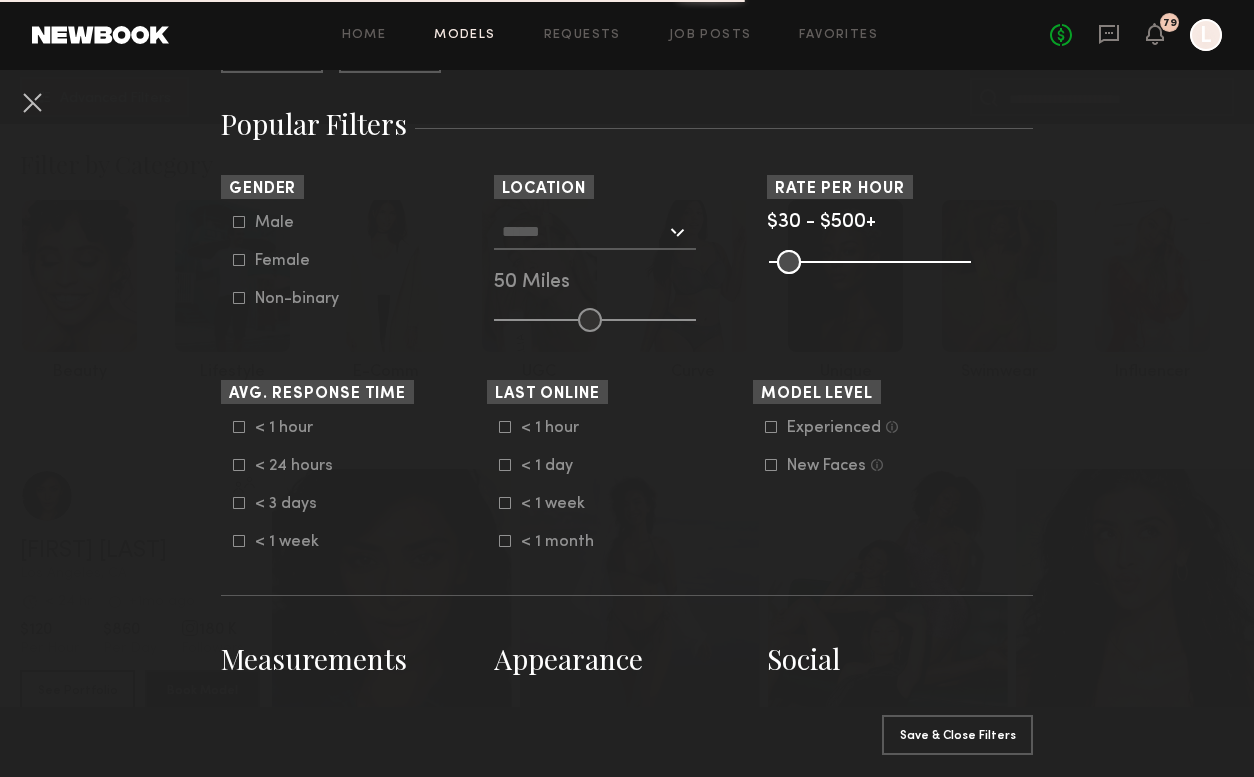 click on "Female" 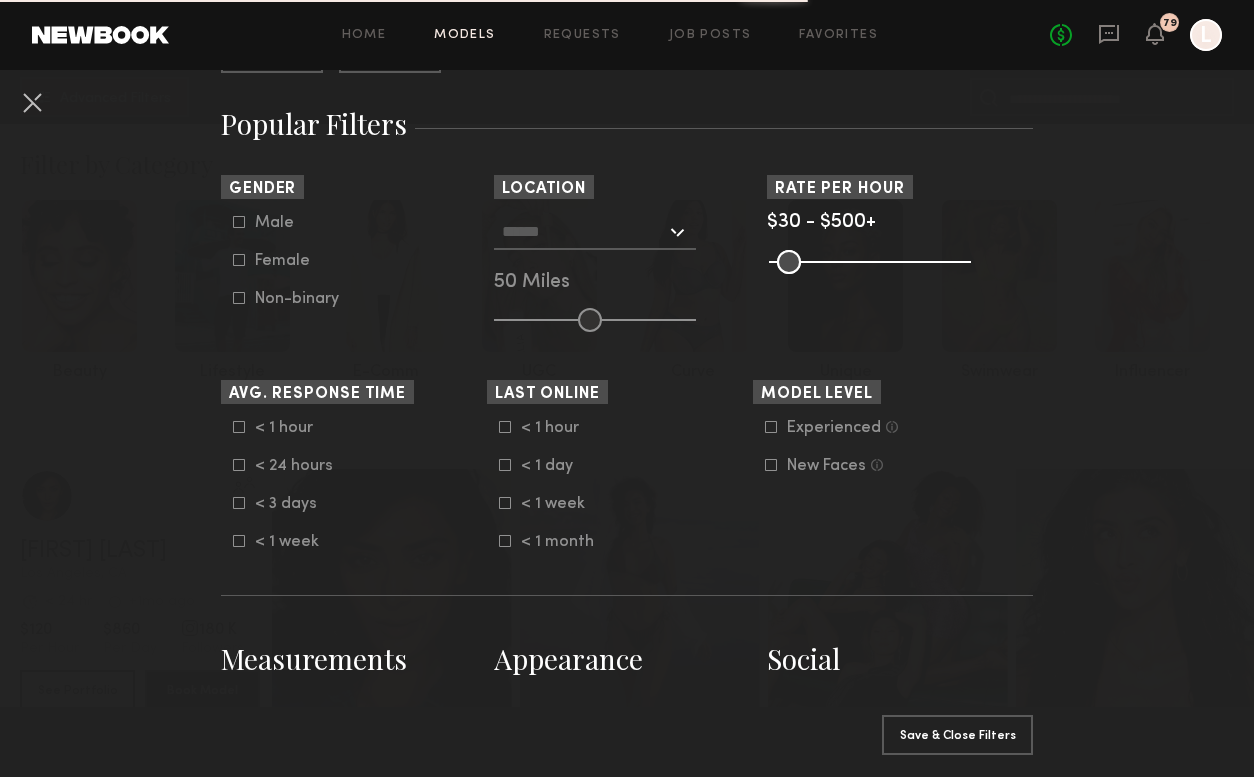 click on "Female" 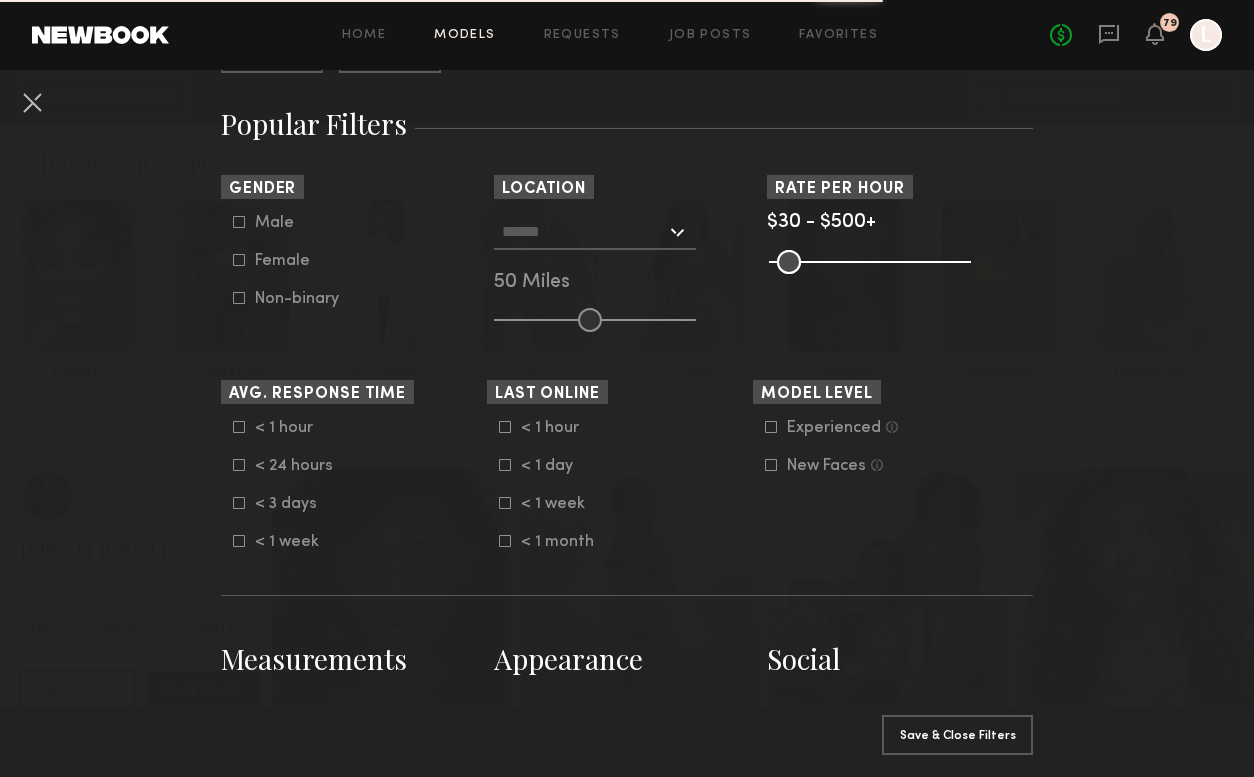 click on "Female" 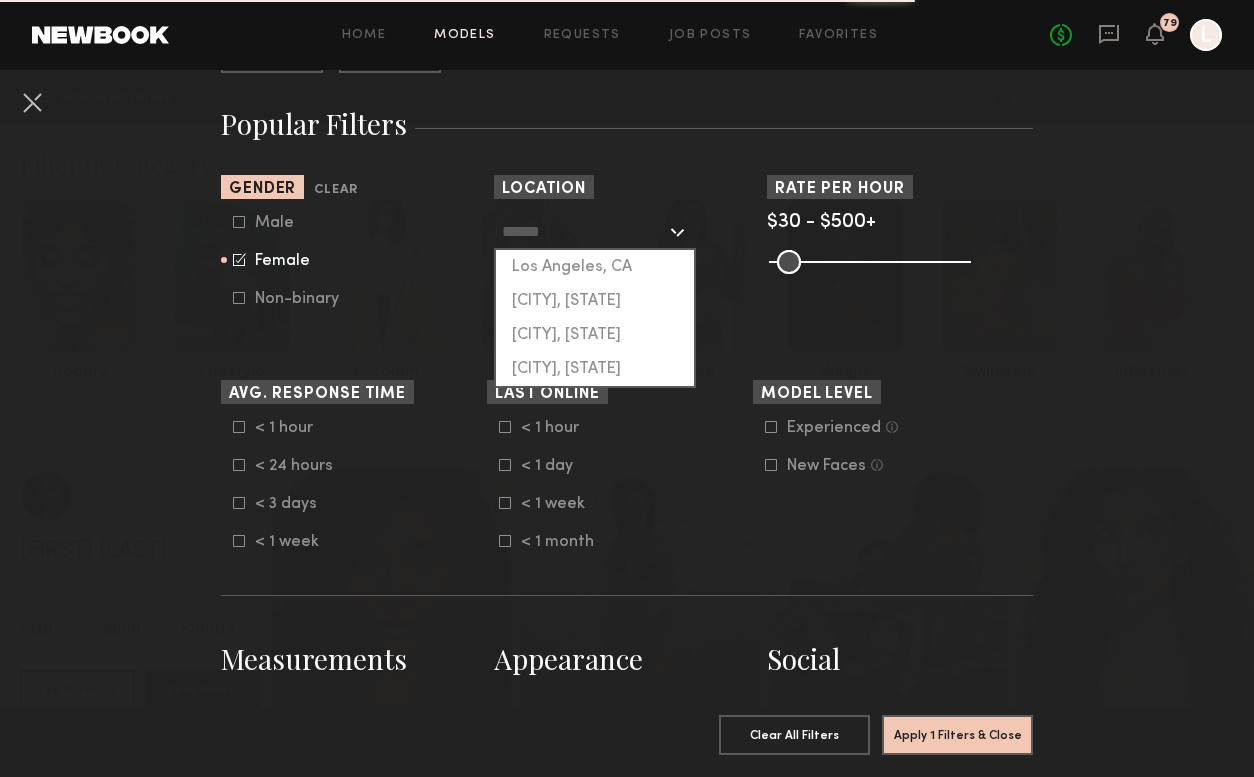 click 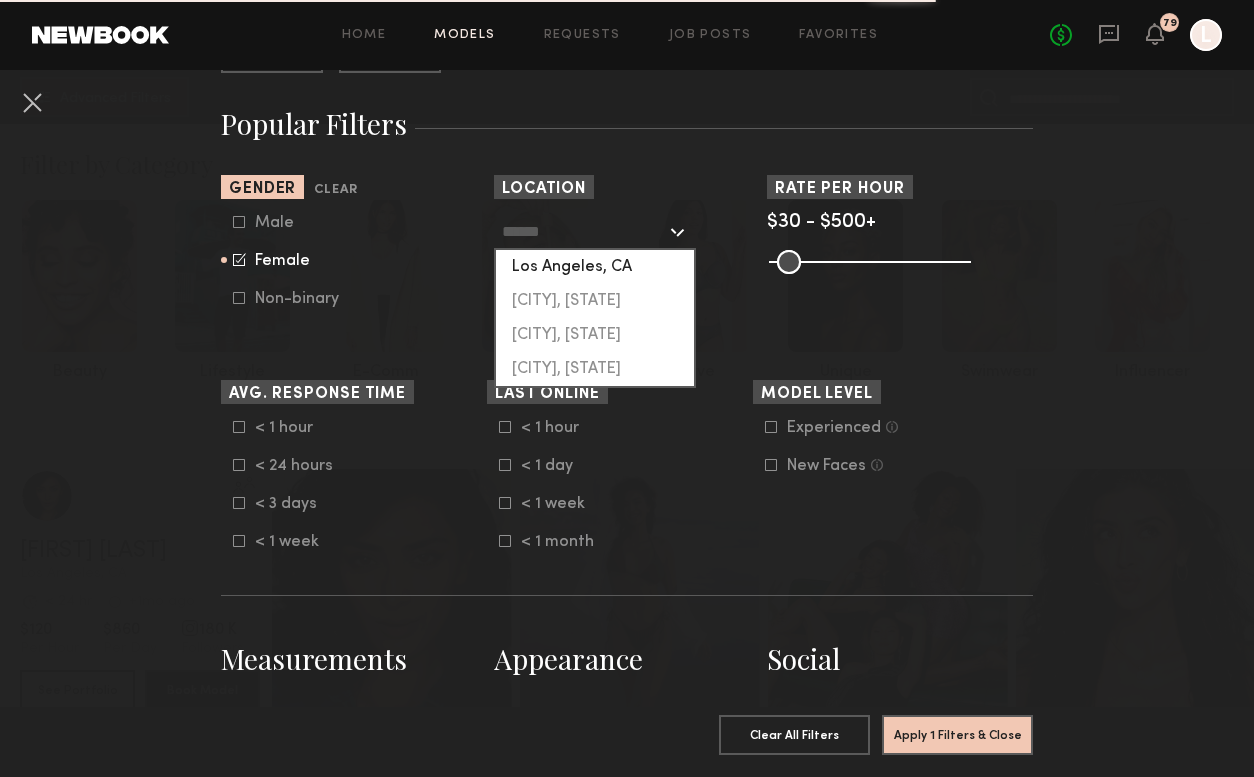 click on "Los Angeles, CA" 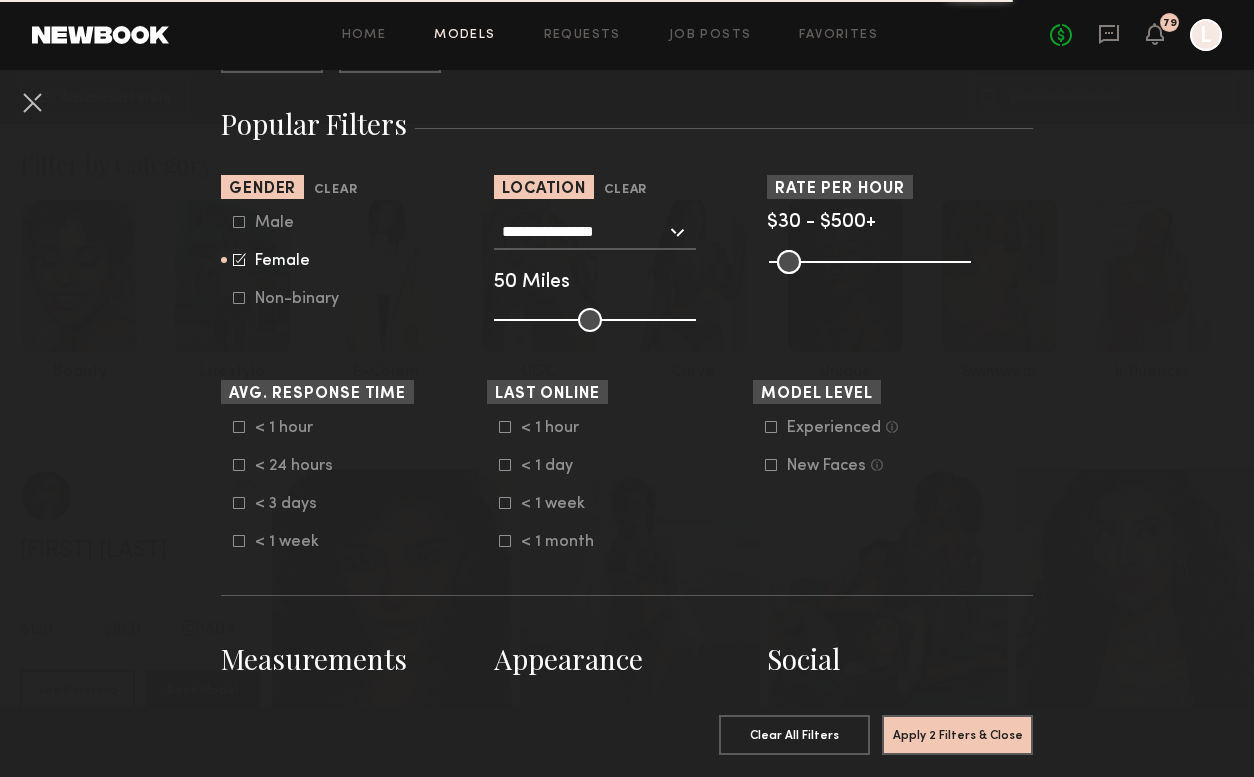type on "**" 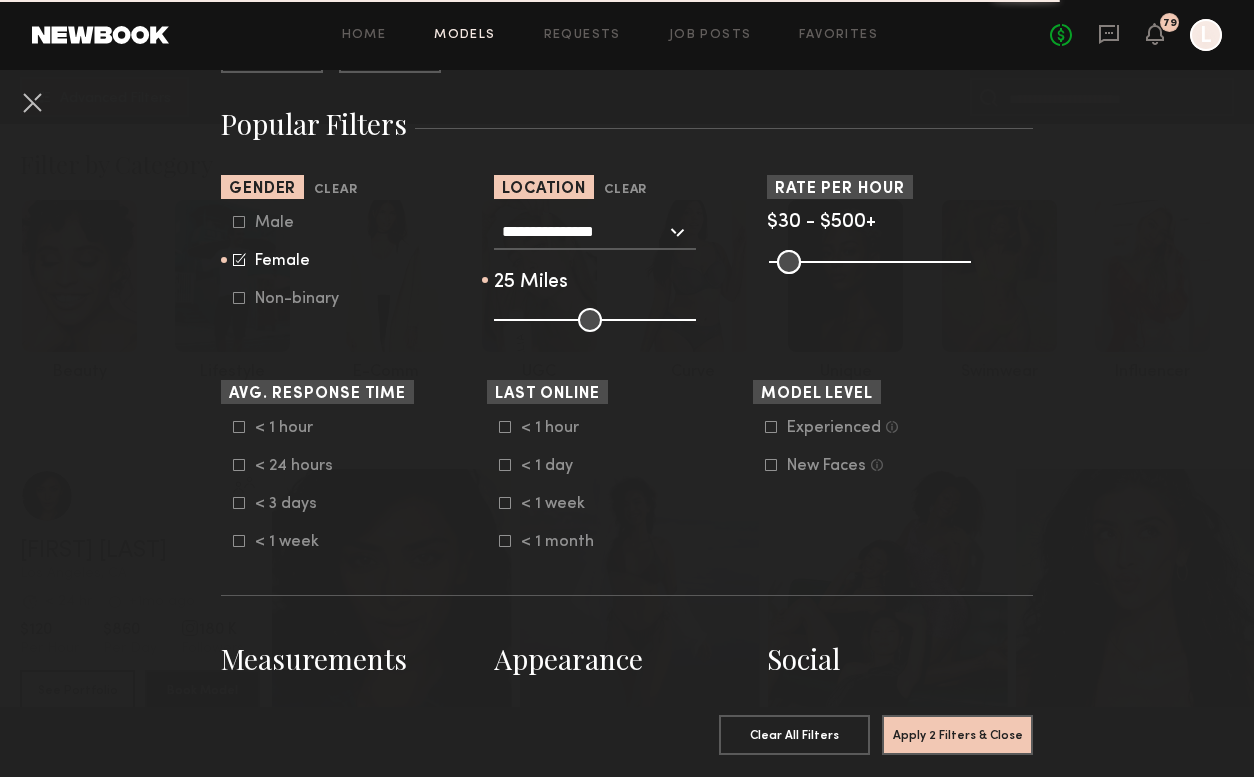 click 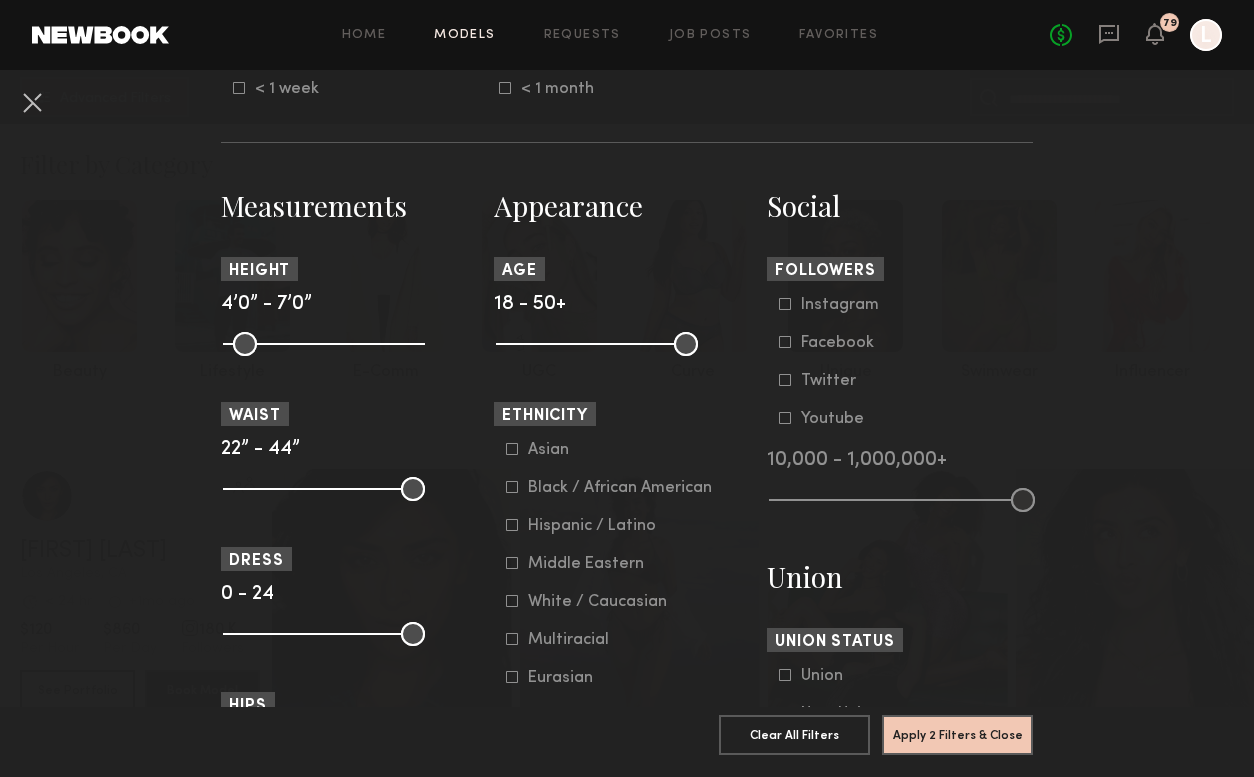 scroll, scrollTop: 777, scrollLeft: 0, axis: vertical 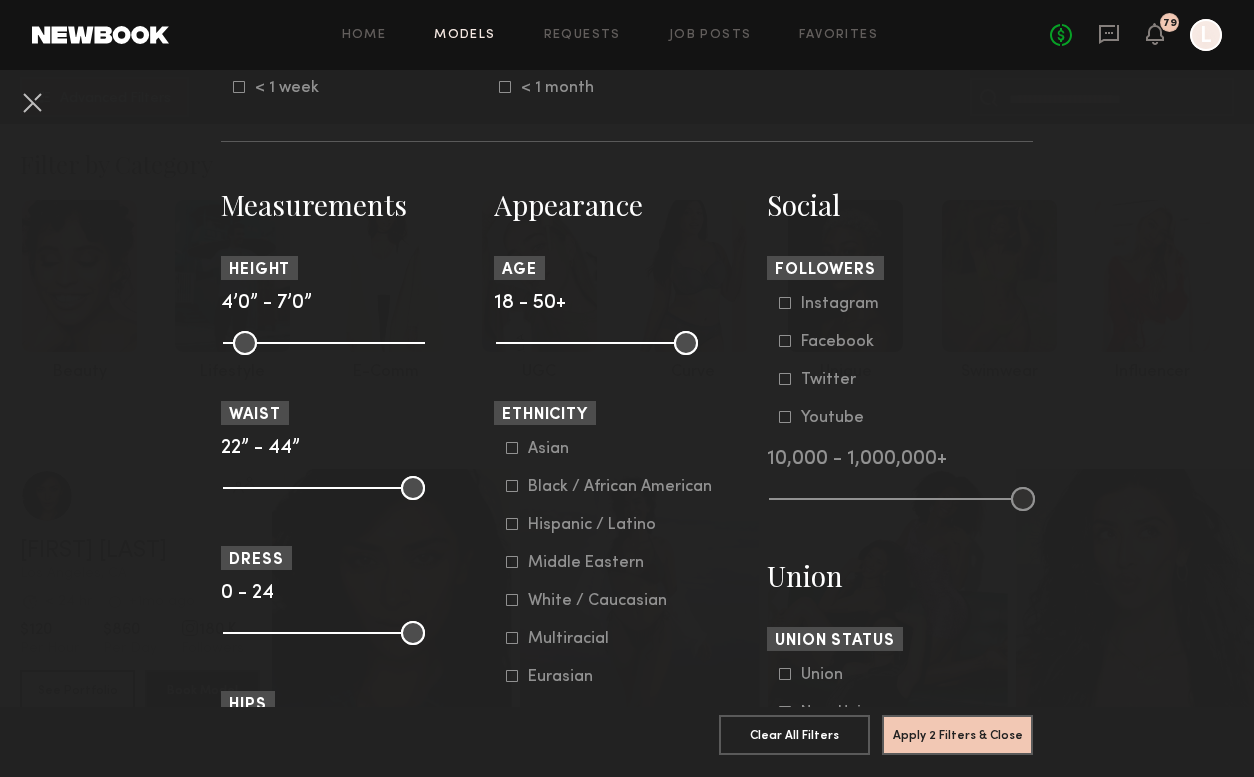 click on "Black / African American" 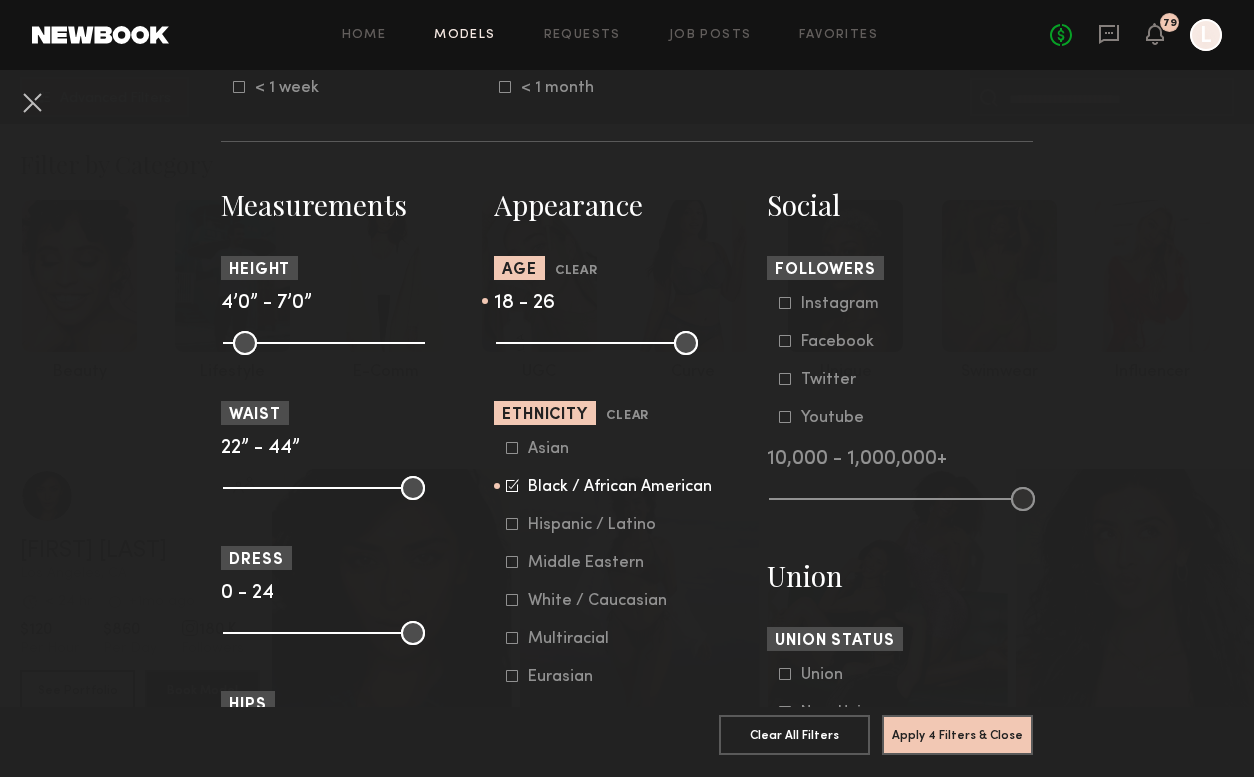 drag, startPoint x: 692, startPoint y: 335, endPoint x: 552, endPoint y: 345, distance: 140.35669 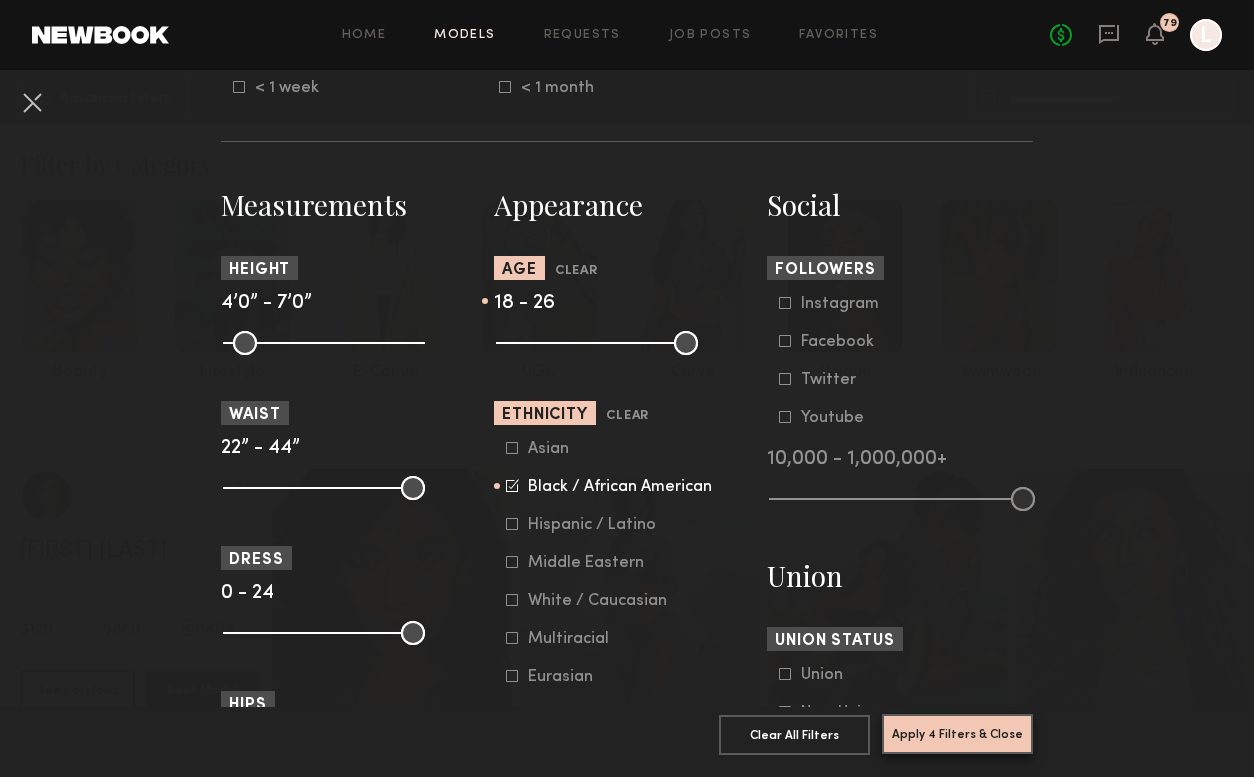 click on "Apply 4 Filters & Close" 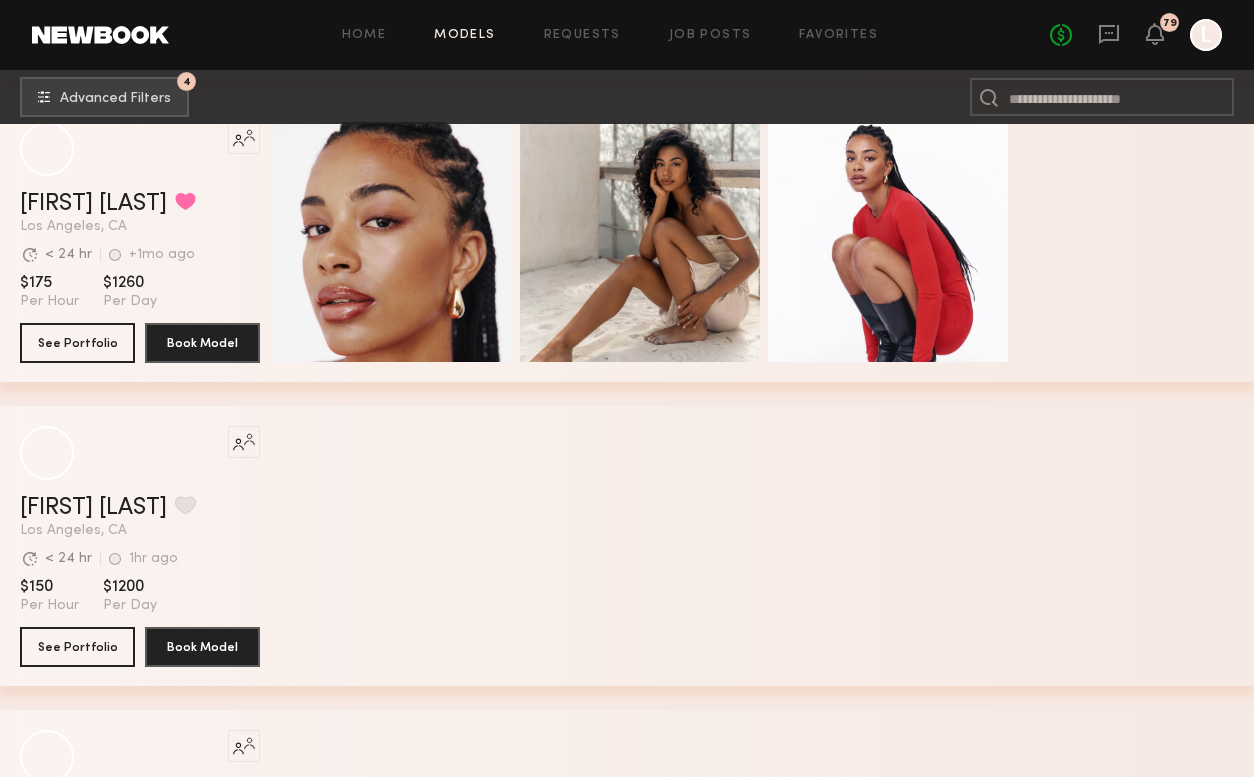 scroll, scrollTop: 1317, scrollLeft: 0, axis: vertical 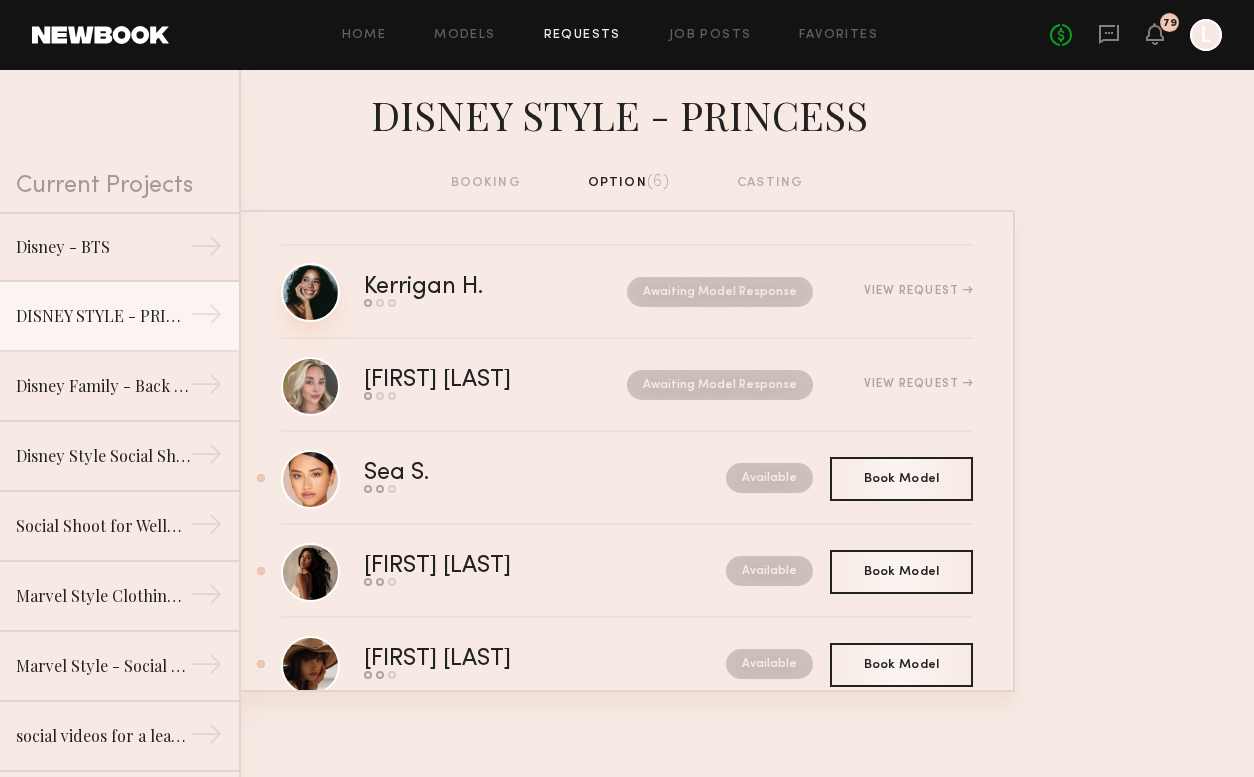 click 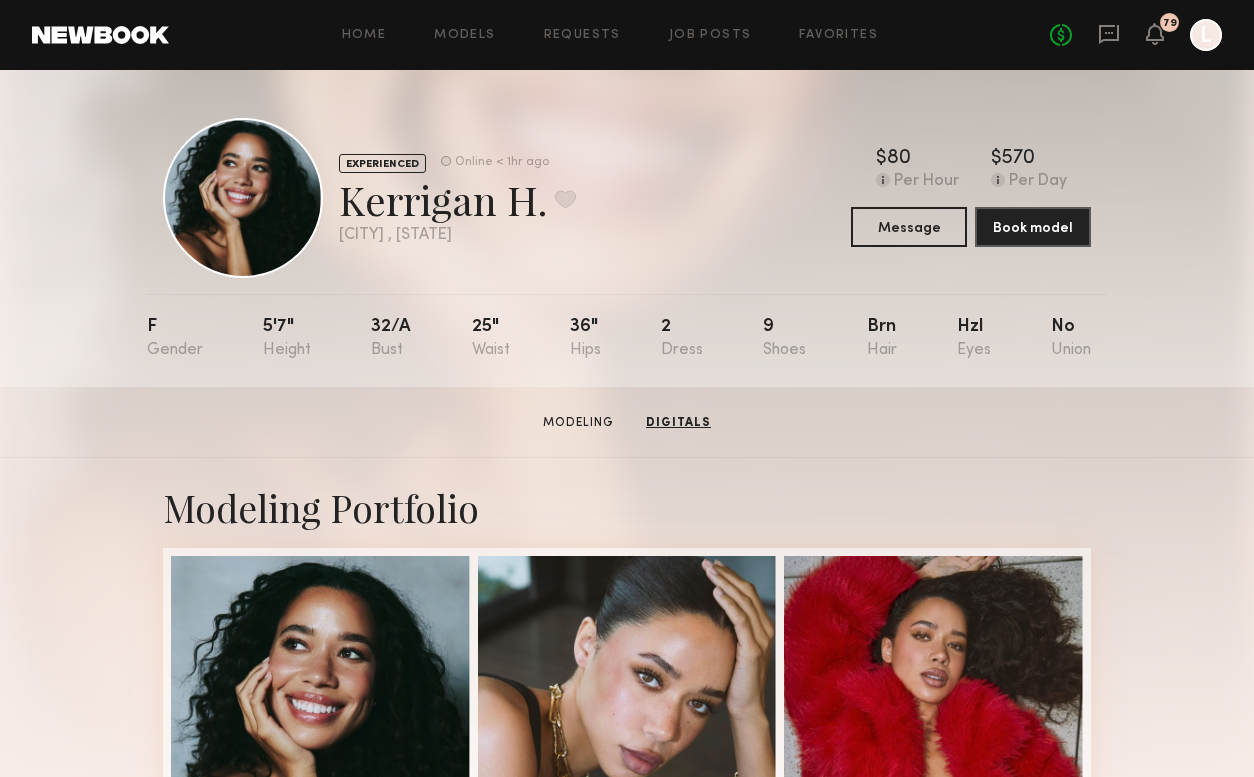 scroll, scrollTop: 0, scrollLeft: 0, axis: both 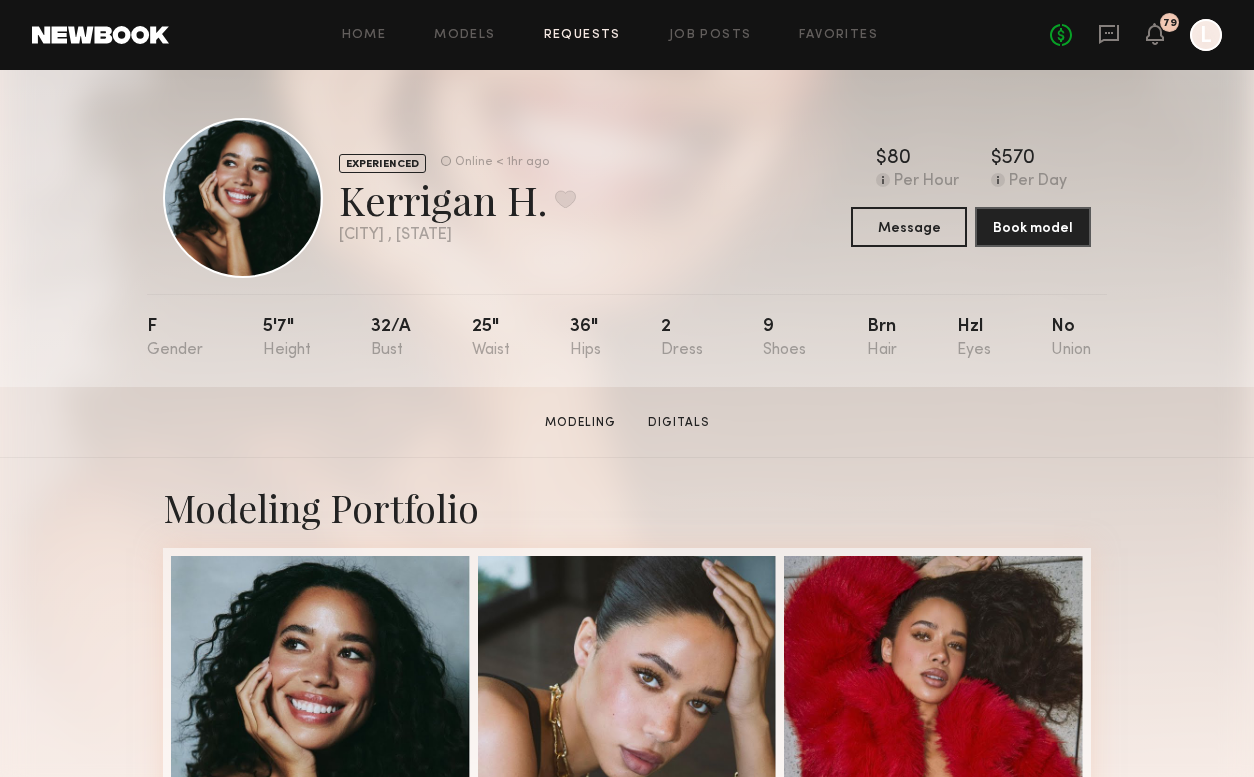 click on "Requests" 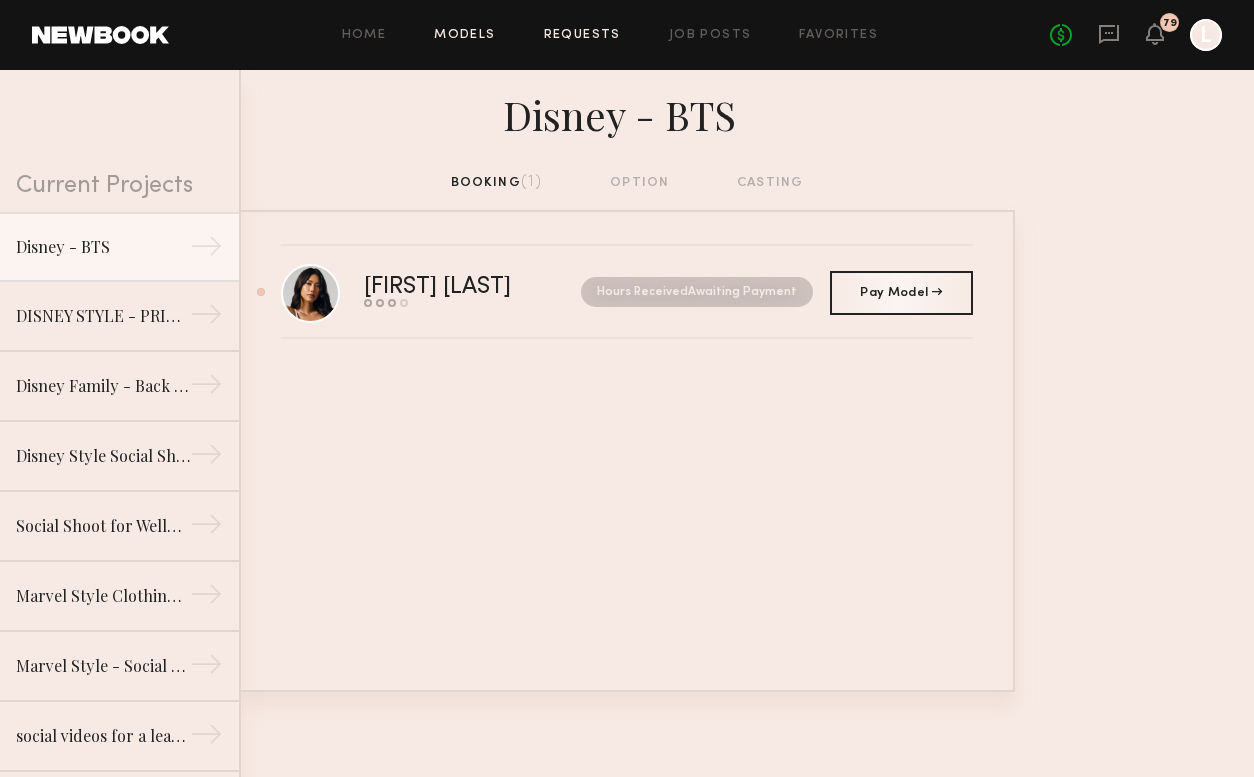 click on "Models" 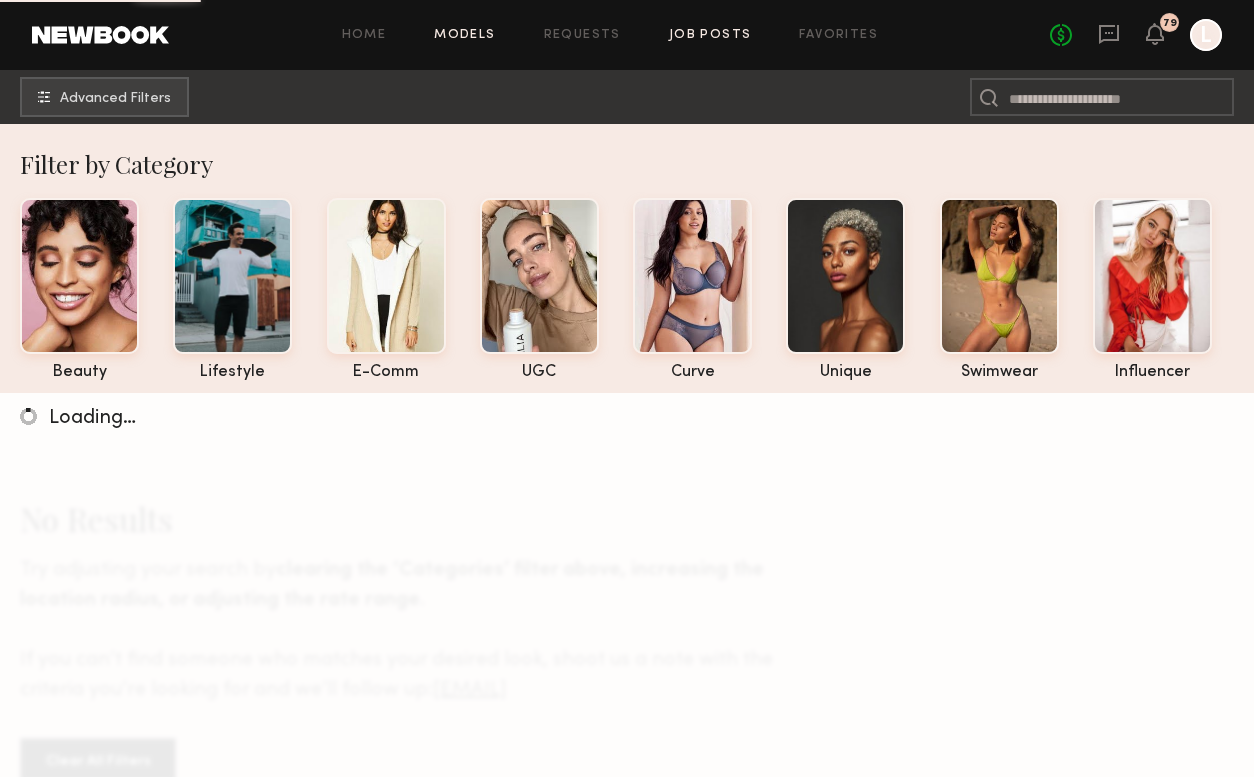 click on "Job Posts" 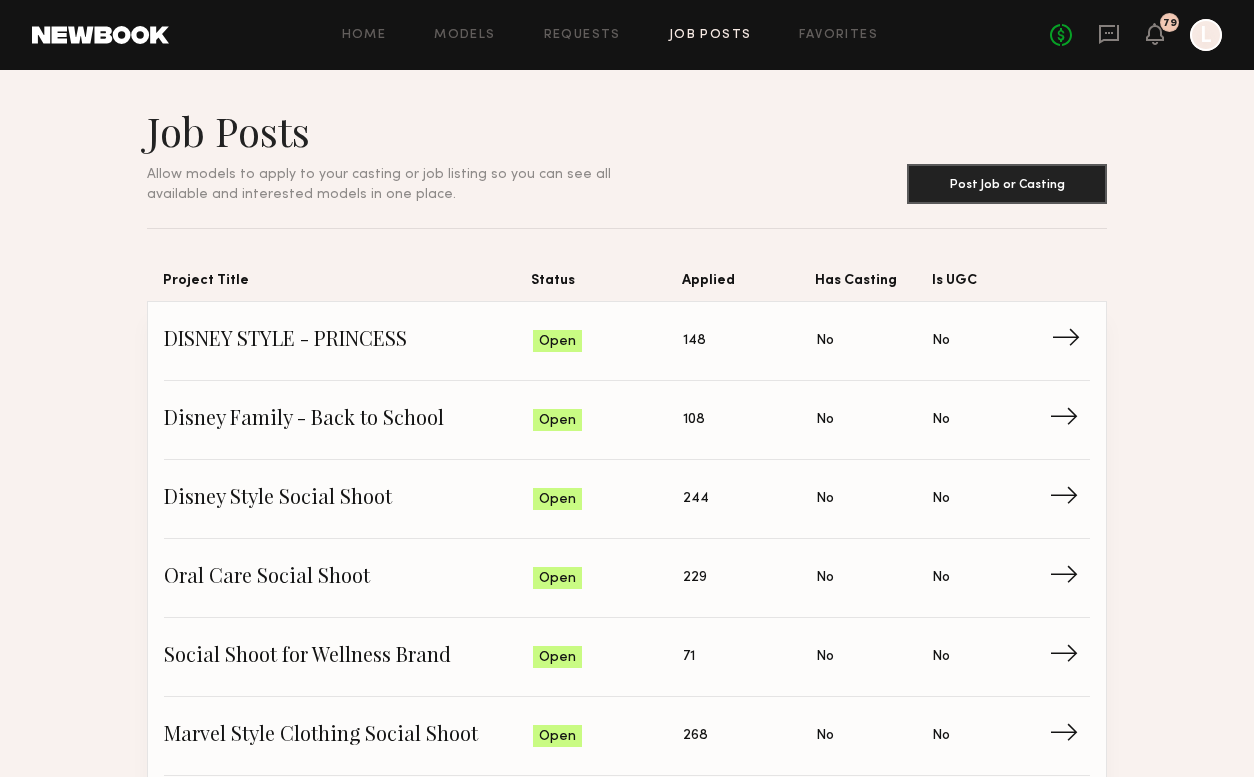 click on "DISNEY STYLE - PRINCESS" 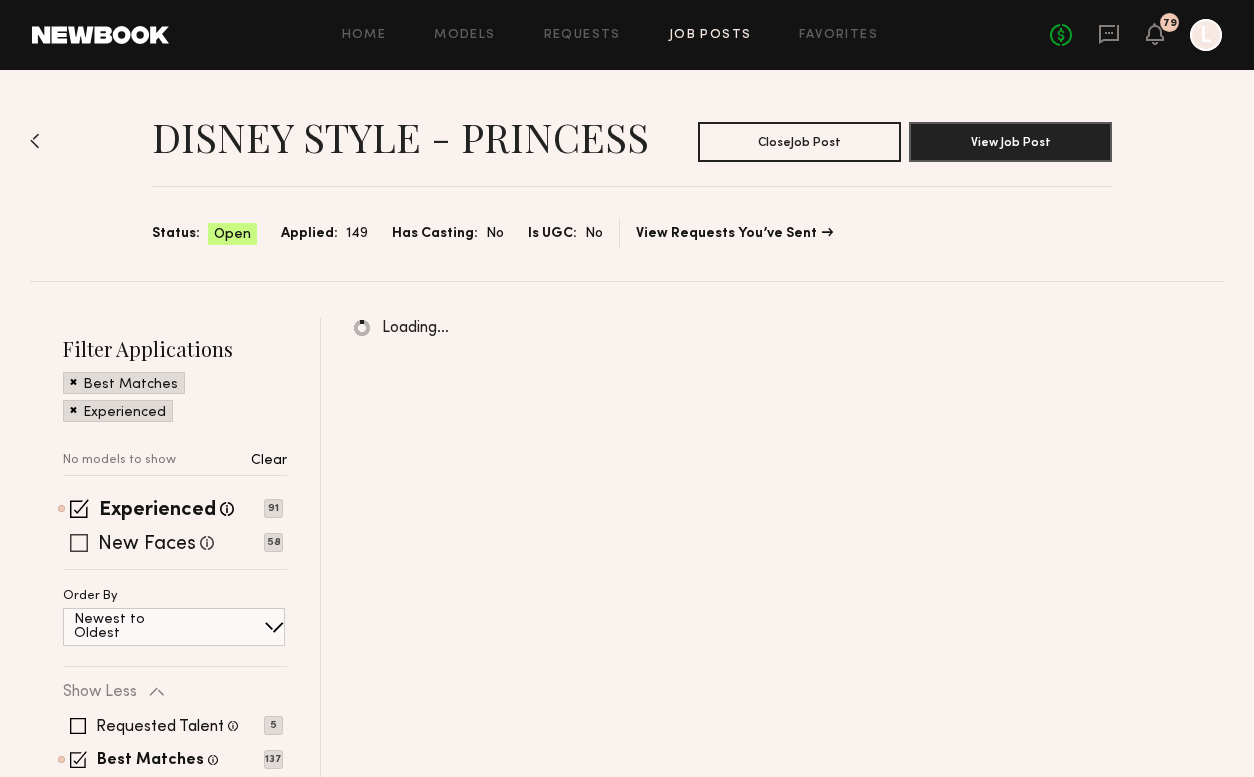 click 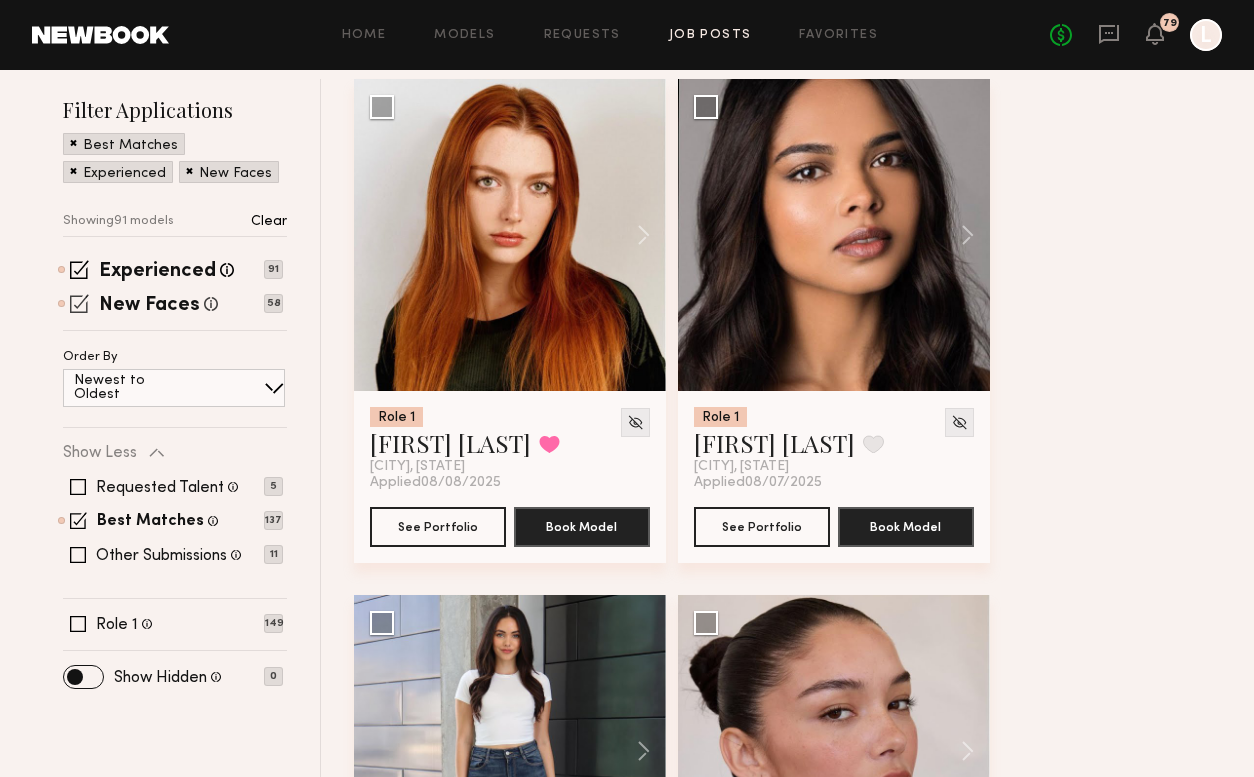scroll, scrollTop: 240, scrollLeft: 0, axis: vertical 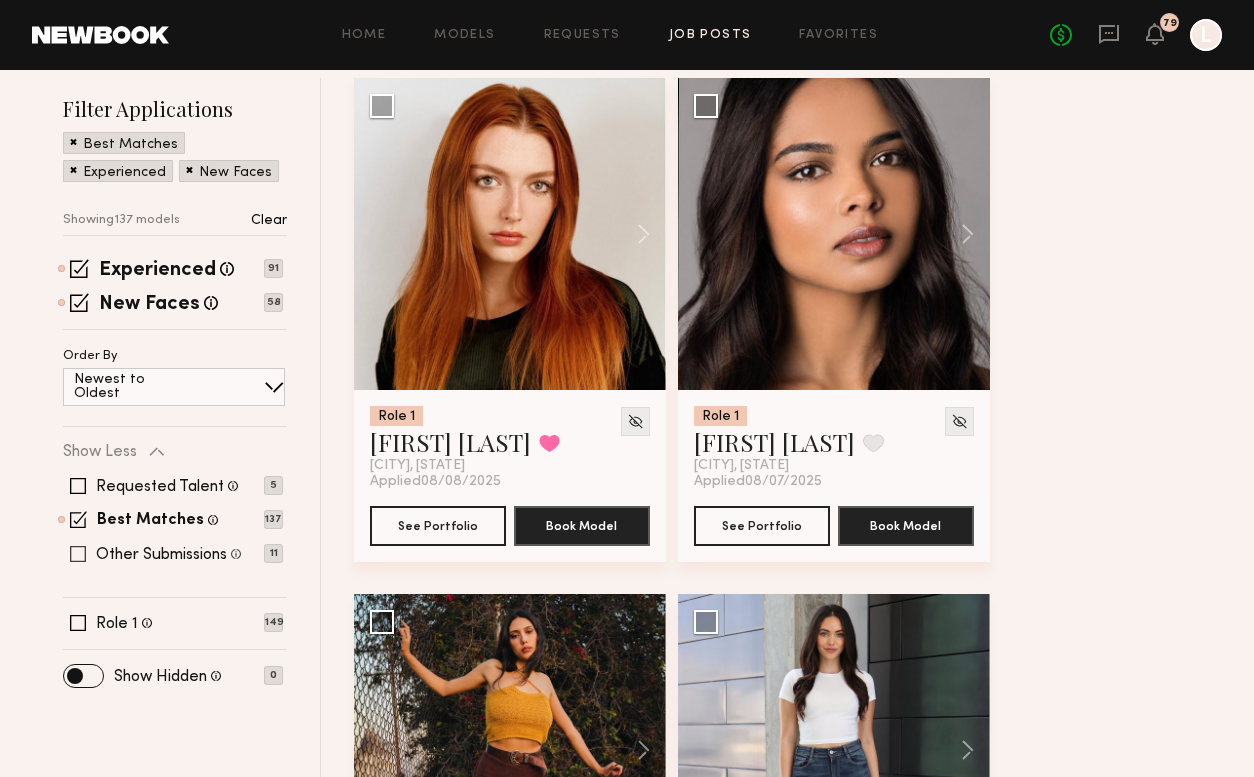 click 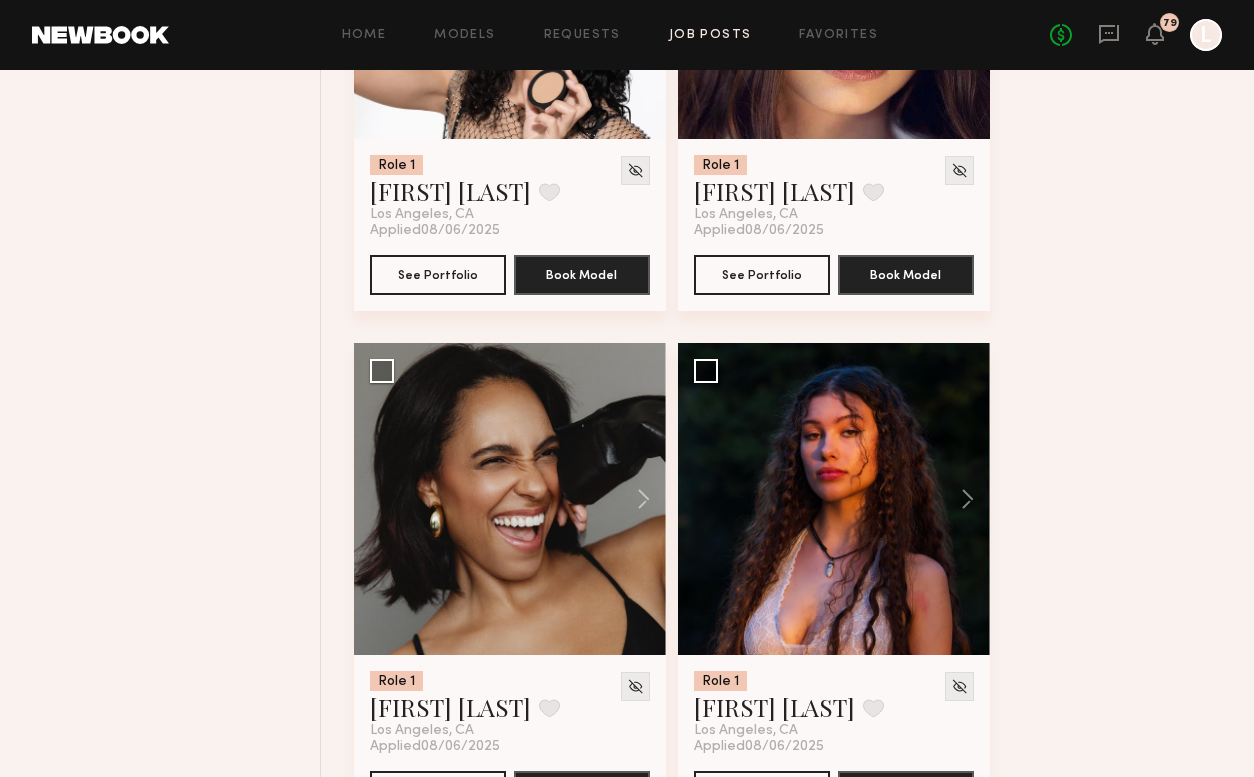 scroll, scrollTop: 3162, scrollLeft: 0, axis: vertical 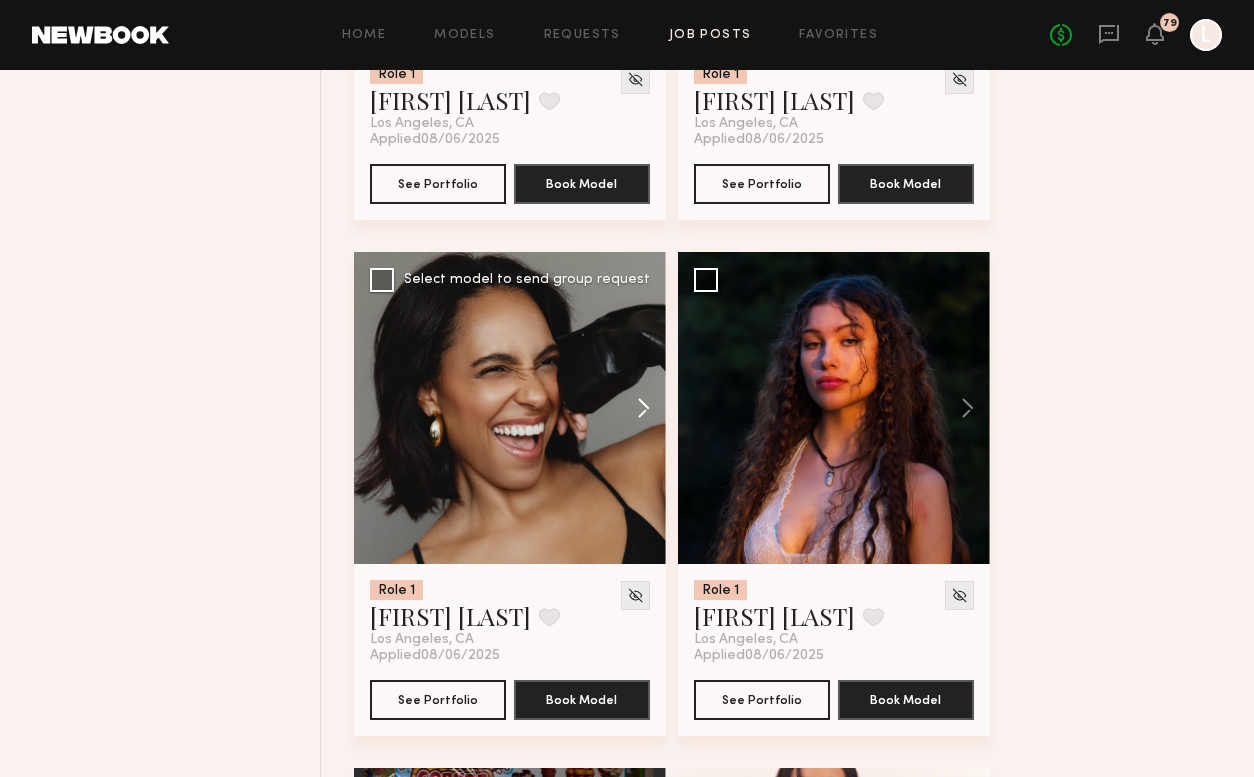 click 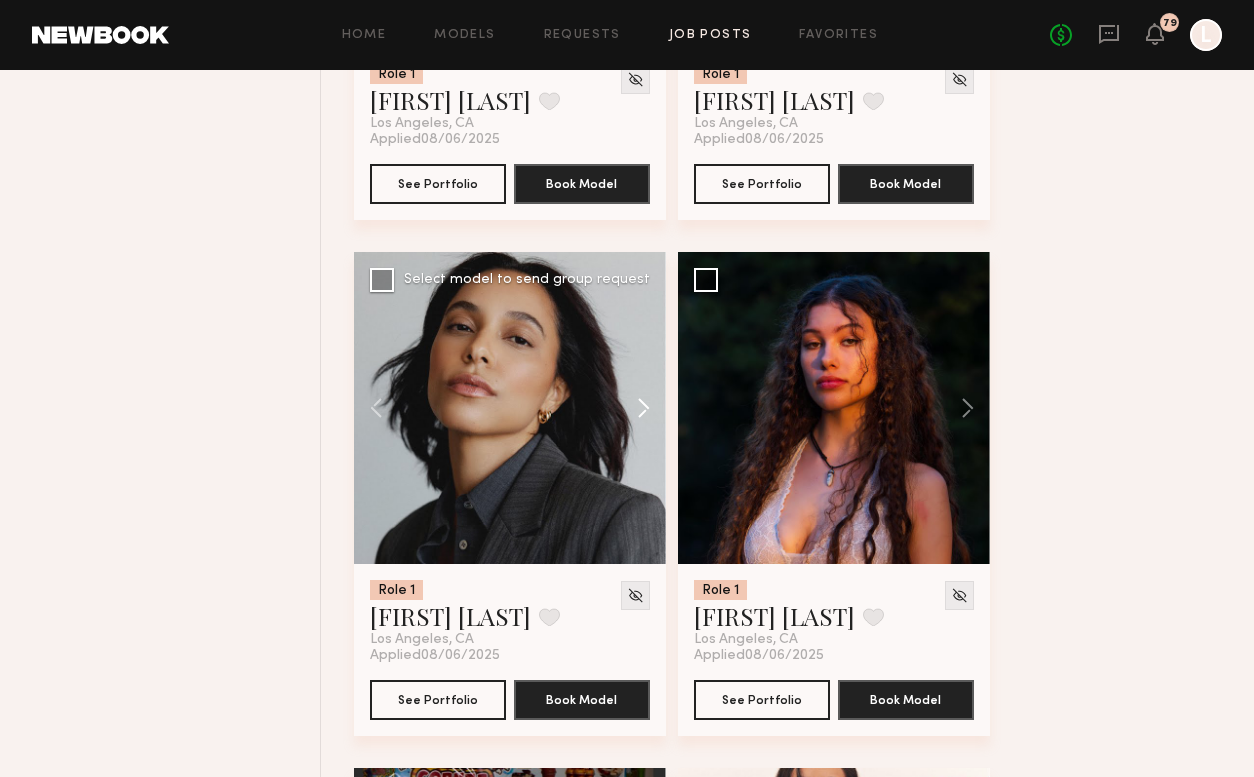 click 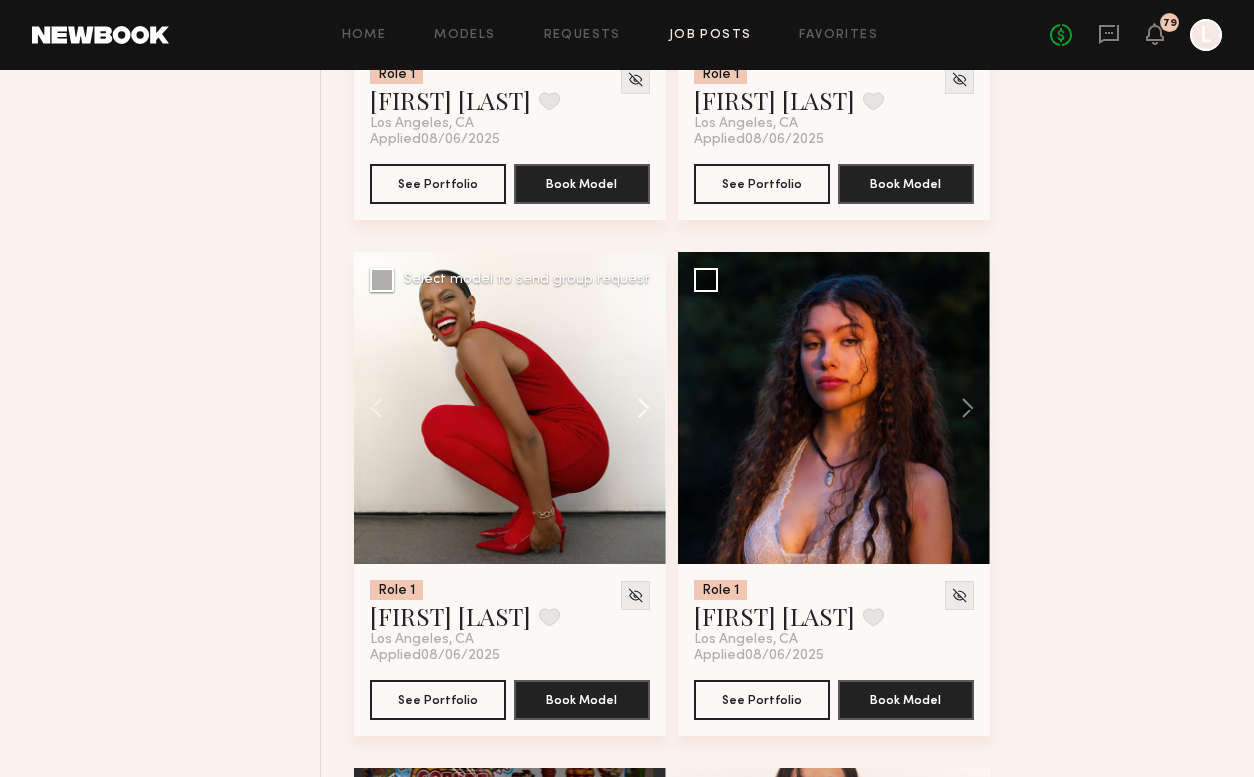 click 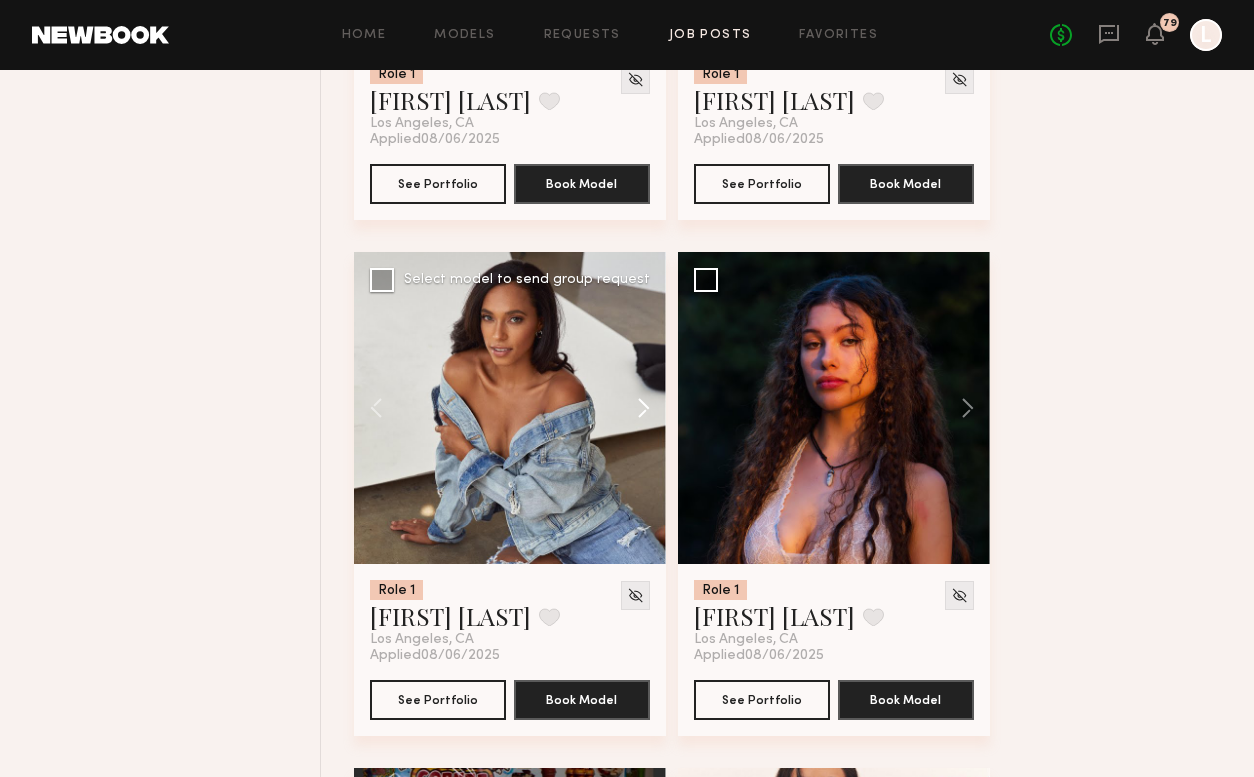 click 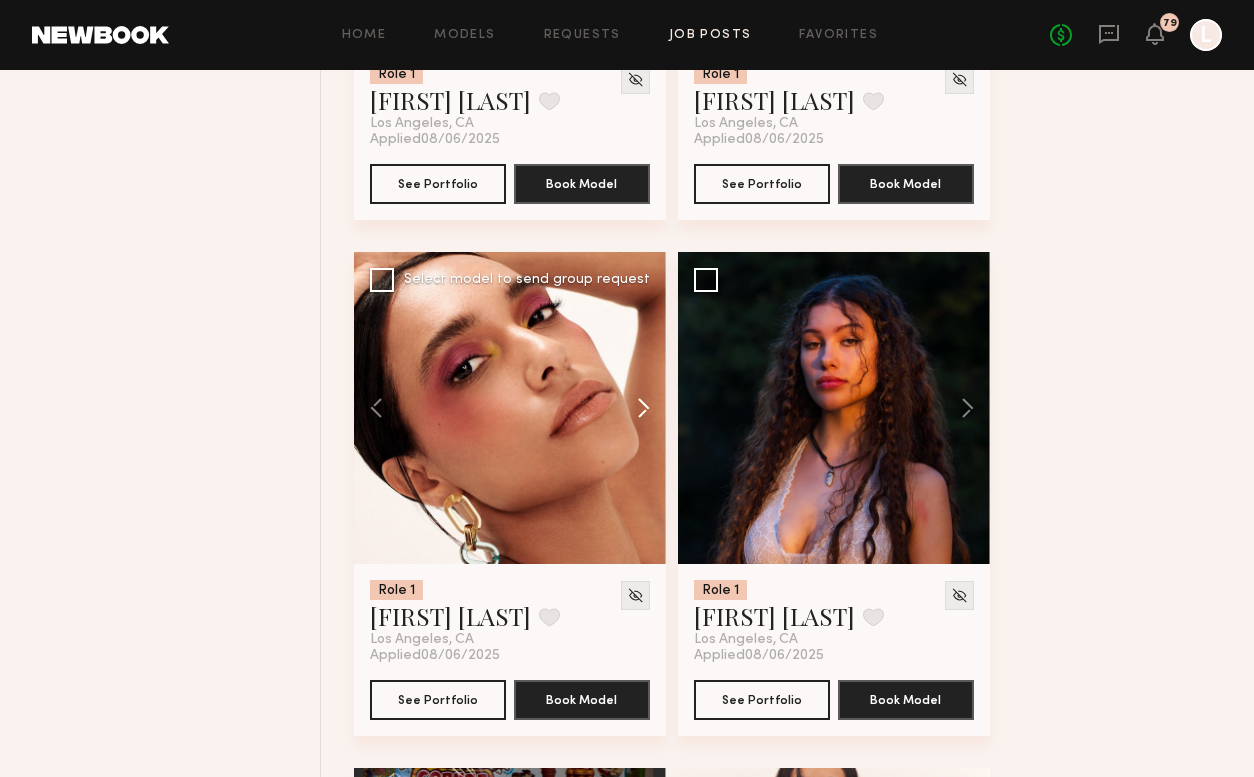 click 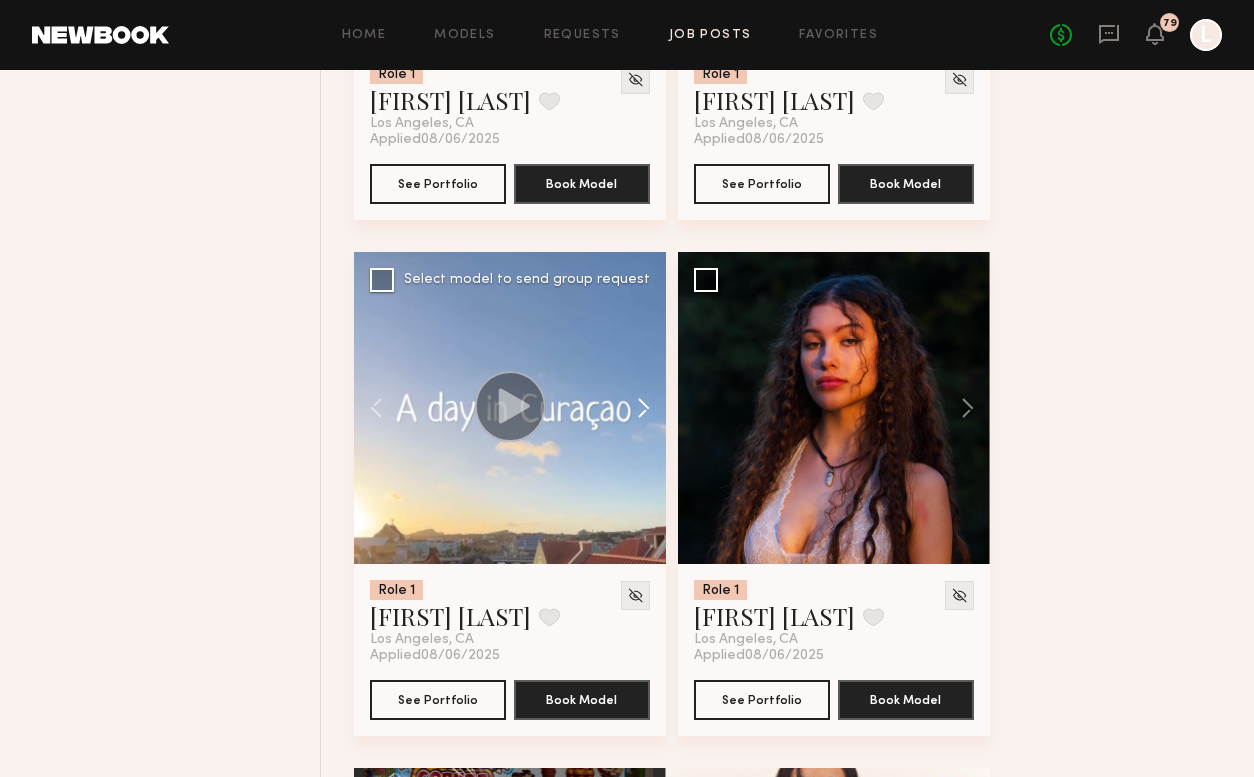 click 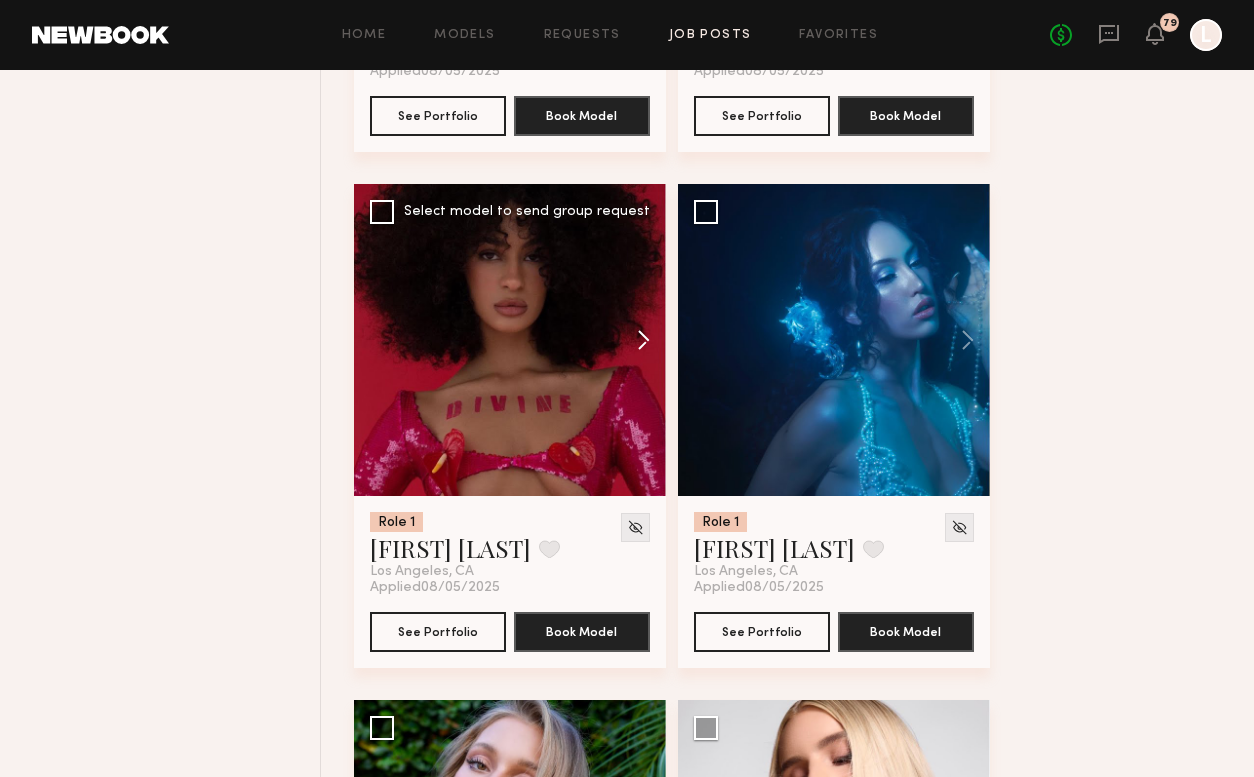 scroll, scrollTop: 8389, scrollLeft: 0, axis: vertical 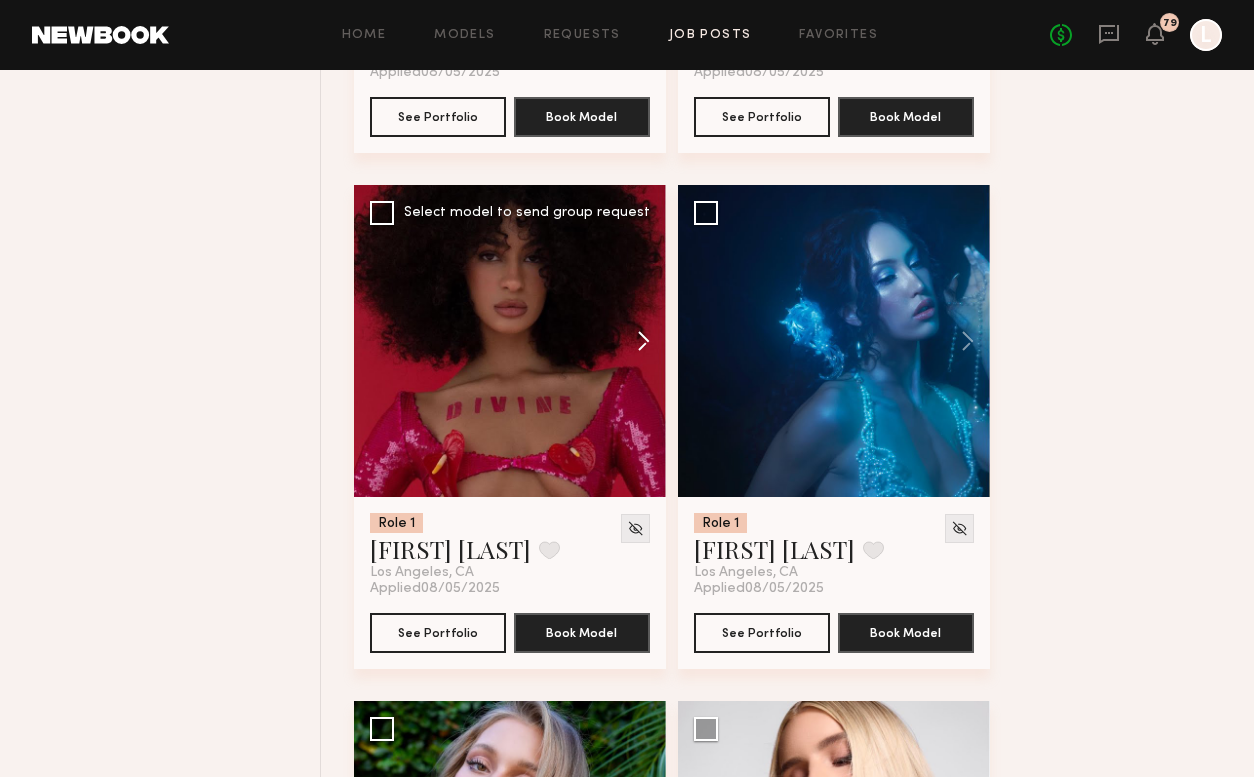 click 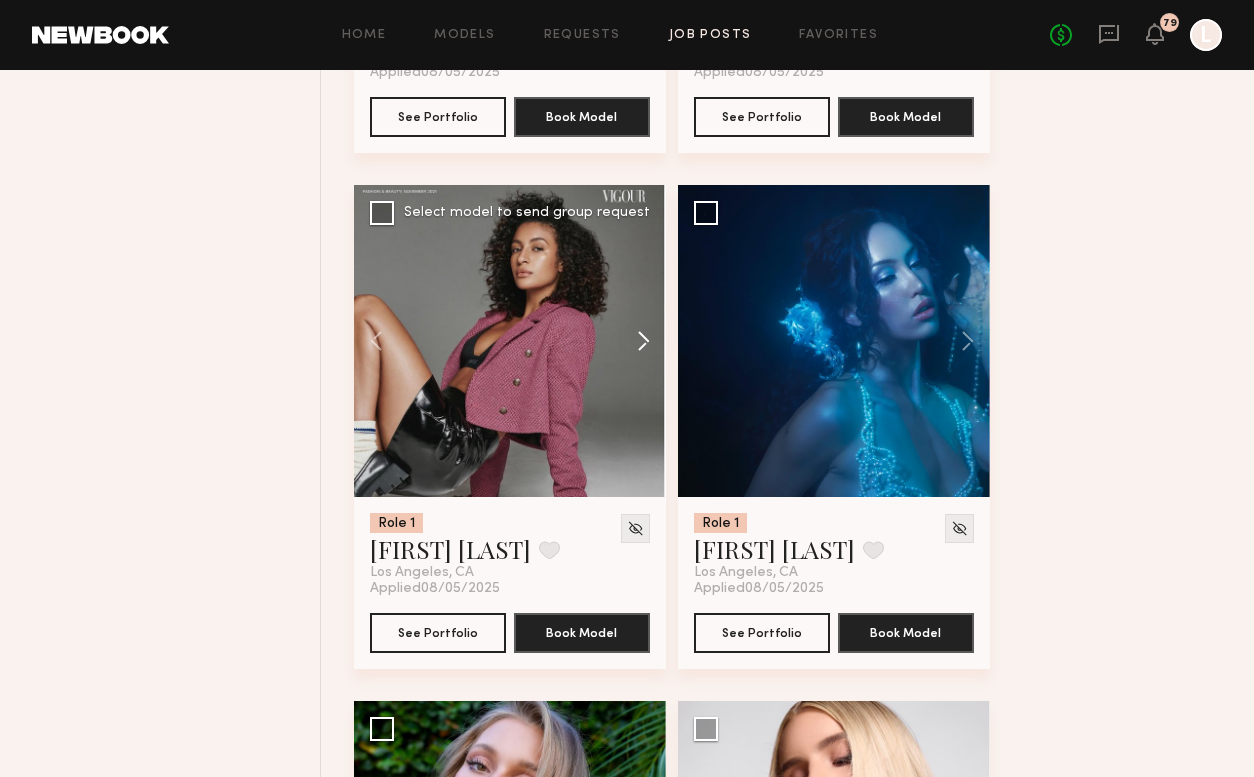 click 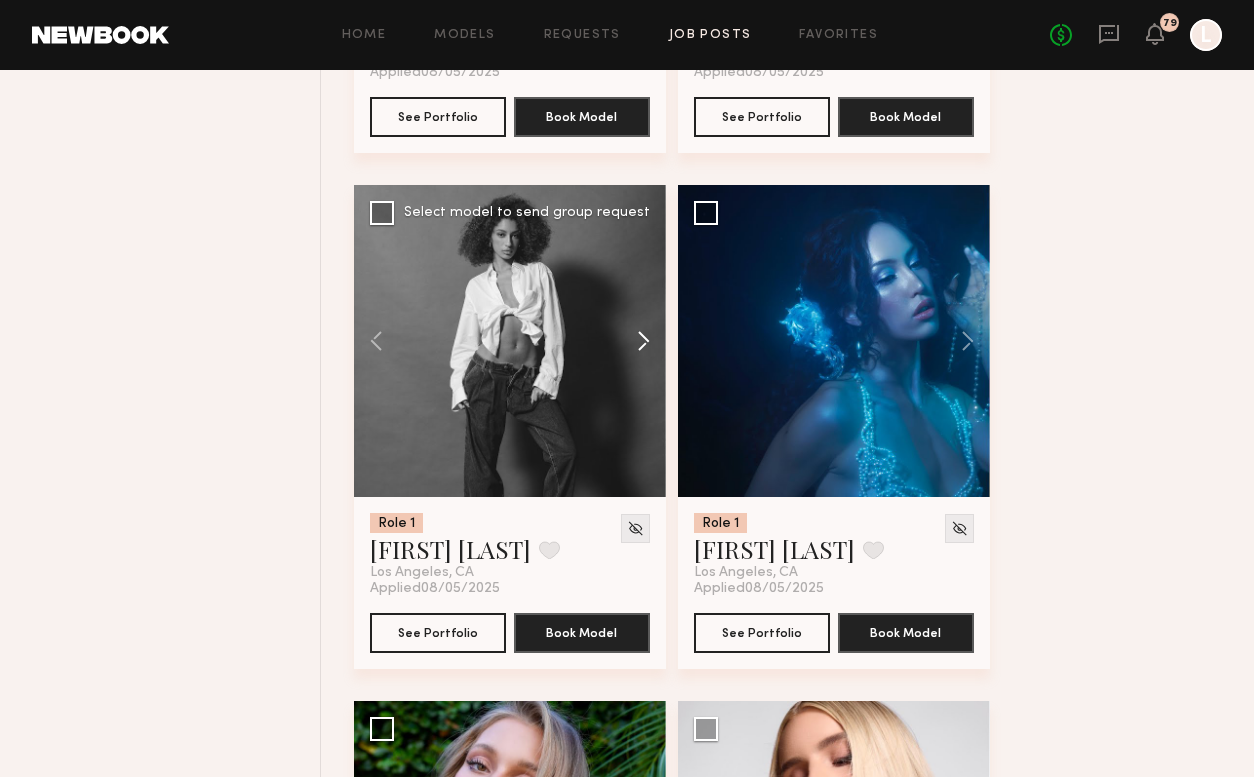 click 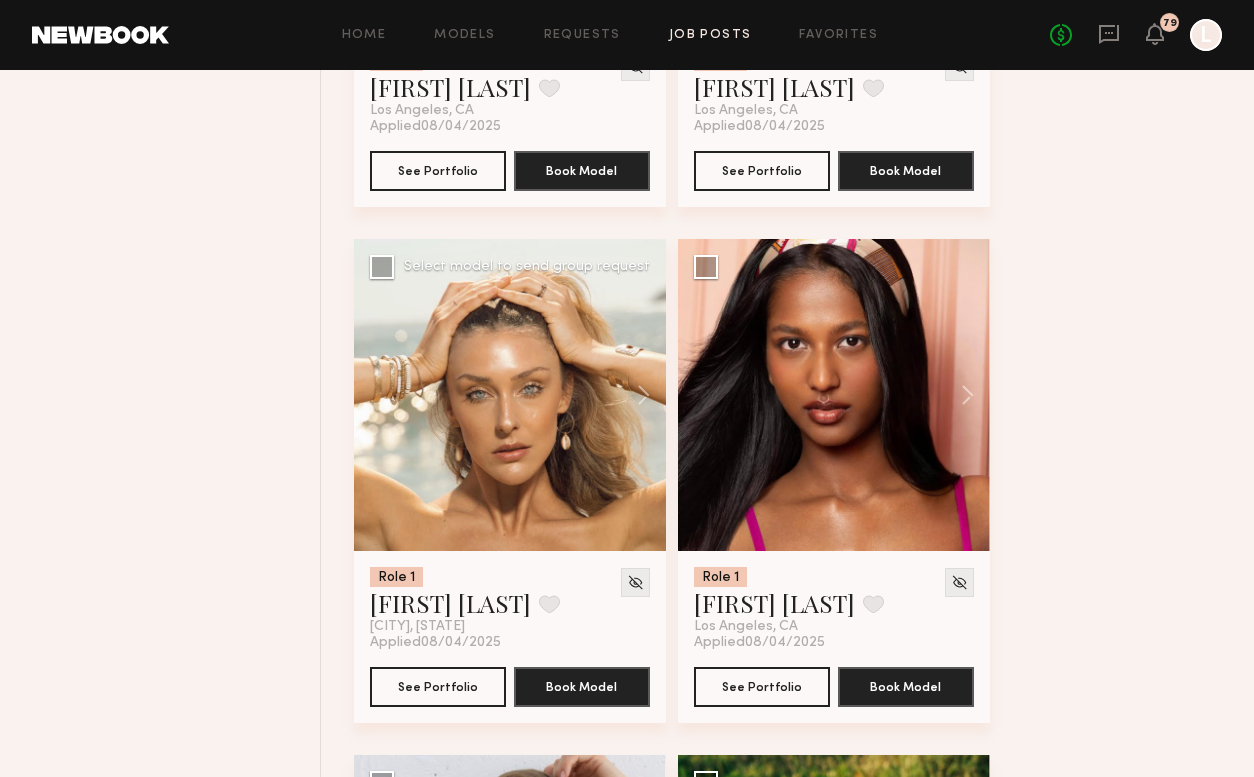 scroll, scrollTop: 14526, scrollLeft: 0, axis: vertical 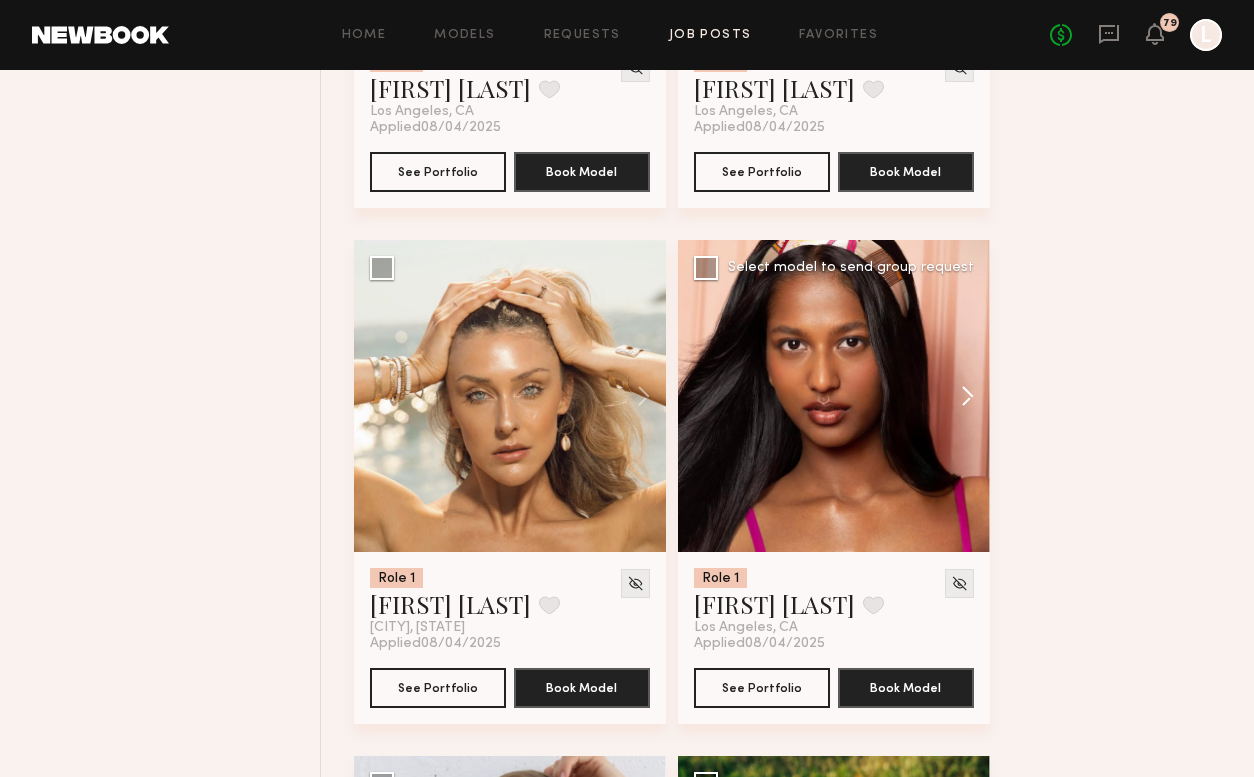 click 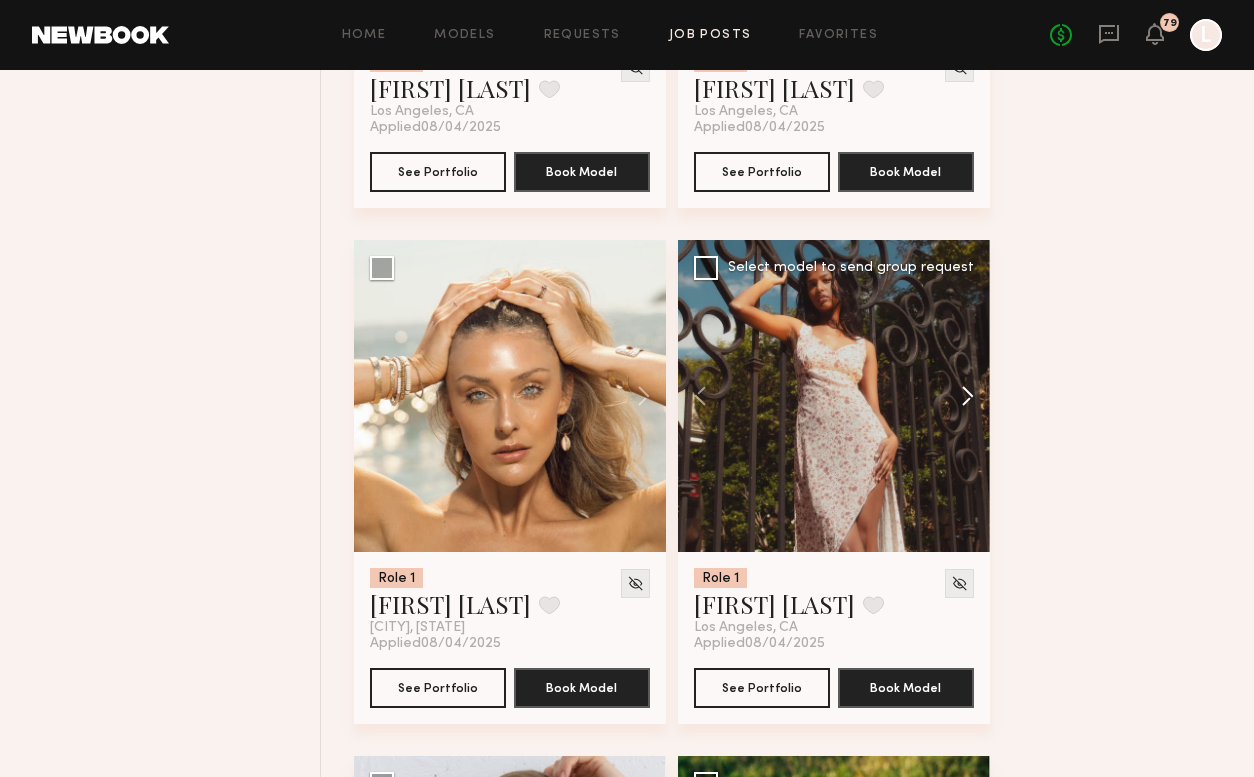 click 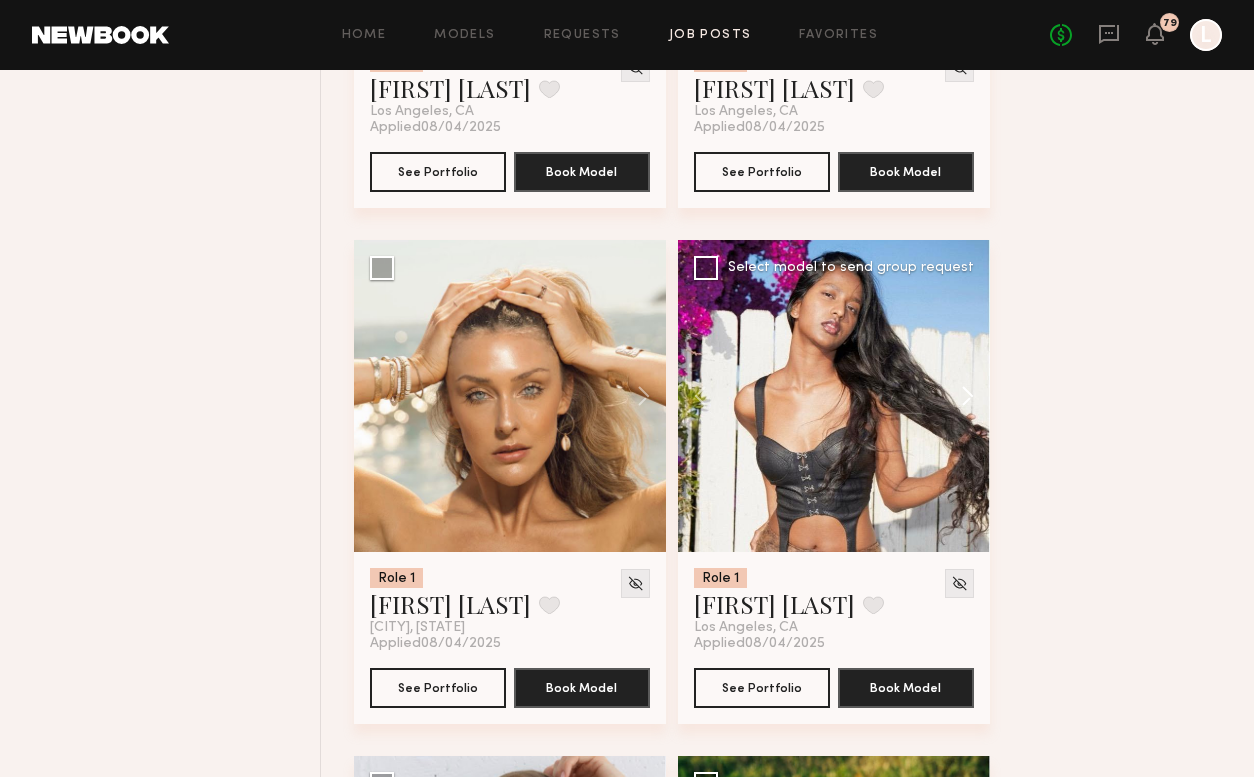 click 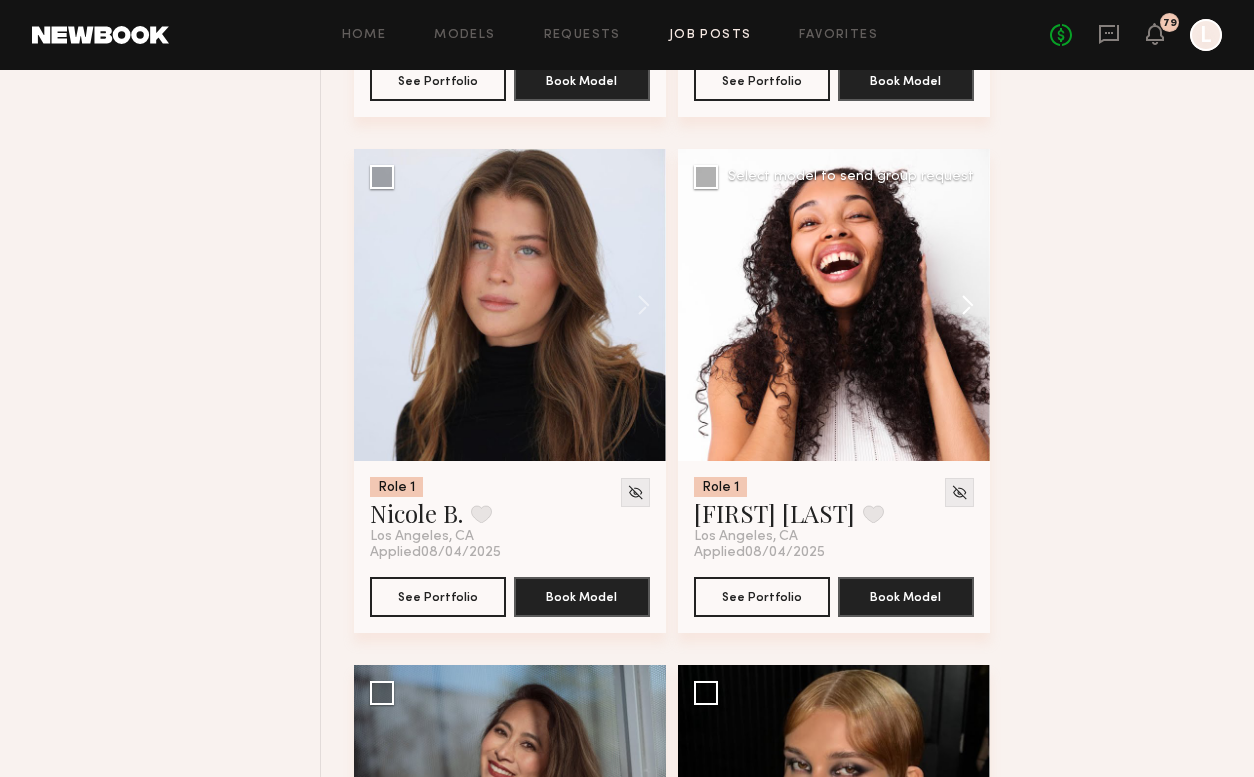 scroll, scrollTop: 23892, scrollLeft: 0, axis: vertical 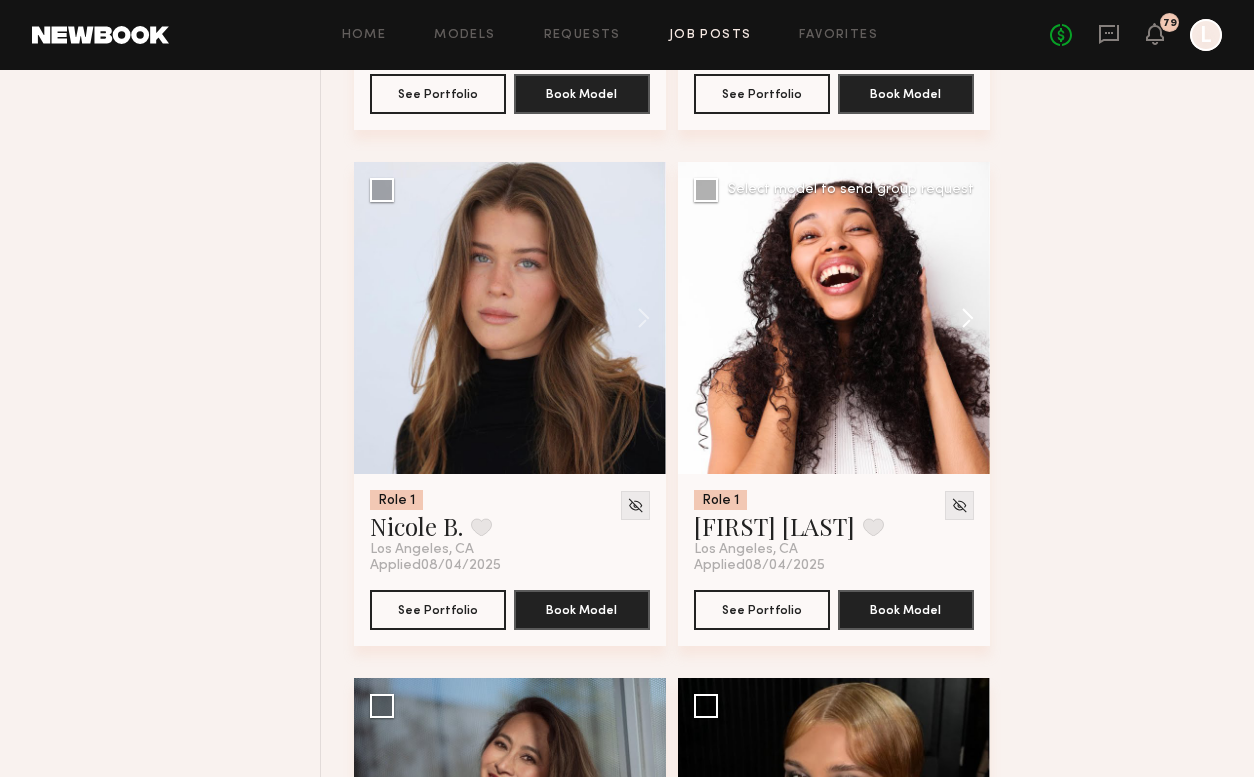 click 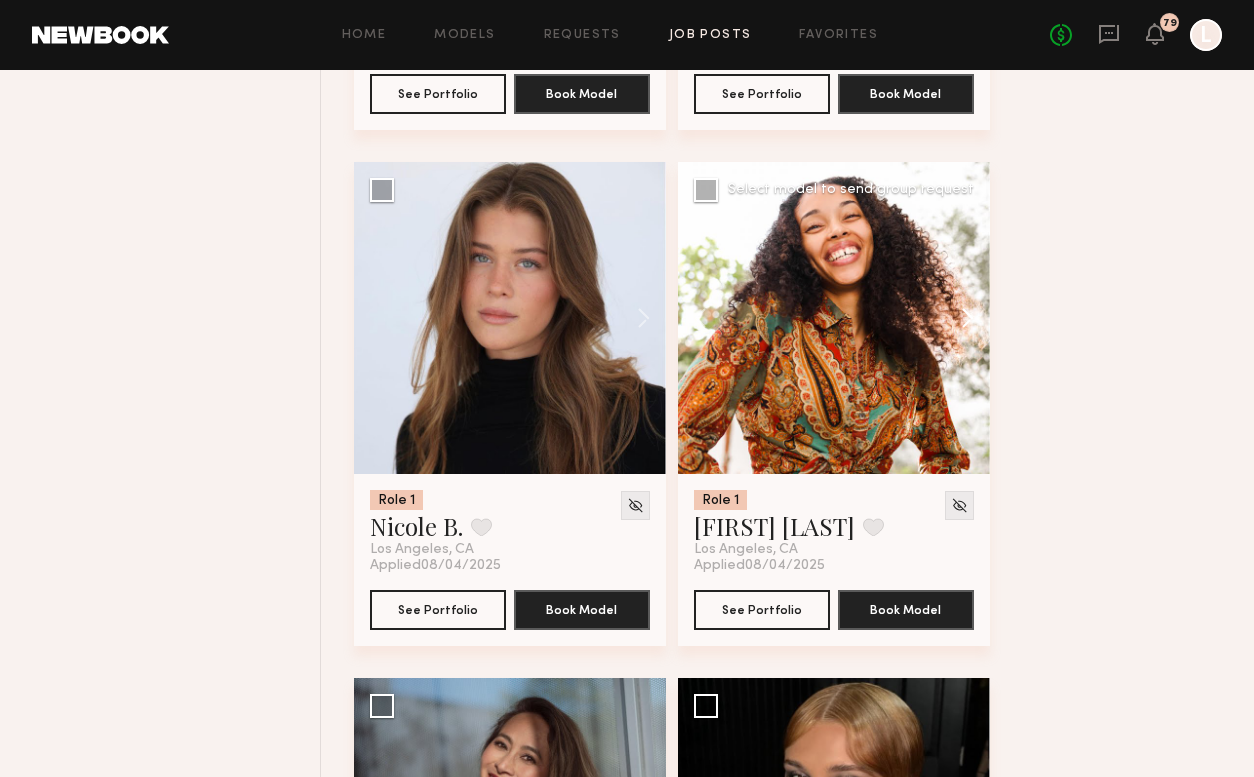 click 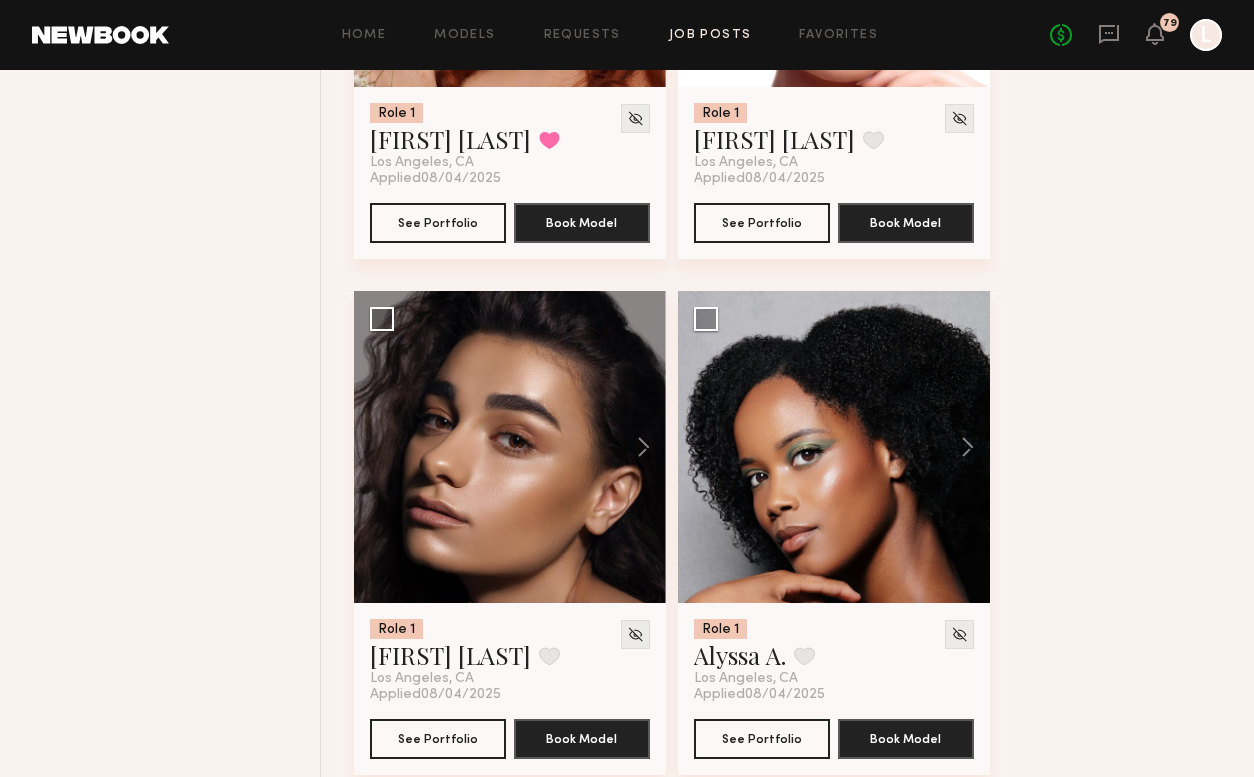 scroll, scrollTop: 33571, scrollLeft: 0, axis: vertical 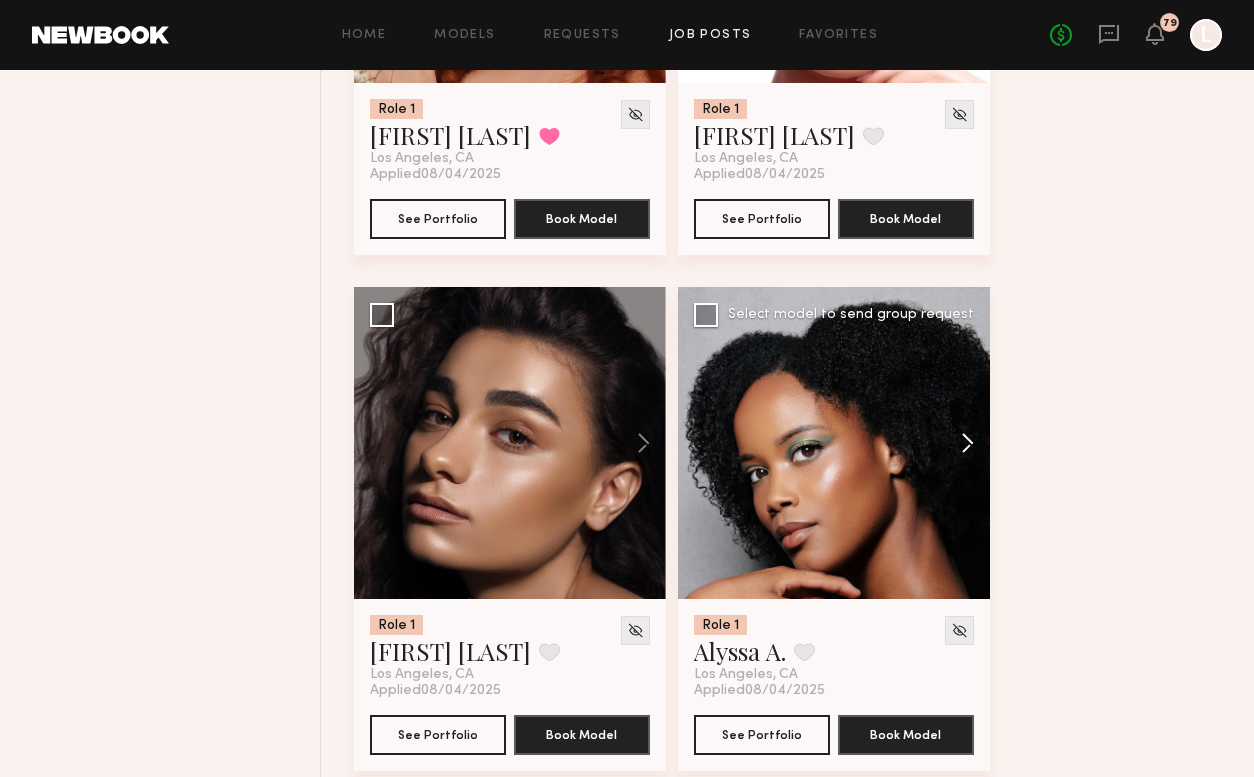 click 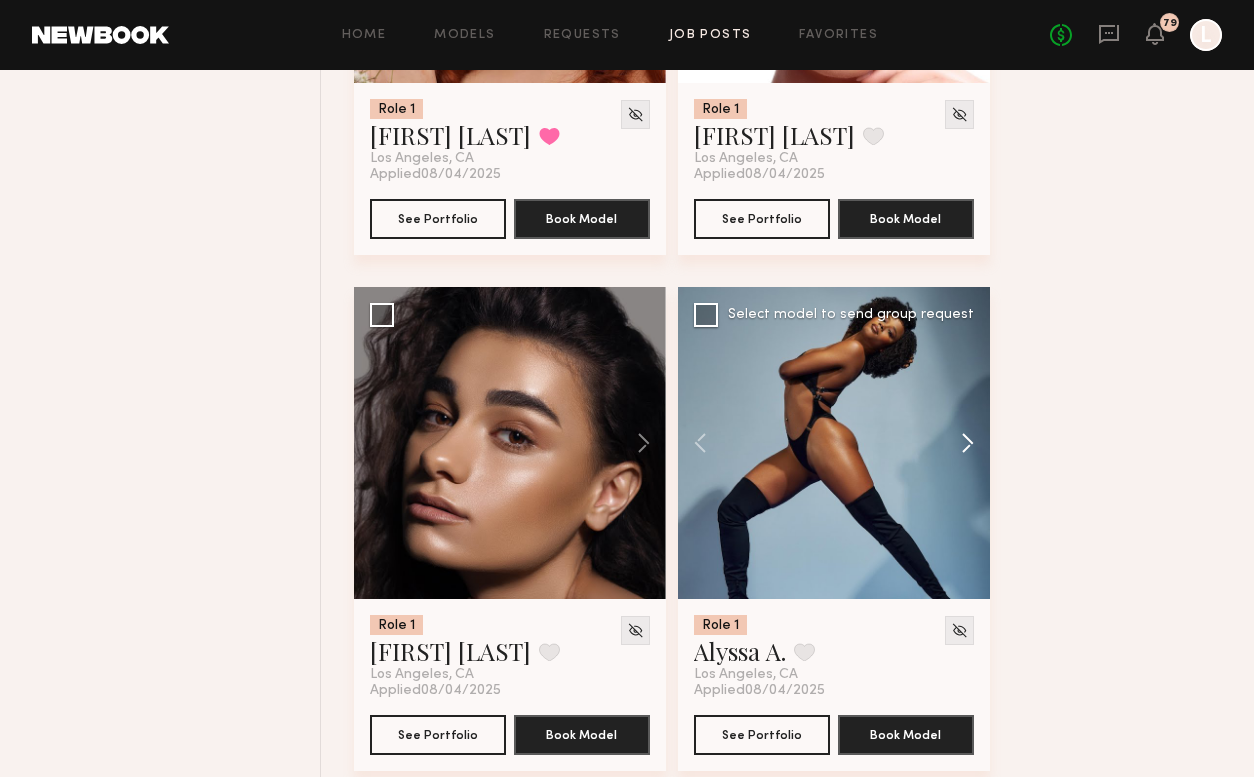 click 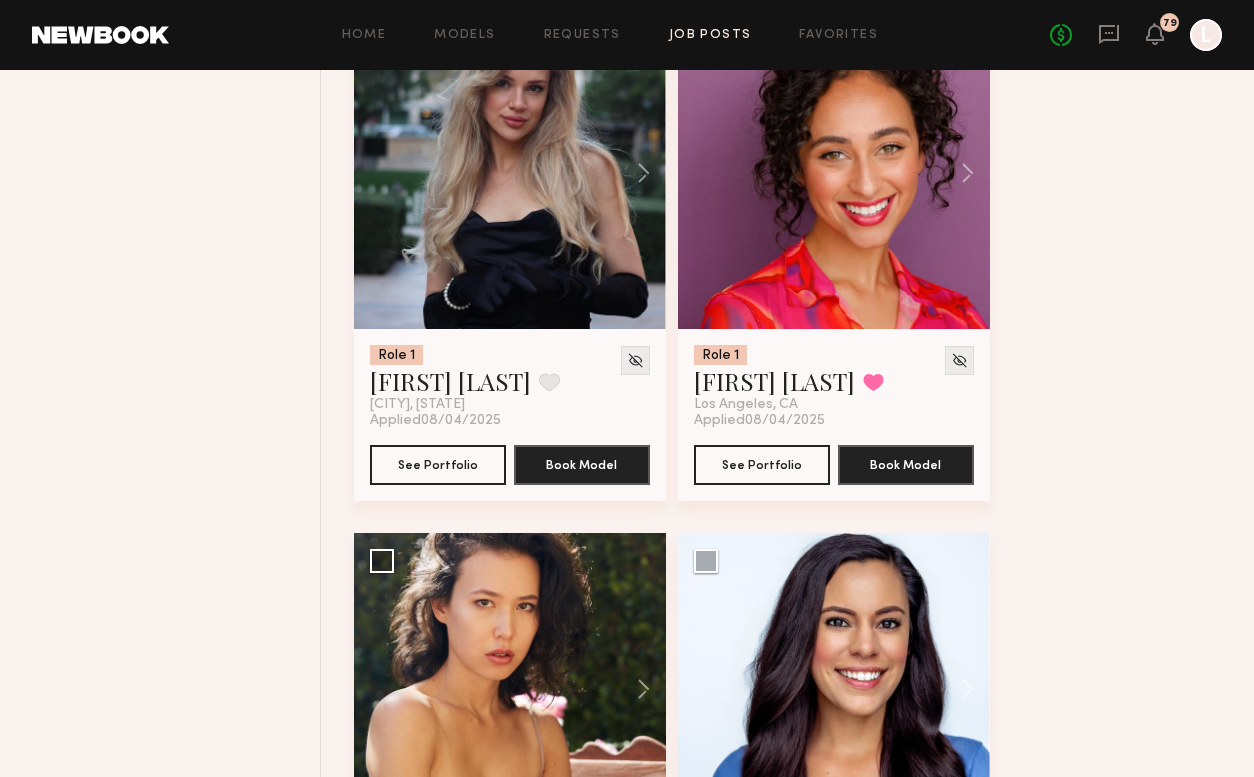 scroll, scrollTop: 35391, scrollLeft: 0, axis: vertical 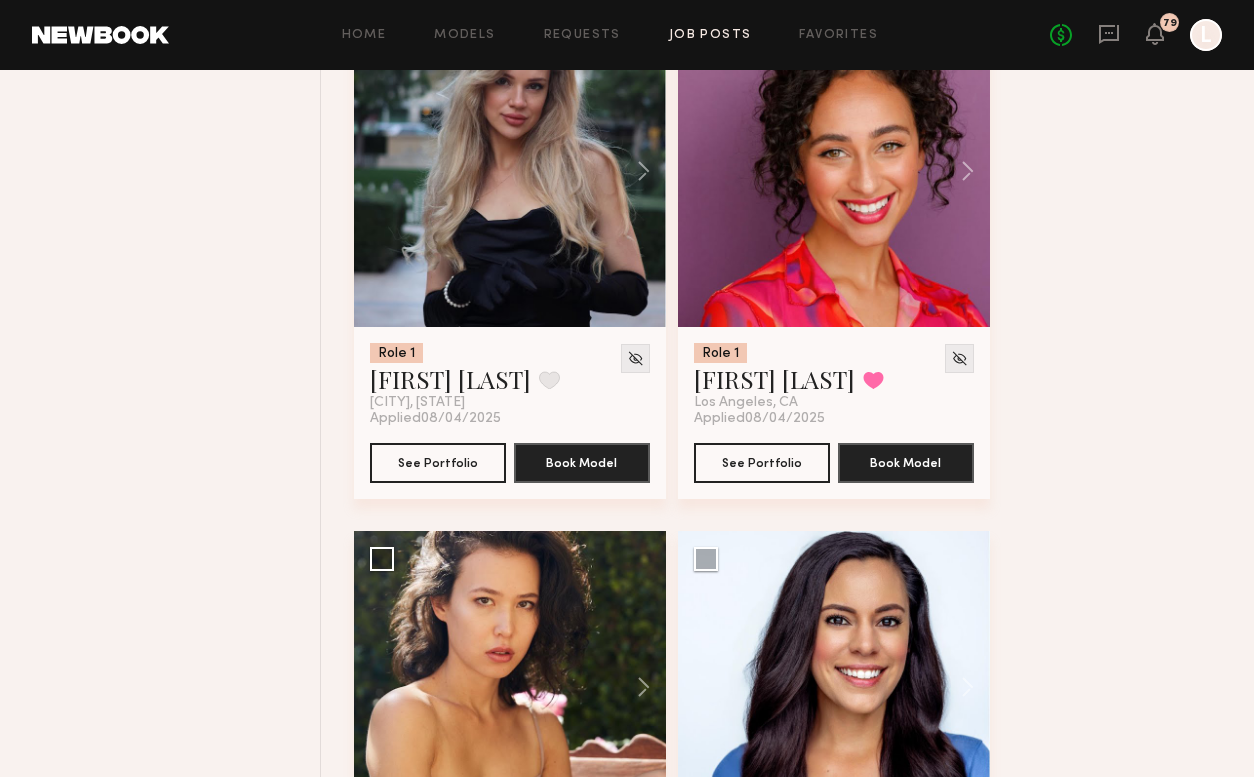 click 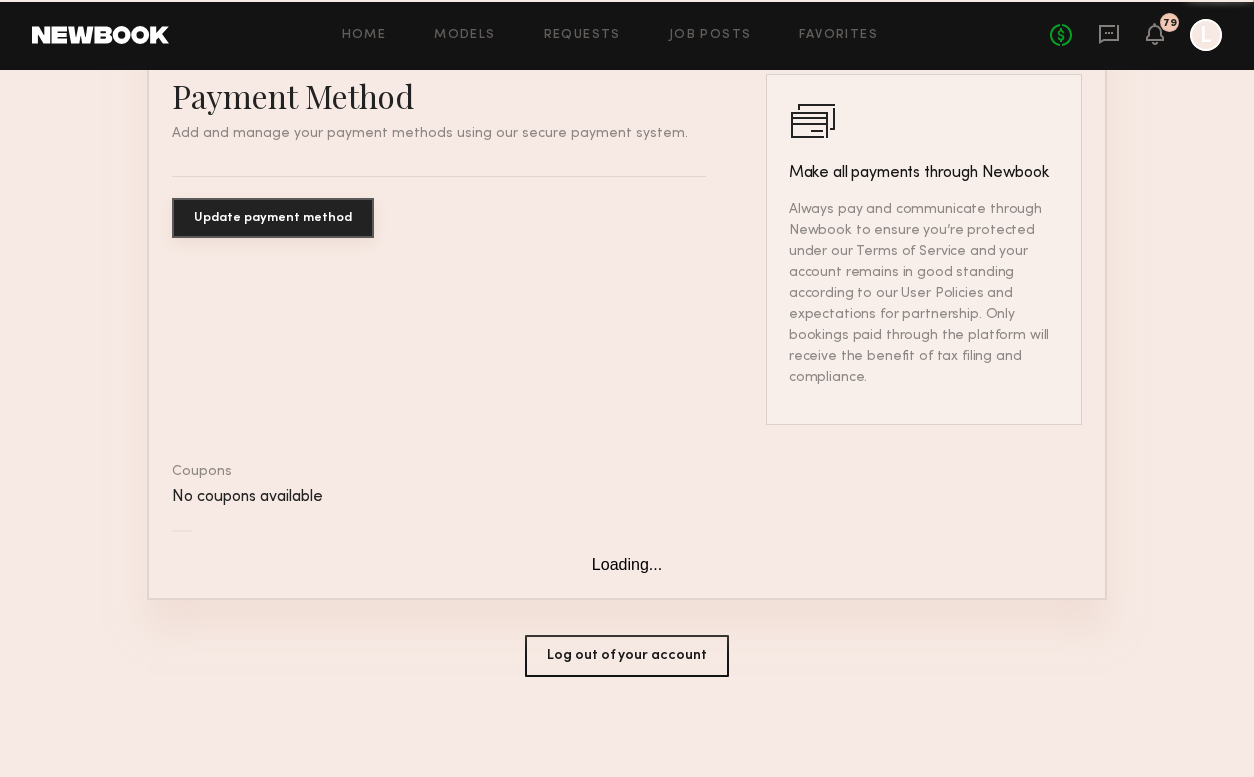 scroll, scrollTop: 0, scrollLeft: 0, axis: both 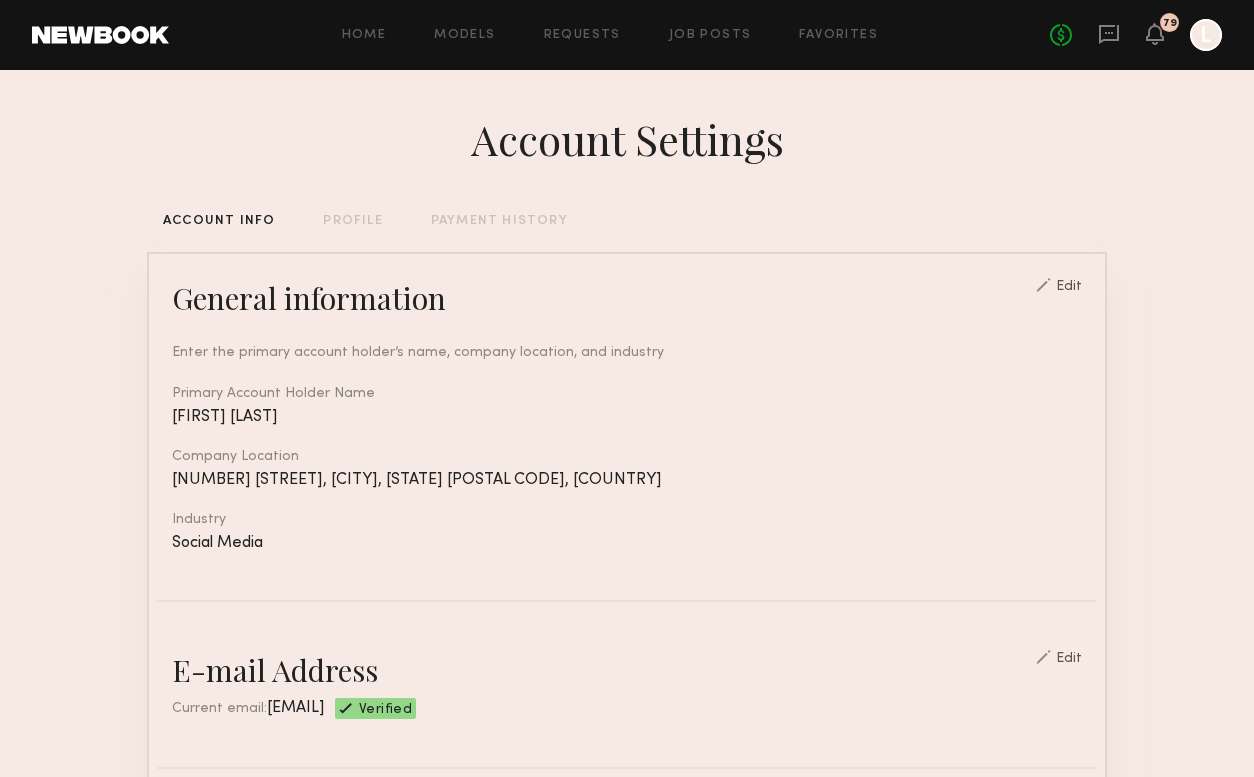 click on "PAYMENT HISTORY" 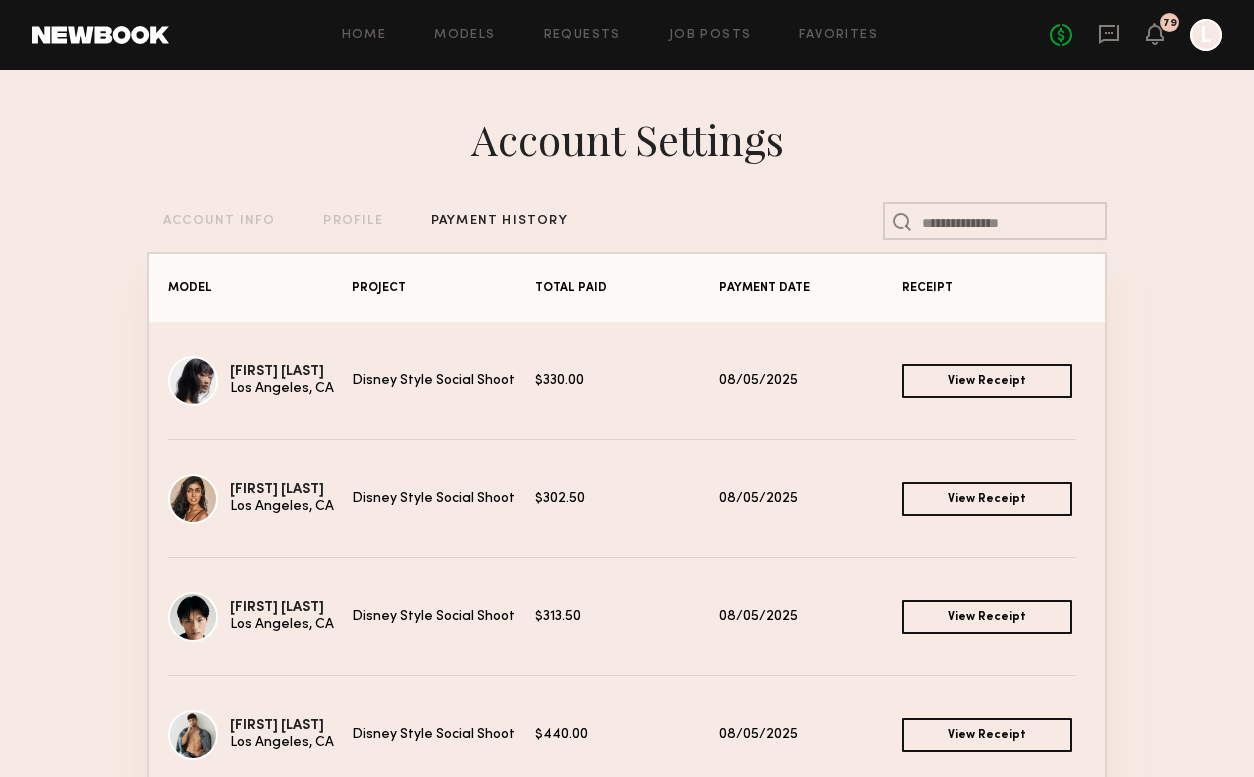 click on "View Receipt" 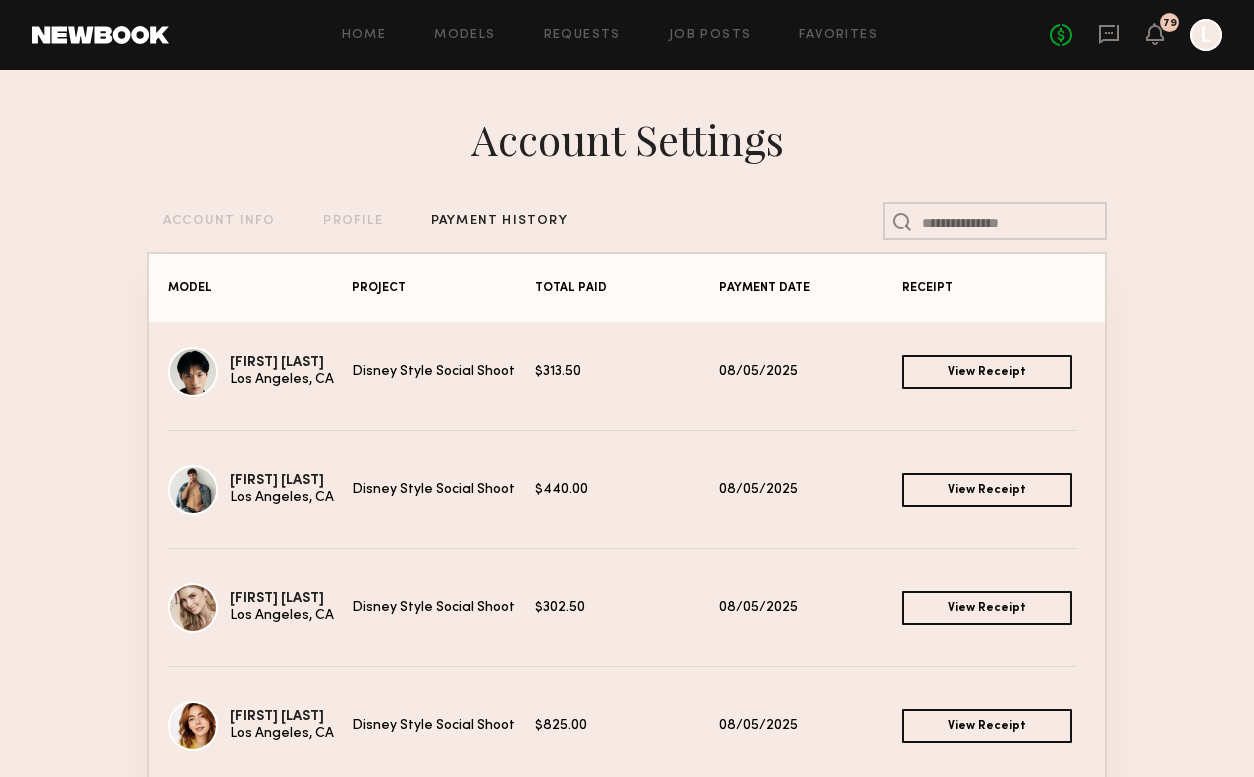 scroll, scrollTop: 253, scrollLeft: 0, axis: vertical 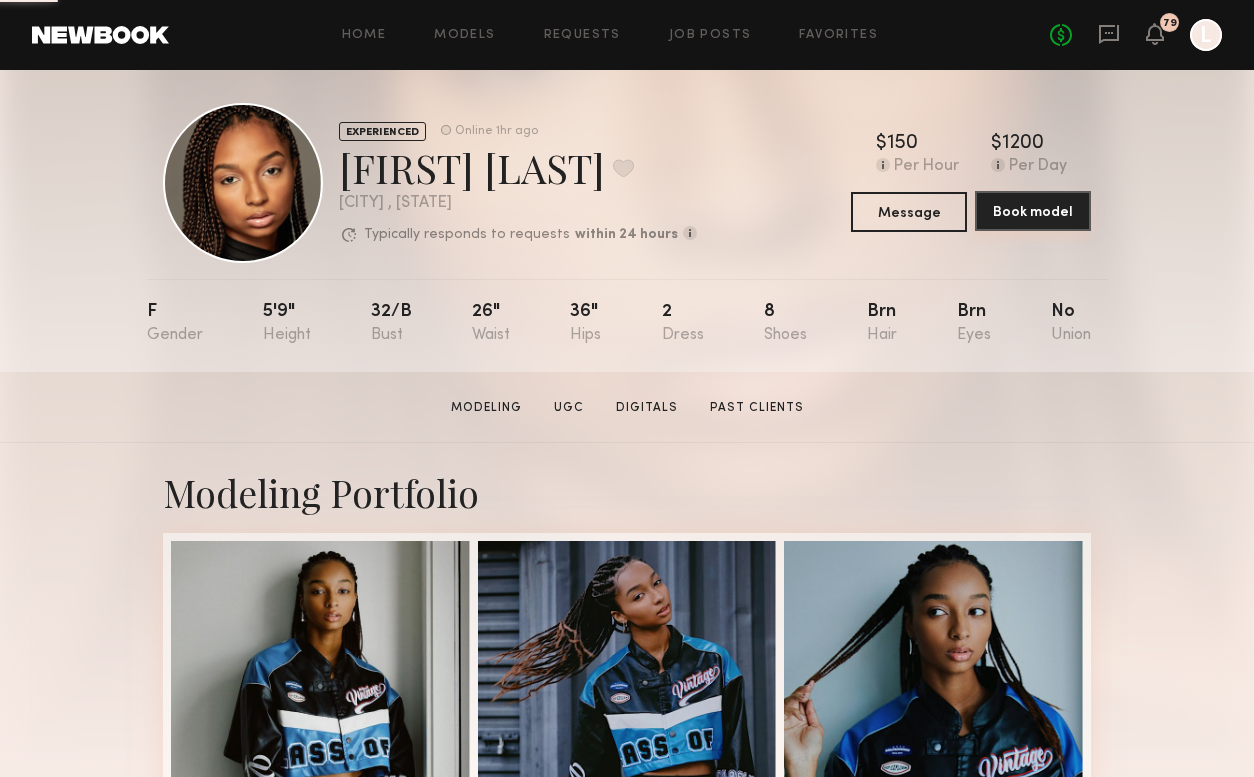 click on "Book model" 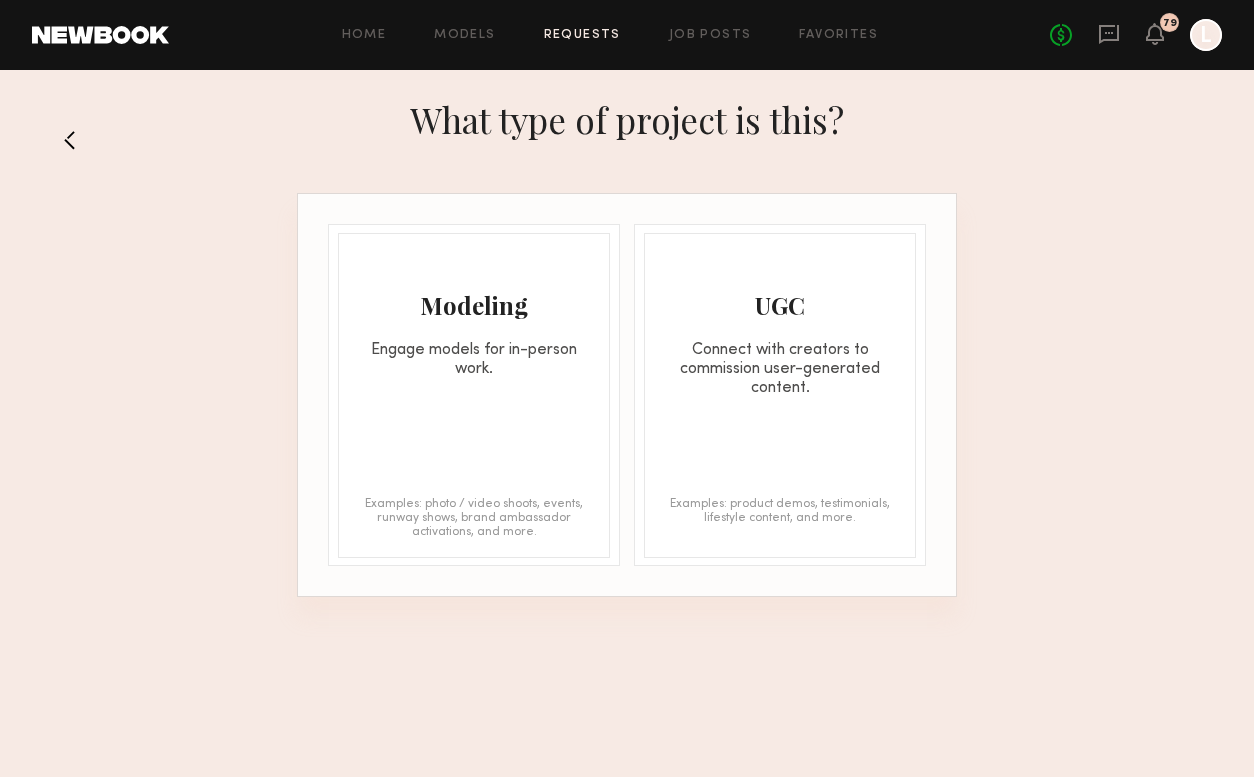 click on "Modeling Engage models for in-person work. Examples: photo / video shoots, events, runway shows, brand ambassador activations, and more." 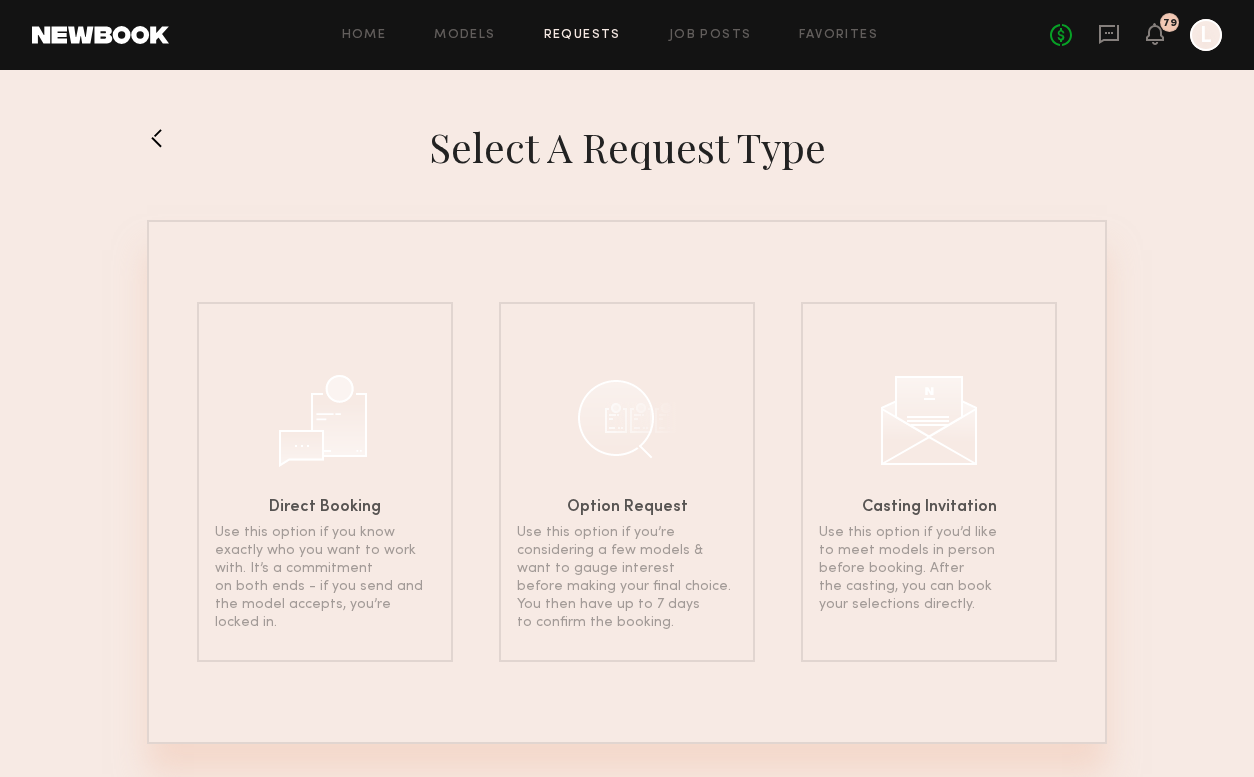 click on "Use this option if you’re considering a few models & want to gauge interest before making your final choice. You then have up to 7 days to confirm the booking." 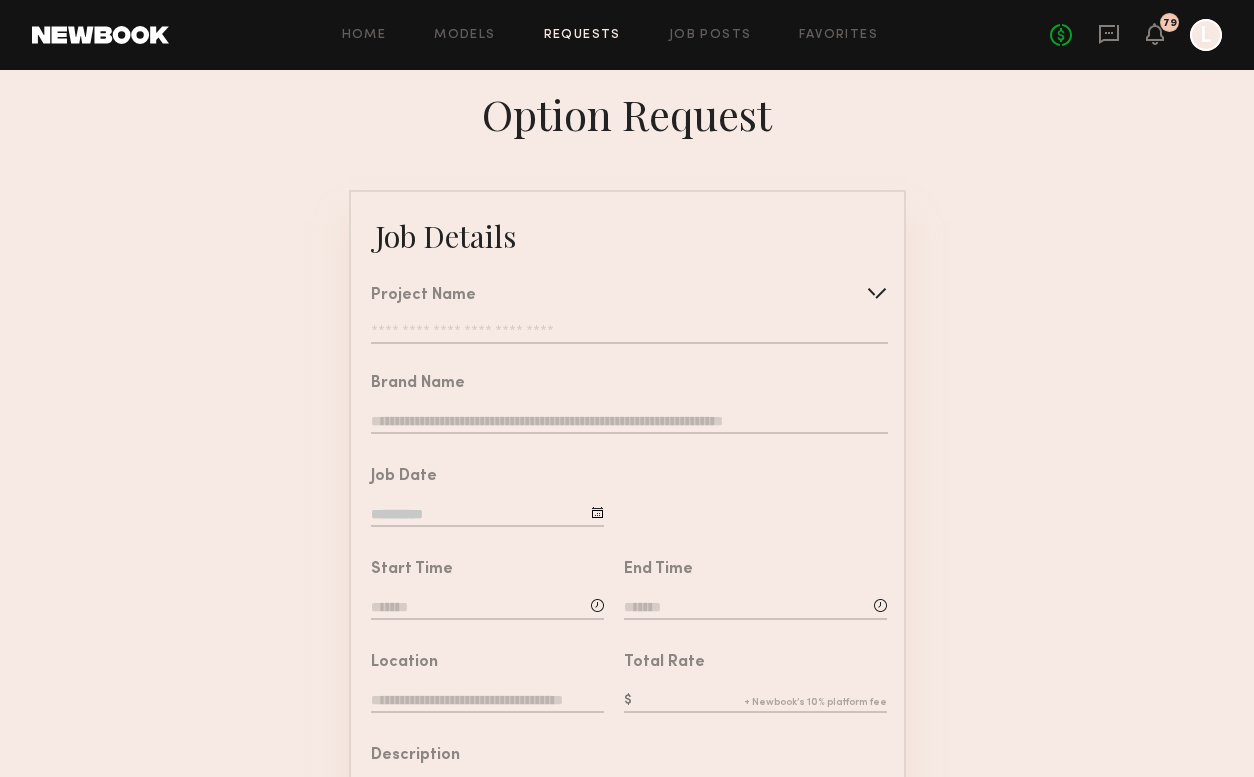 click 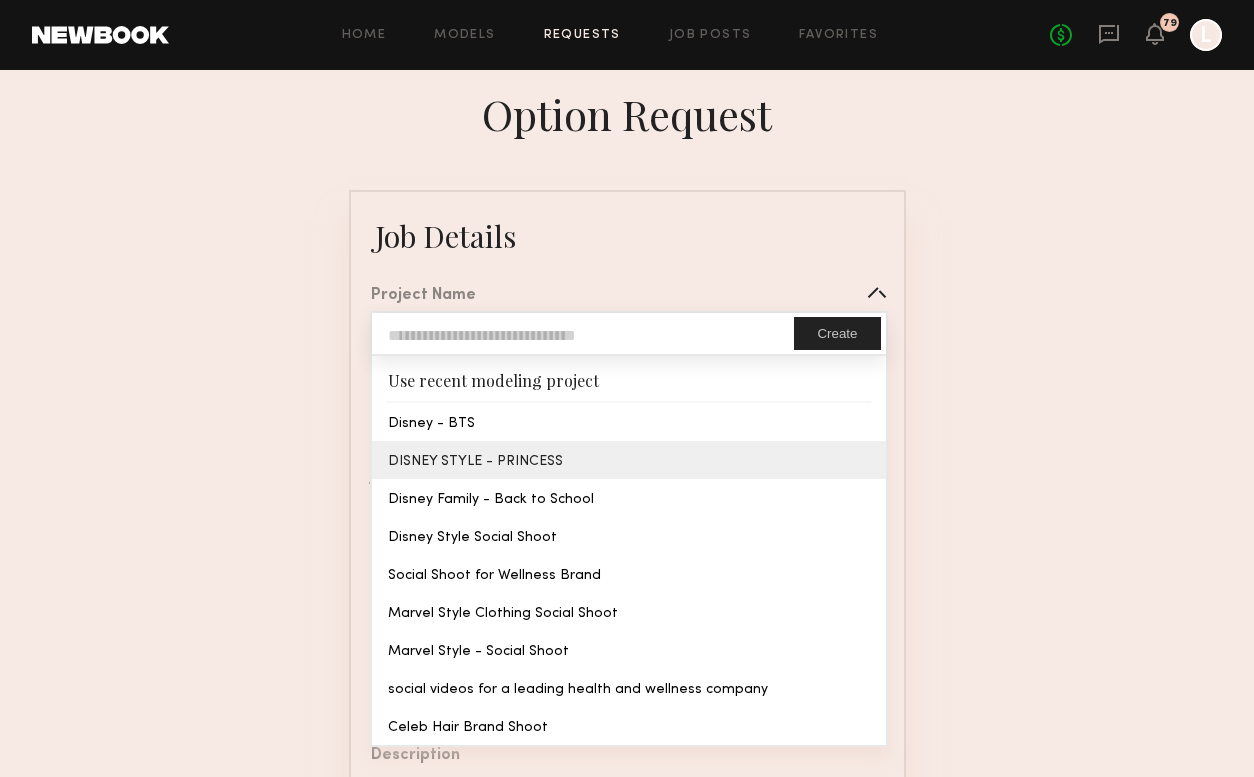 type on "**********" 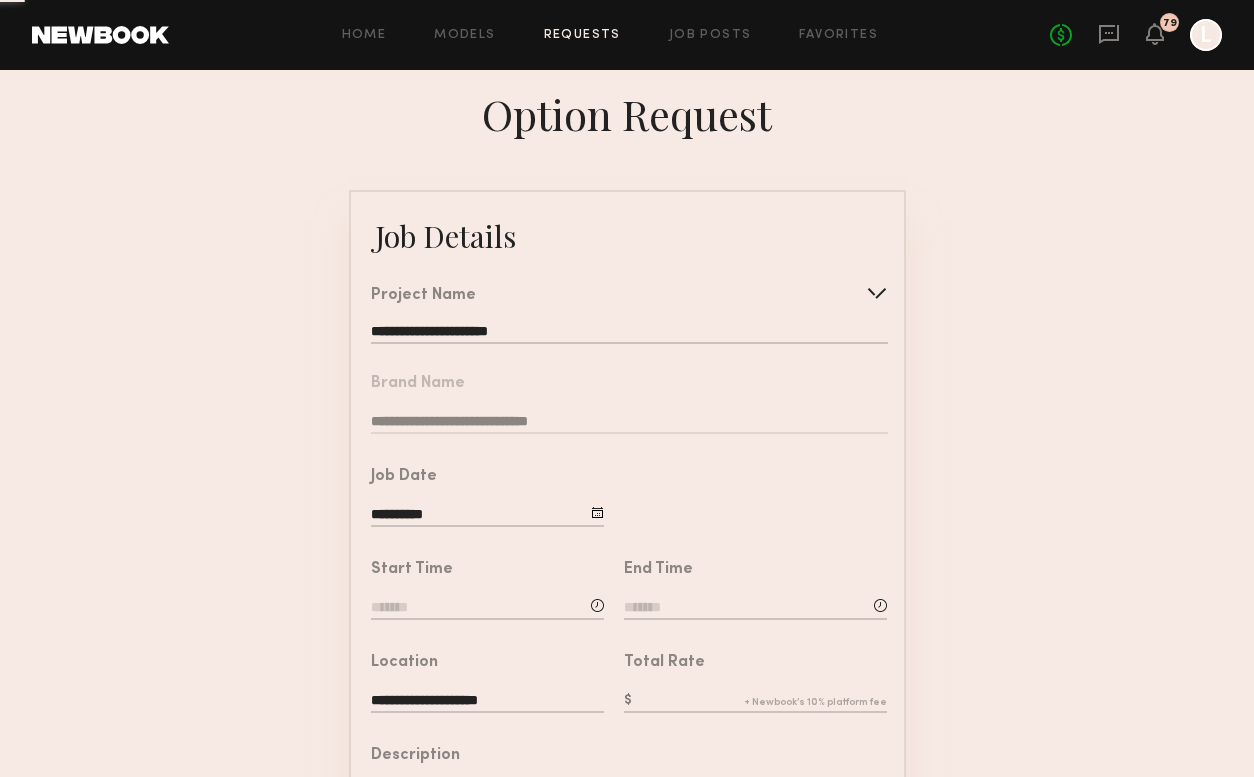 click on "**********" 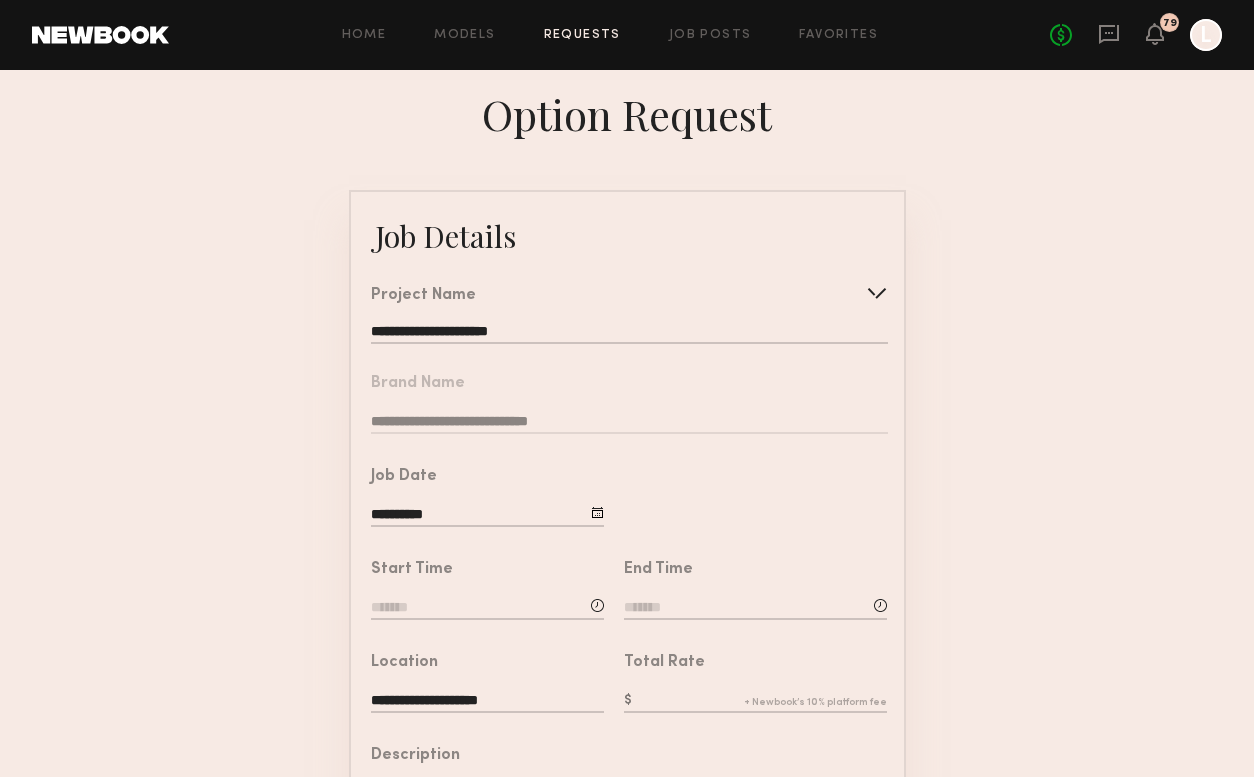 click 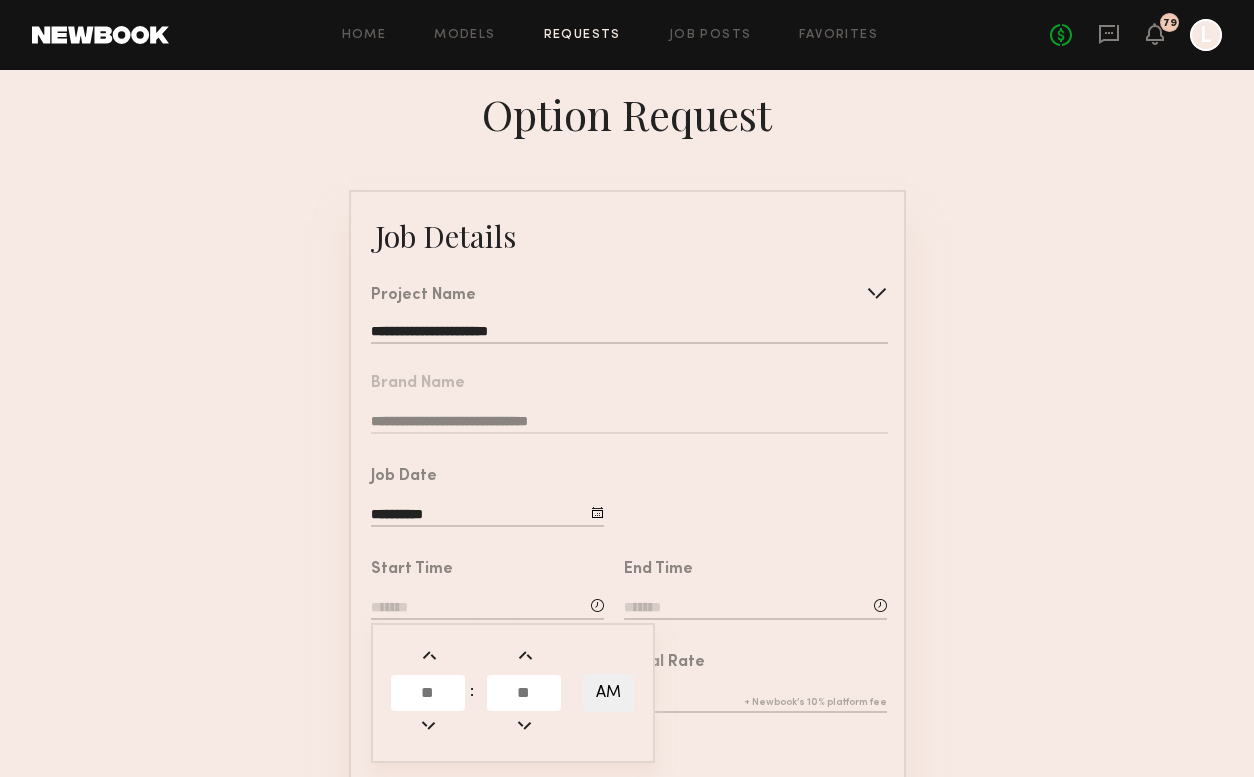 click 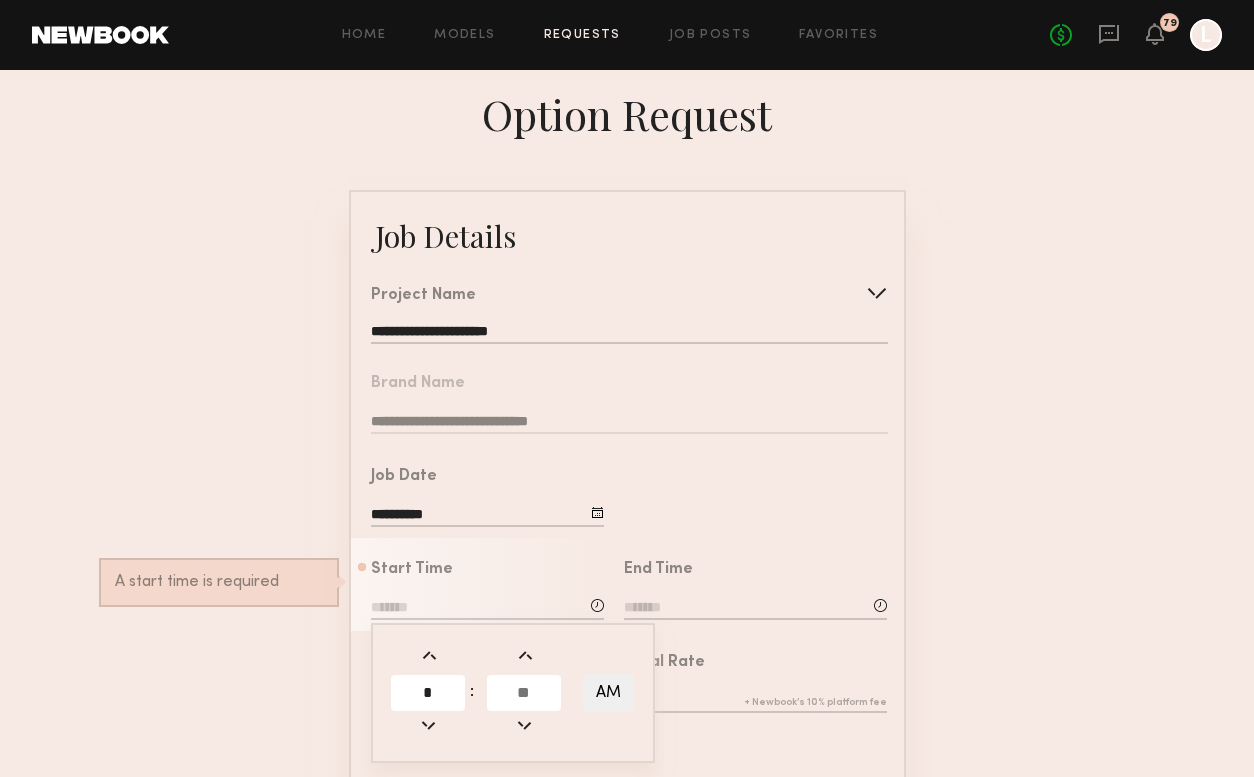 type on "*" 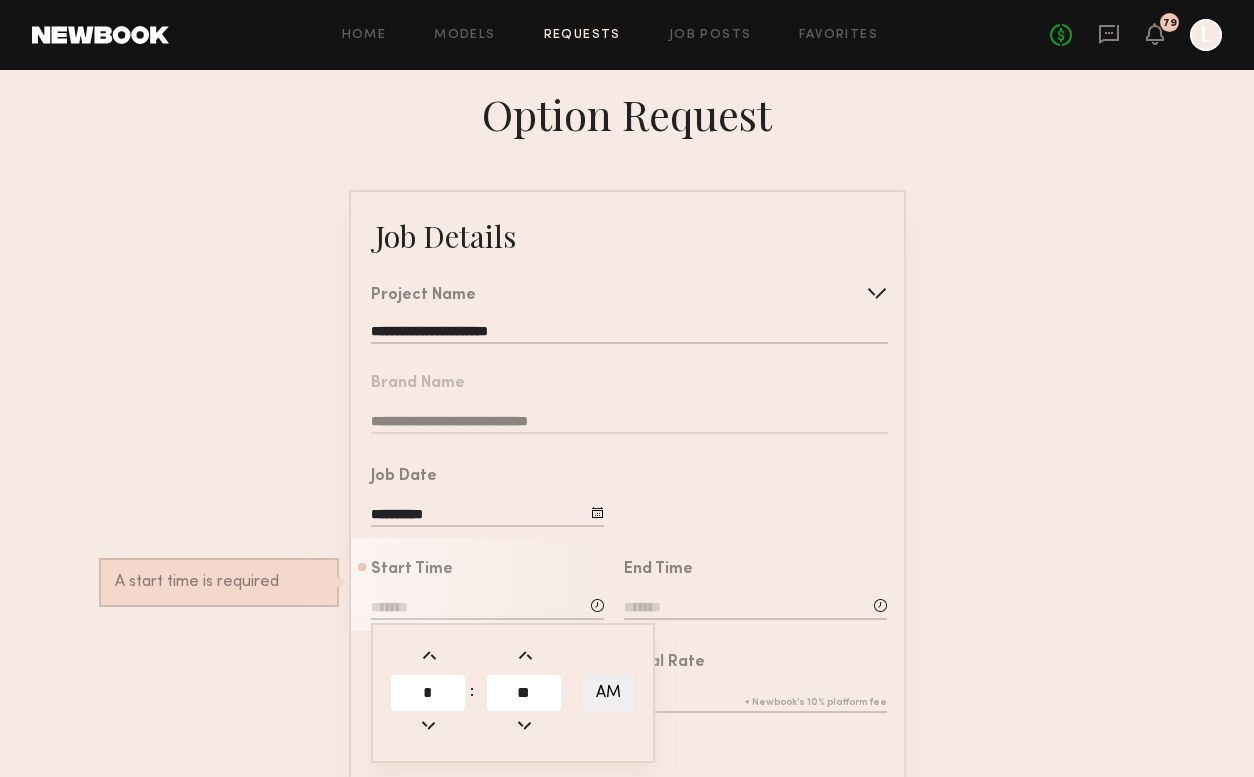 type on "**" 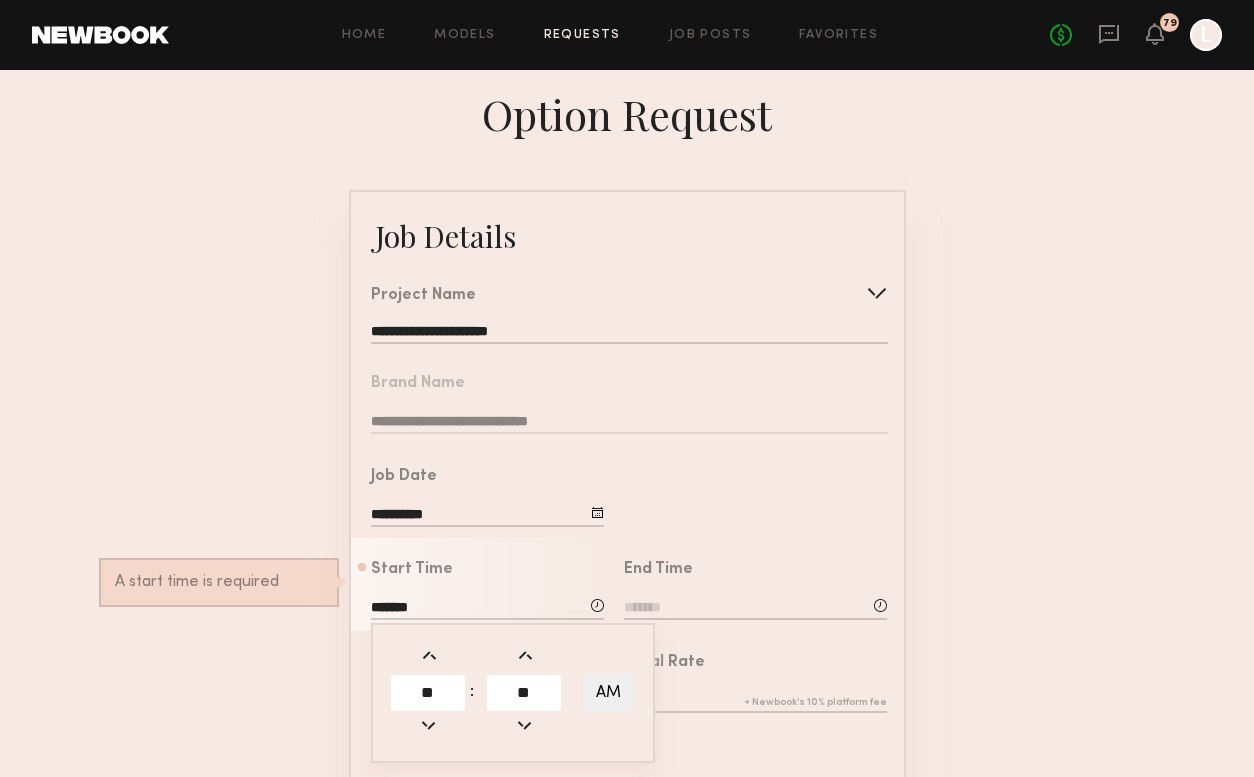 click on "AM" 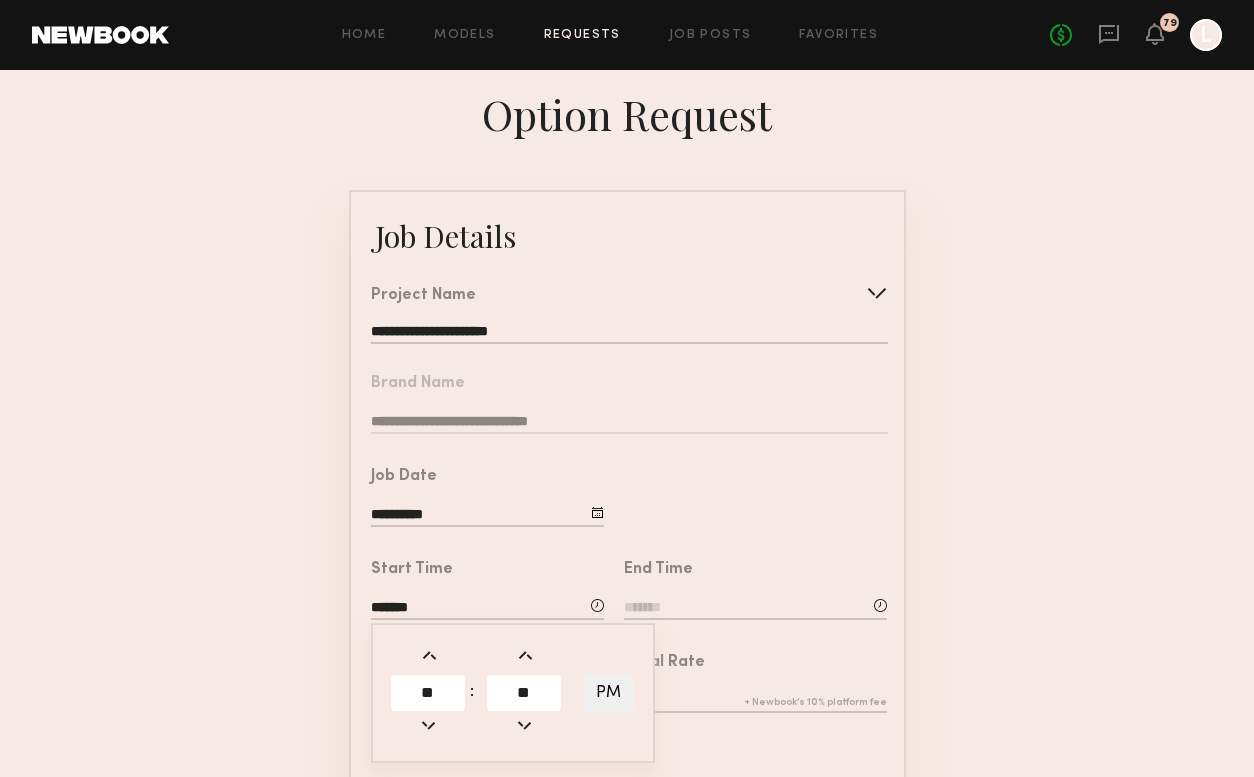 click 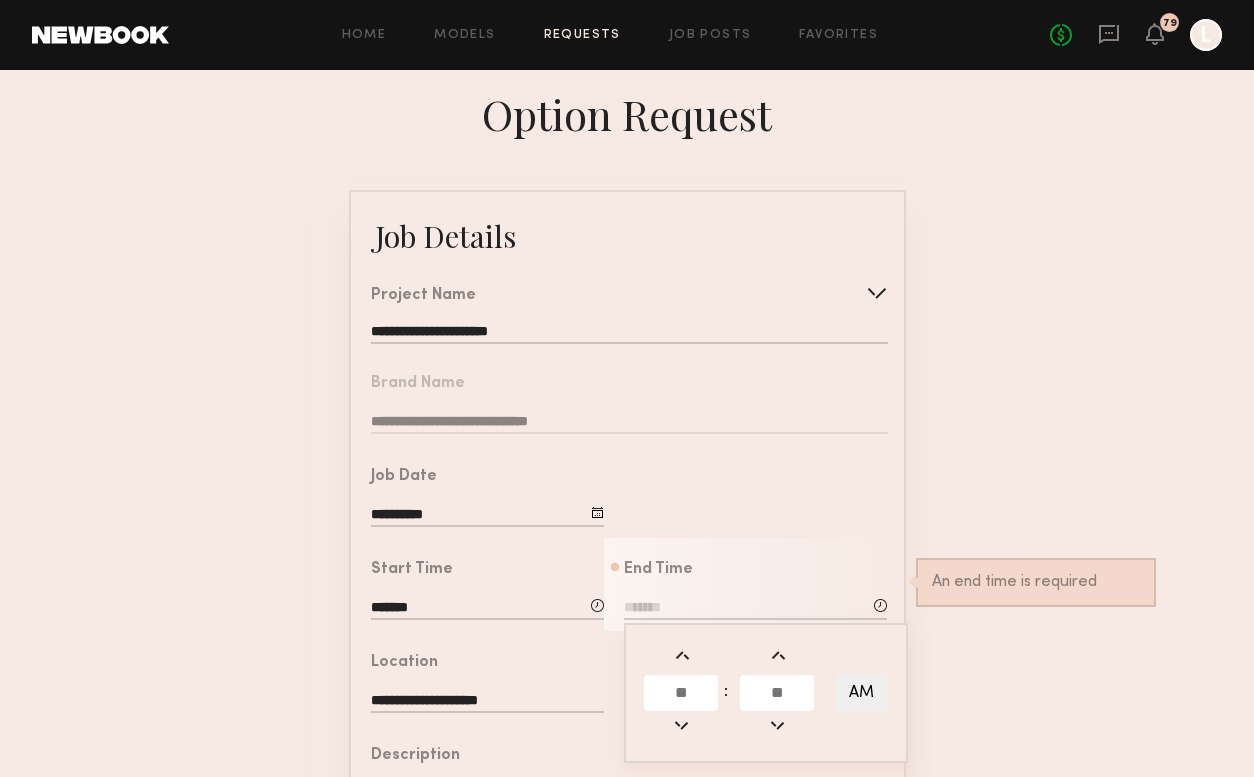 click 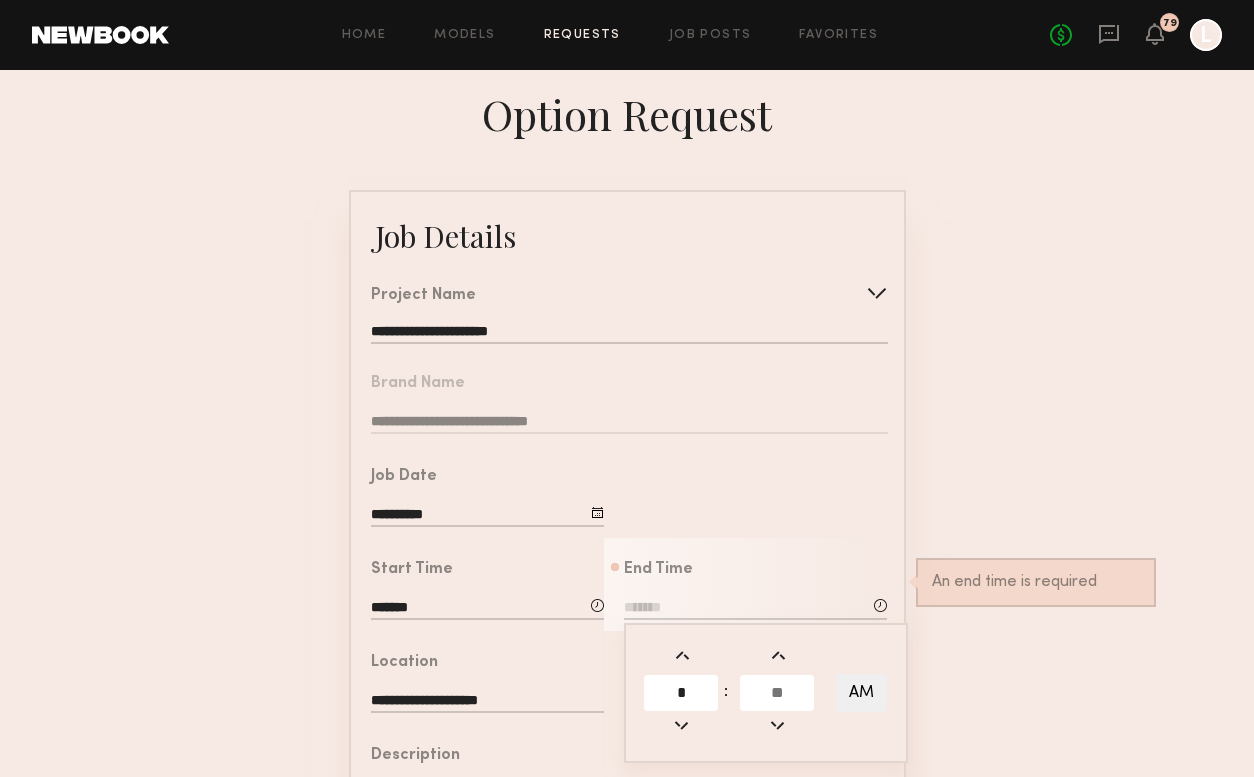 type on "*" 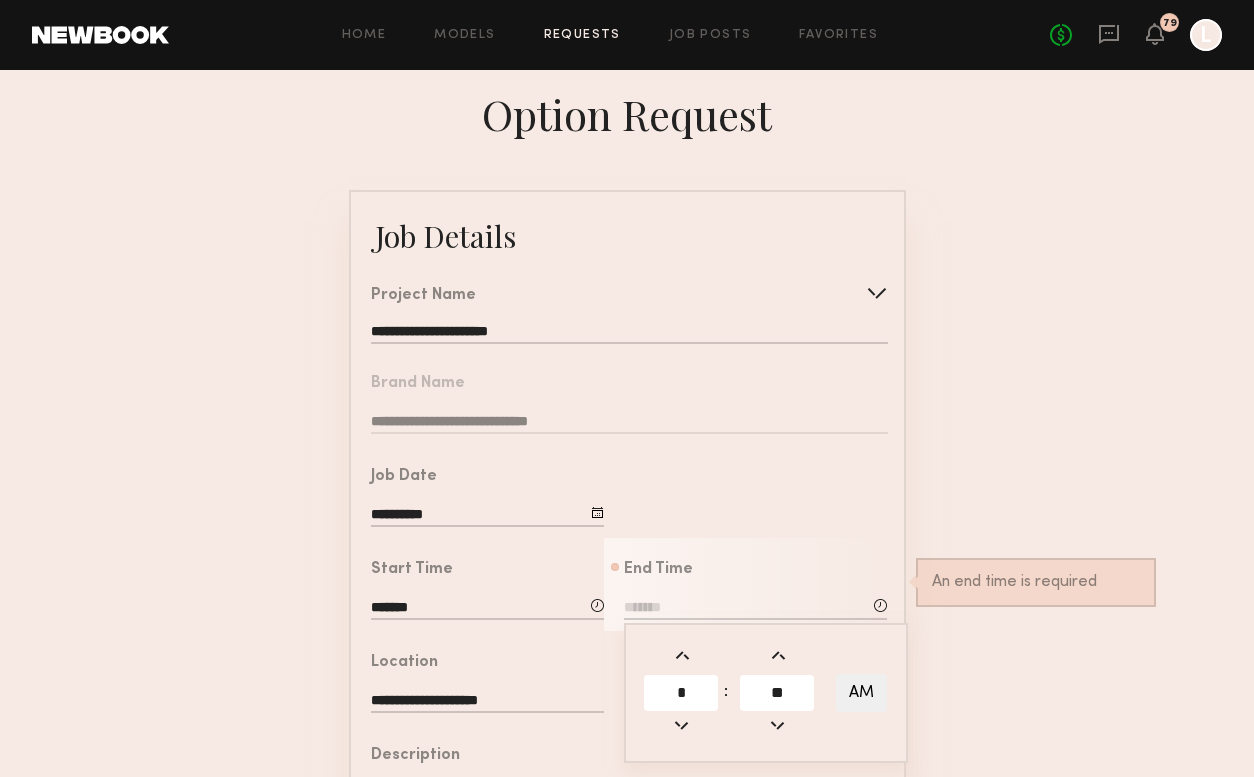 type on "**" 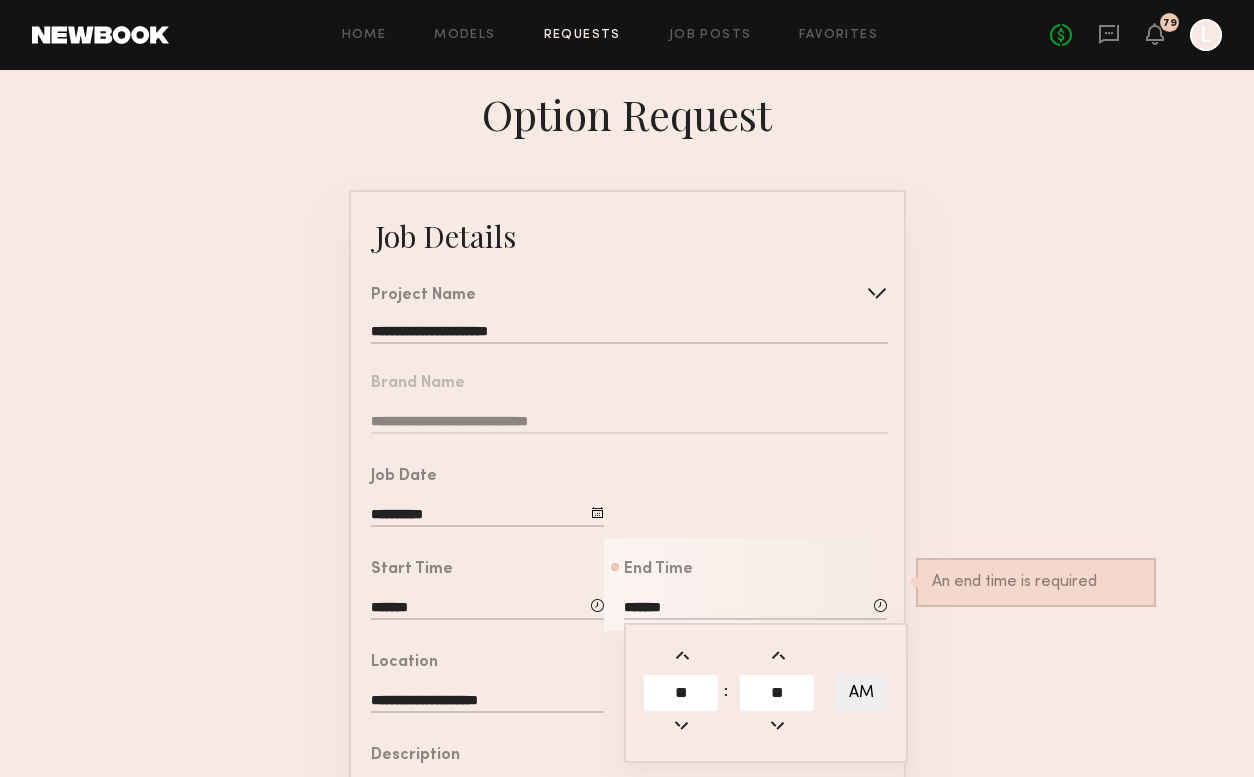 click on "AM" 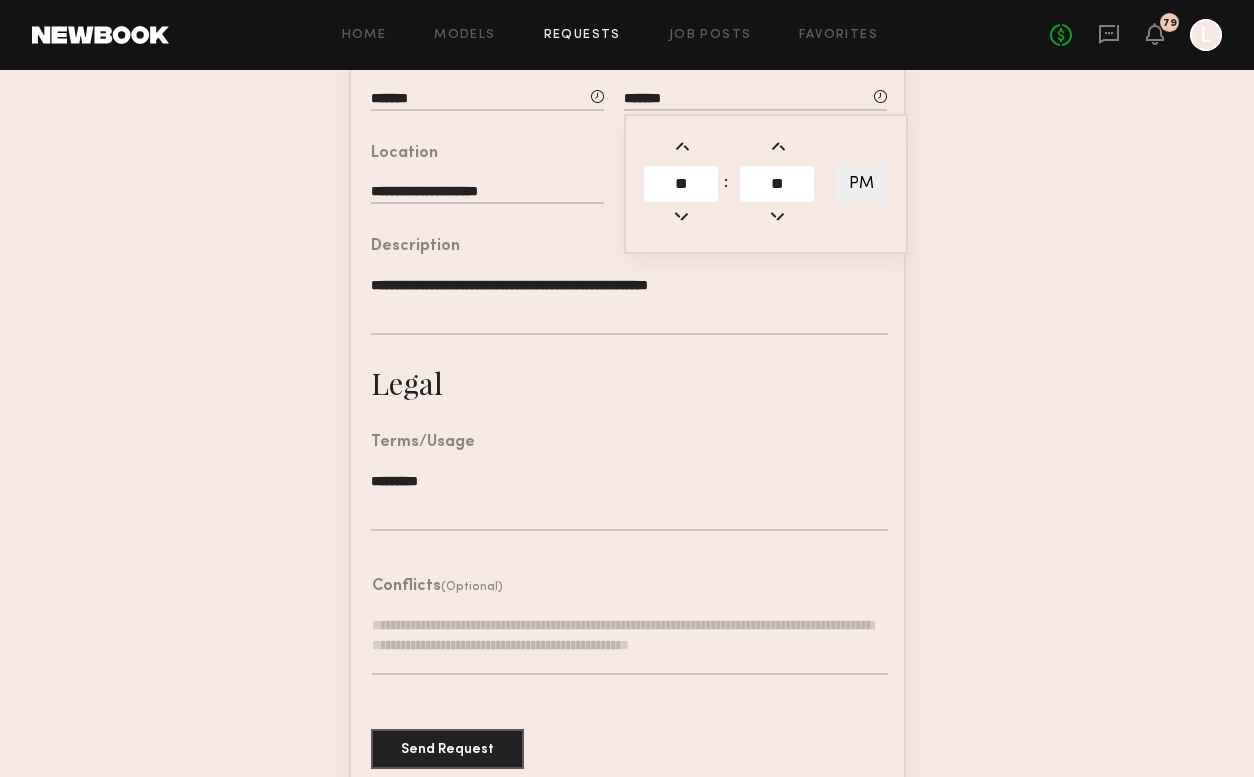 scroll, scrollTop: 542, scrollLeft: 0, axis: vertical 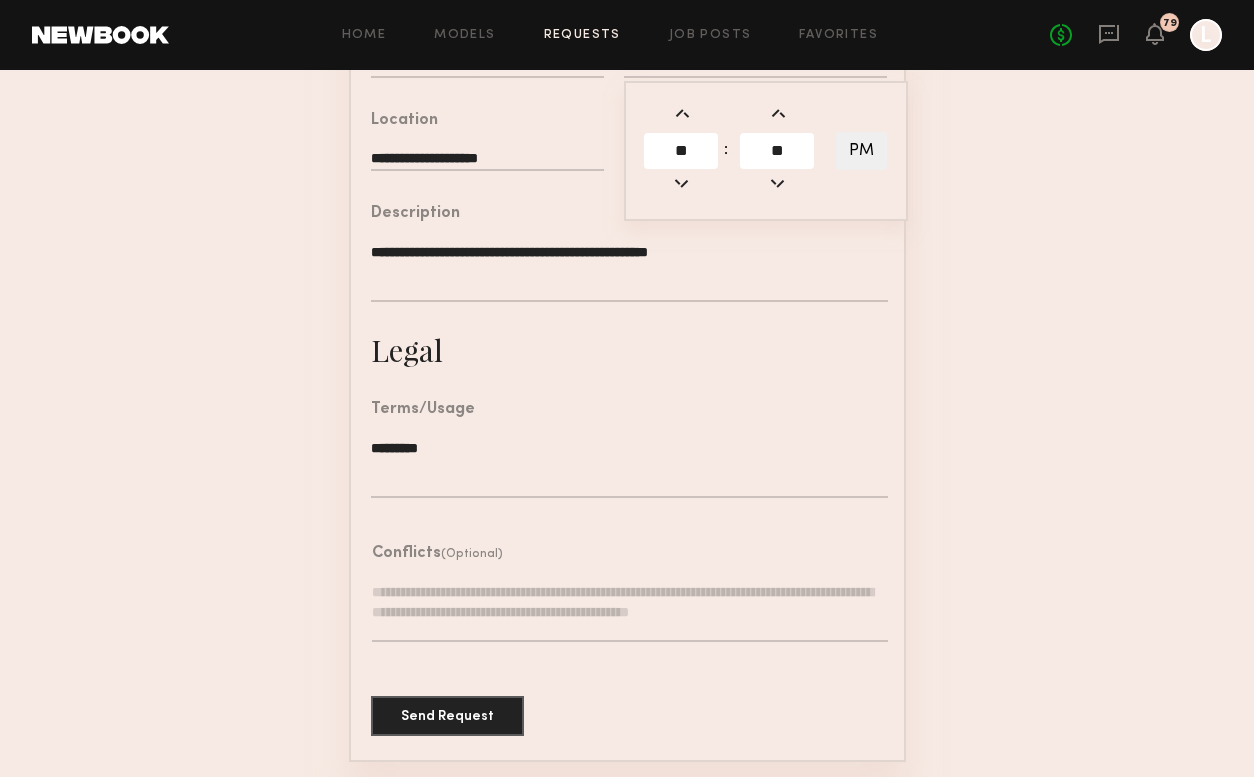 click 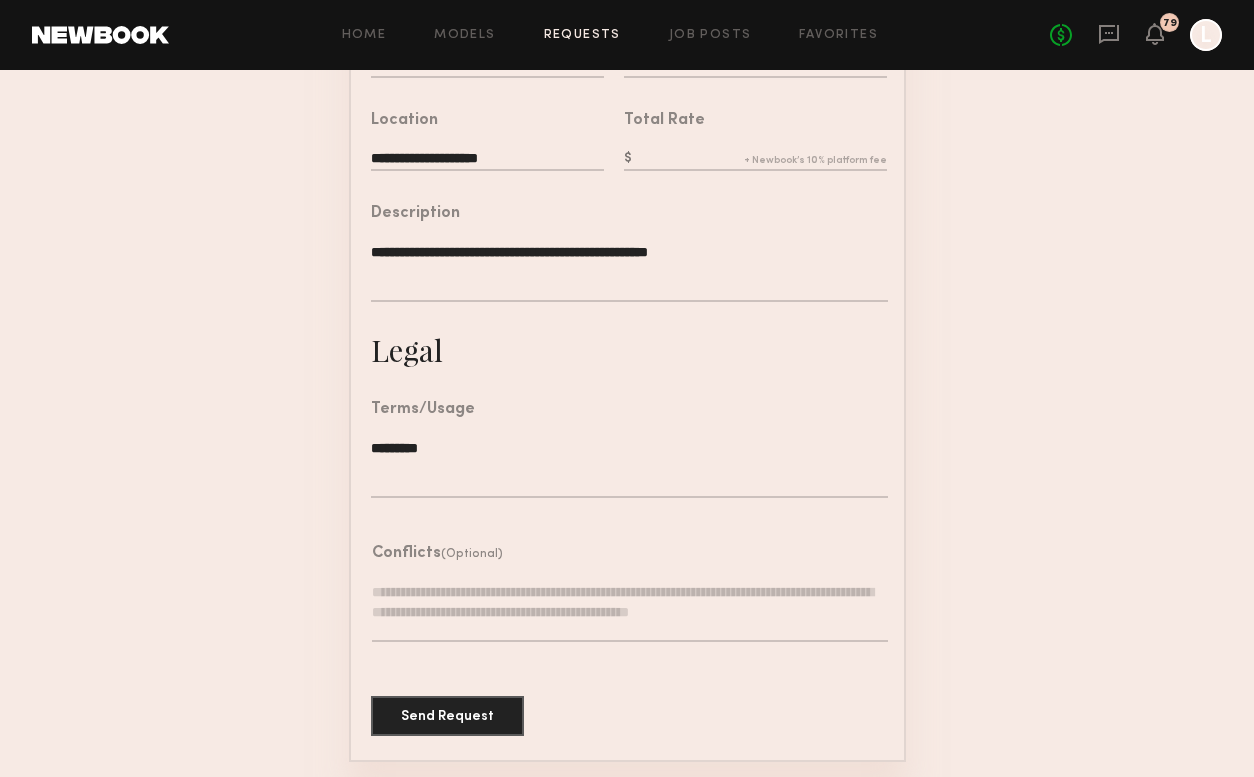 drag, startPoint x: 446, startPoint y: 716, endPoint x: 568, endPoint y: 421, distance: 319.2319 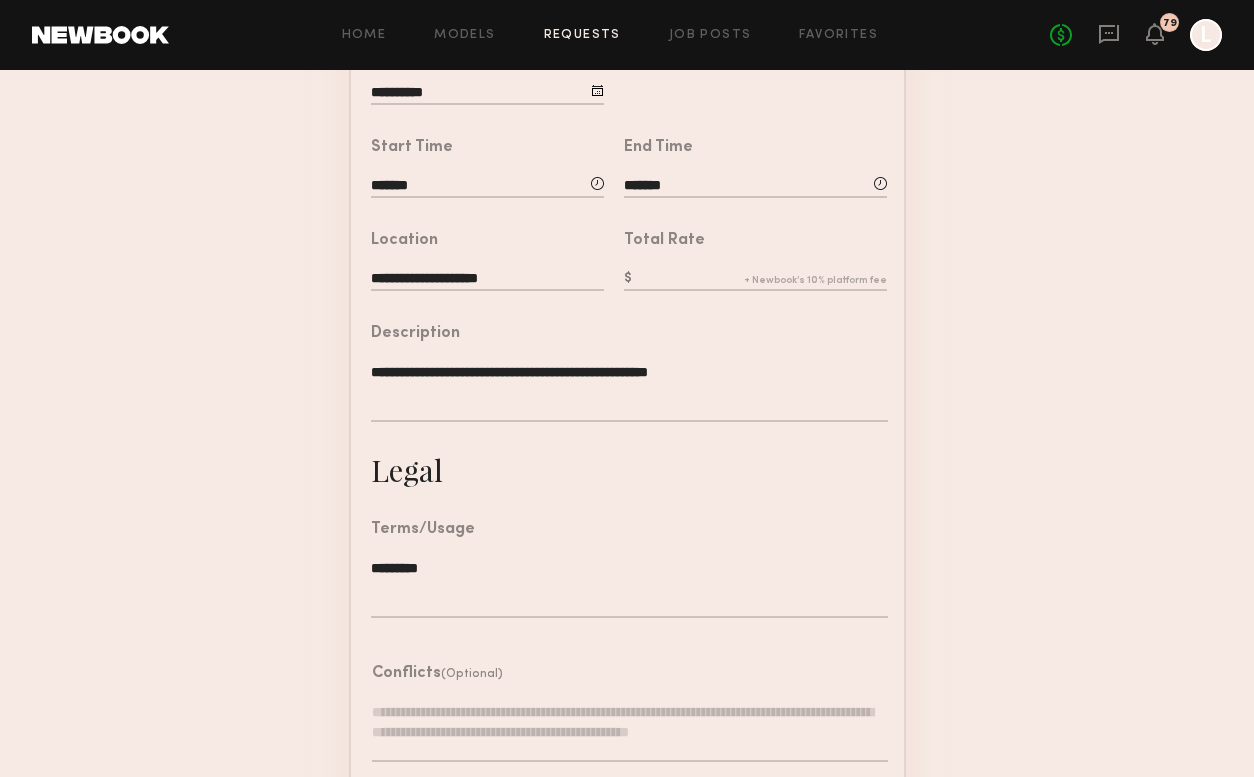 scroll, scrollTop: 420, scrollLeft: 0, axis: vertical 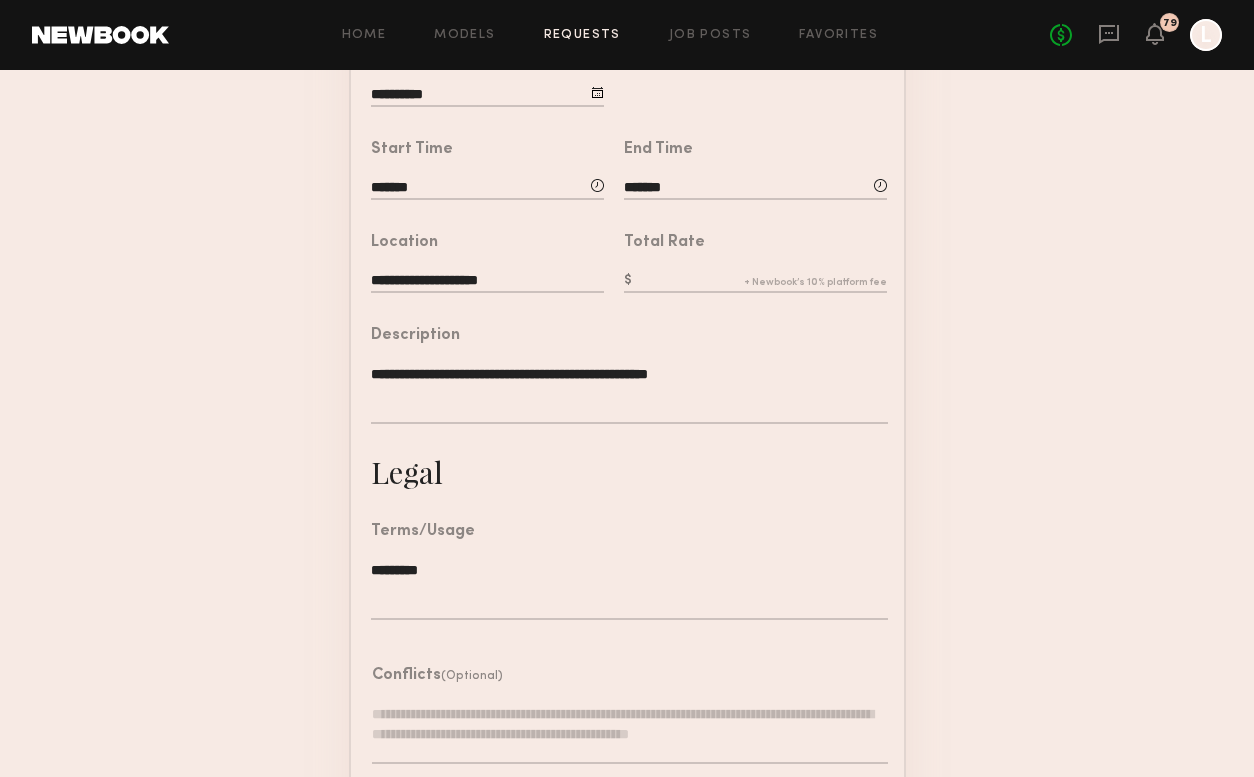 click 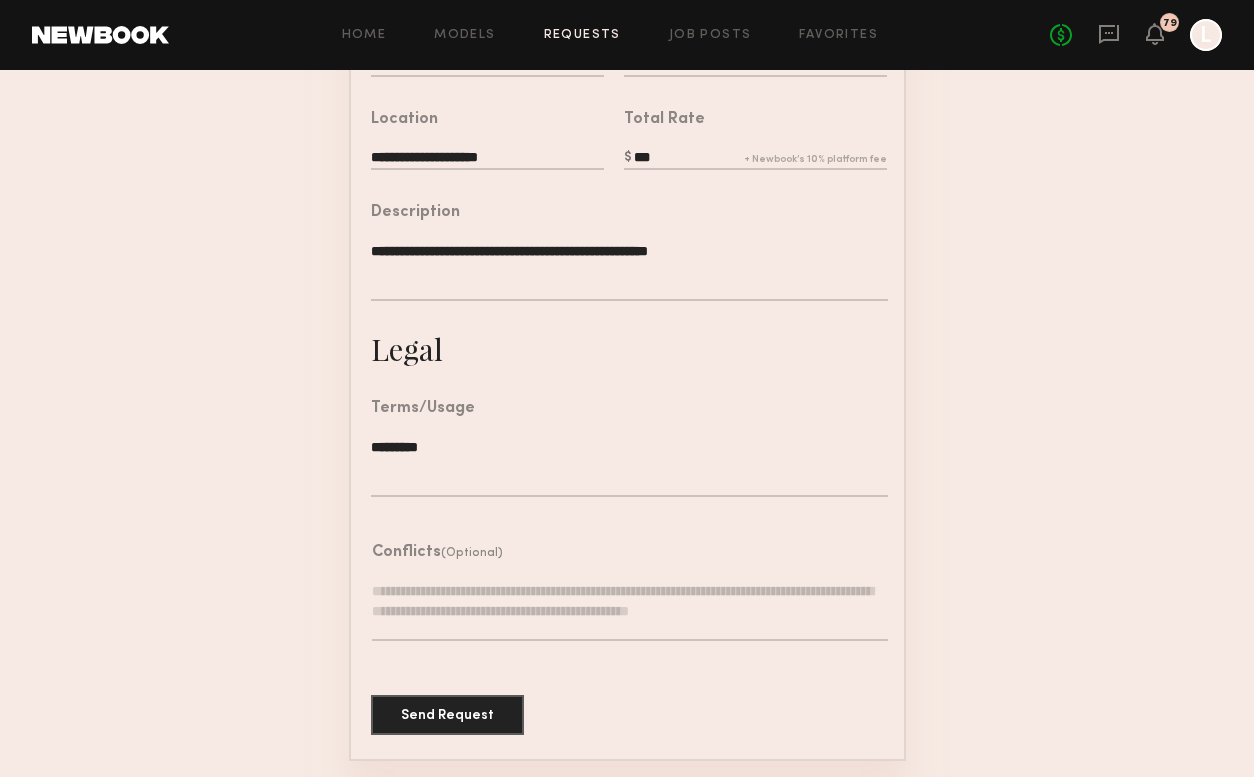 scroll, scrollTop: 542, scrollLeft: 0, axis: vertical 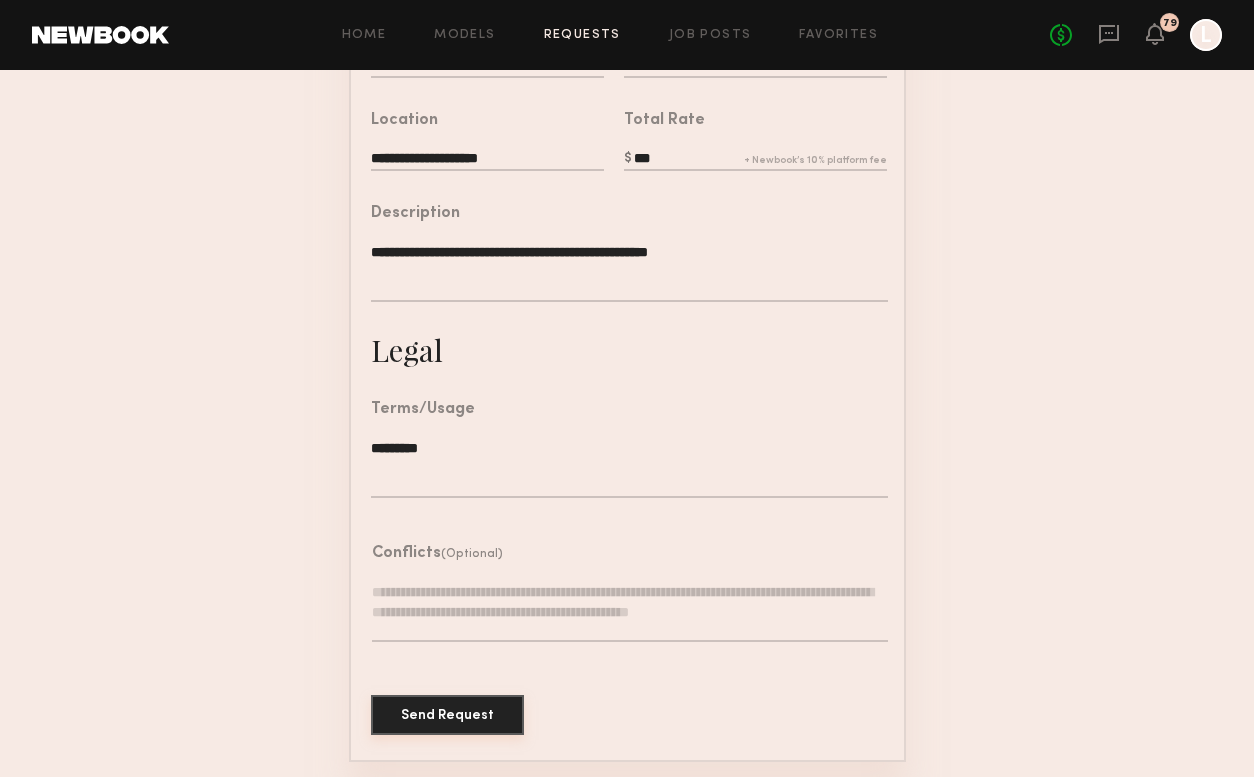 type on "***" 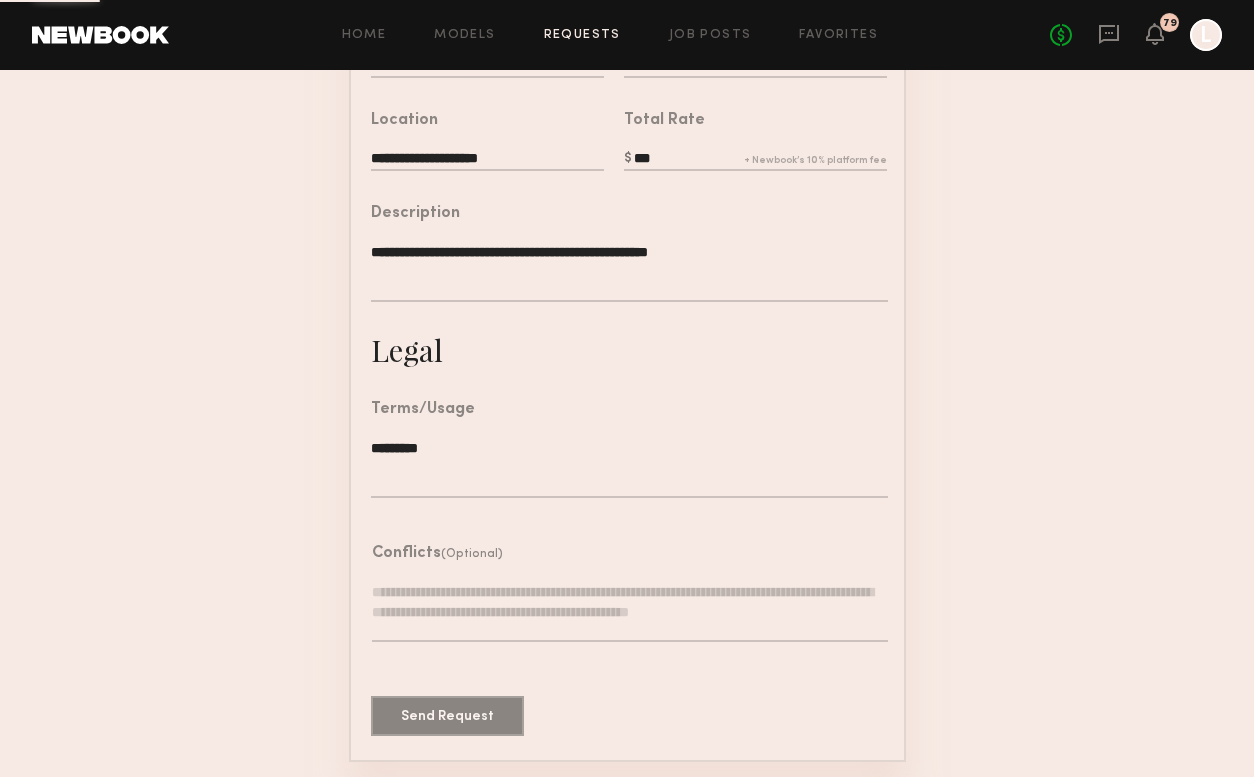 scroll, scrollTop: 0, scrollLeft: 0, axis: both 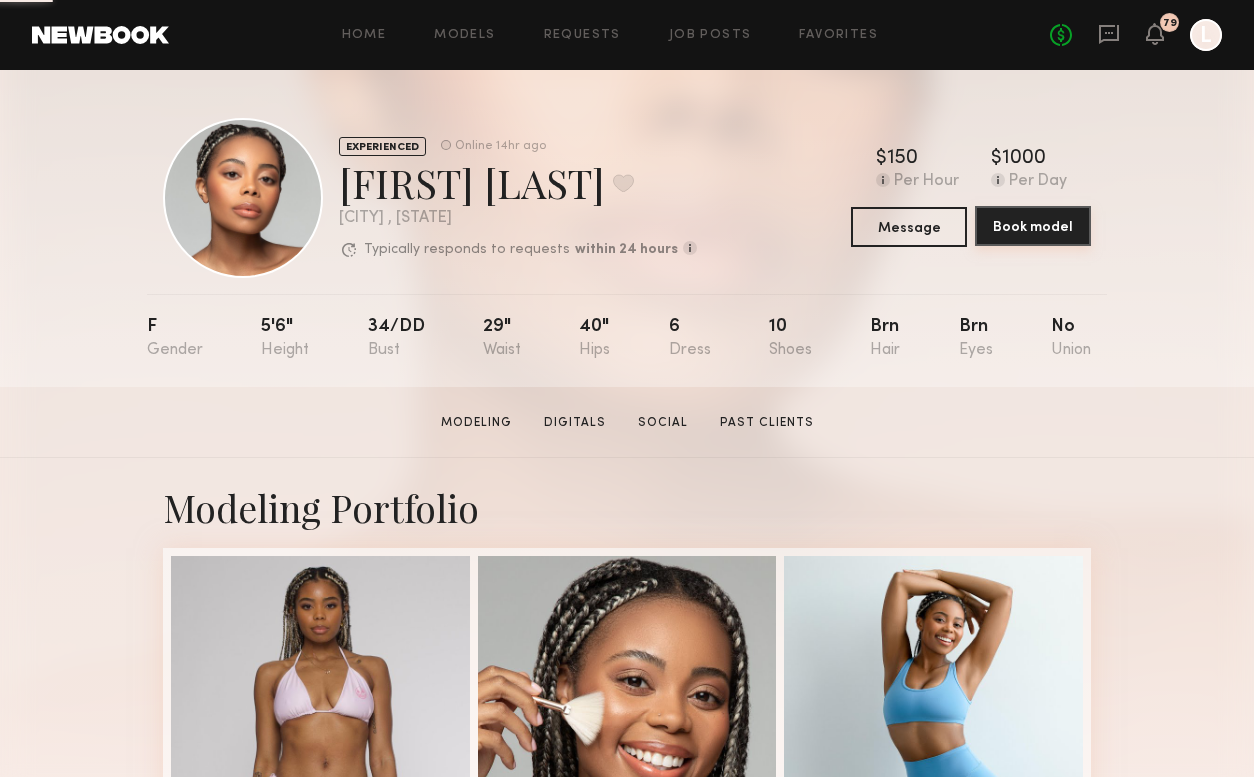 click on "Book model" 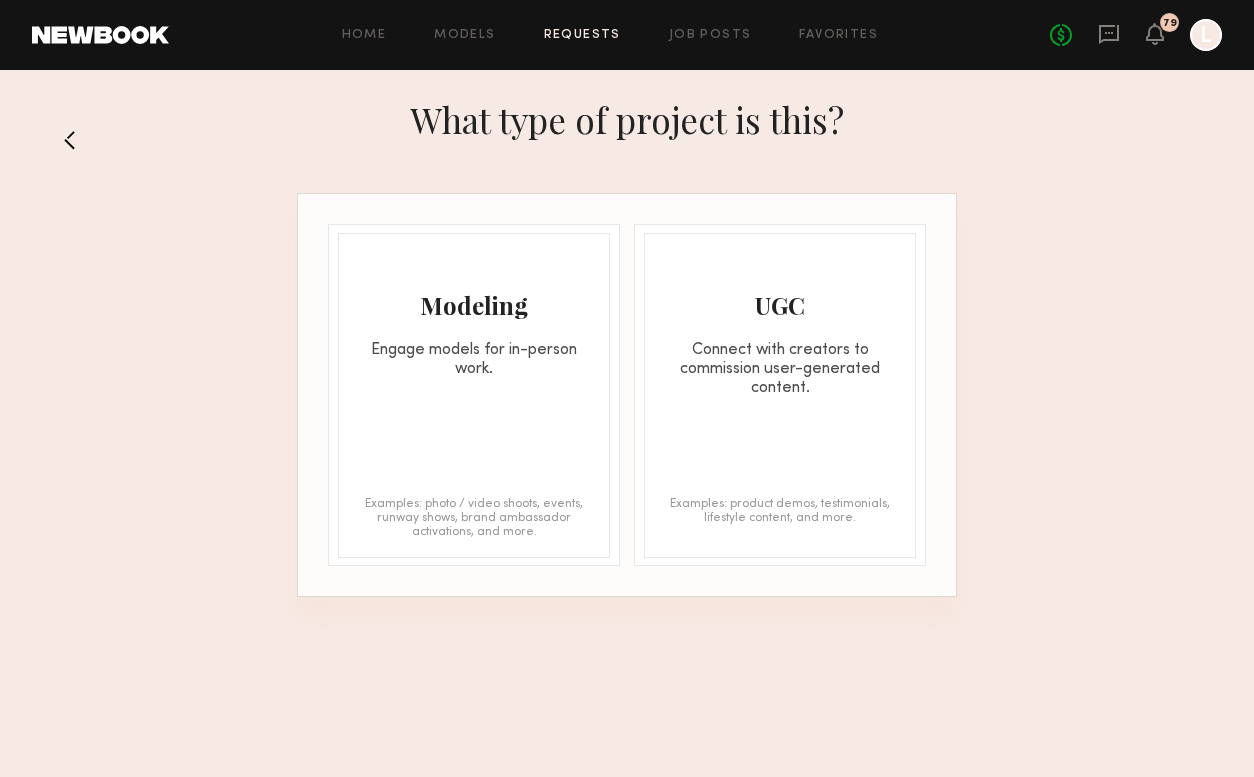 click on "Modeling Engage models for in-person work. Examples: photo / video shoots, events, runway shows, brand ambassador activations, and more." 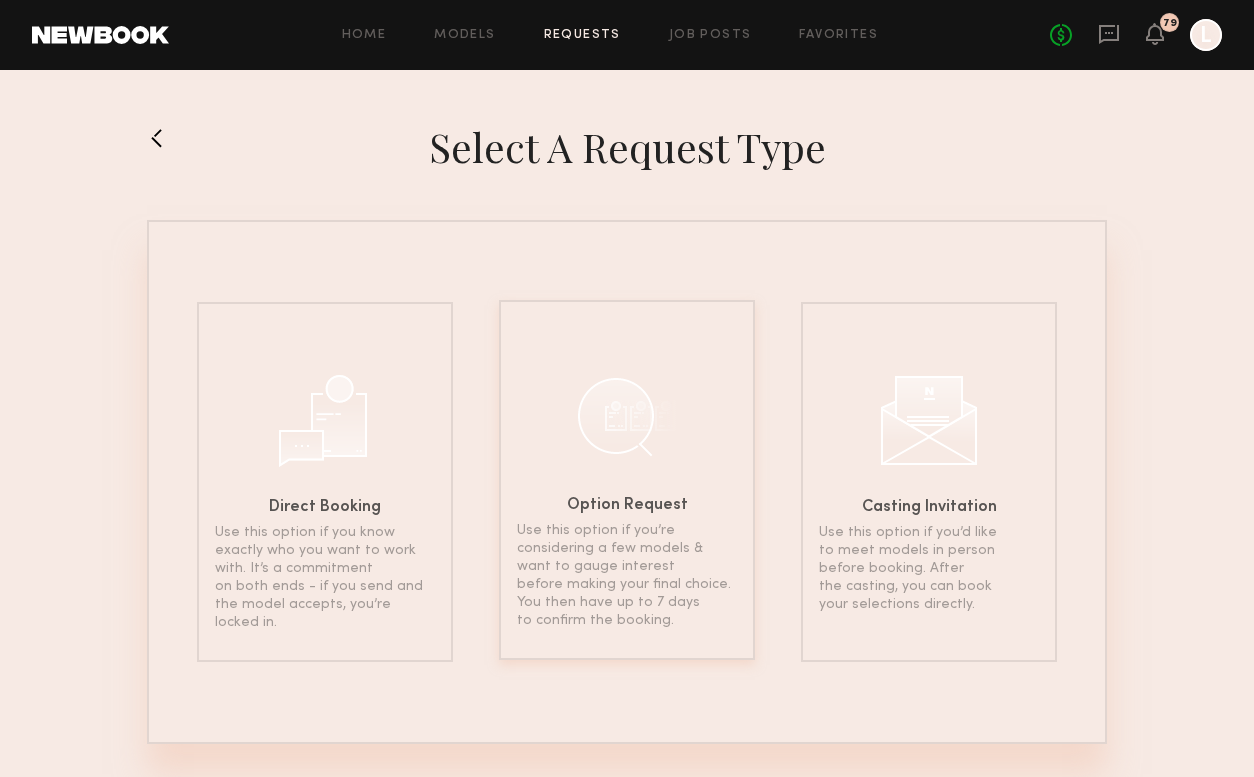 click on "Option Request Use this option if you’re considering a few models & want to gauge interest before making your final choice. You then have up to 7 days to confirm the booking." 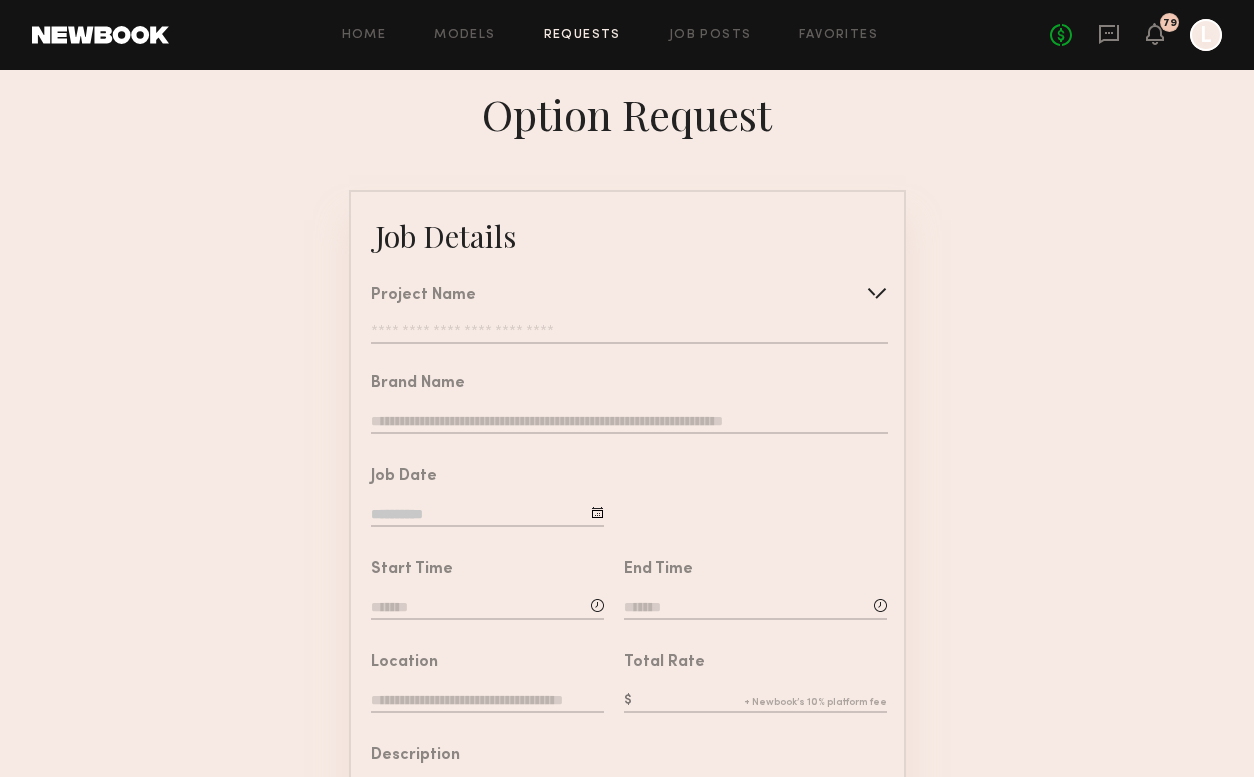 click 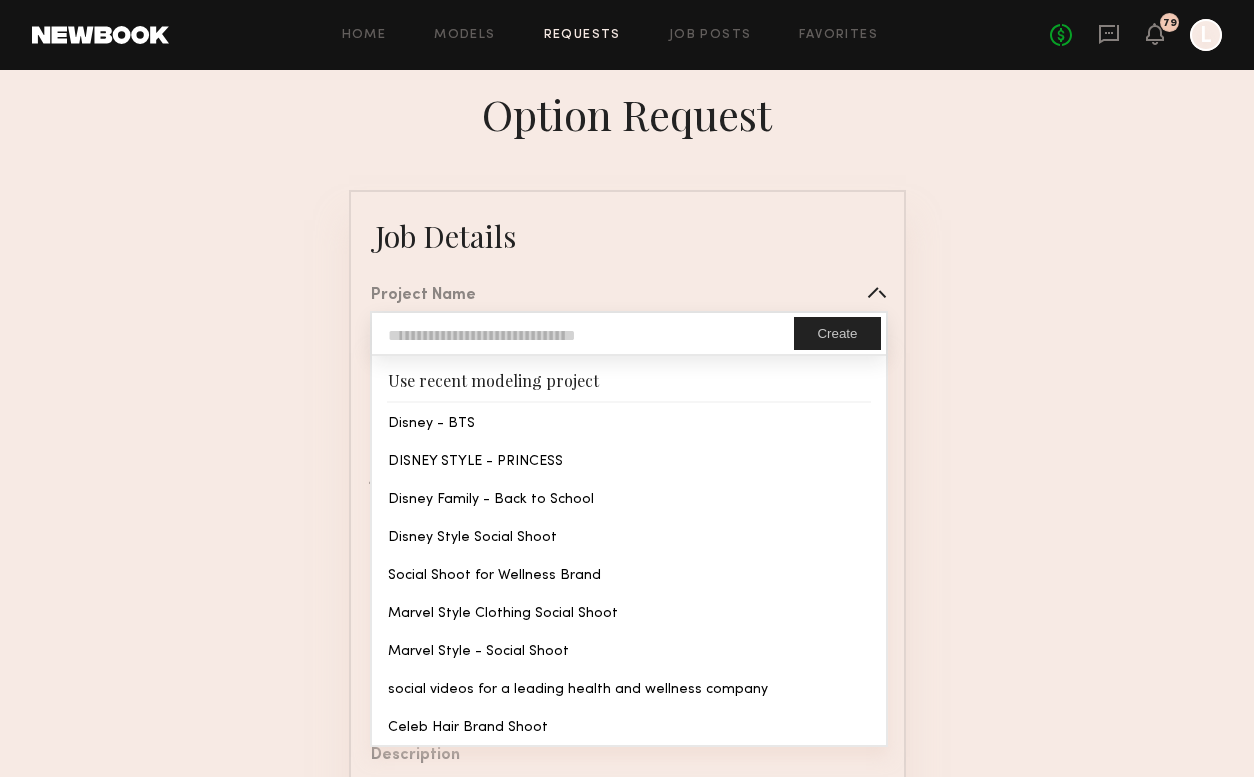 type on "**********" 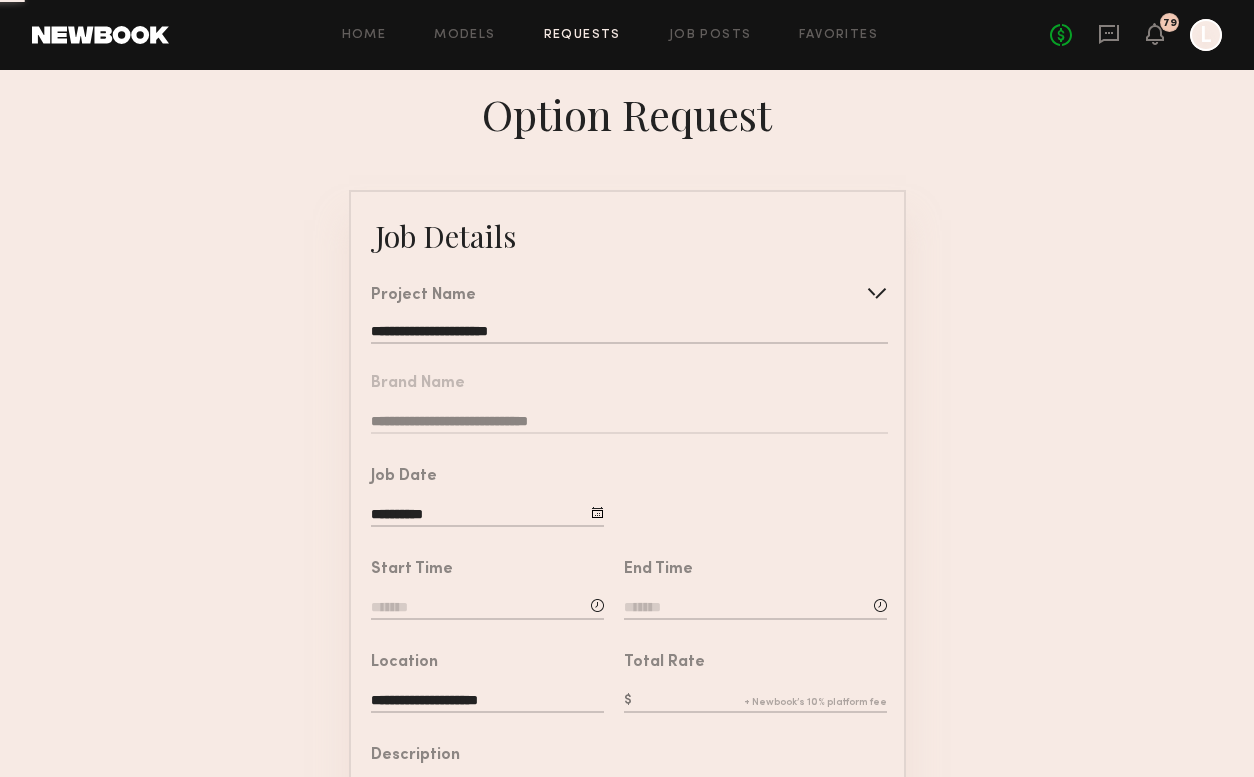 click on "**********" 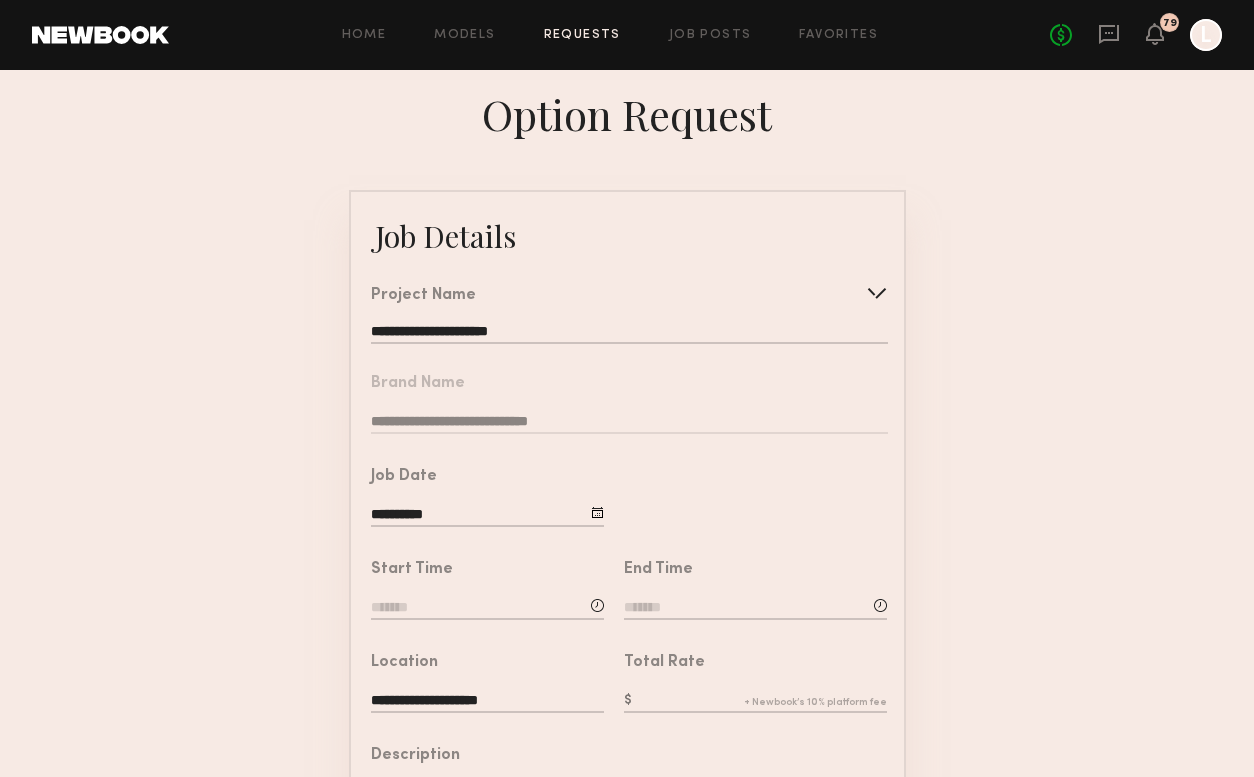click 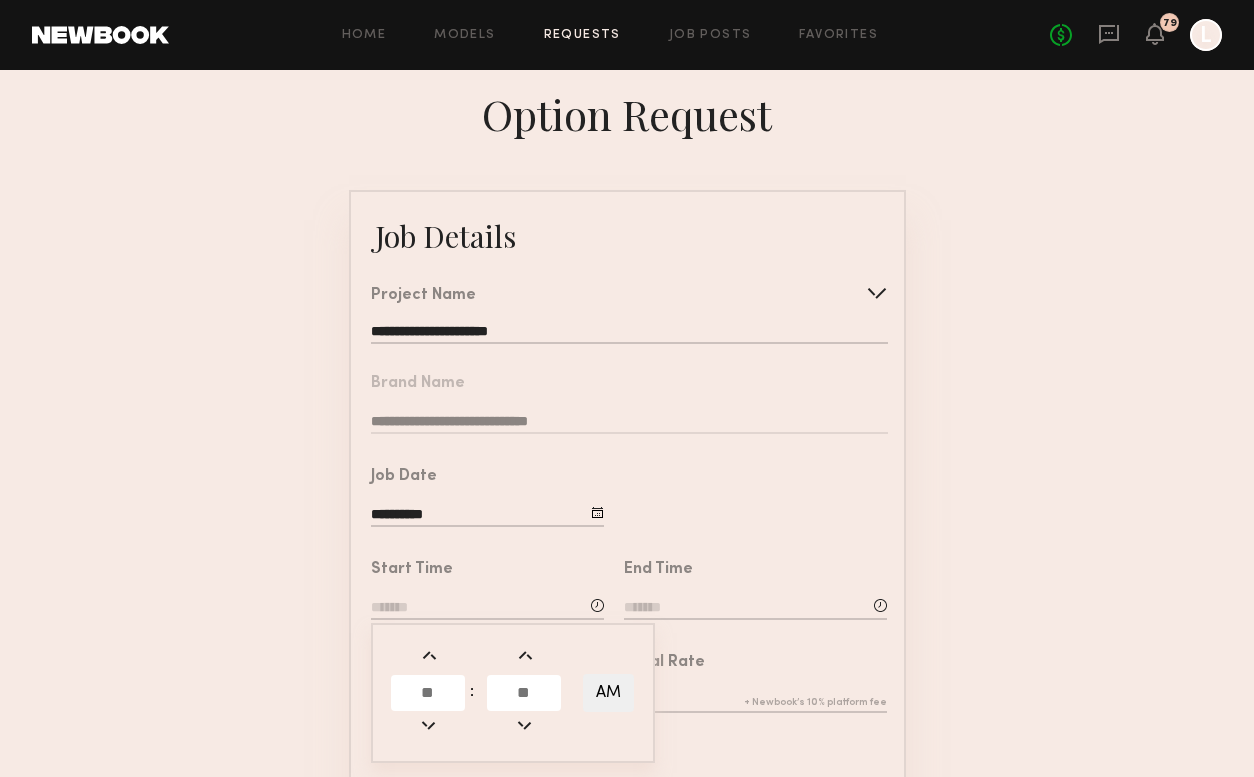 click 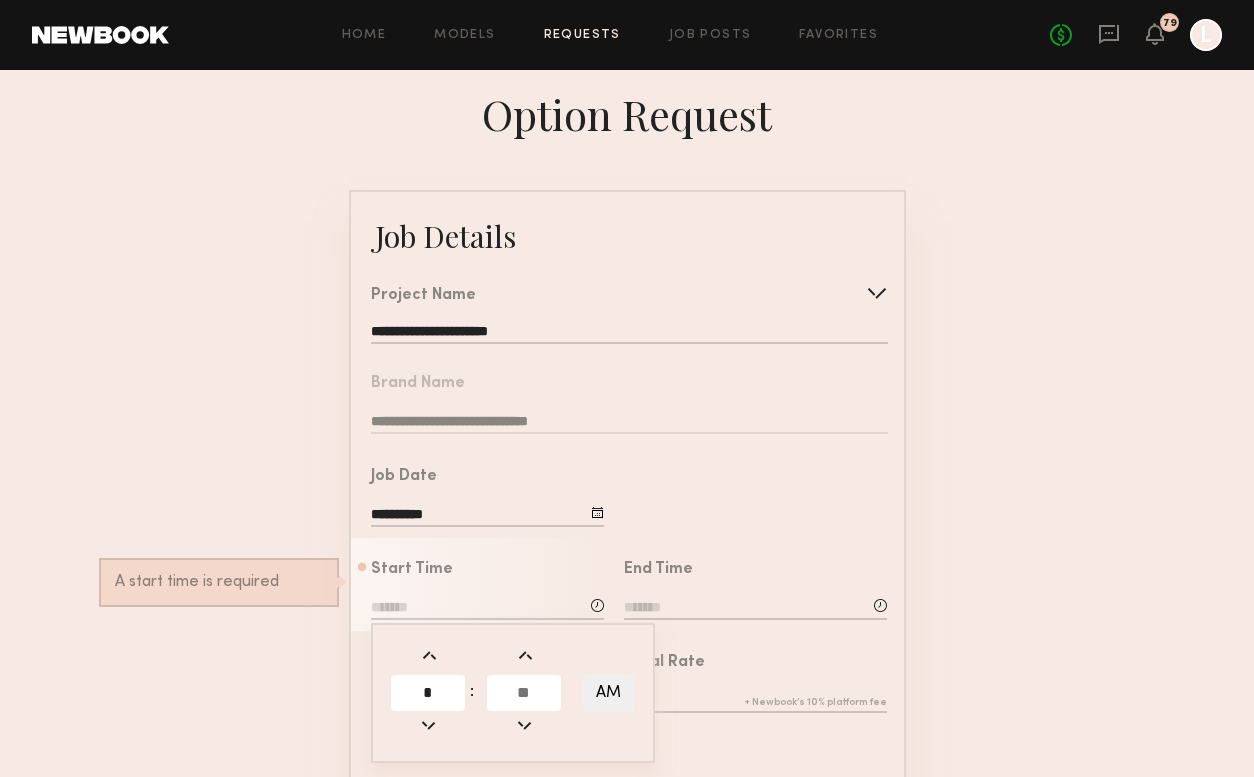 type on "*" 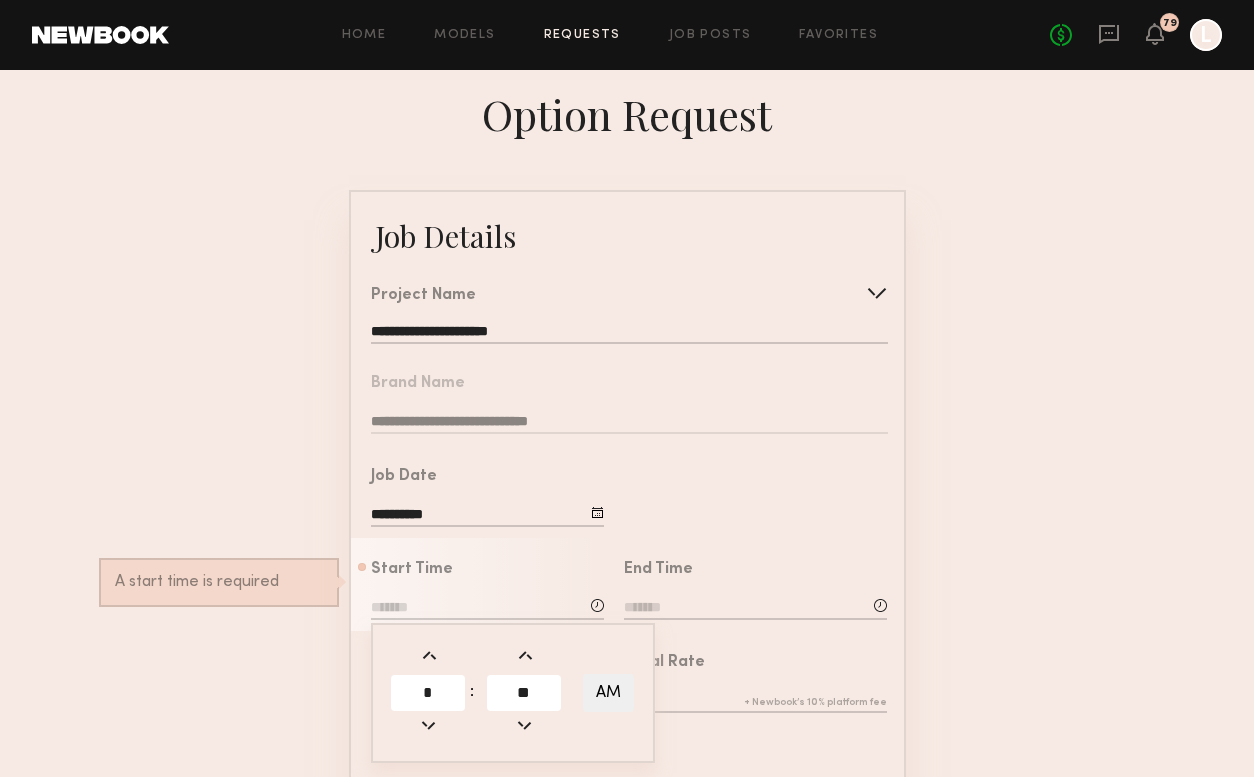 type on "**" 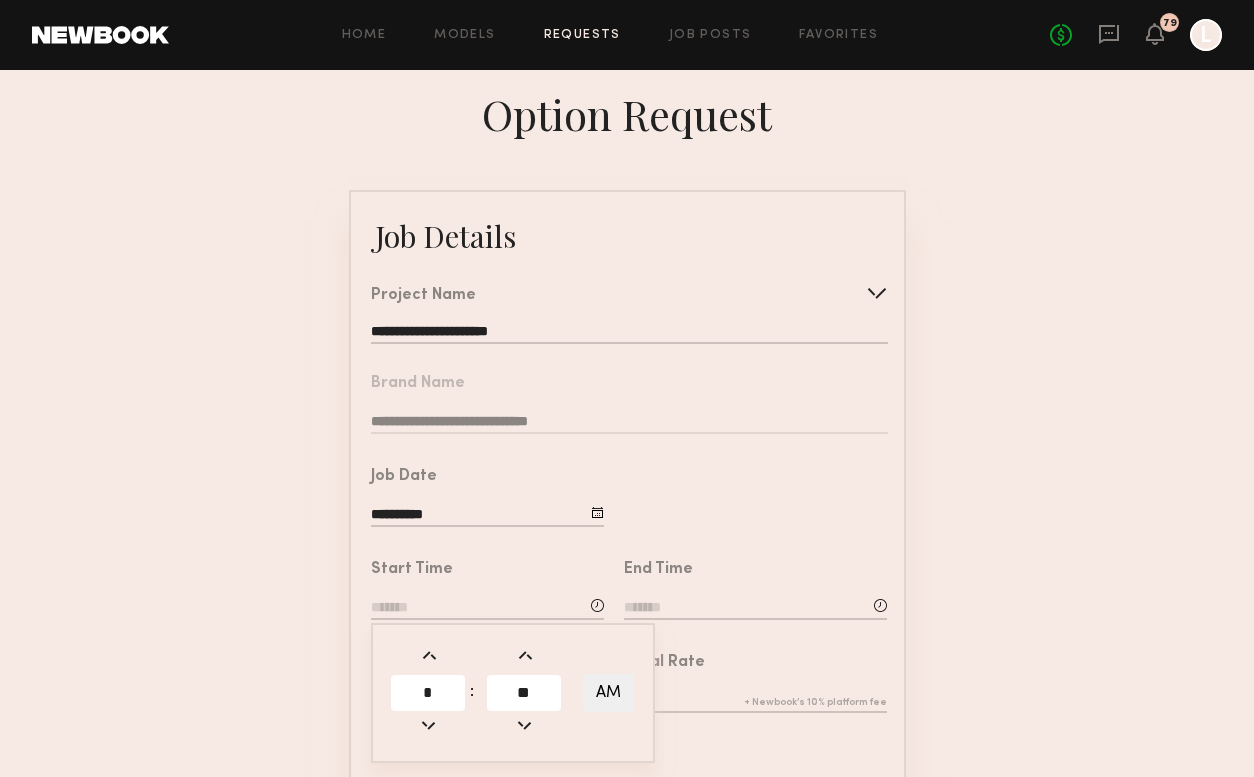 type on "*******" 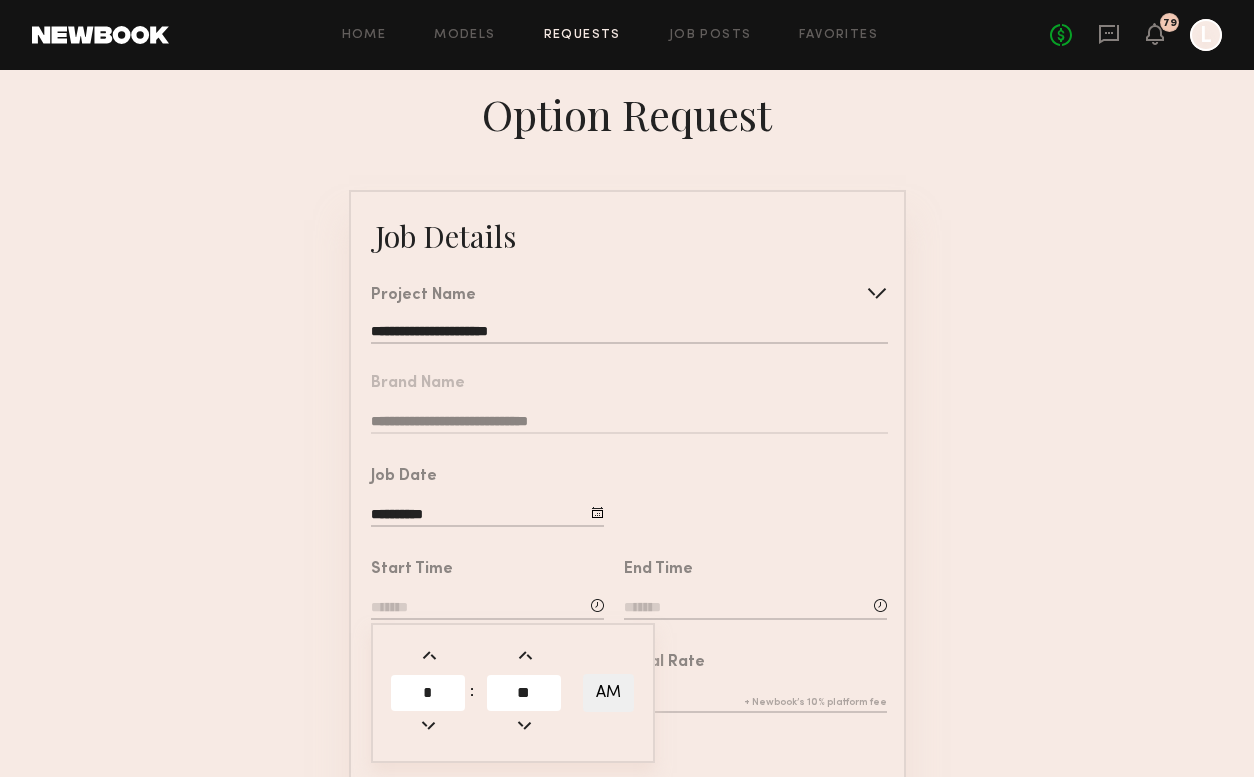 type on "**" 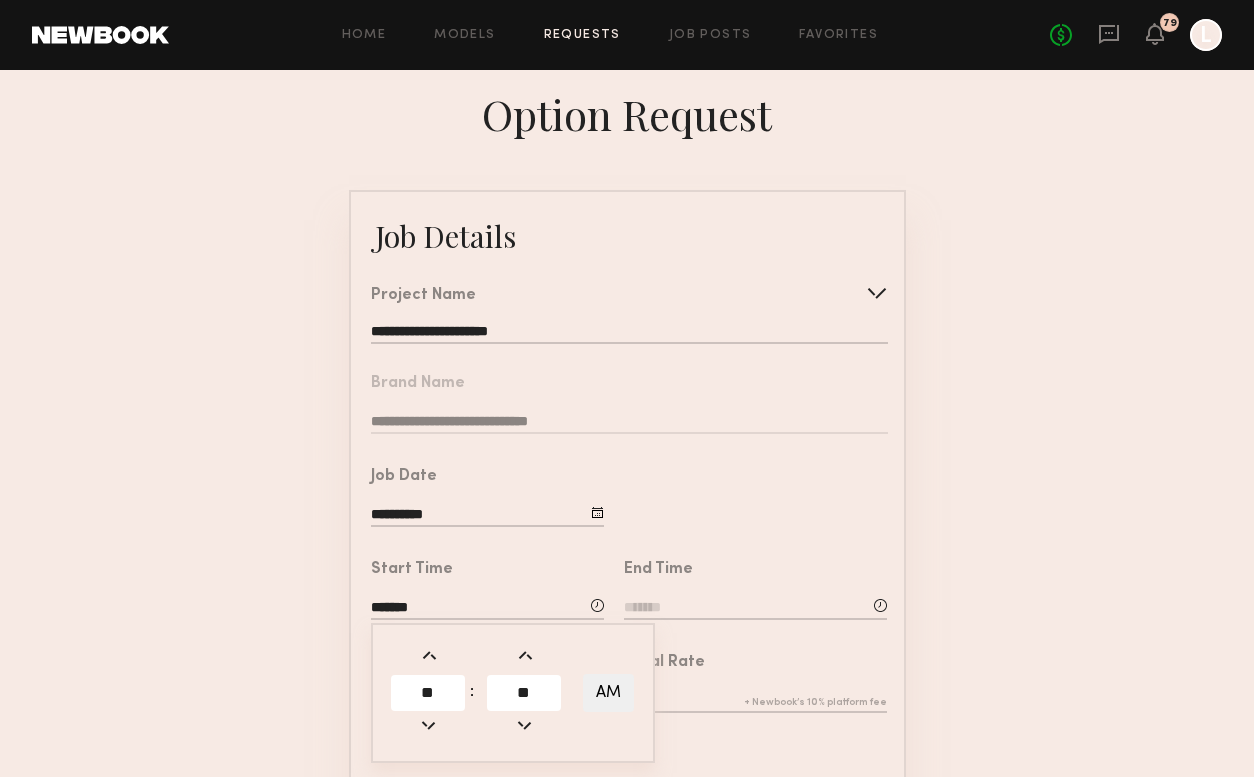 click on "AM" 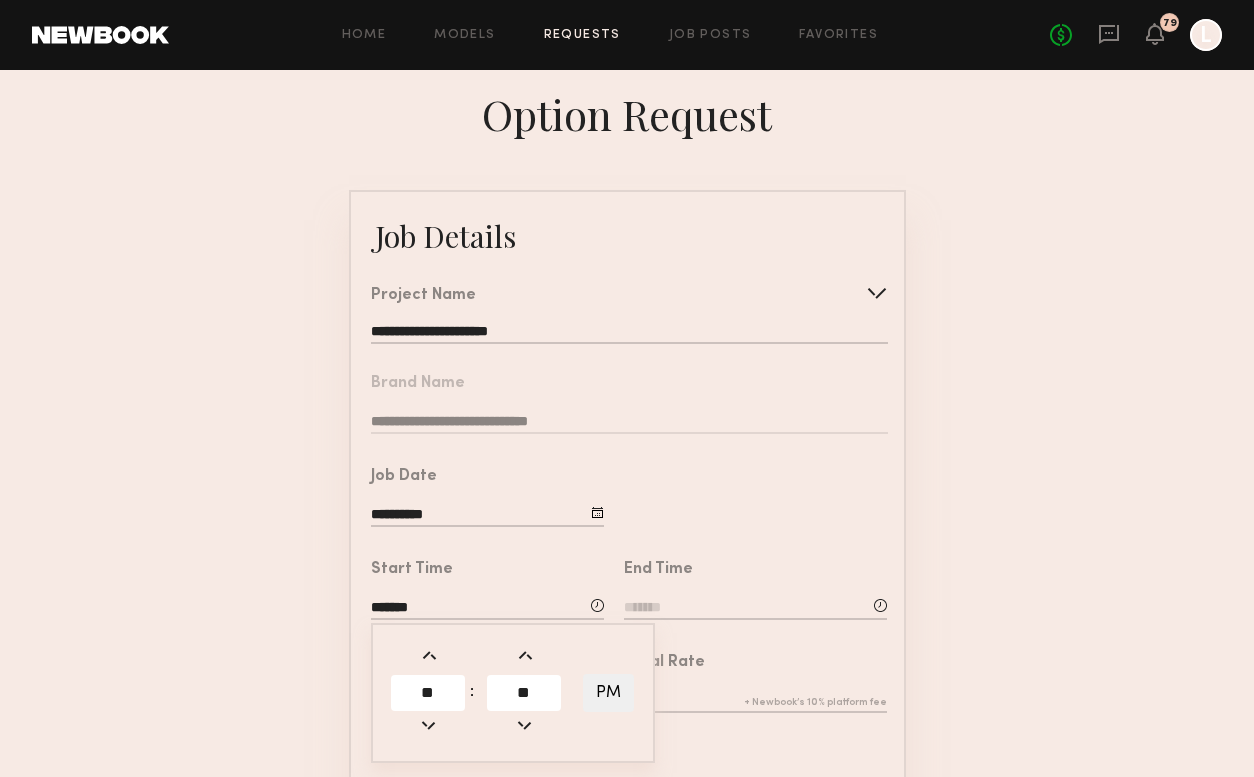 click 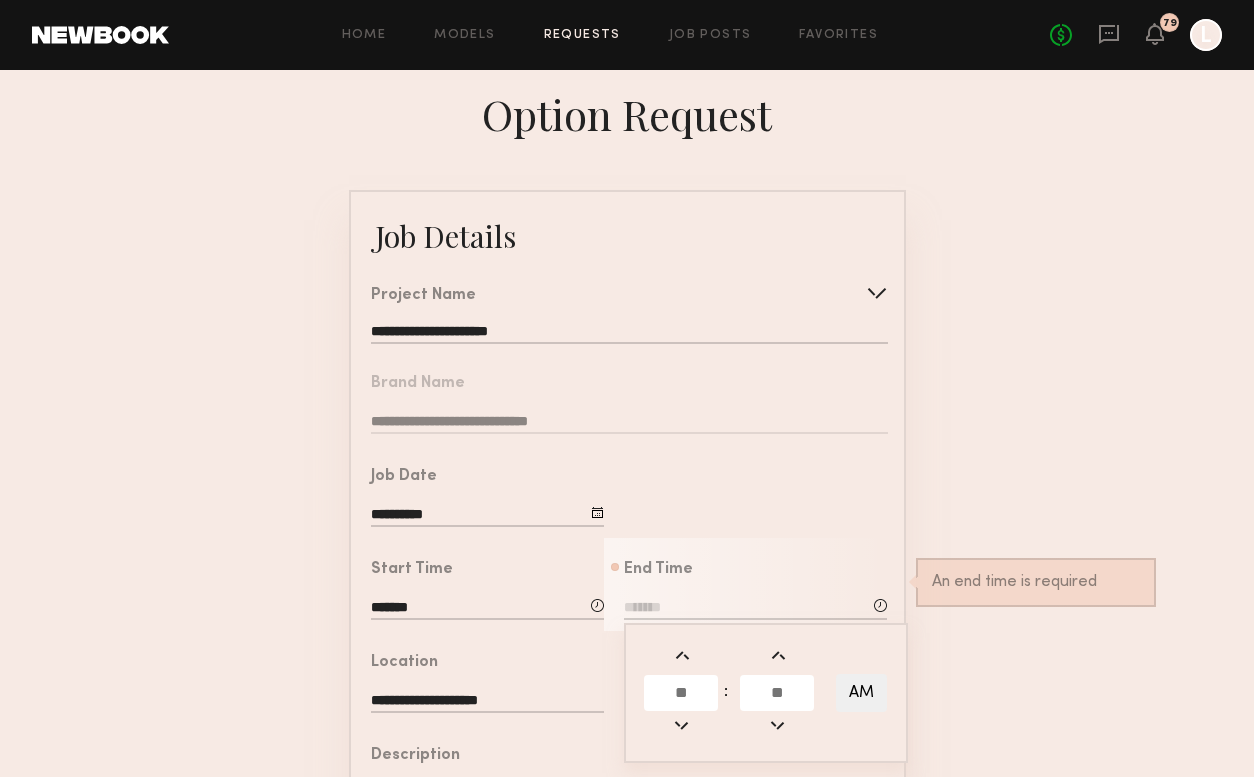click 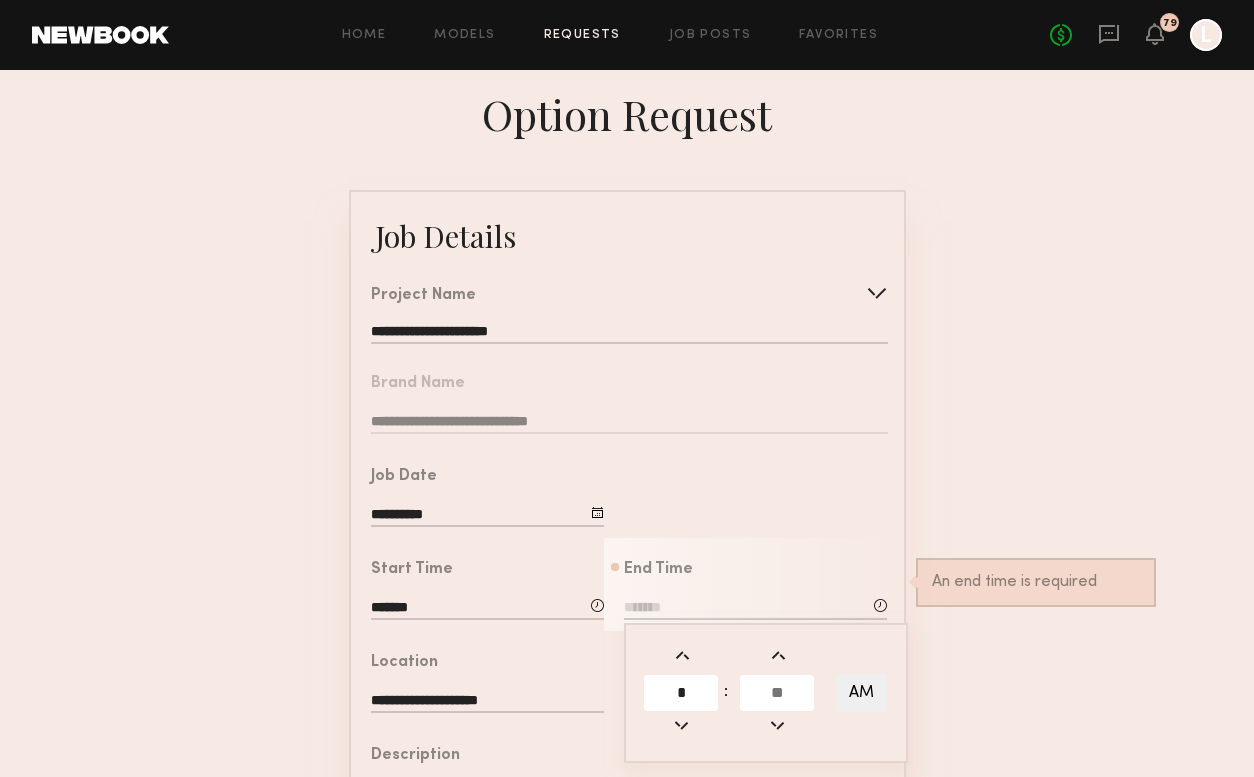 type on "*" 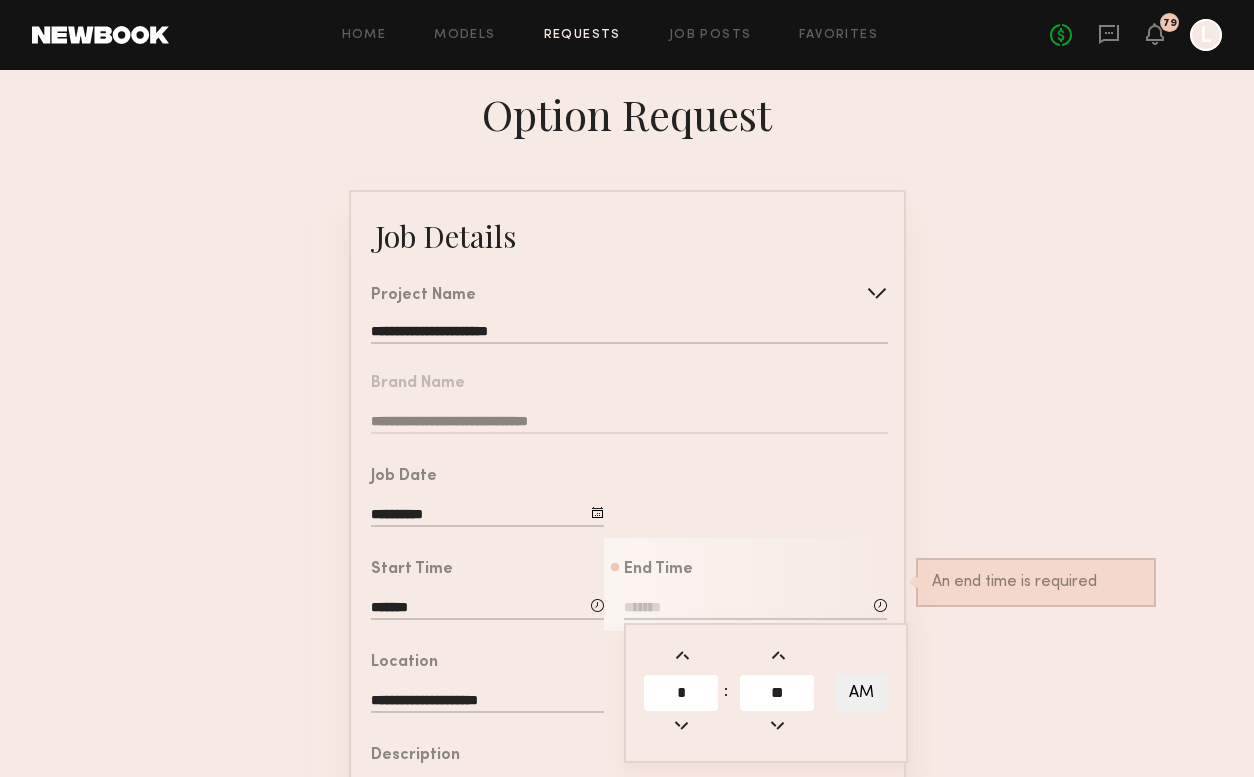type on "**" 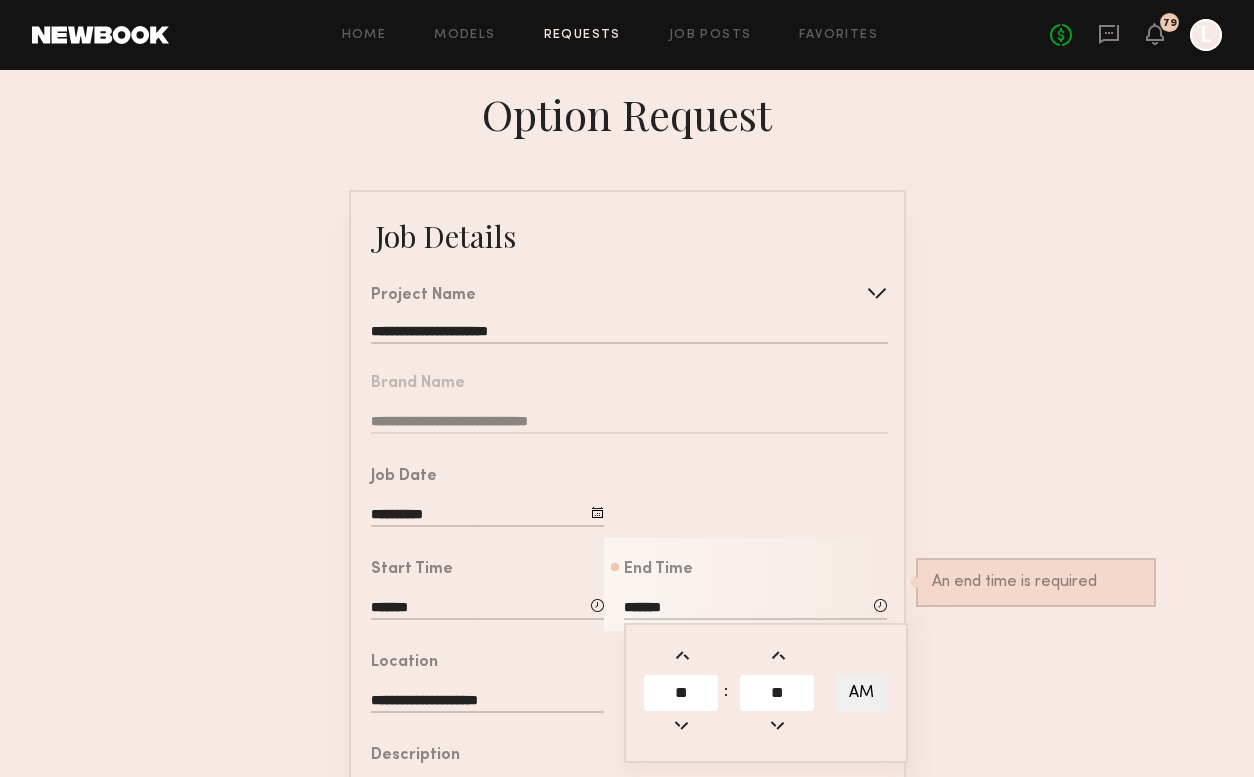 click on "AM" 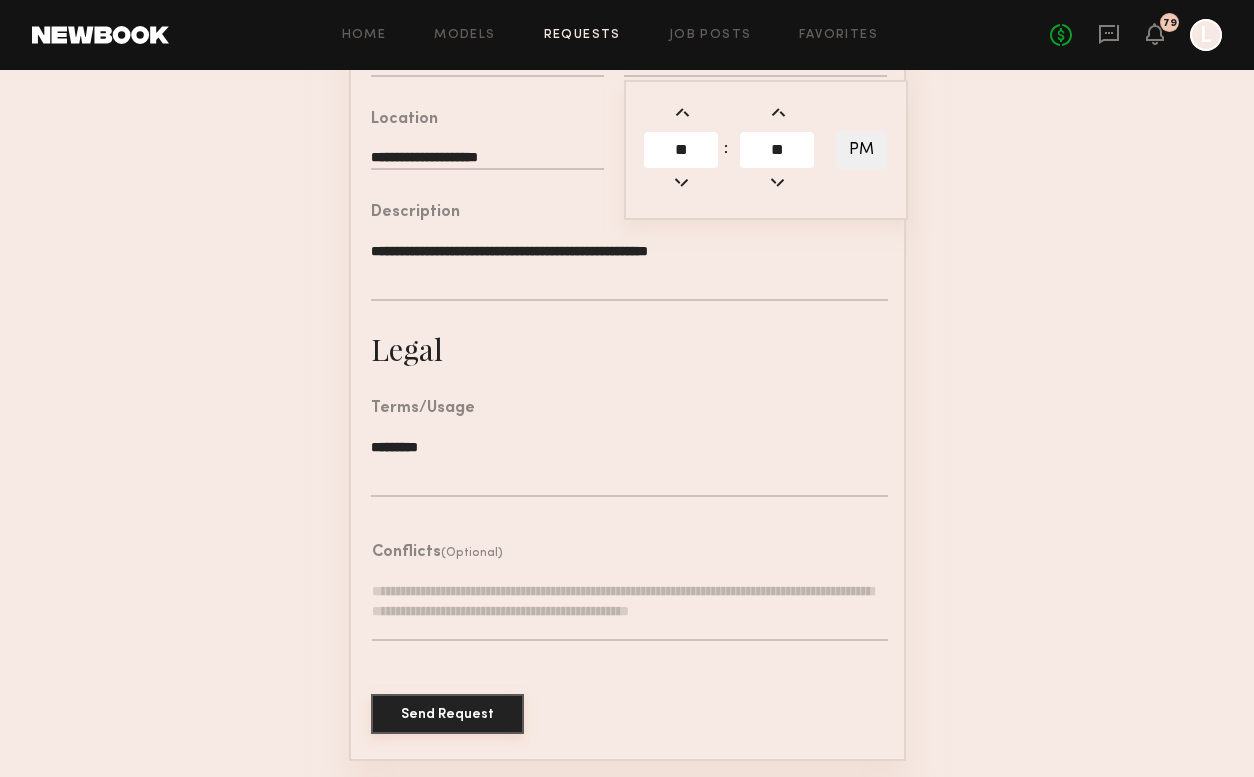scroll, scrollTop: 542, scrollLeft: 0, axis: vertical 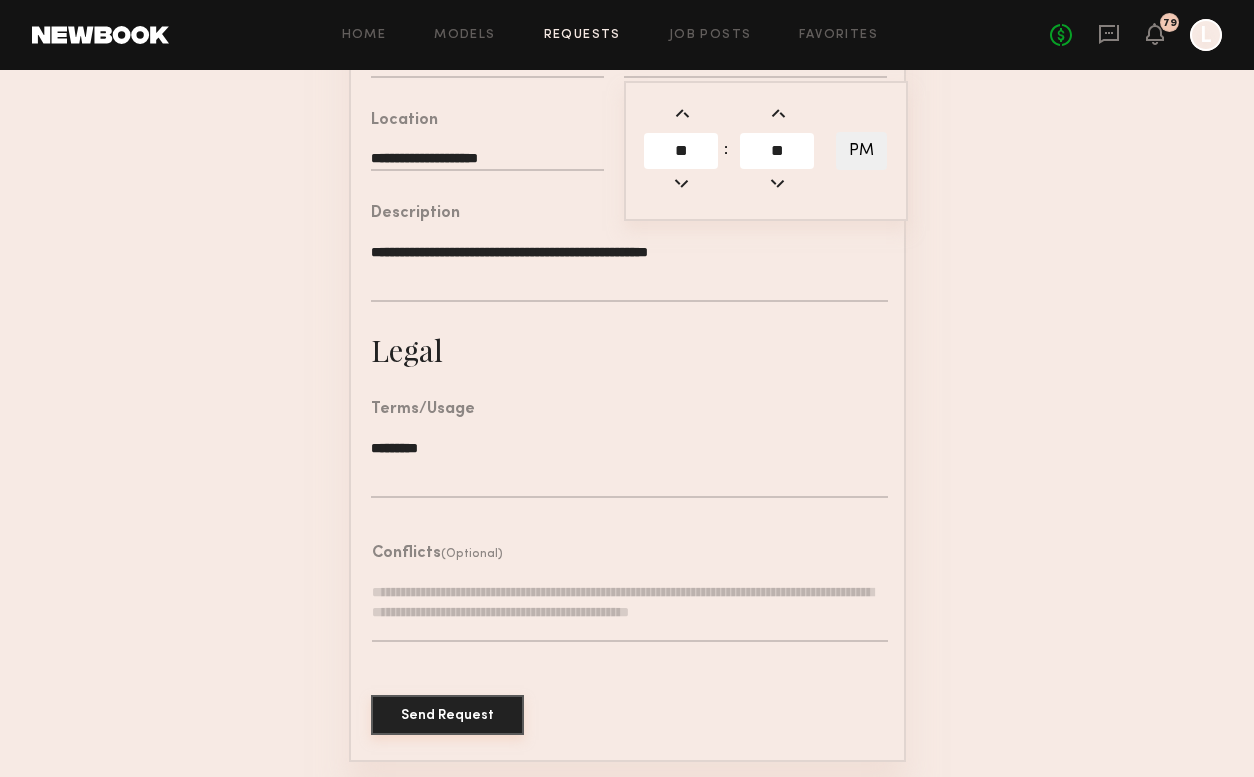 click on "Send Request" 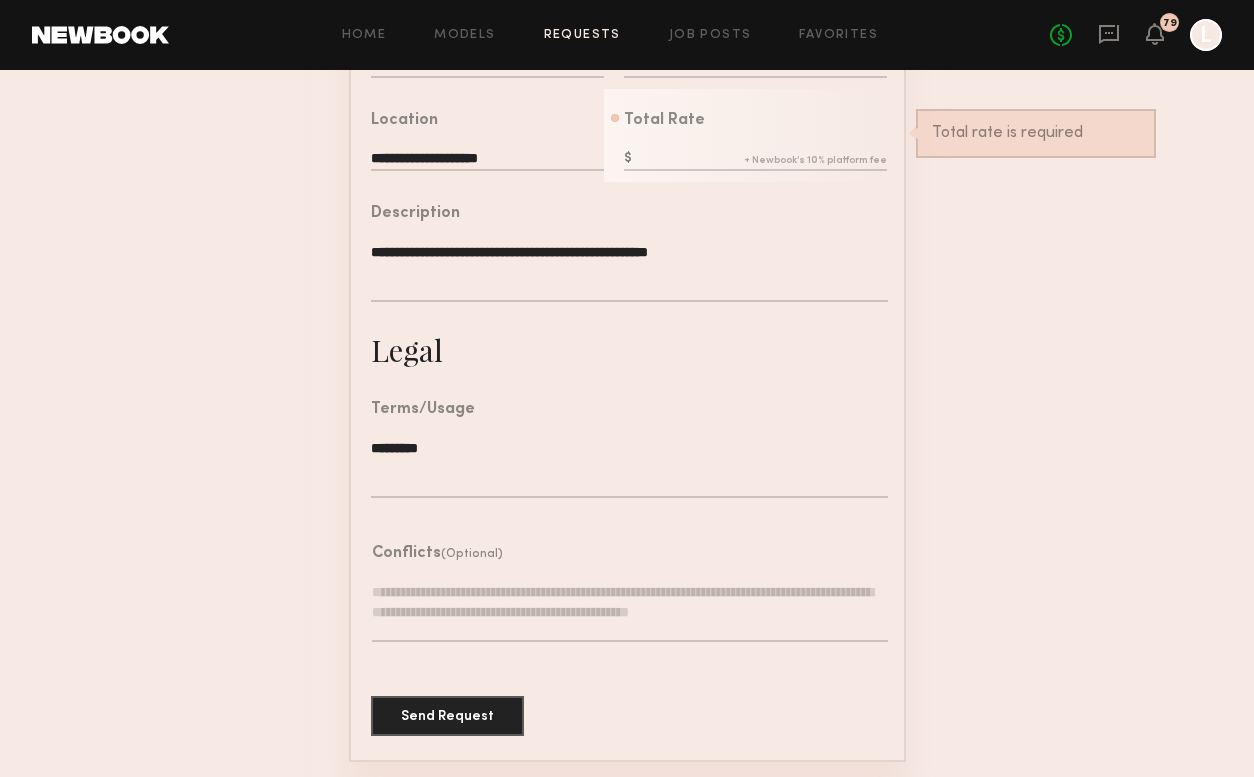 click 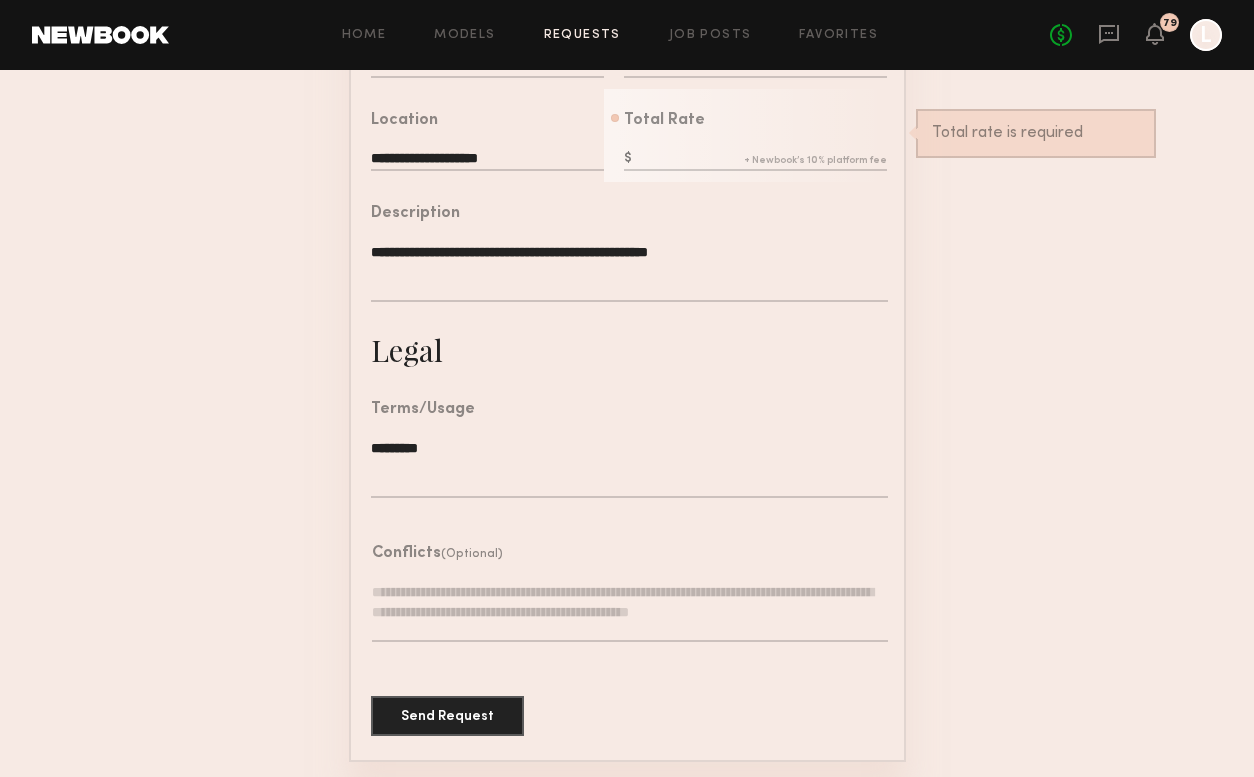 type on "*" 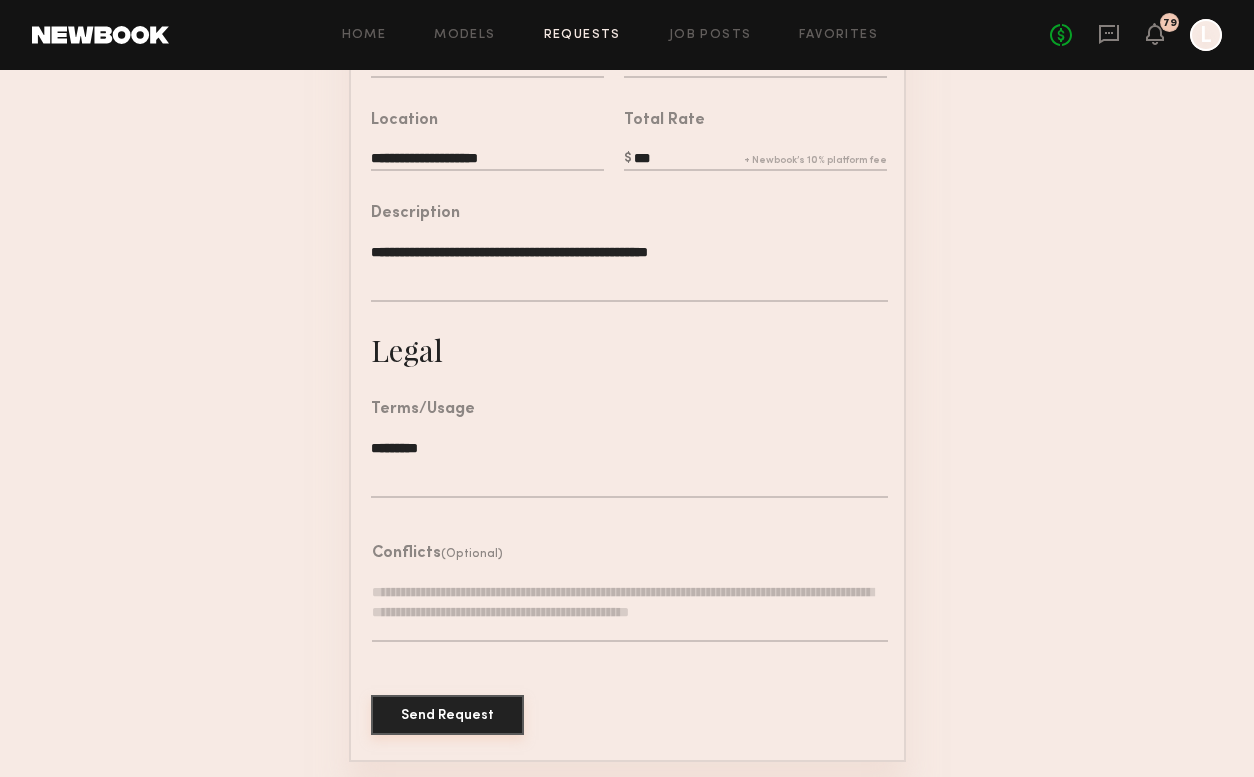 type on "***" 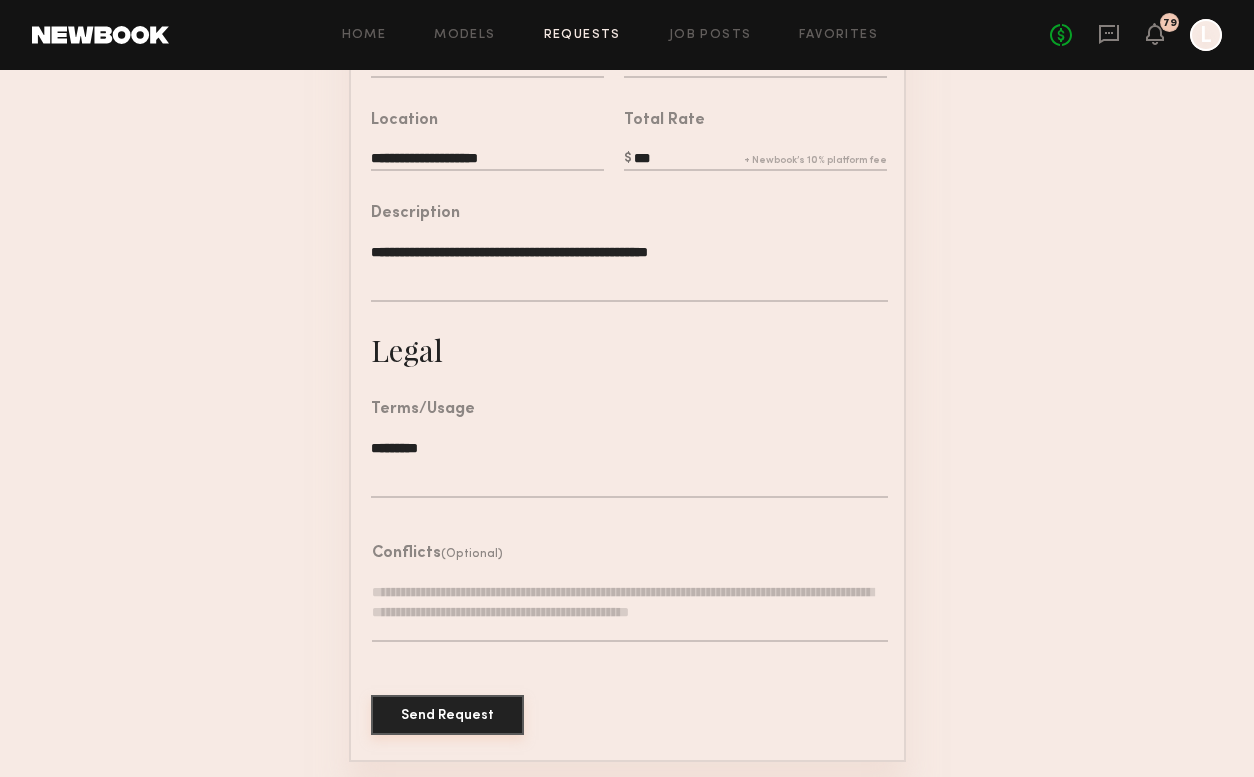 click on "Send Request" 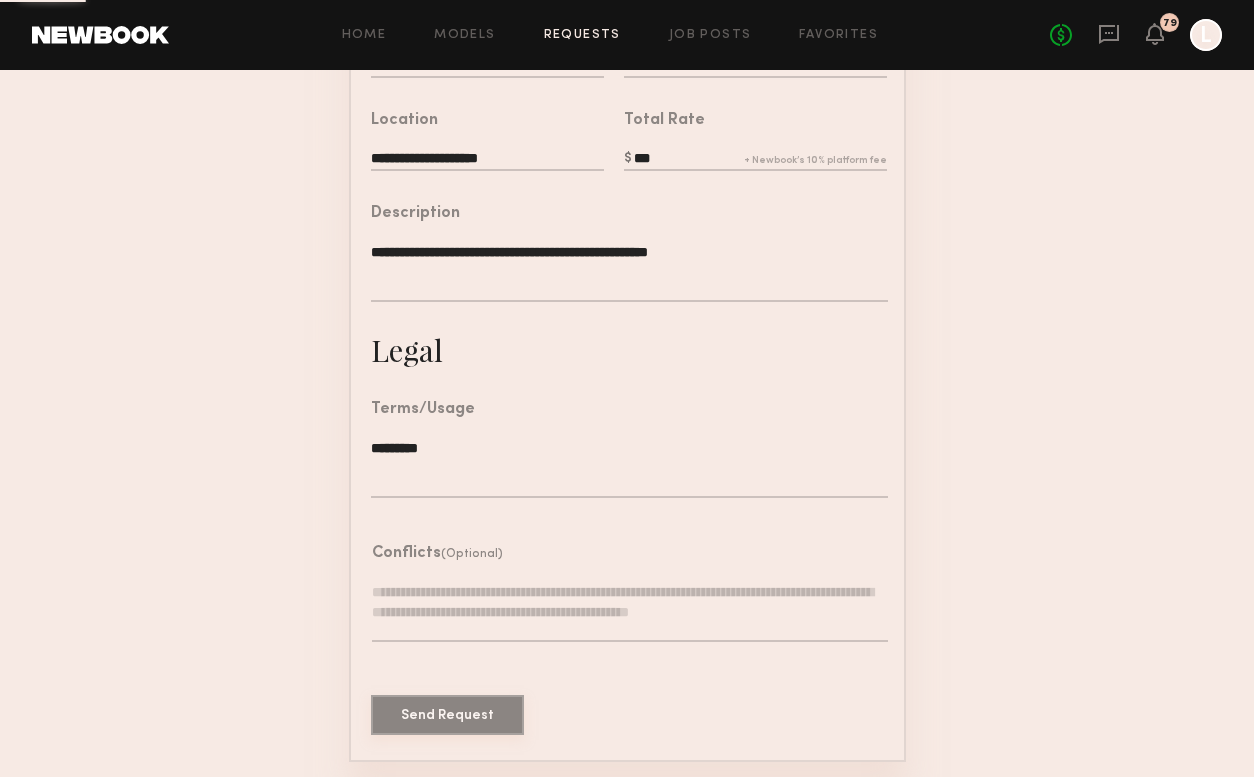 scroll, scrollTop: 0, scrollLeft: 0, axis: both 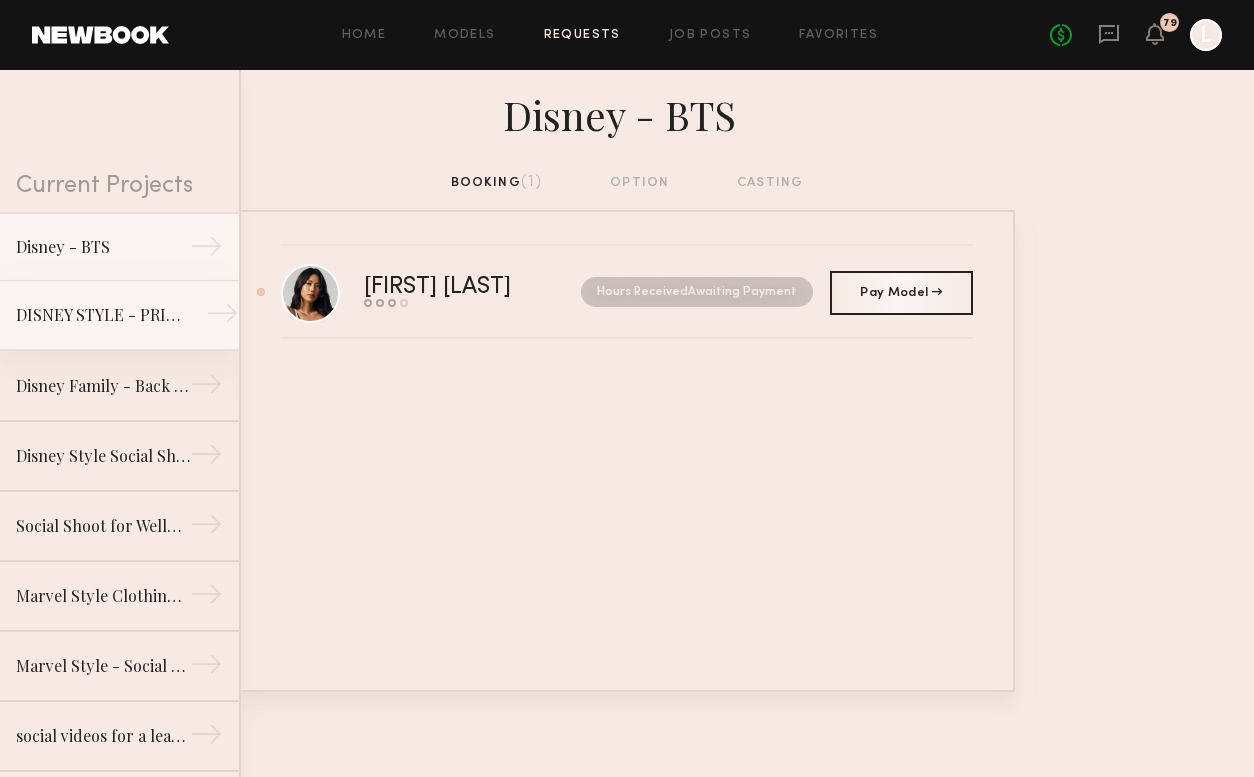 click on "DISNEY STYLE - PRINCESS →" 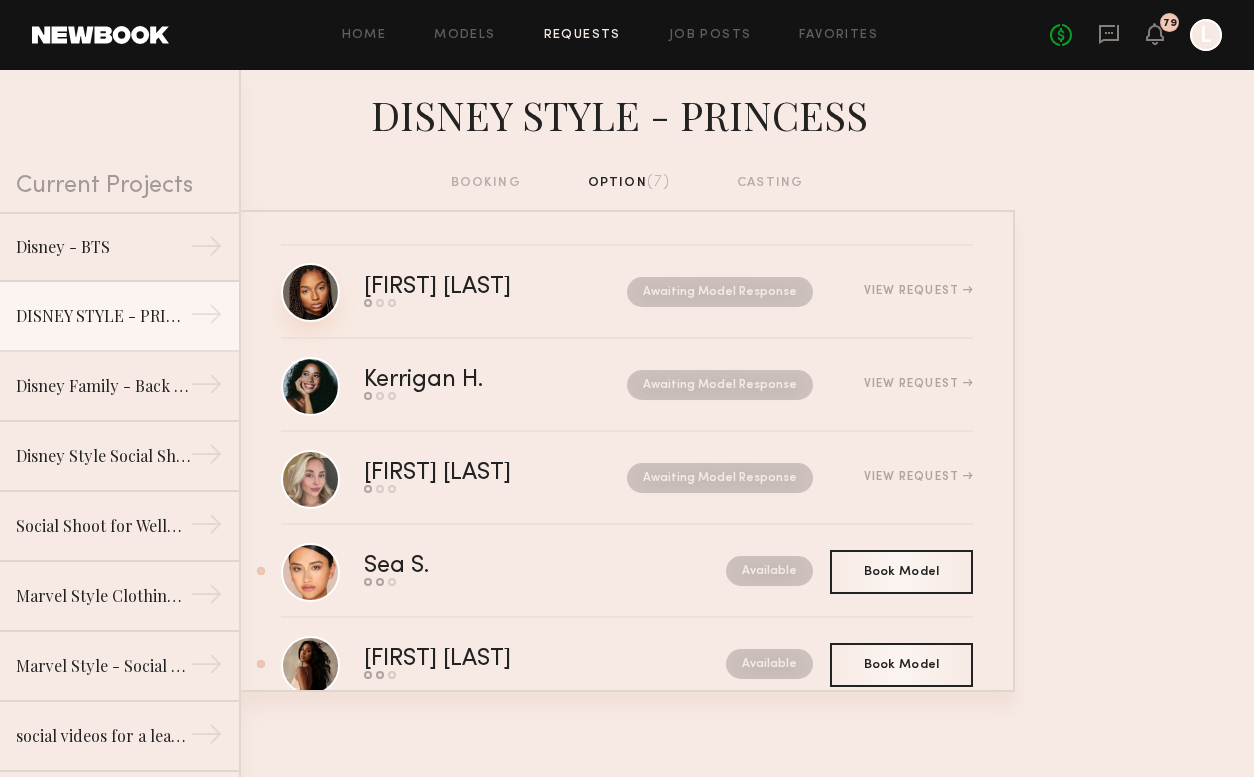 click 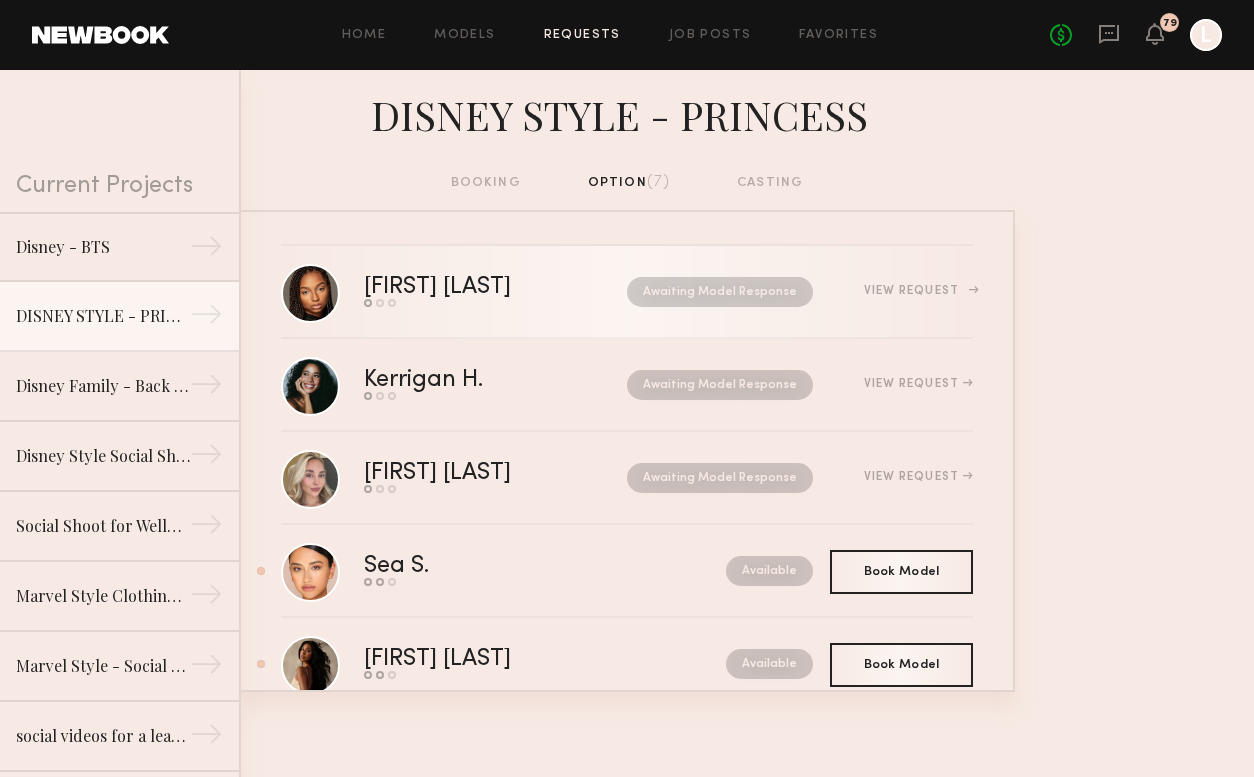 click on "View Request" 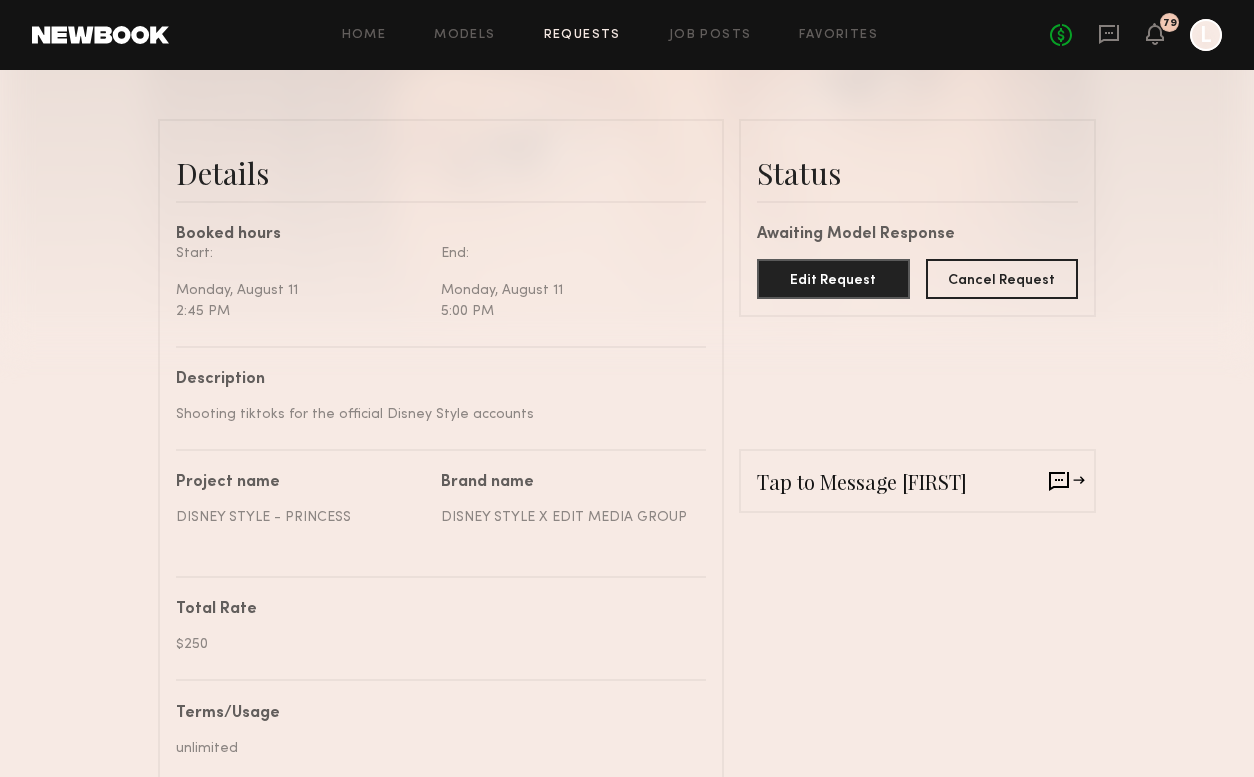 scroll, scrollTop: 454, scrollLeft: 0, axis: vertical 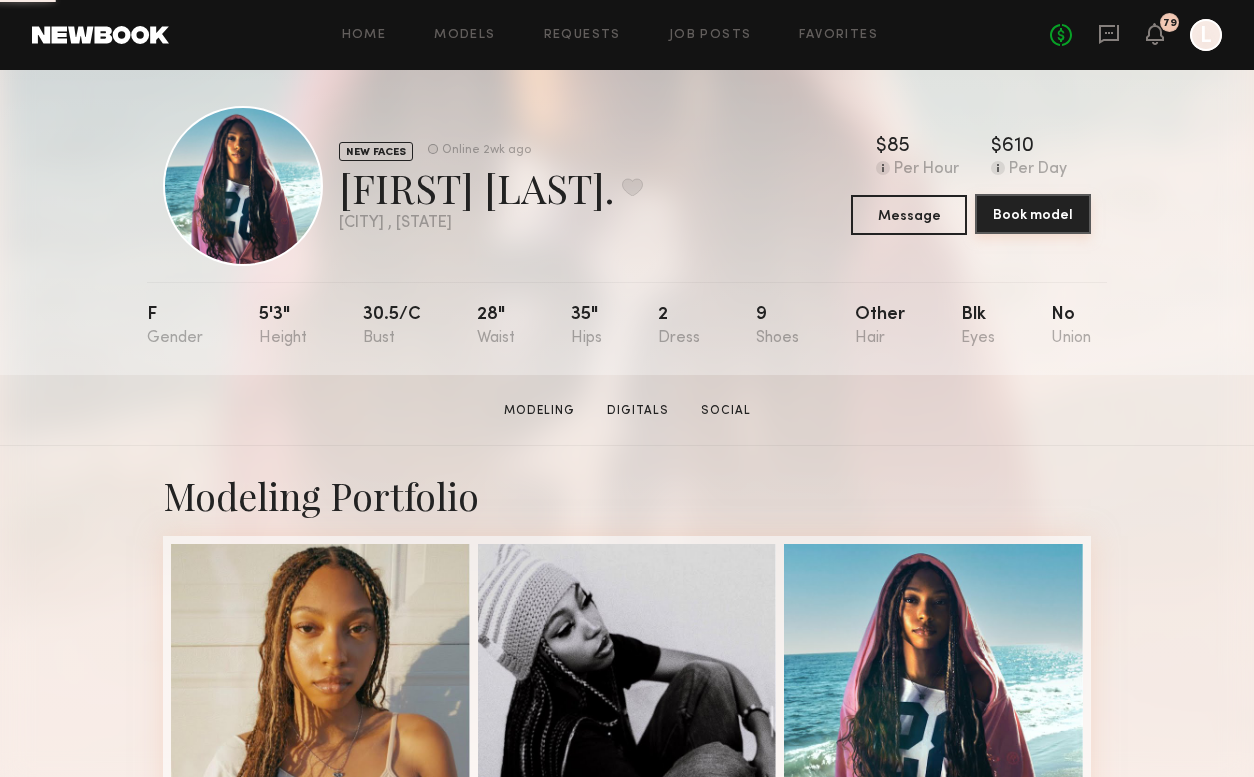click on "Book model" 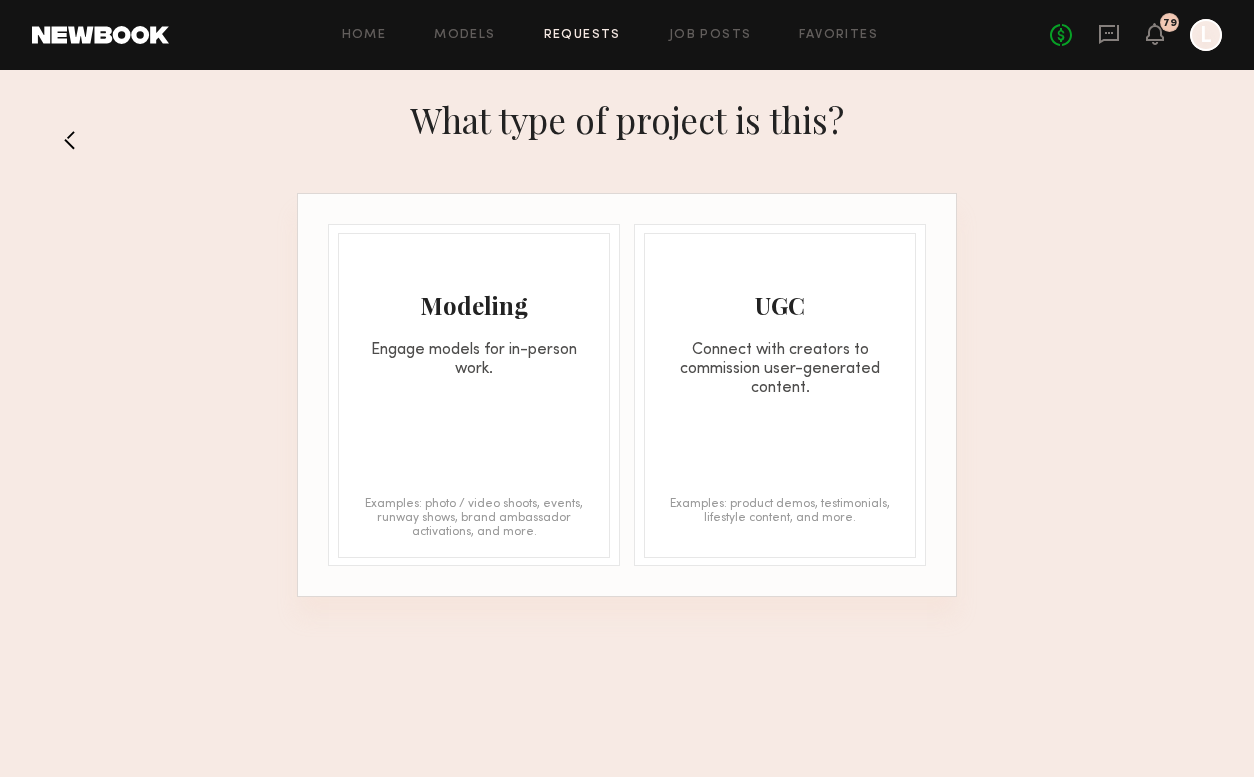 click on "Modeling Engage models for in-person work. Examples: photo / video shoots, events, runway shows, brand ambassador activations, and more." 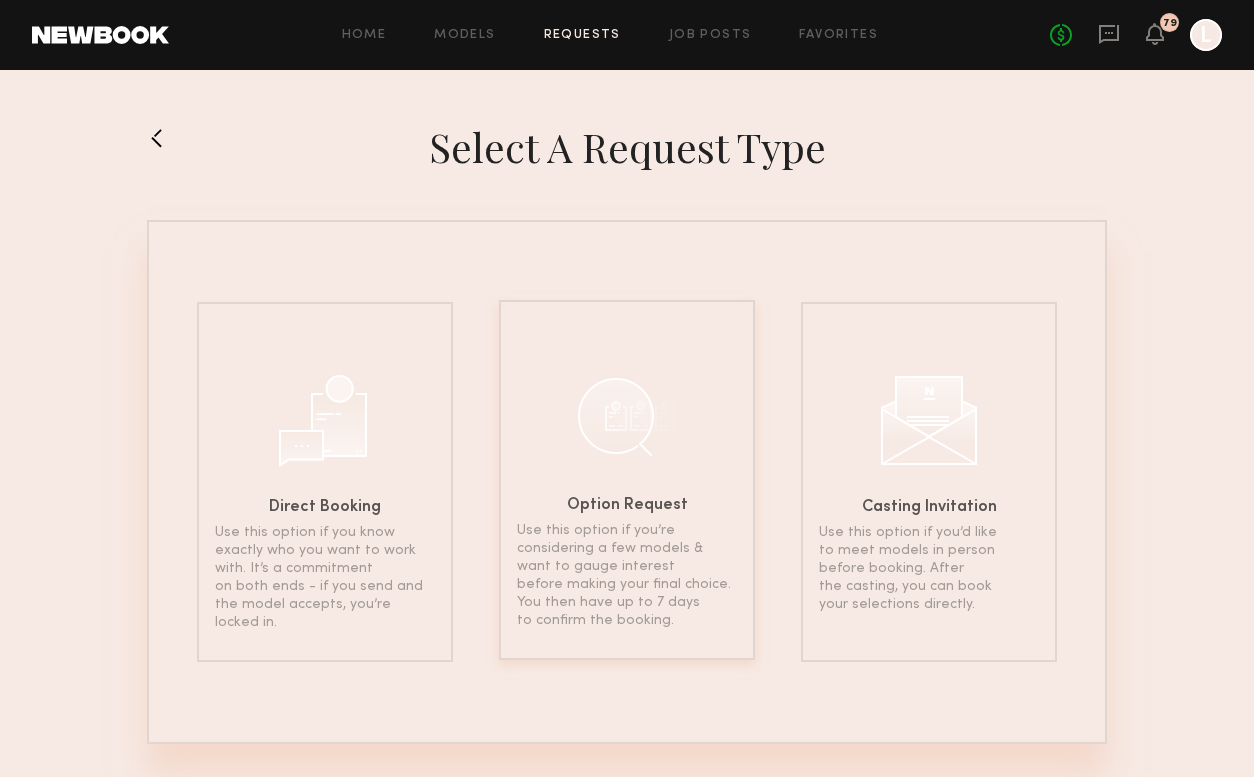 click on "Option Request Use this option if you’re considering a few models & want to gauge interest before making your final choice. You then have up to 7 days to confirm the booking." 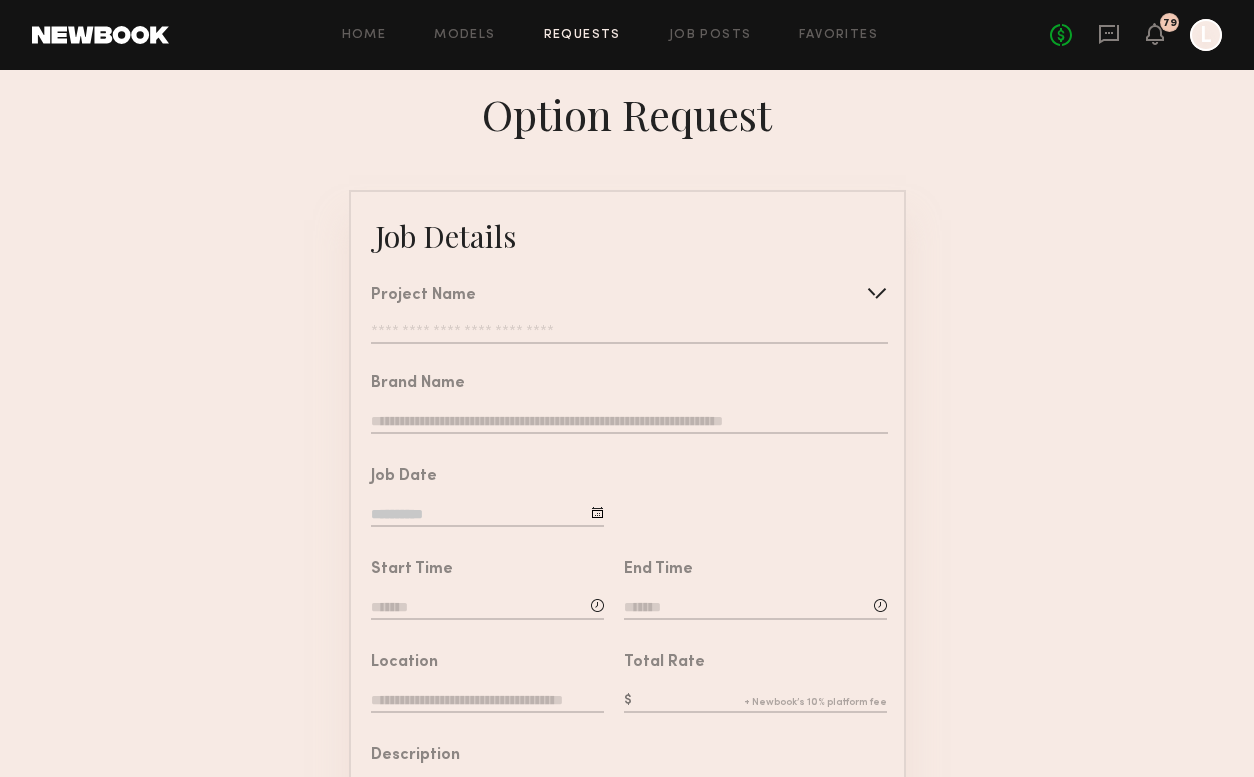 click 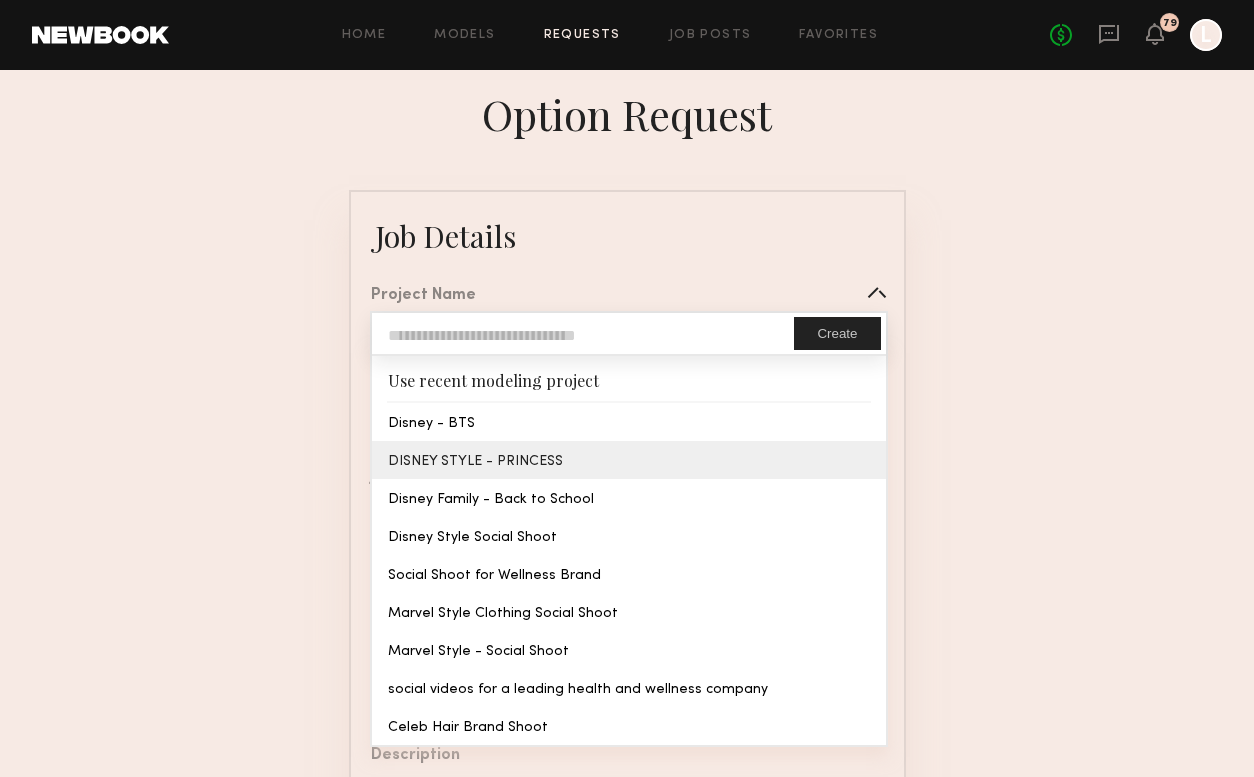 type on "**********" 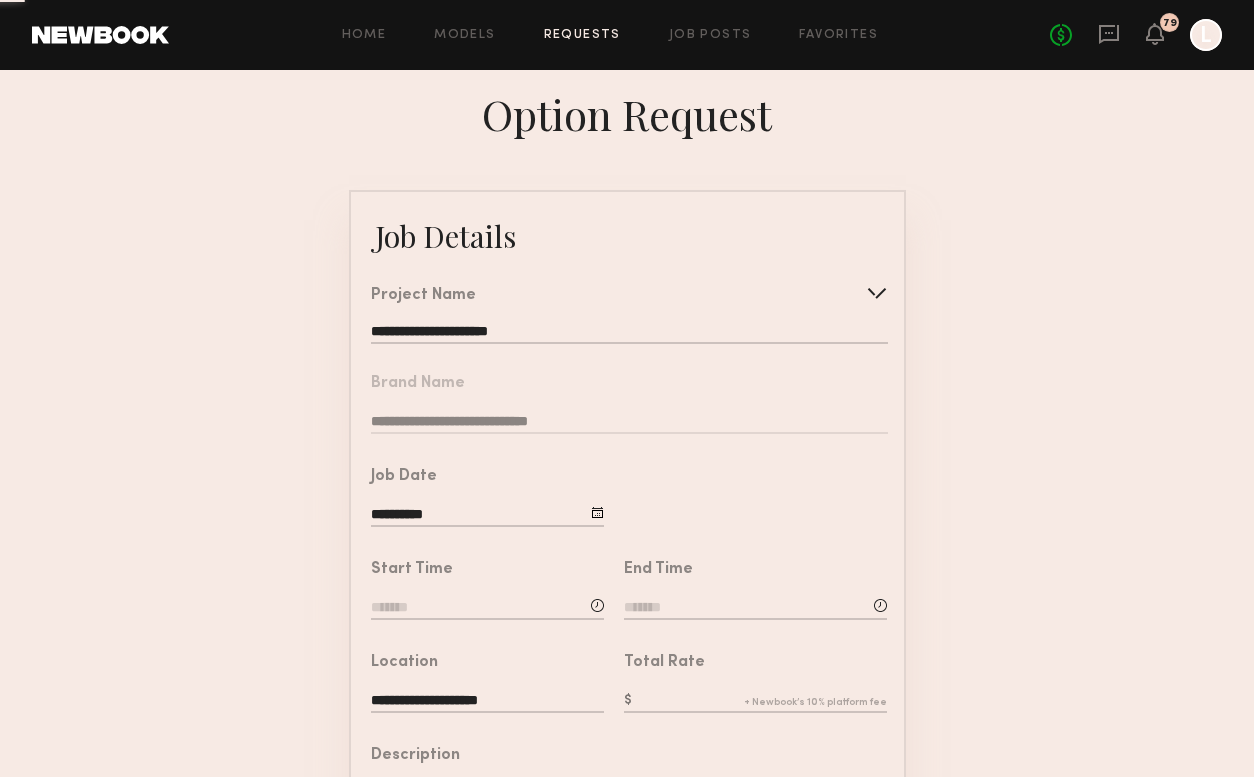 click on "**********" 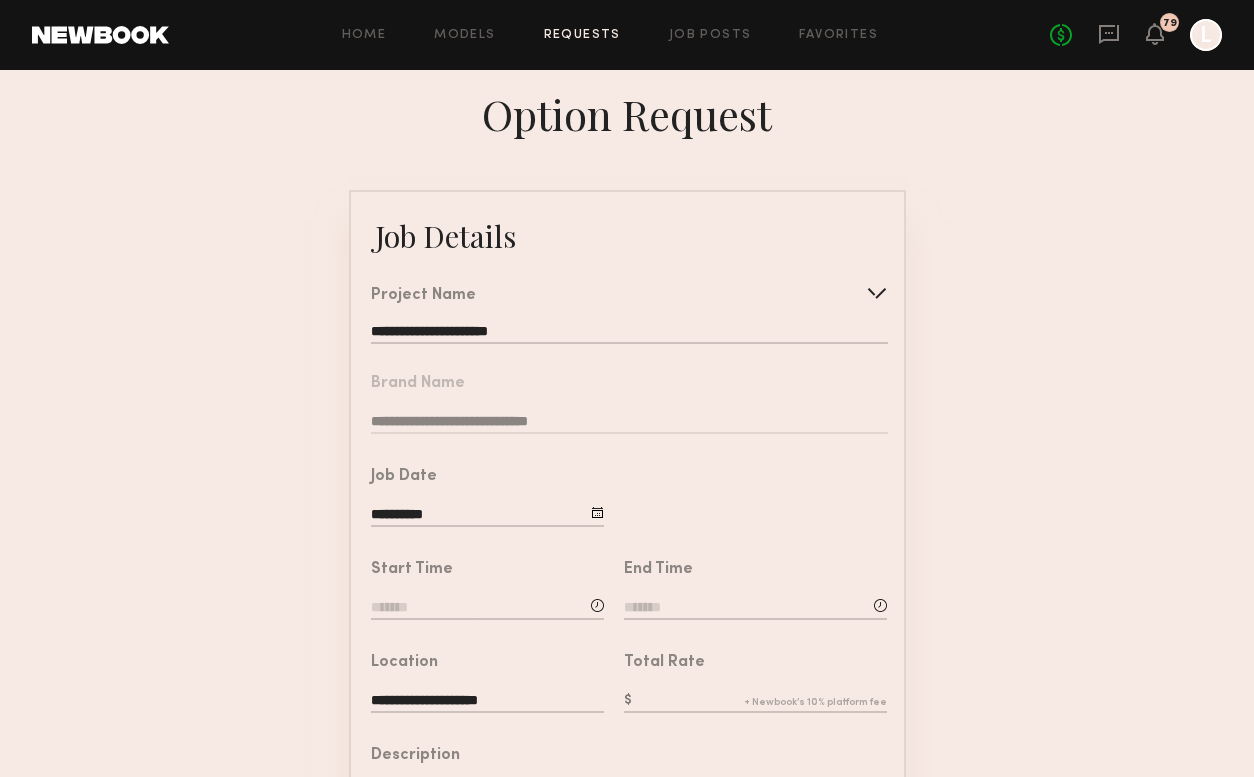 click 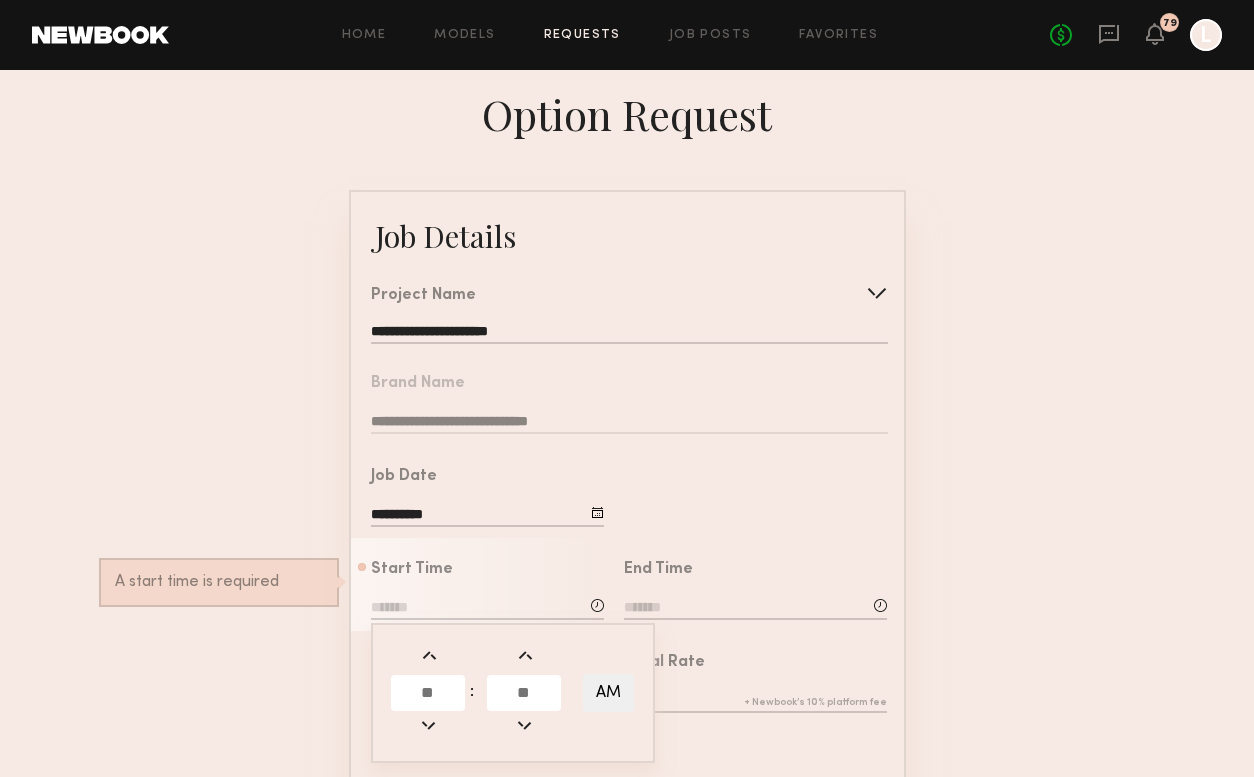 click 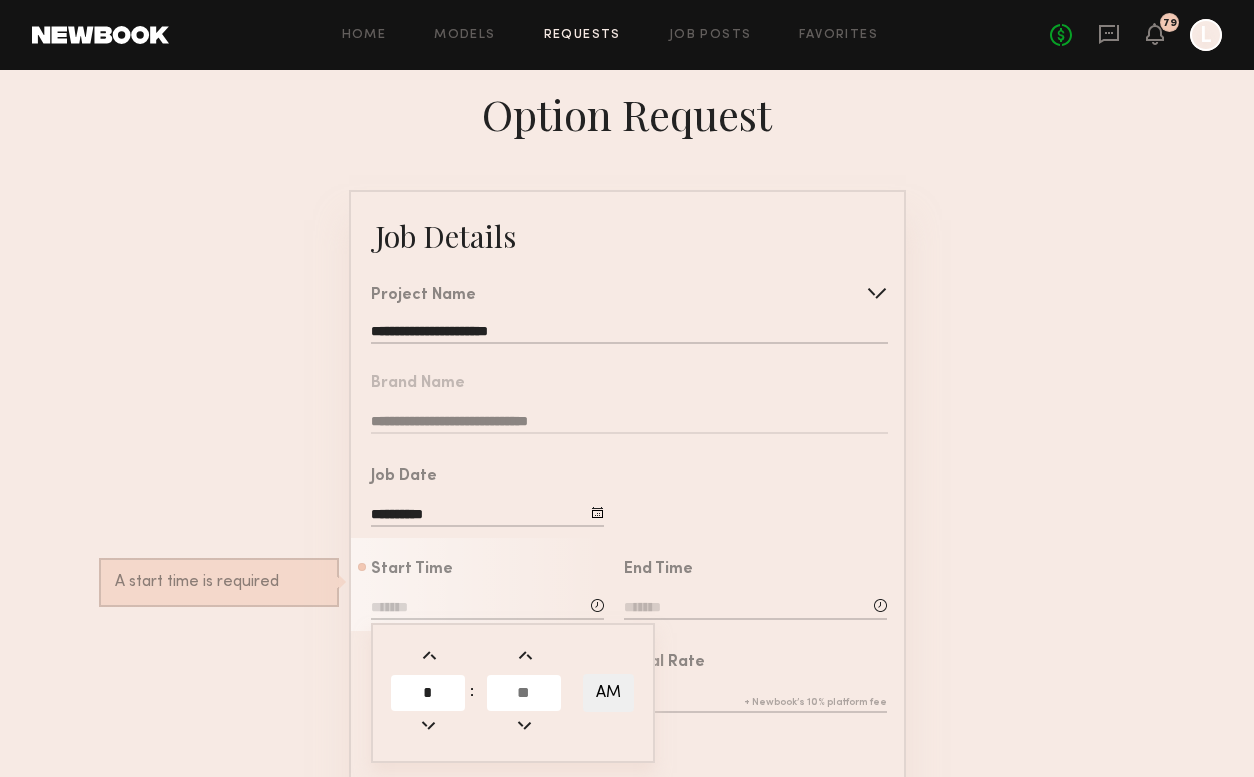 type on "*" 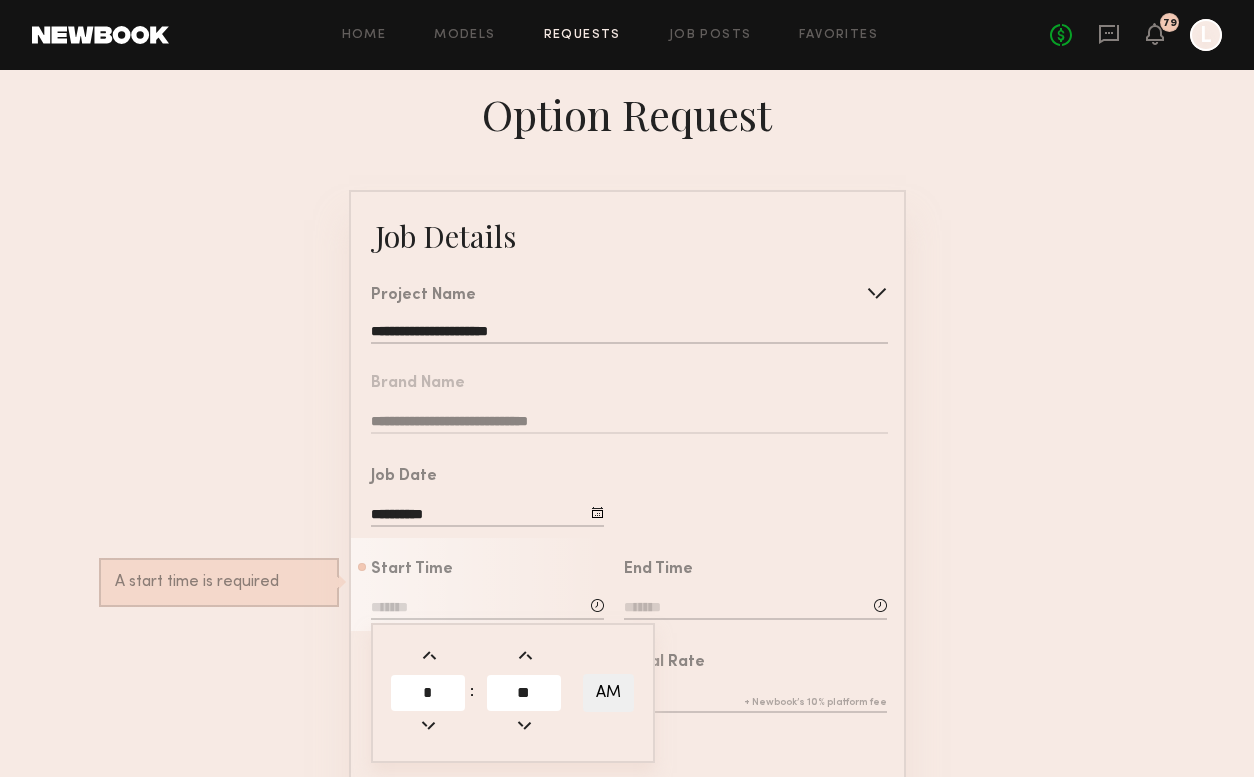 type on "*" 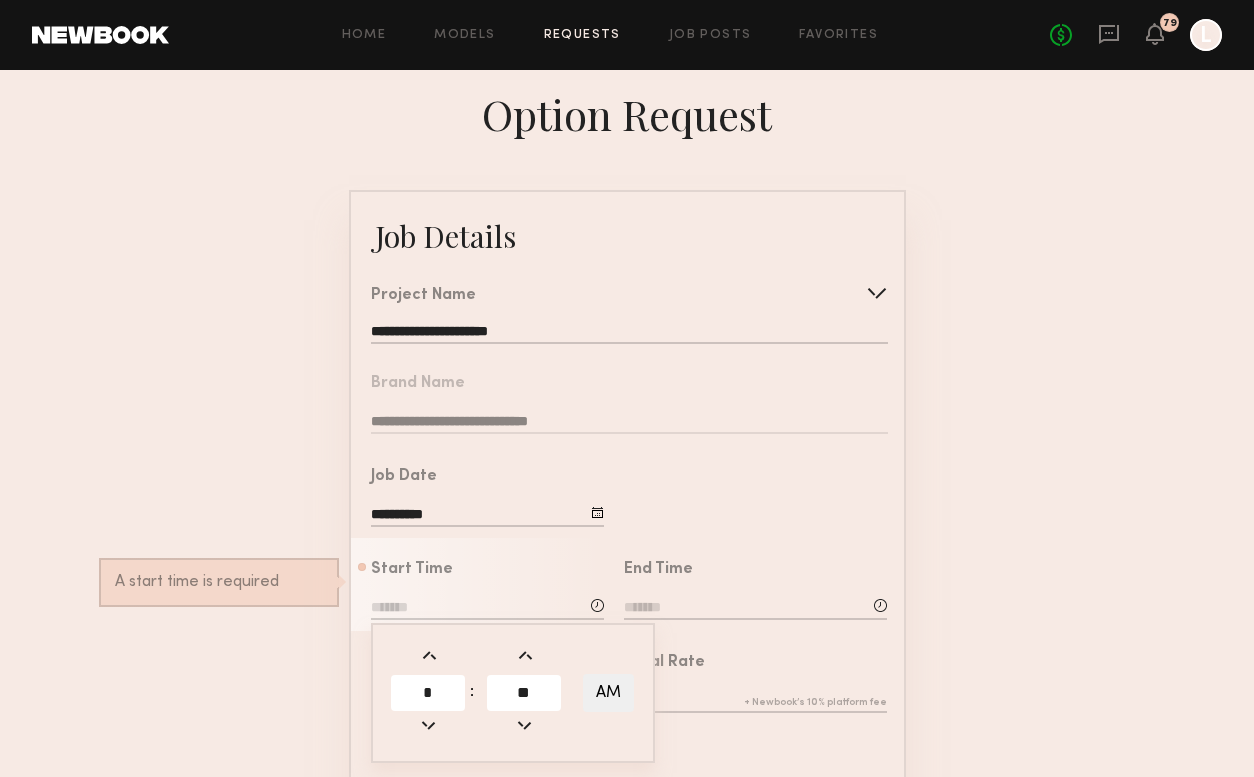 type on "**" 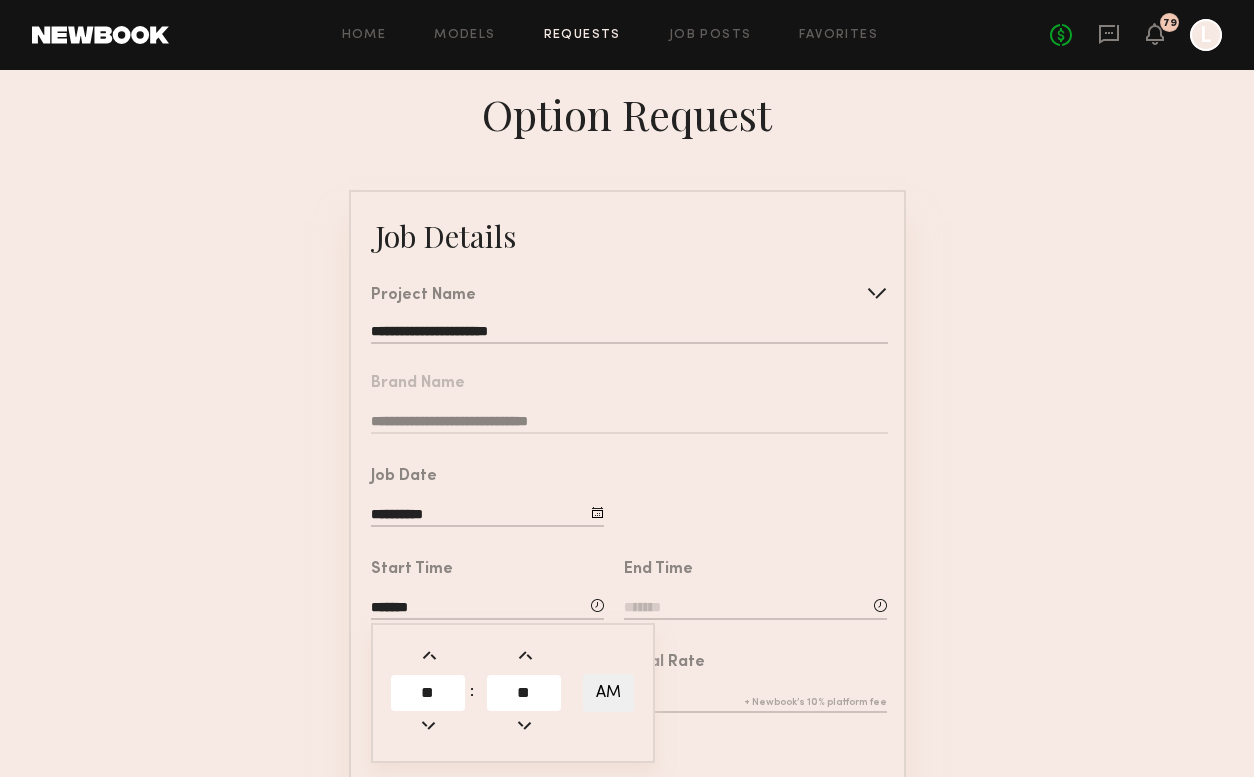 click on "AM" 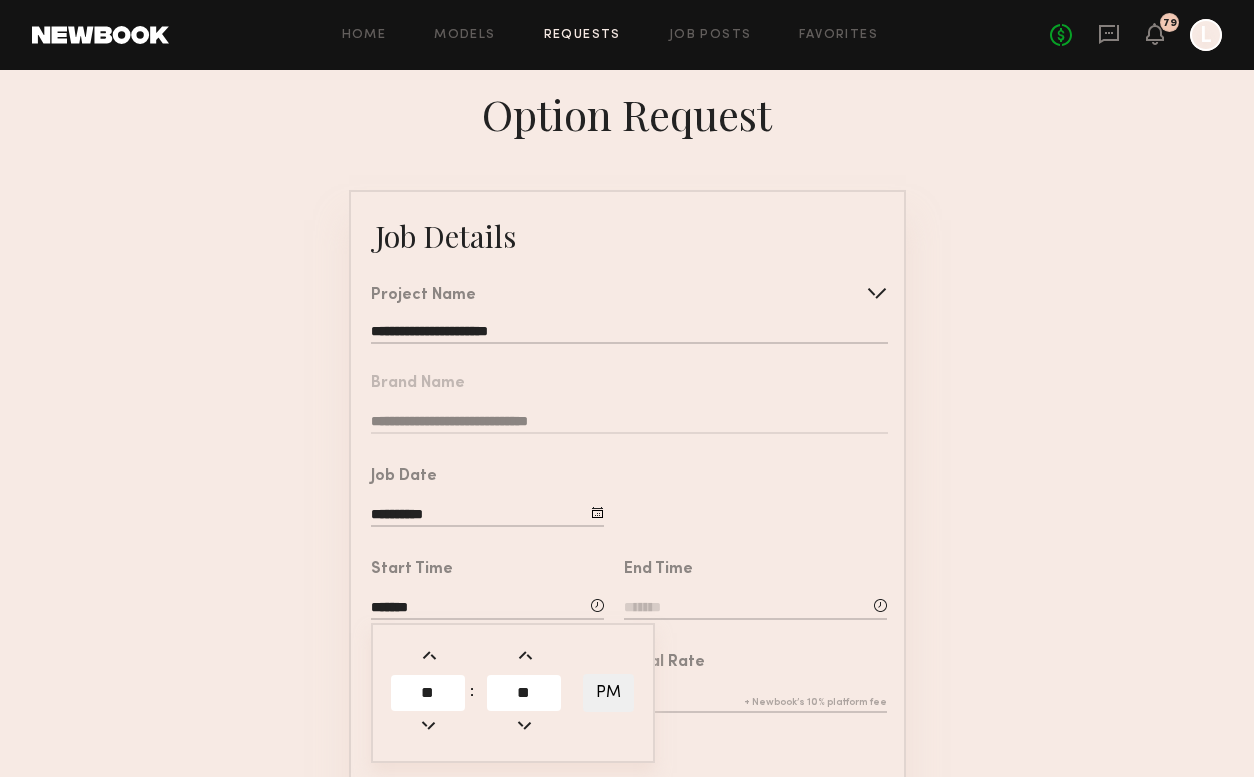 click 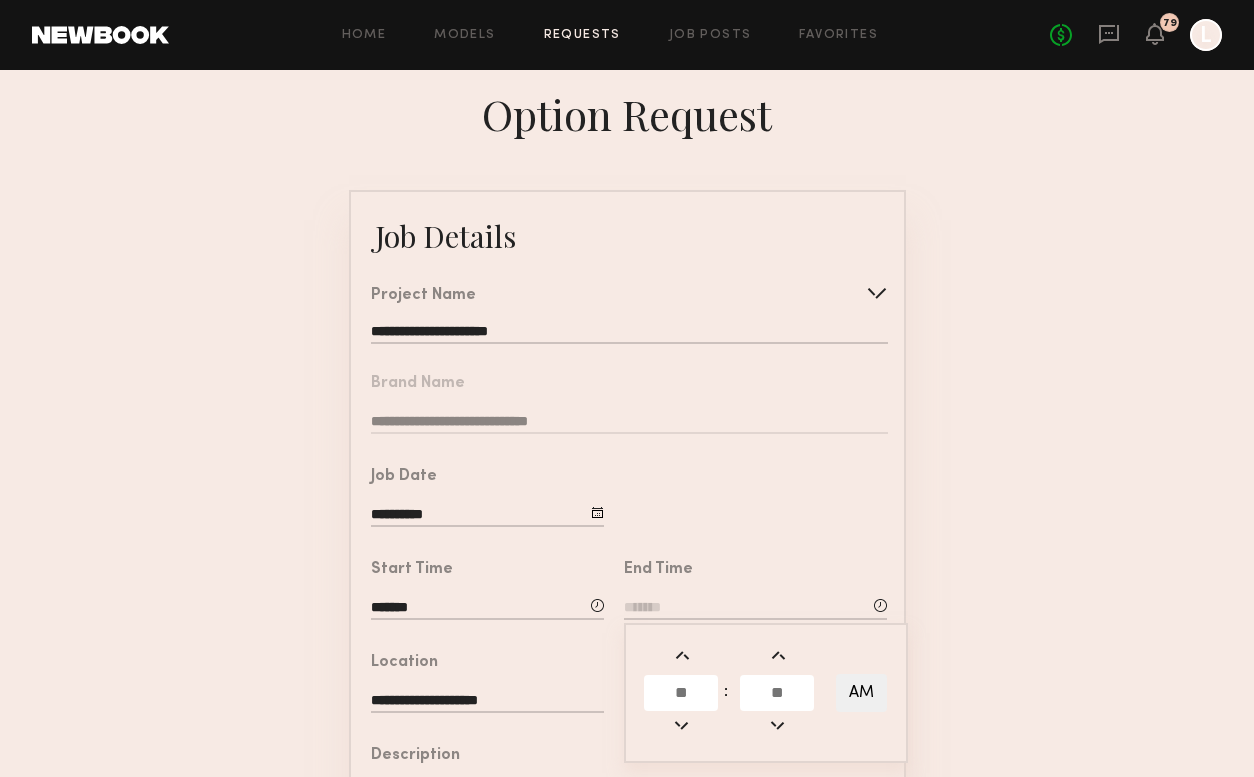 click 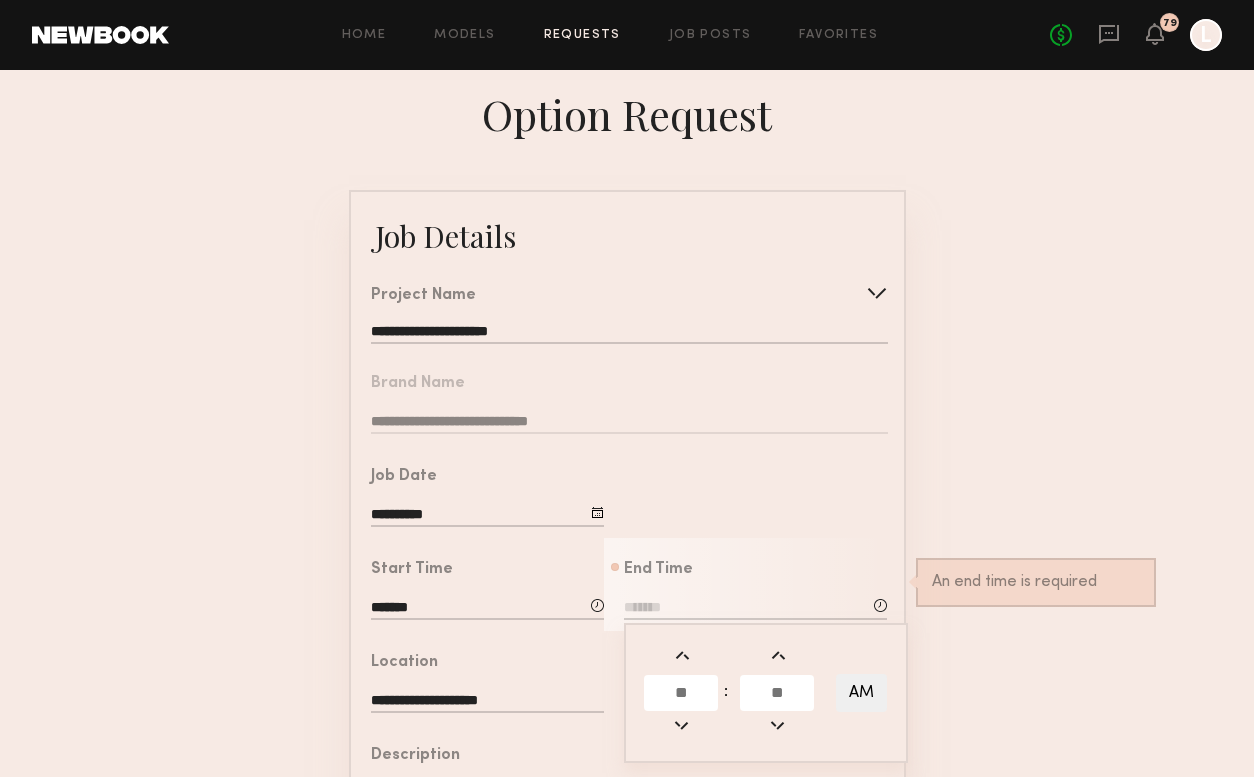 click 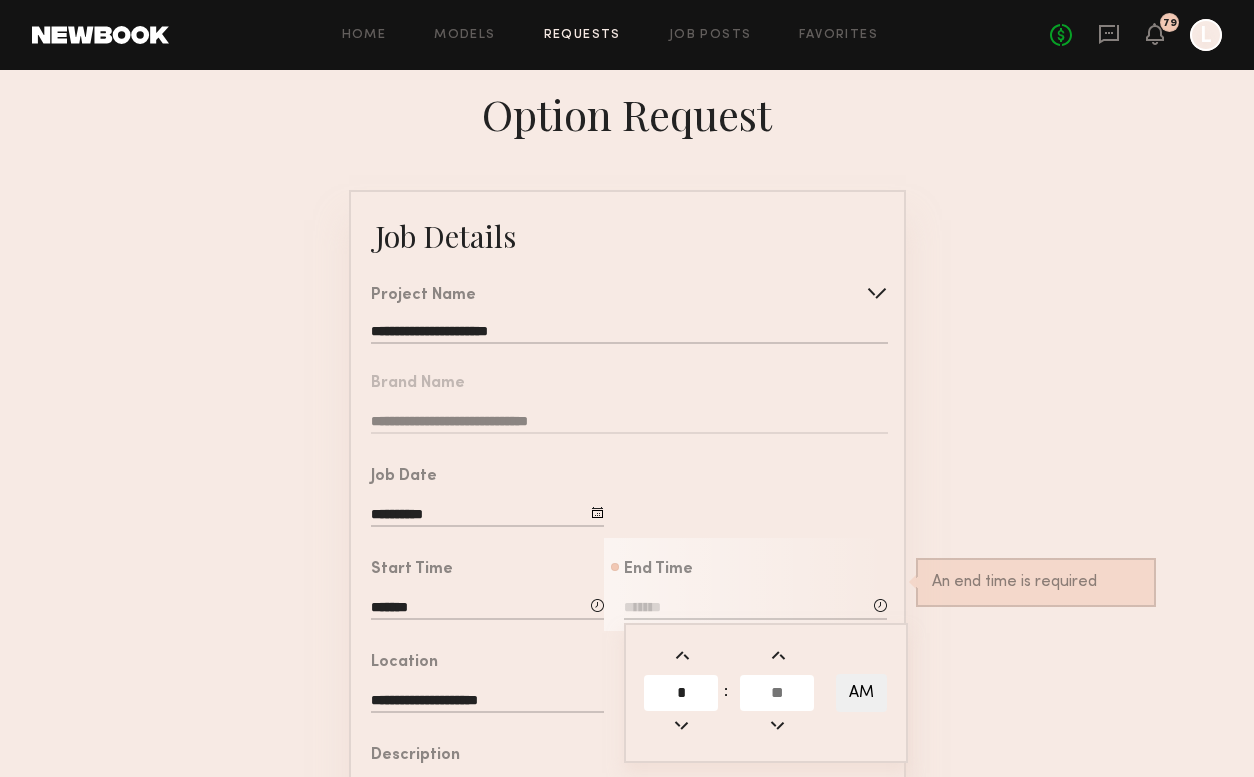 type on "*" 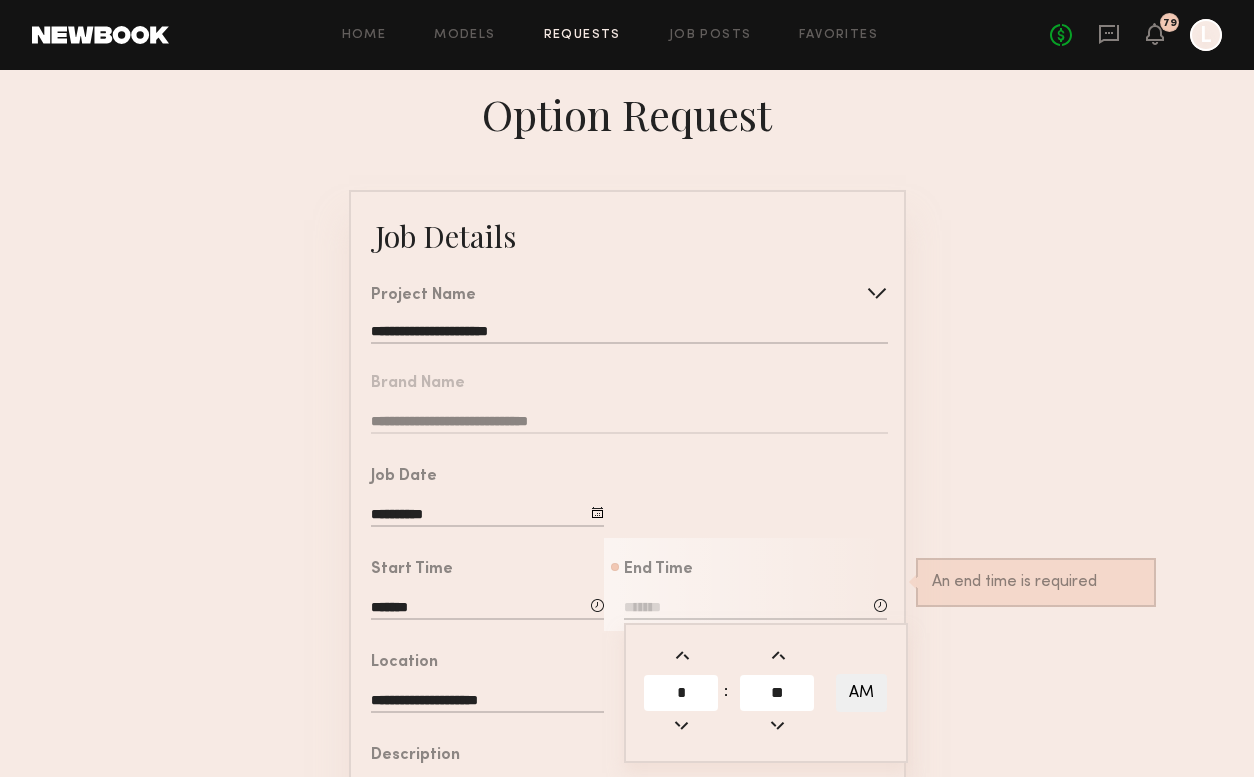 type on "**" 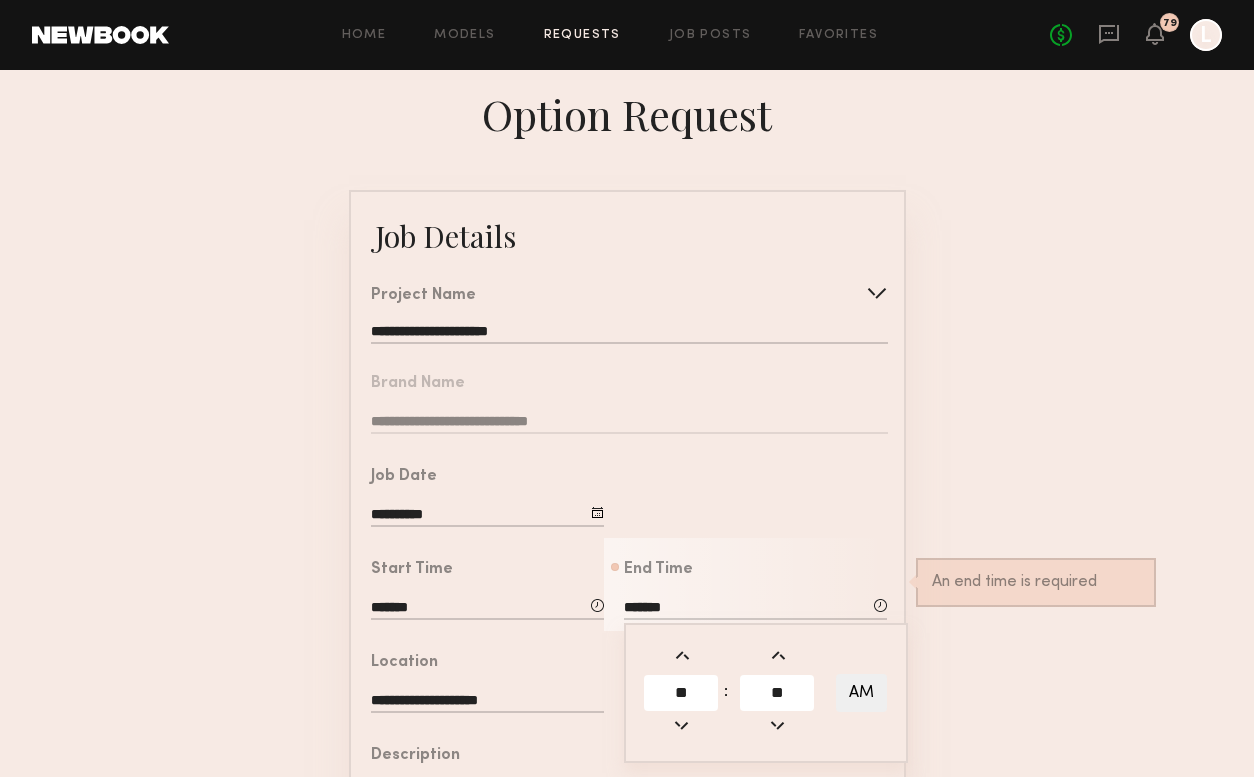 click on "AM" 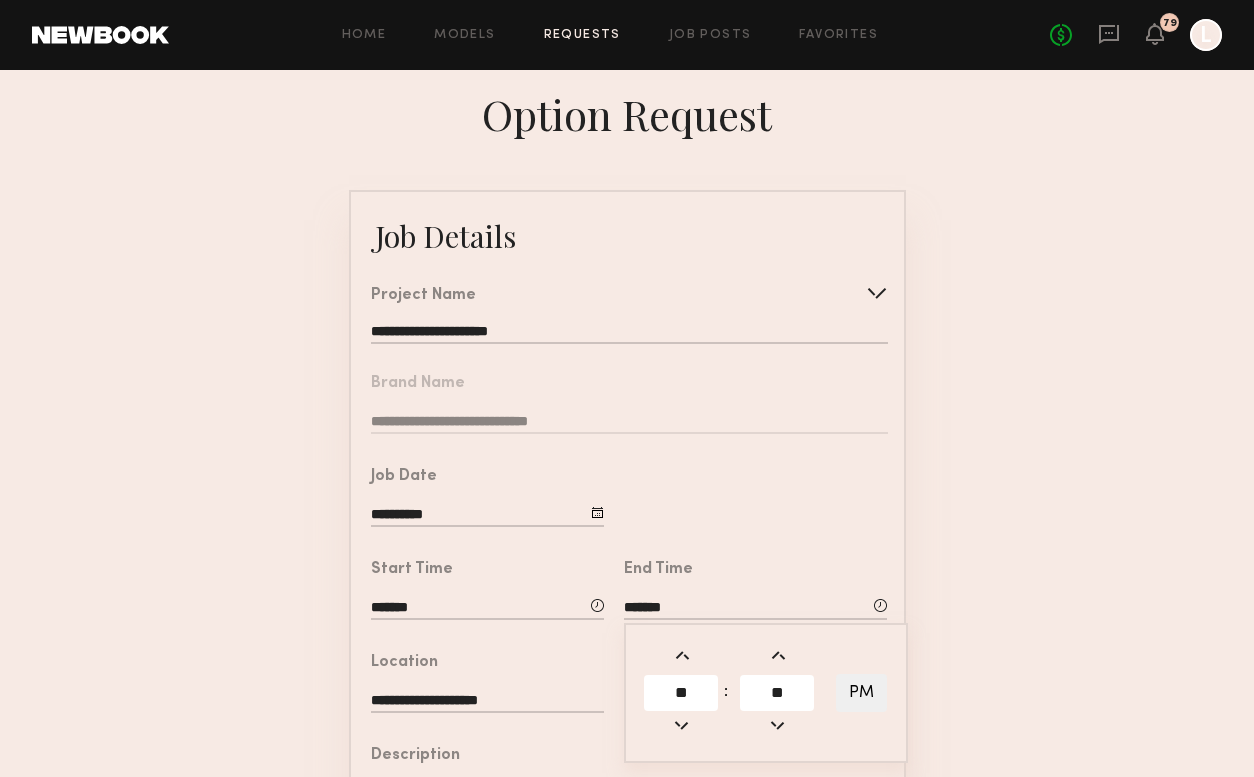 click on "**********" 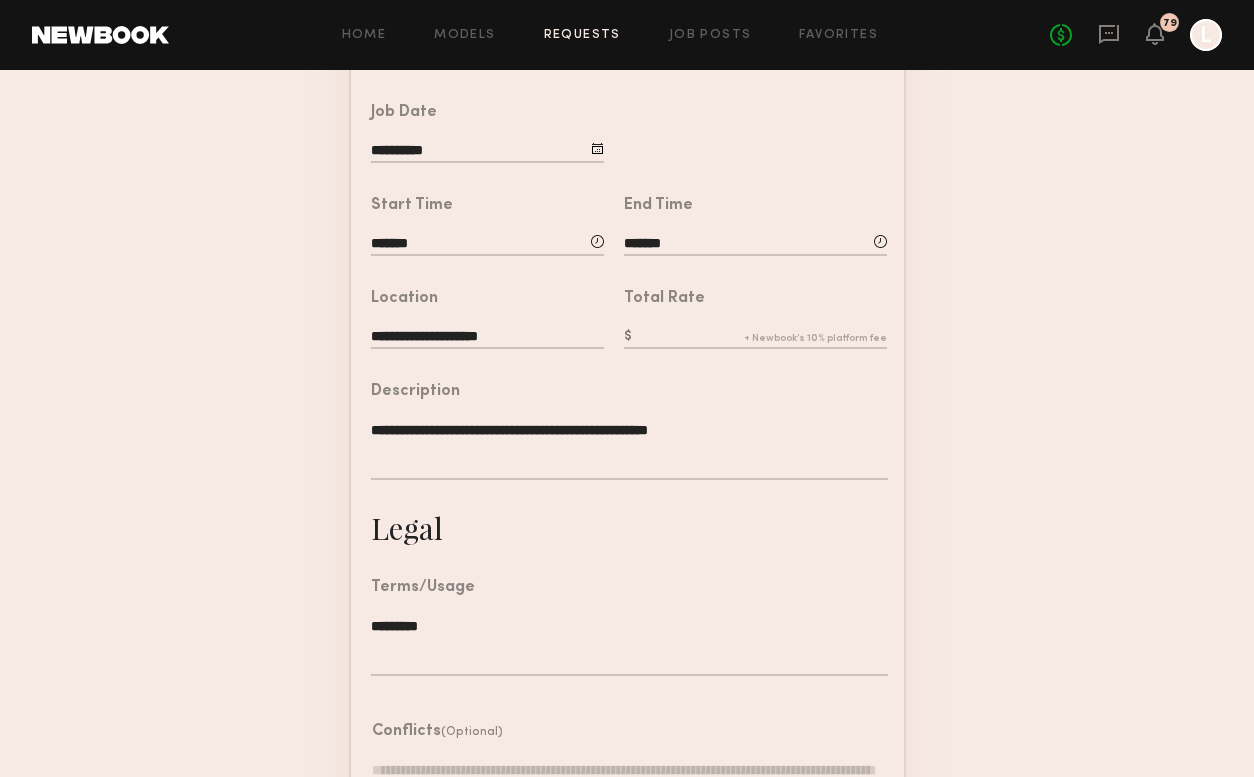 scroll, scrollTop: 389, scrollLeft: 0, axis: vertical 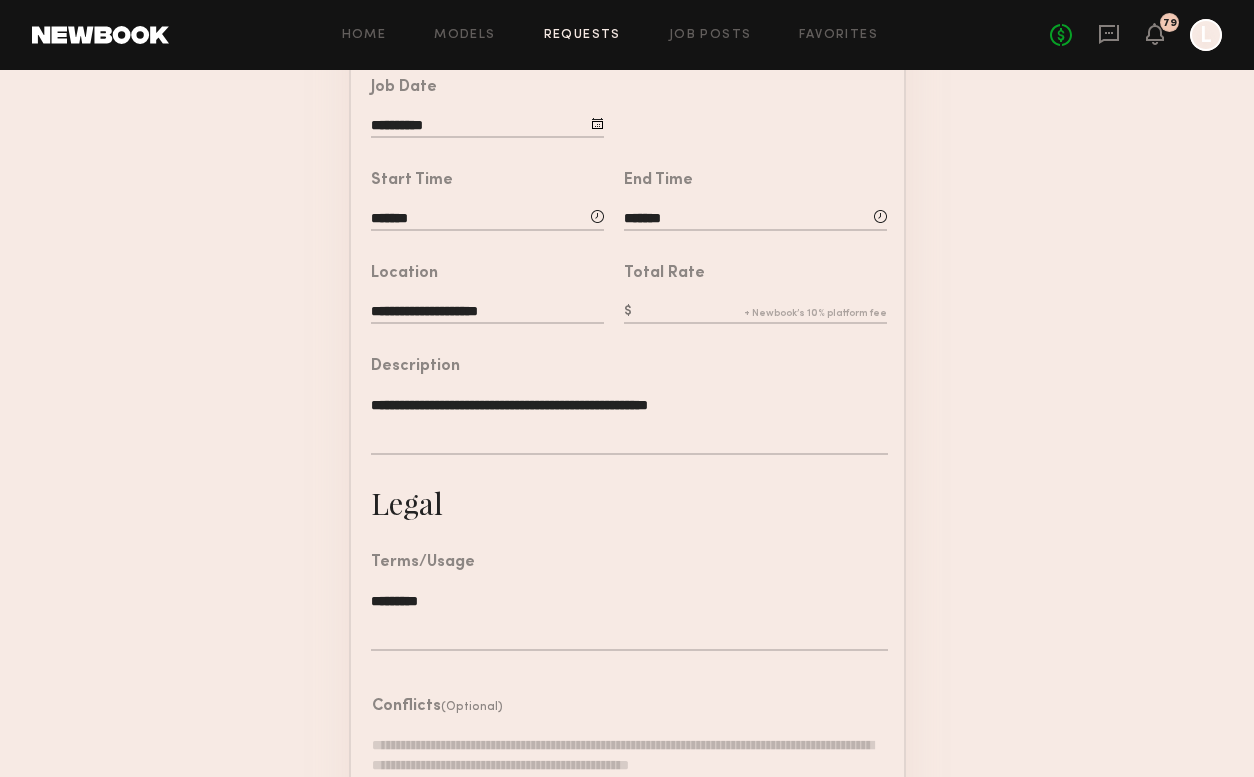 click 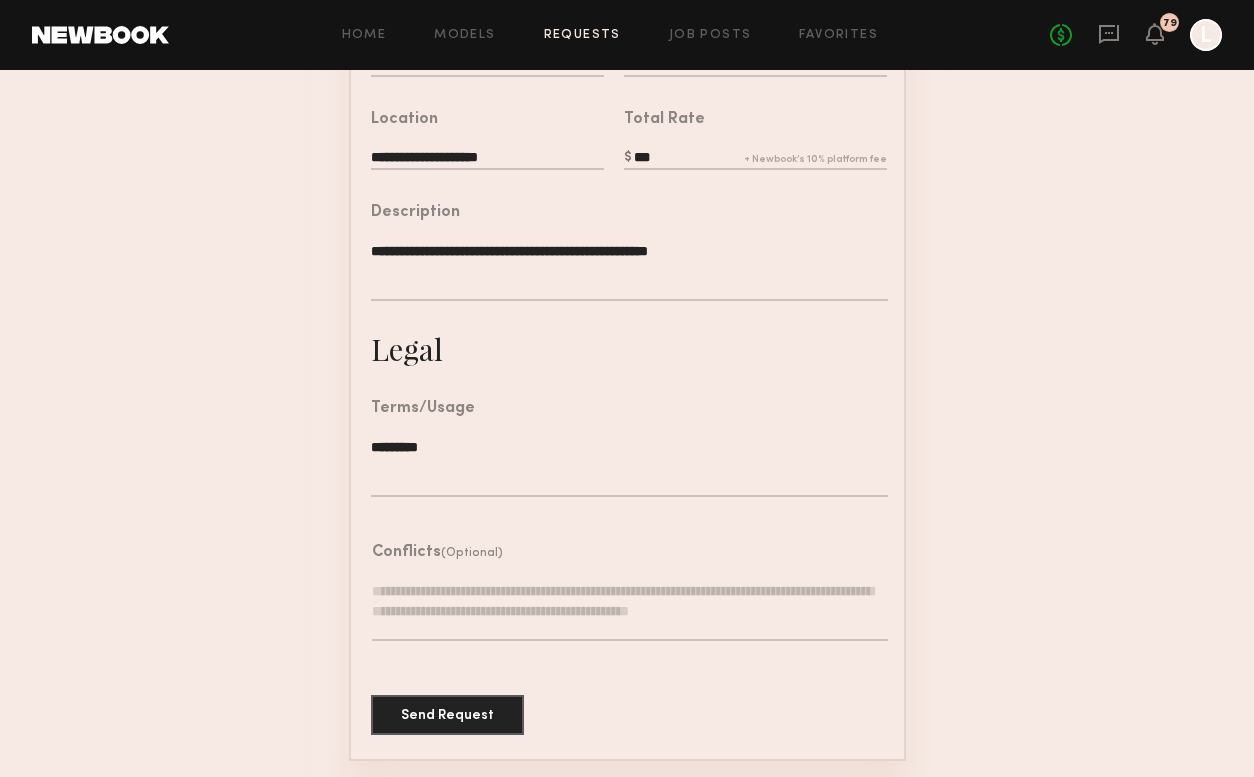 scroll, scrollTop: 542, scrollLeft: 0, axis: vertical 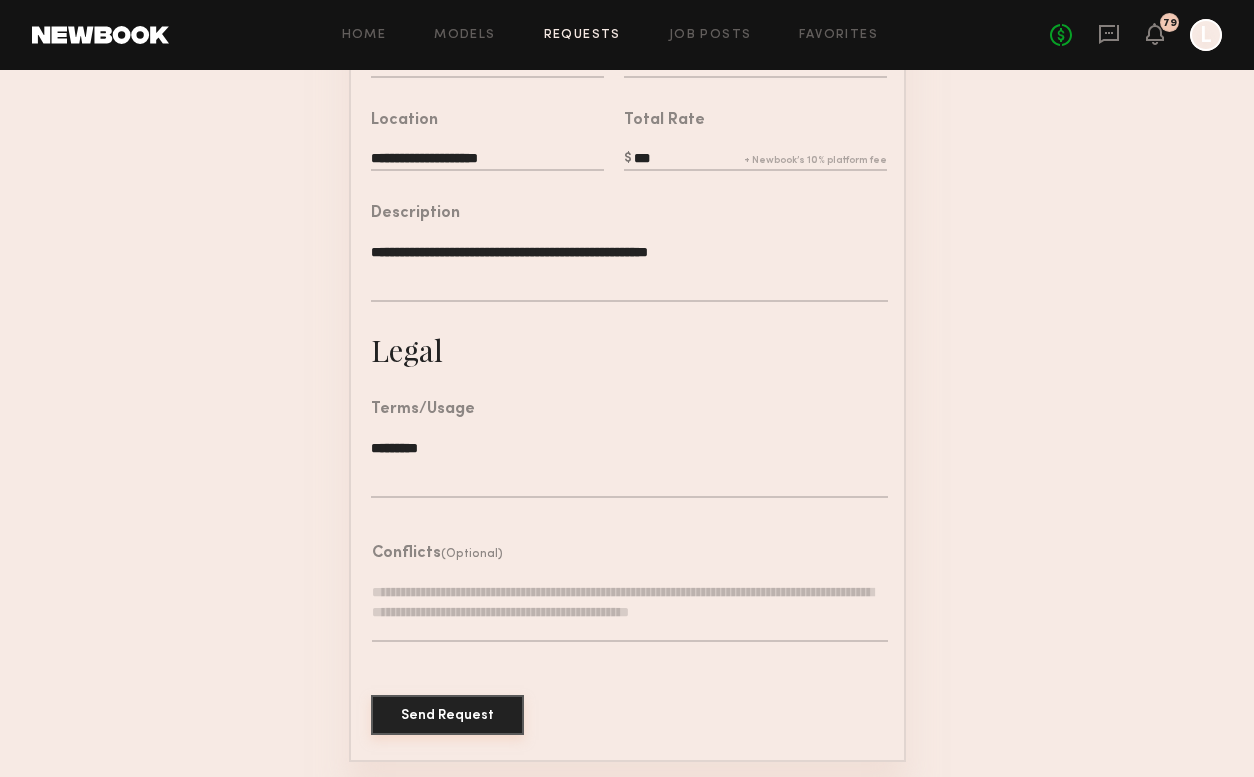 type on "***" 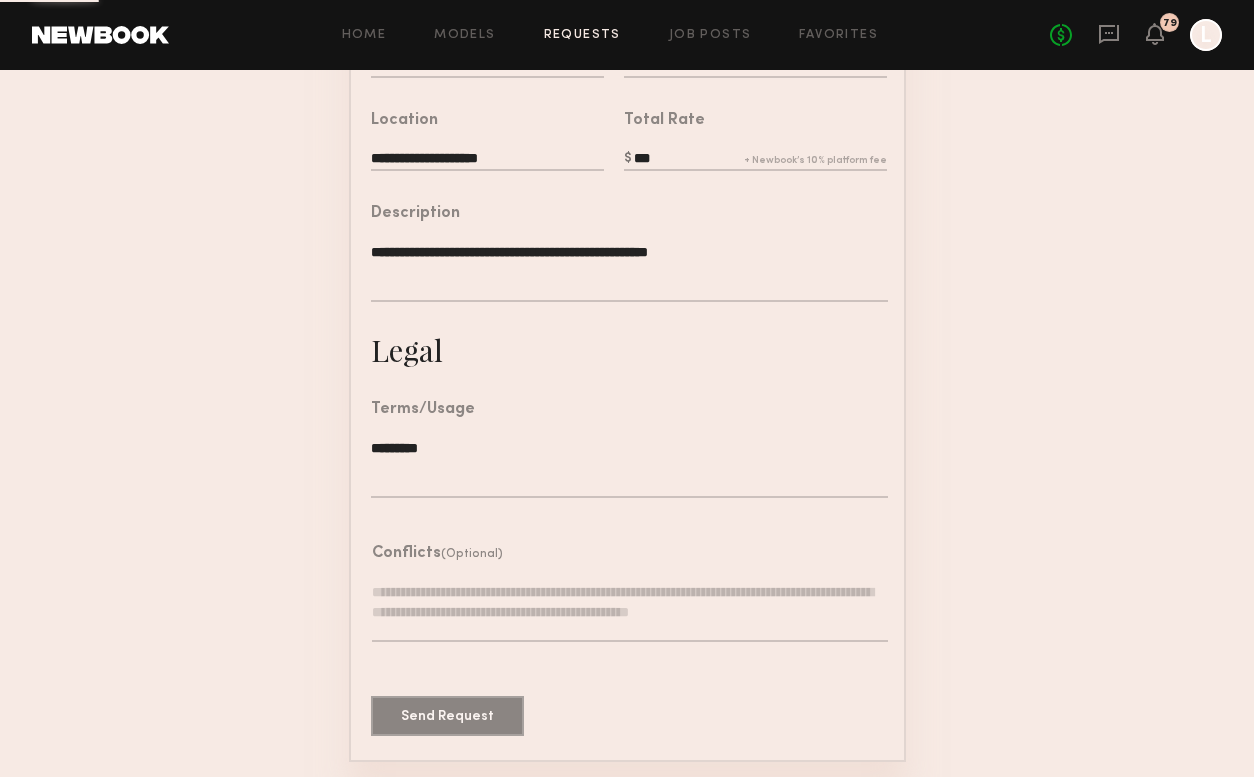 scroll, scrollTop: 0, scrollLeft: 0, axis: both 